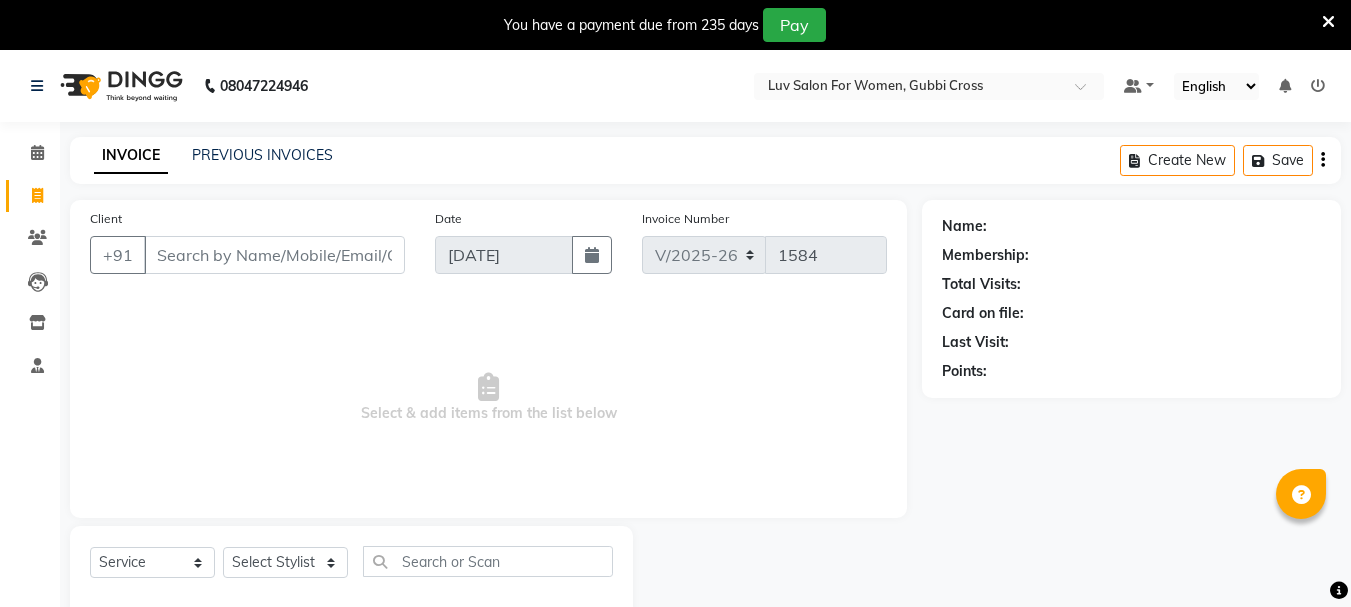 select on "7221" 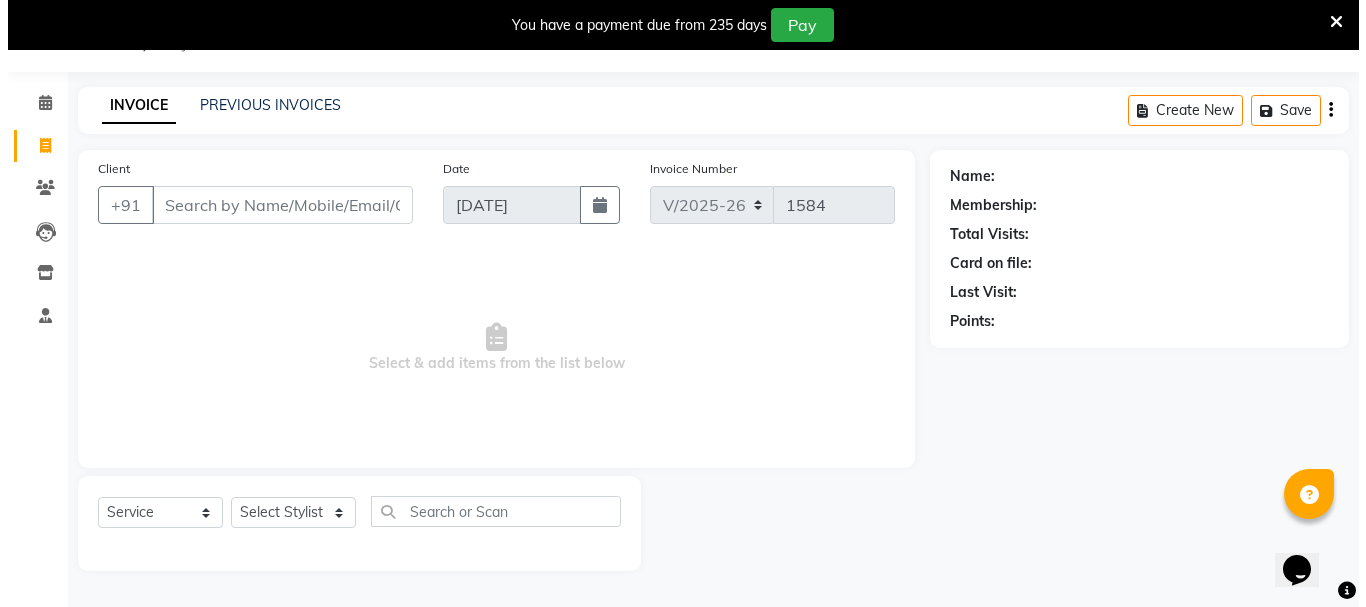scroll, scrollTop: 0, scrollLeft: 0, axis: both 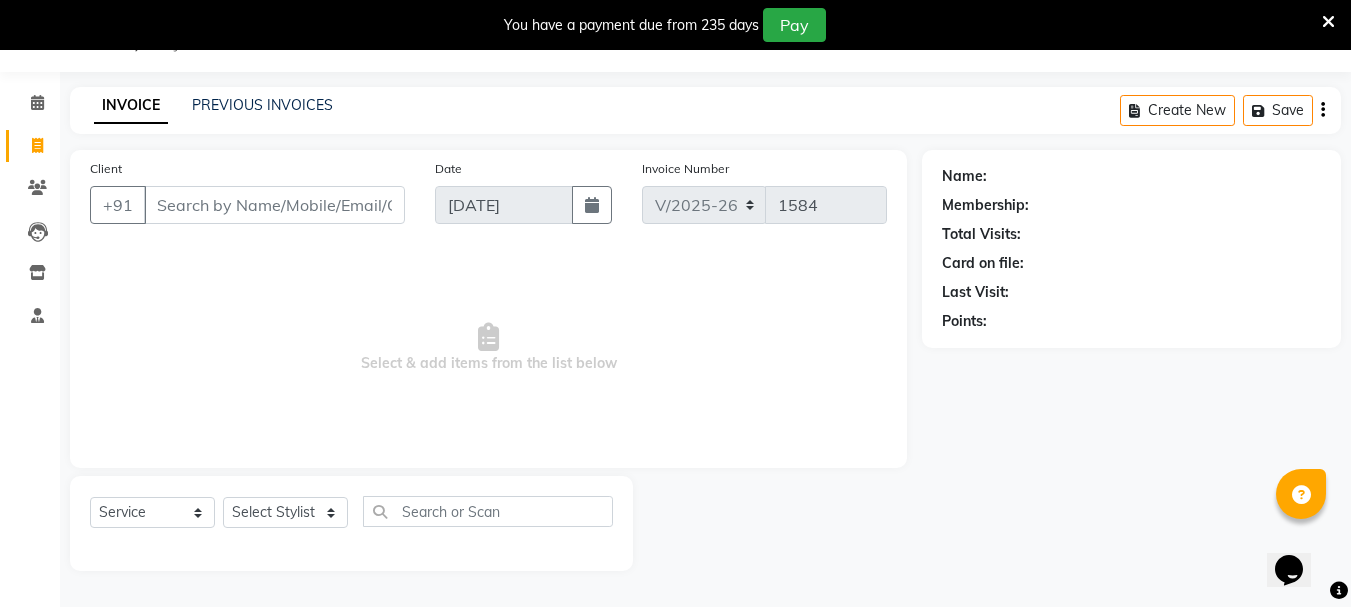 click on "Client" at bounding box center [274, 205] 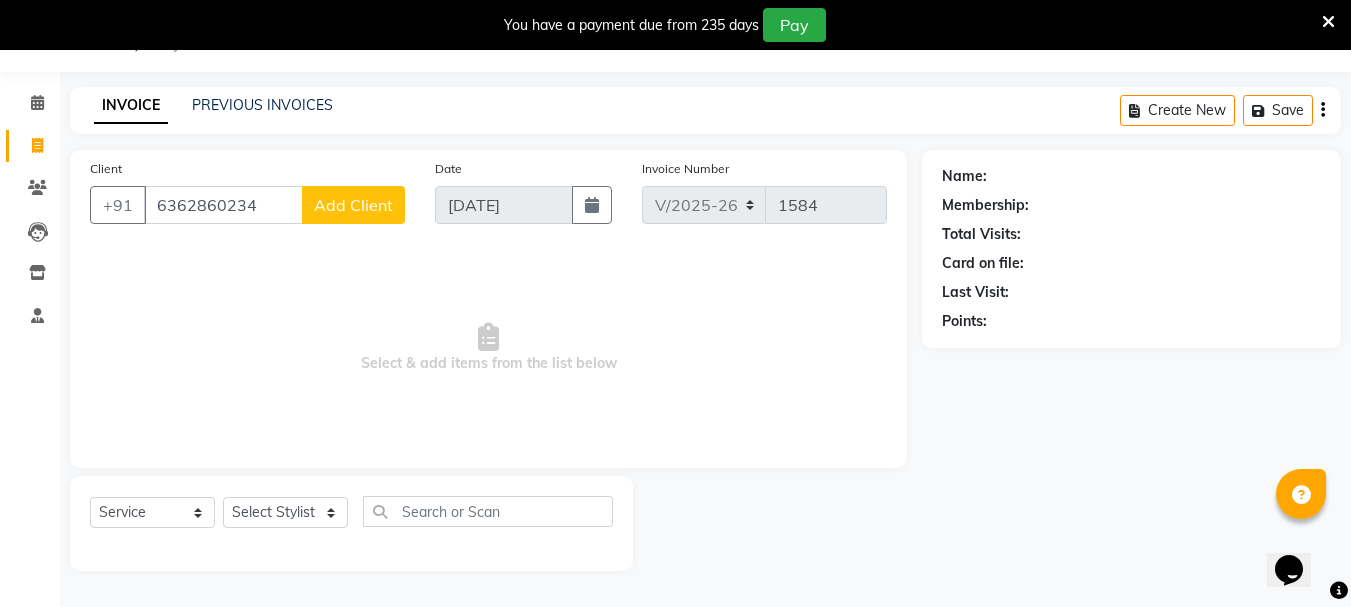 type on "6362860234" 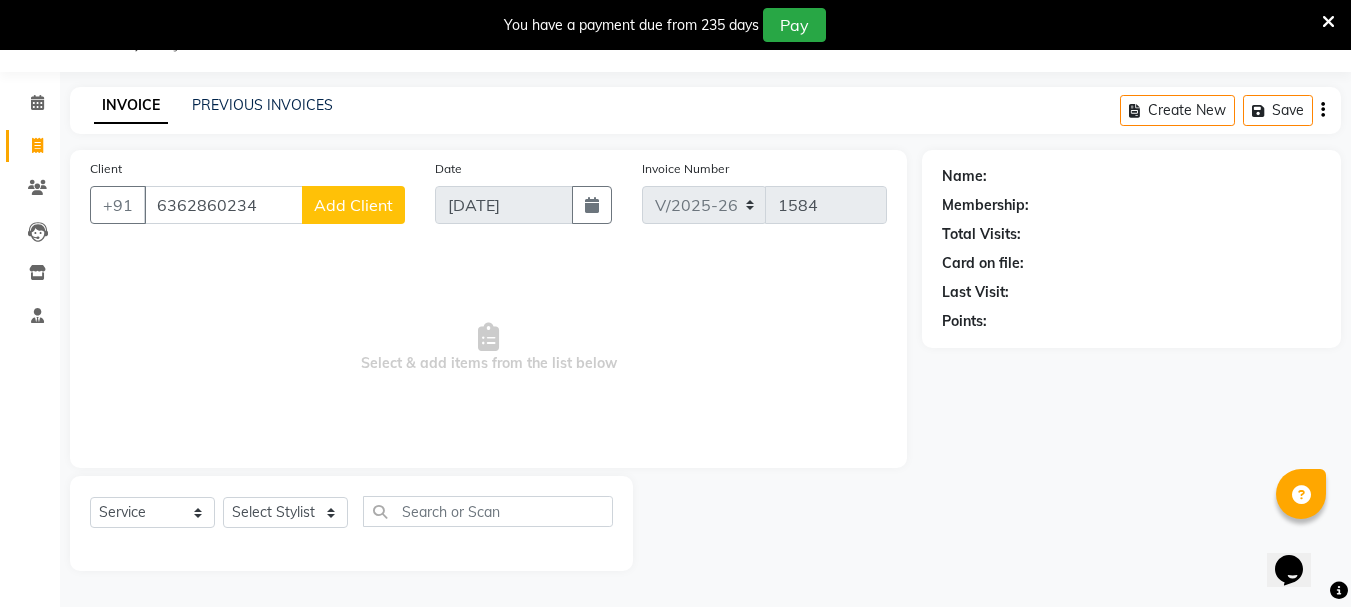 click on "Add Client" 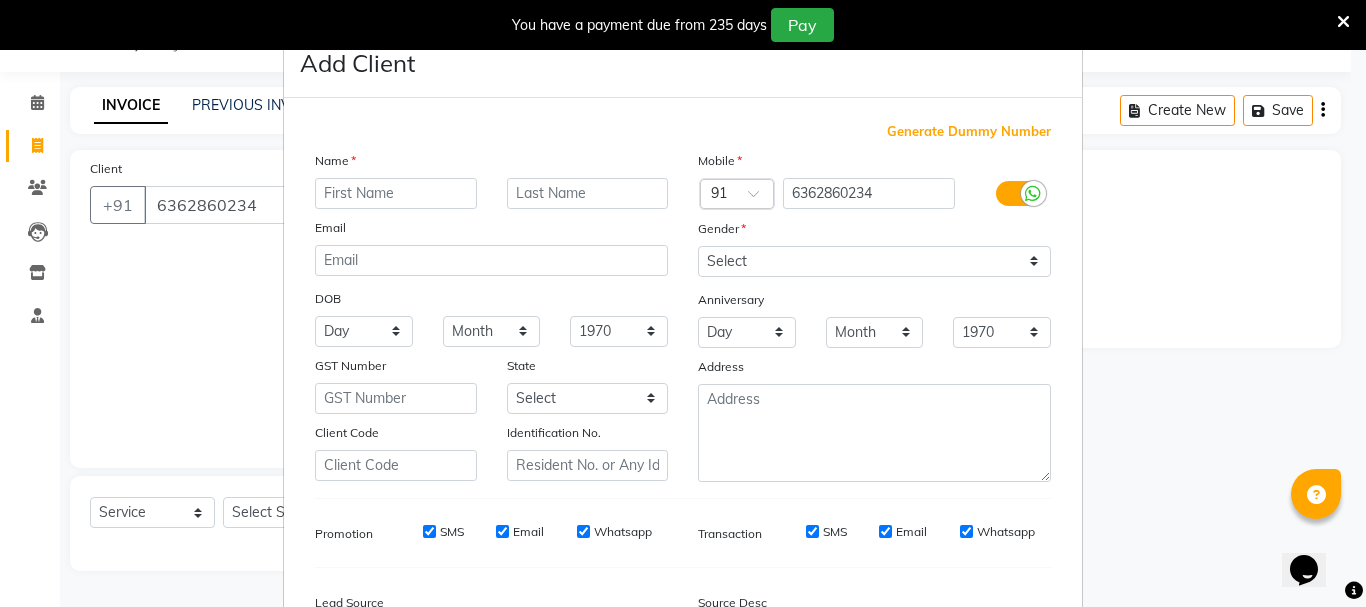 click at bounding box center [396, 193] 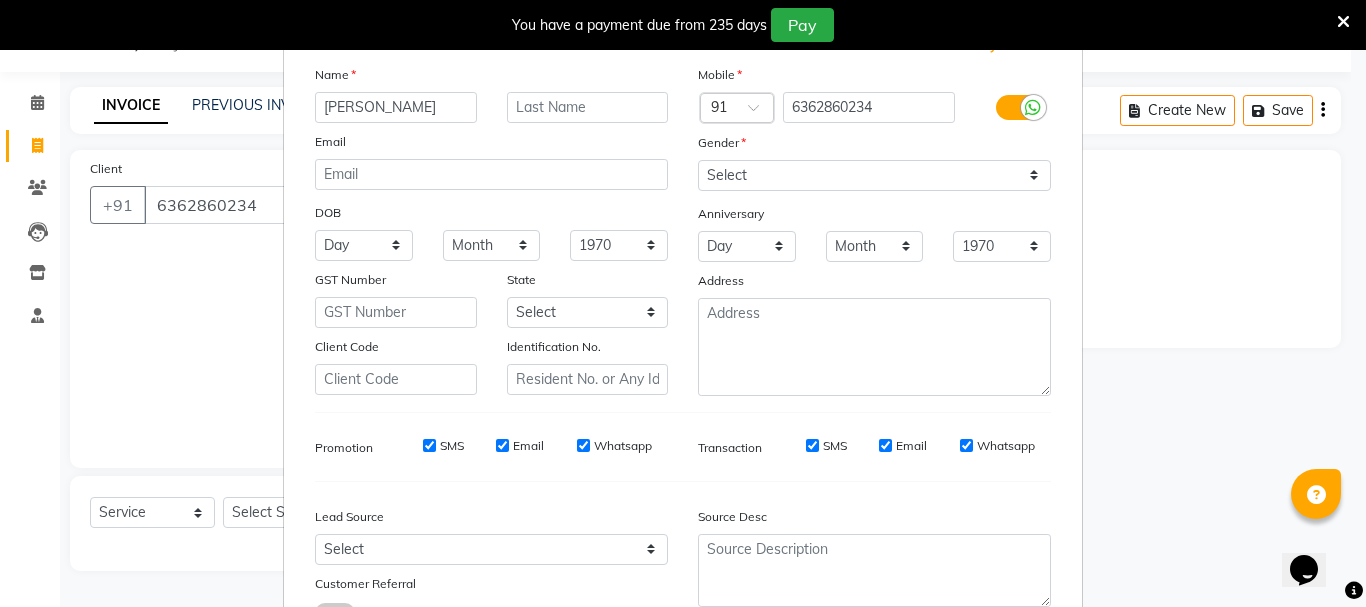 scroll, scrollTop: 242, scrollLeft: 0, axis: vertical 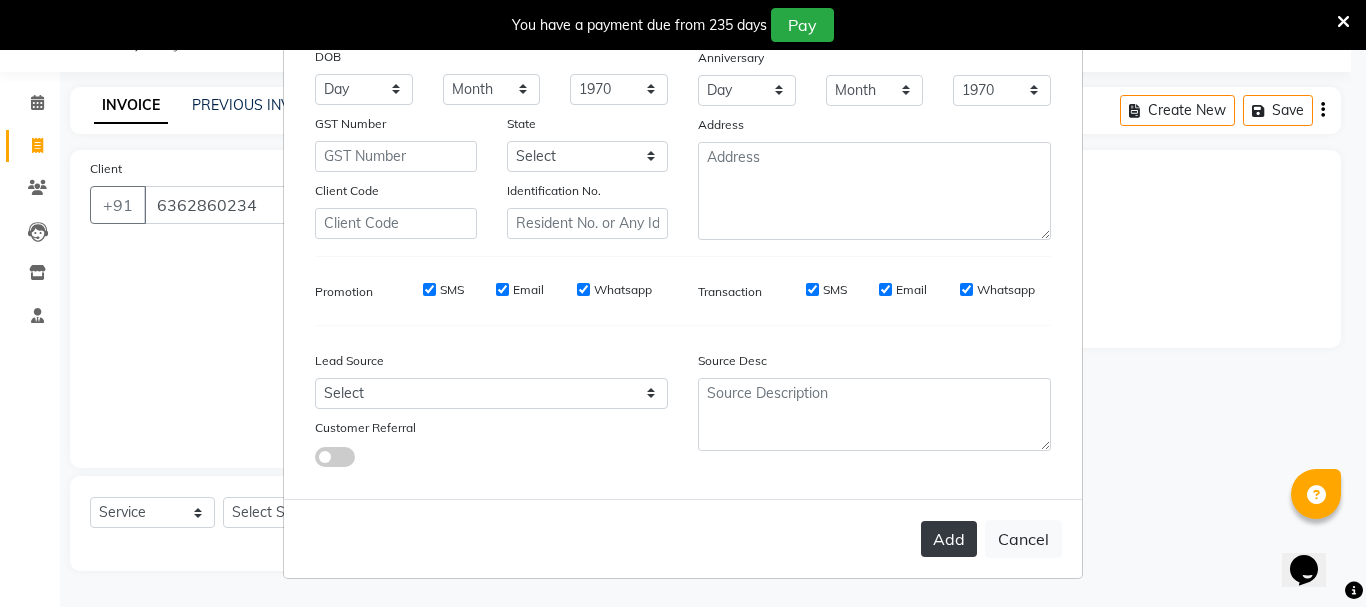 type on "[PERSON_NAME]" 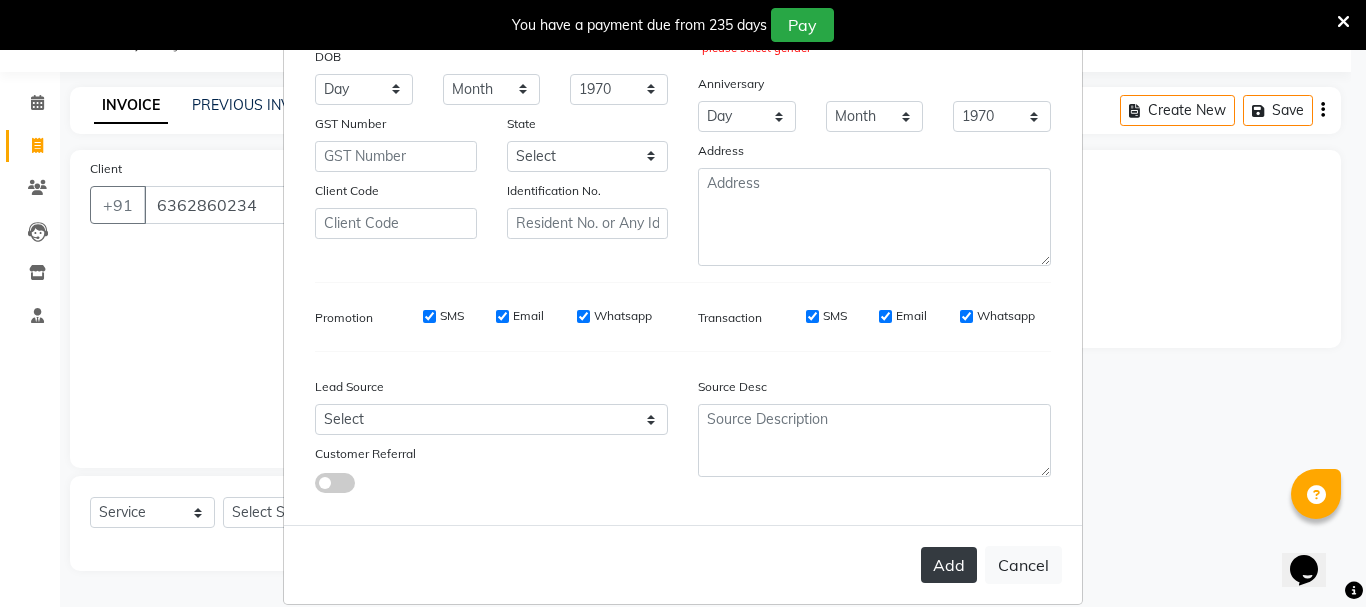 click on "Add" at bounding box center [949, 565] 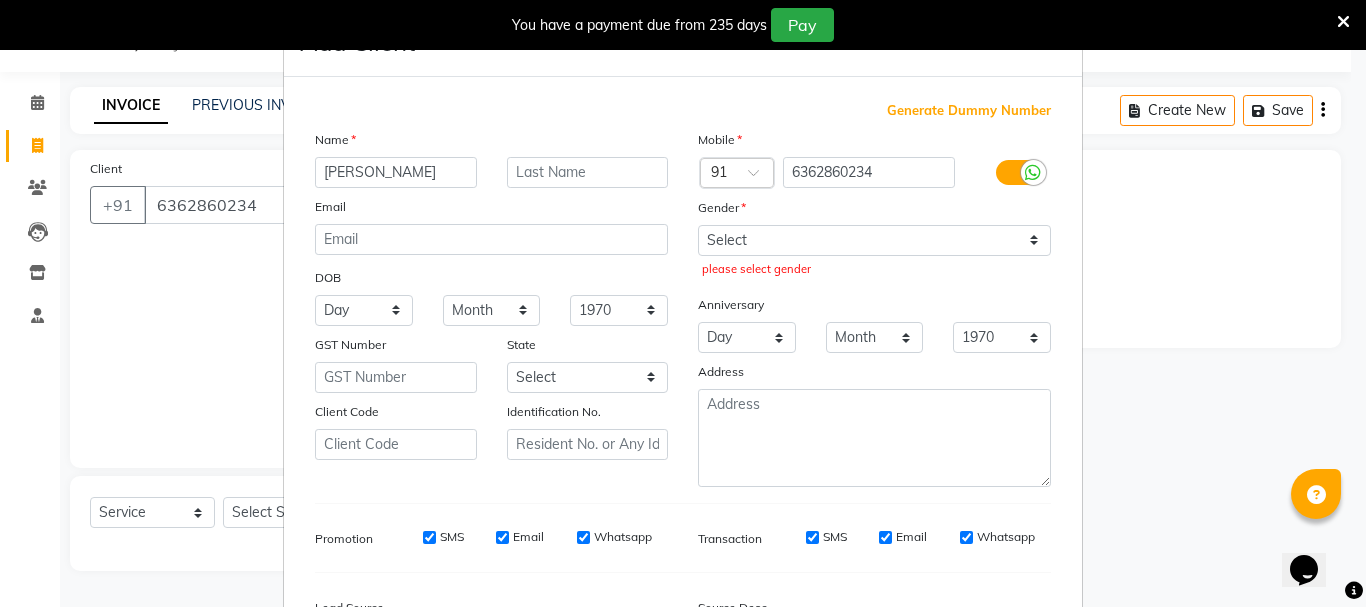 scroll, scrollTop: 0, scrollLeft: 0, axis: both 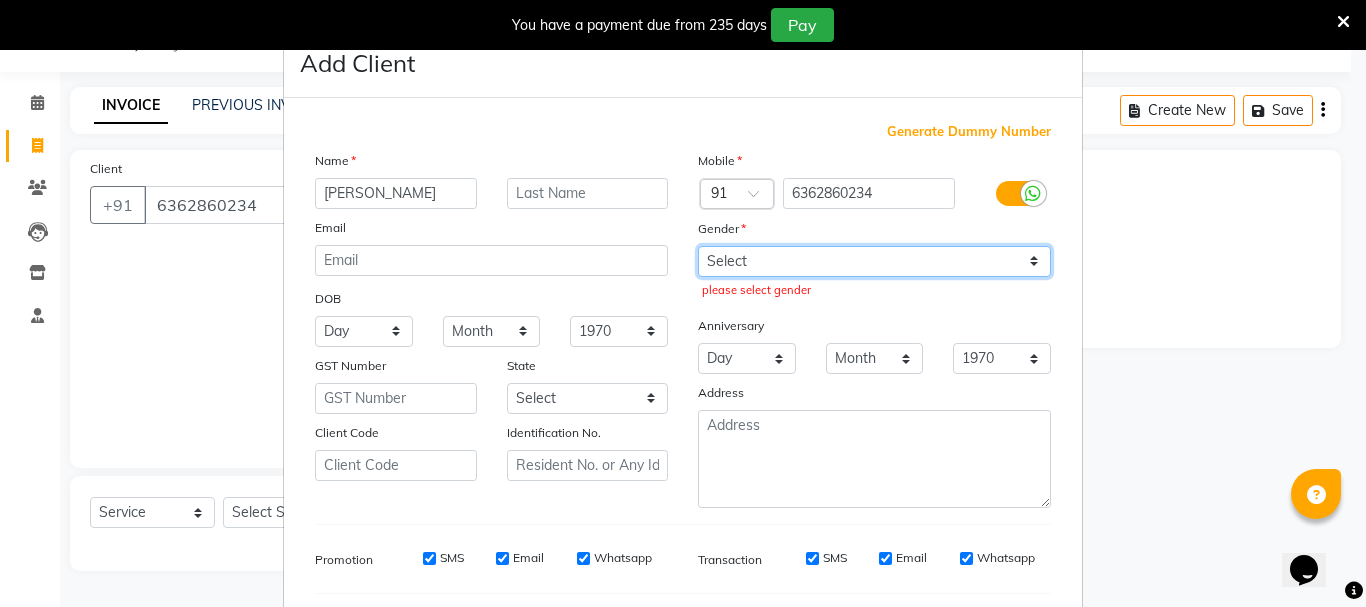 click on "Select [DEMOGRAPHIC_DATA] [DEMOGRAPHIC_DATA] Other Prefer Not To Say" at bounding box center [874, 261] 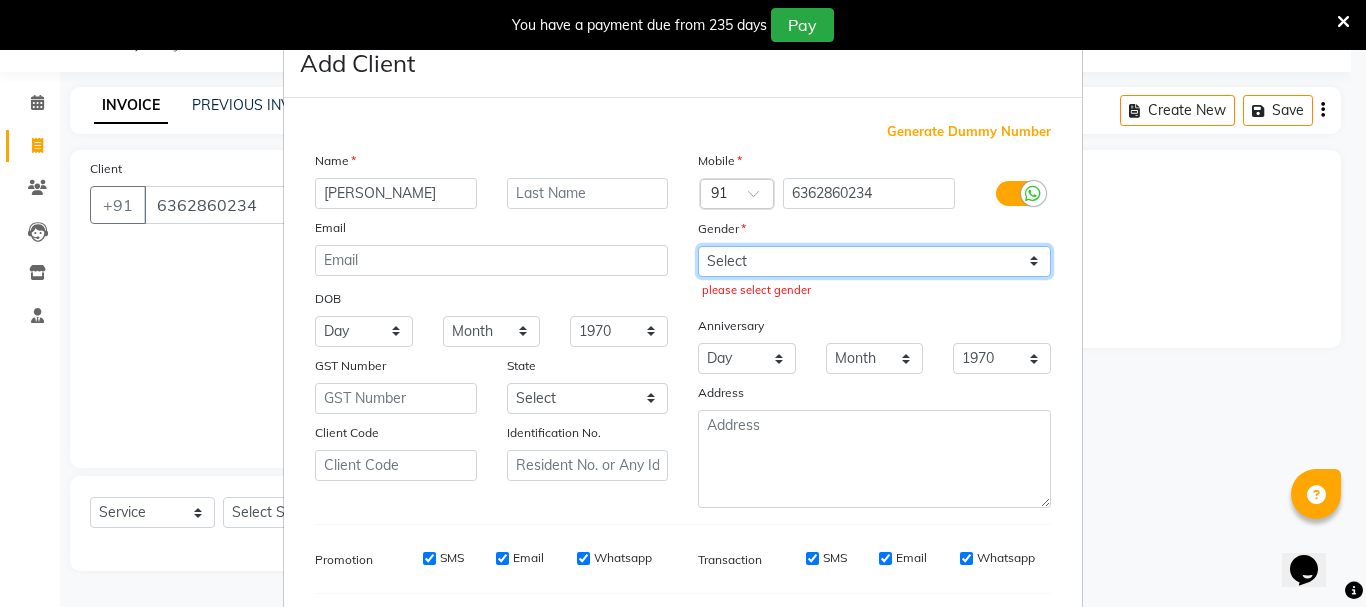 select on "[DEMOGRAPHIC_DATA]" 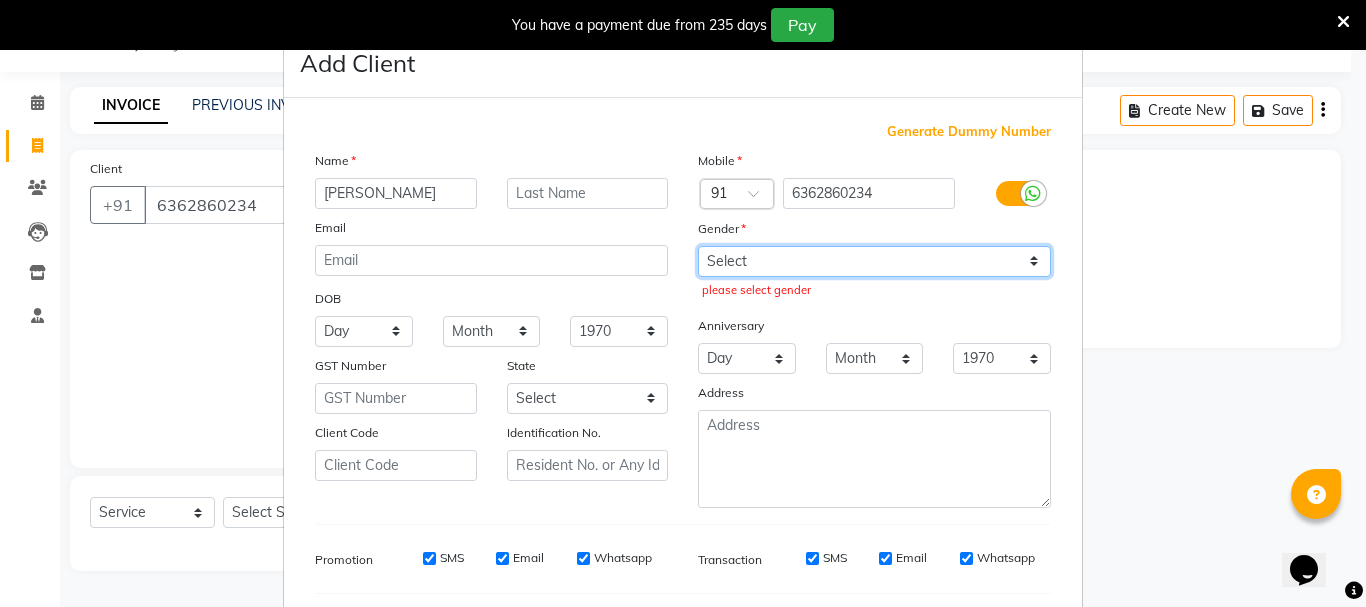 click on "Select [DEMOGRAPHIC_DATA] [DEMOGRAPHIC_DATA] Other Prefer Not To Say" at bounding box center [874, 261] 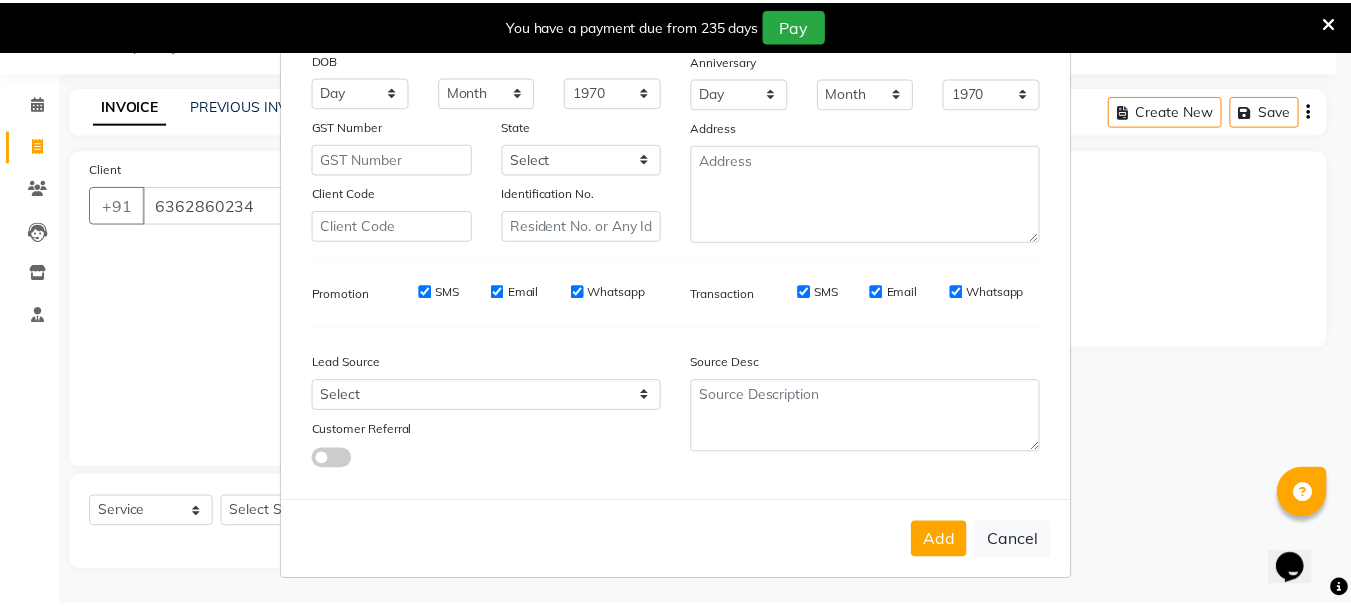 scroll, scrollTop: 242, scrollLeft: 0, axis: vertical 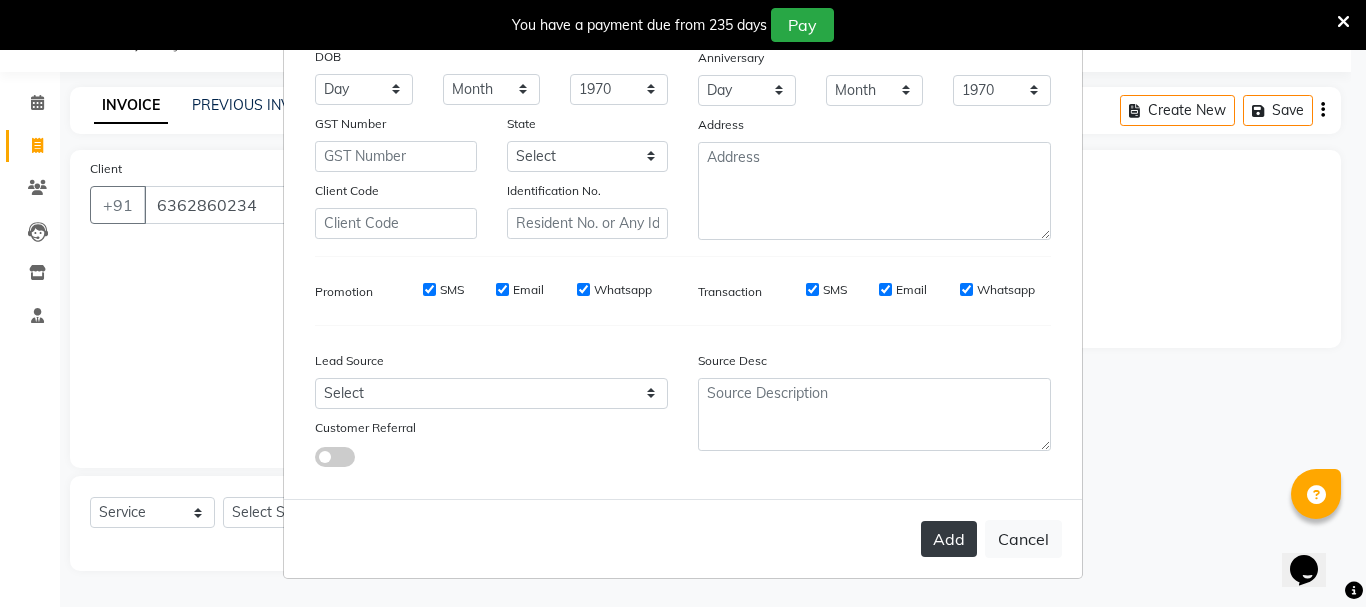 click on "Add" at bounding box center (949, 539) 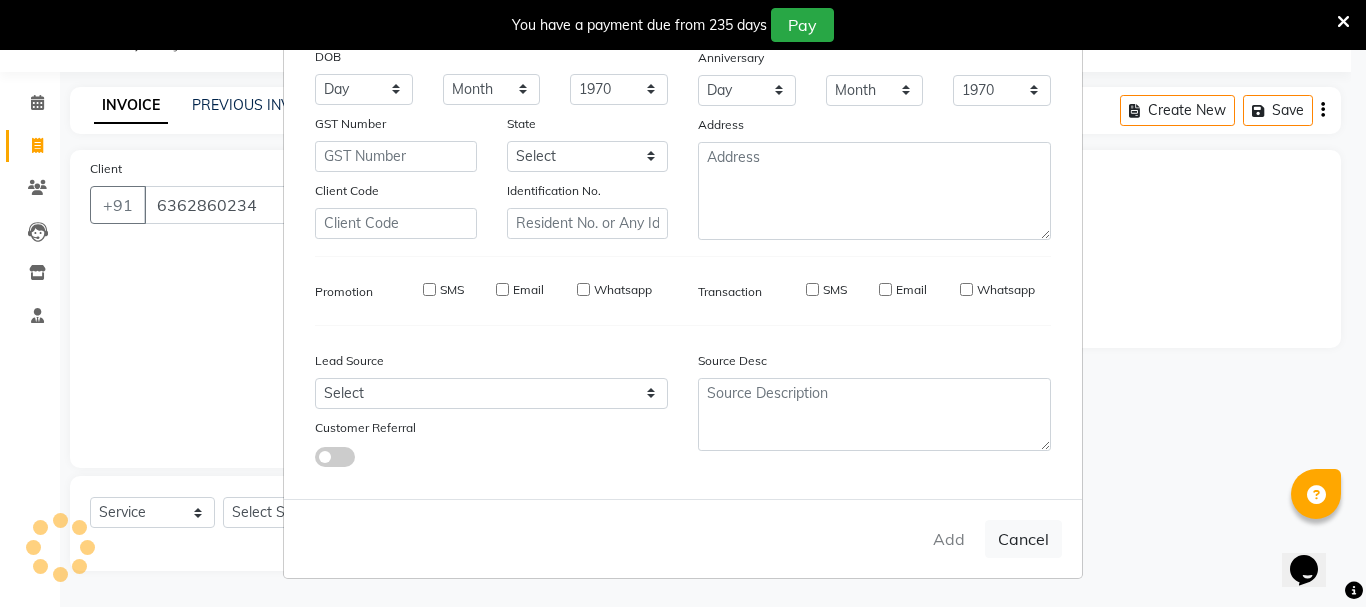type on "63******34" 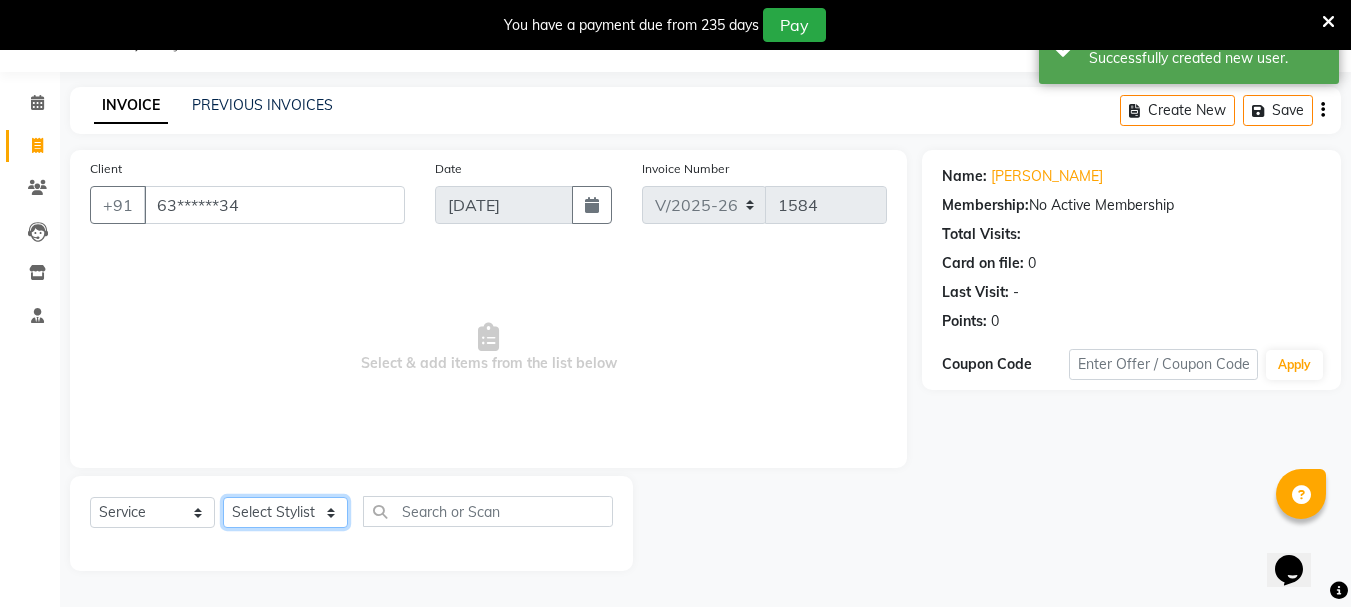 click on "Select Stylist Bhavani Buati [PERSON_NAME] Hriatpuii [PERSON_NAME] [PERSON_NAME] Salon Manager [PERSON_NAME] [PERSON_NAME] Ncy [PERSON_NAME]" 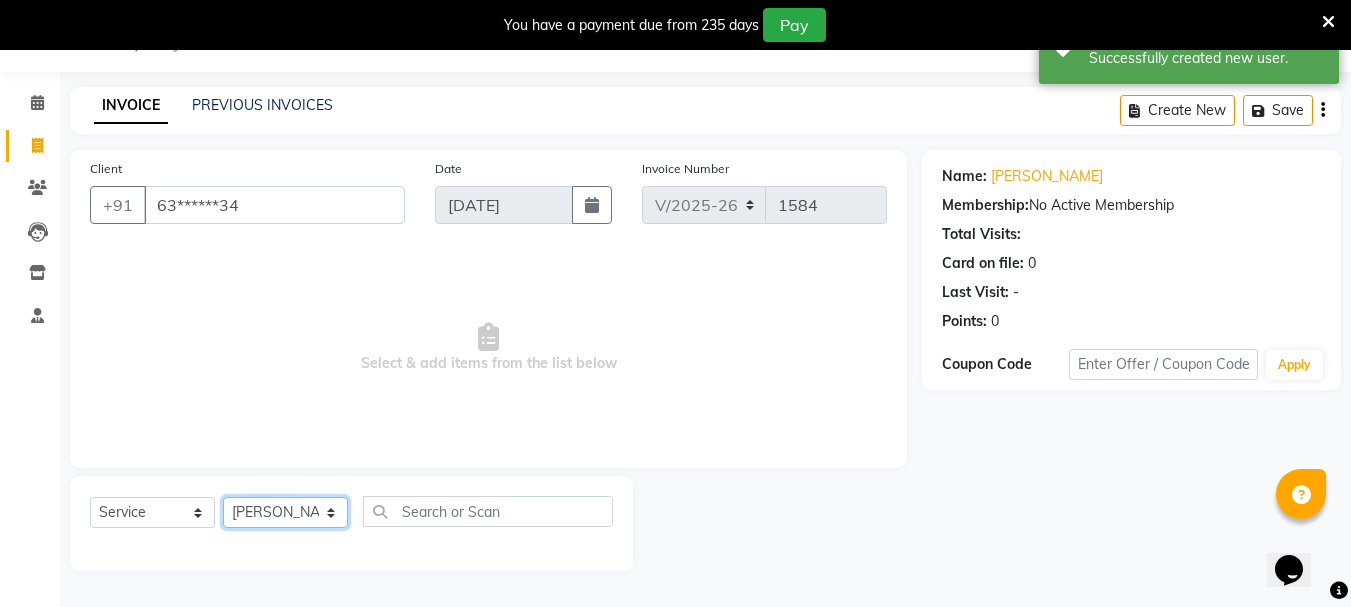 click on "Select Stylist Bhavani Buati [PERSON_NAME] Hriatpuii [PERSON_NAME] [PERSON_NAME] Salon Manager [PERSON_NAME] [PERSON_NAME] Ncy [PERSON_NAME]" 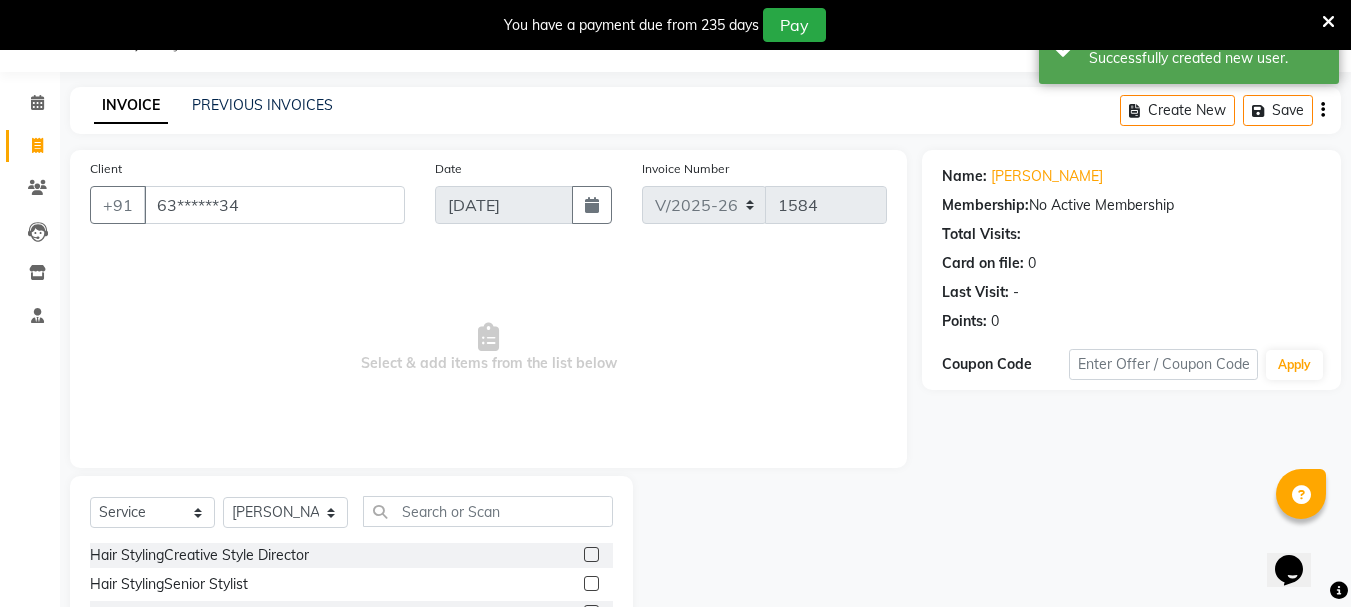 click 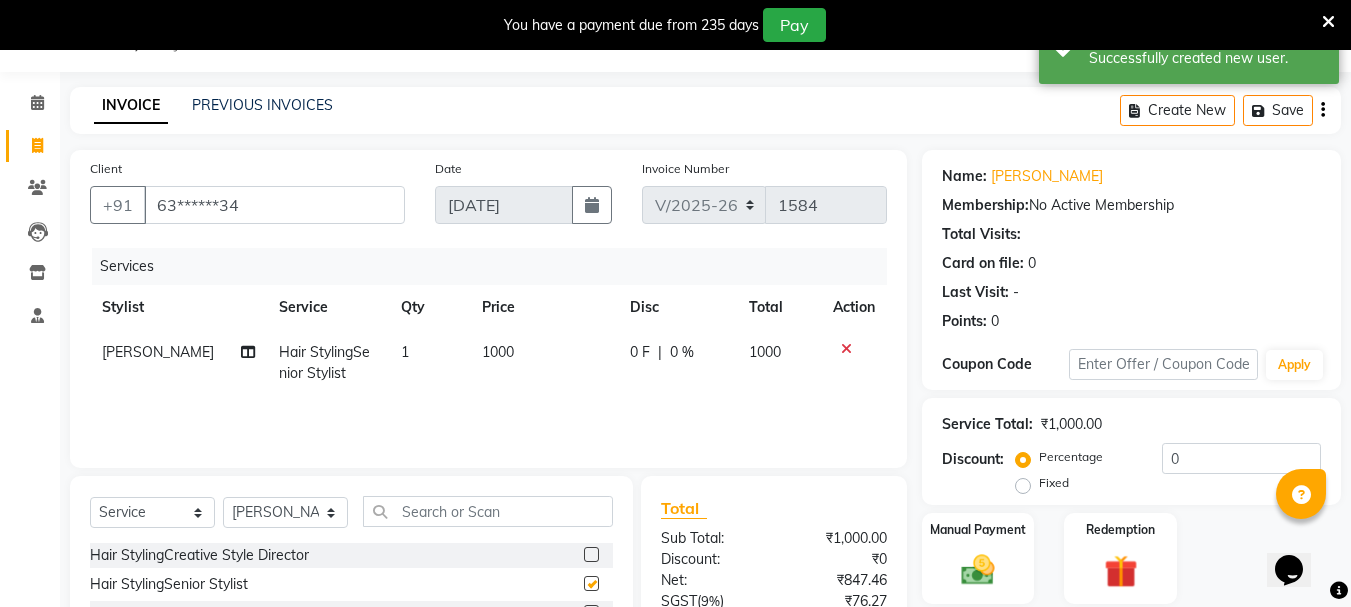 checkbox on "false" 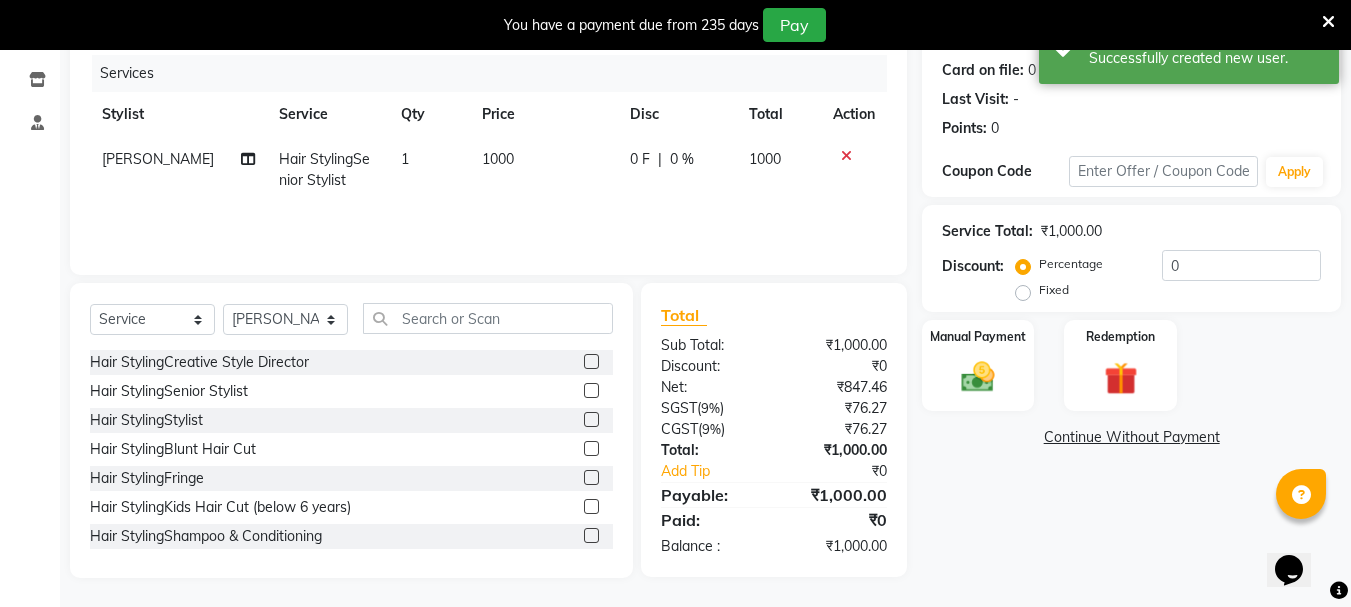 scroll, scrollTop: 244, scrollLeft: 0, axis: vertical 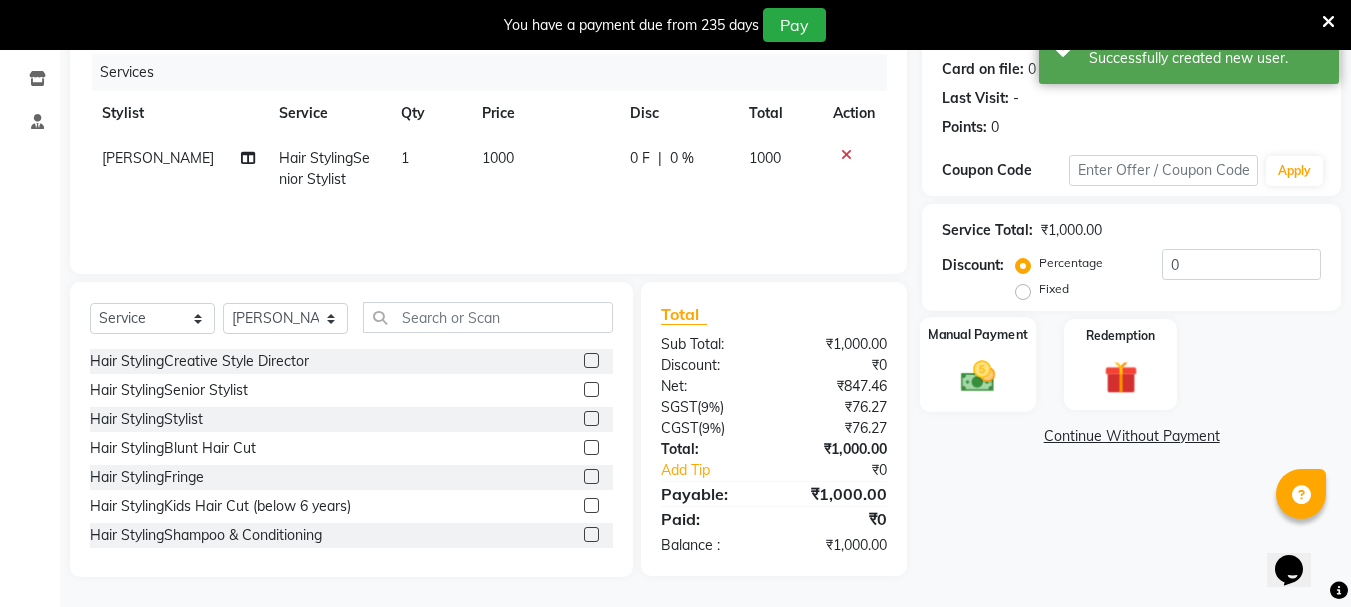 click 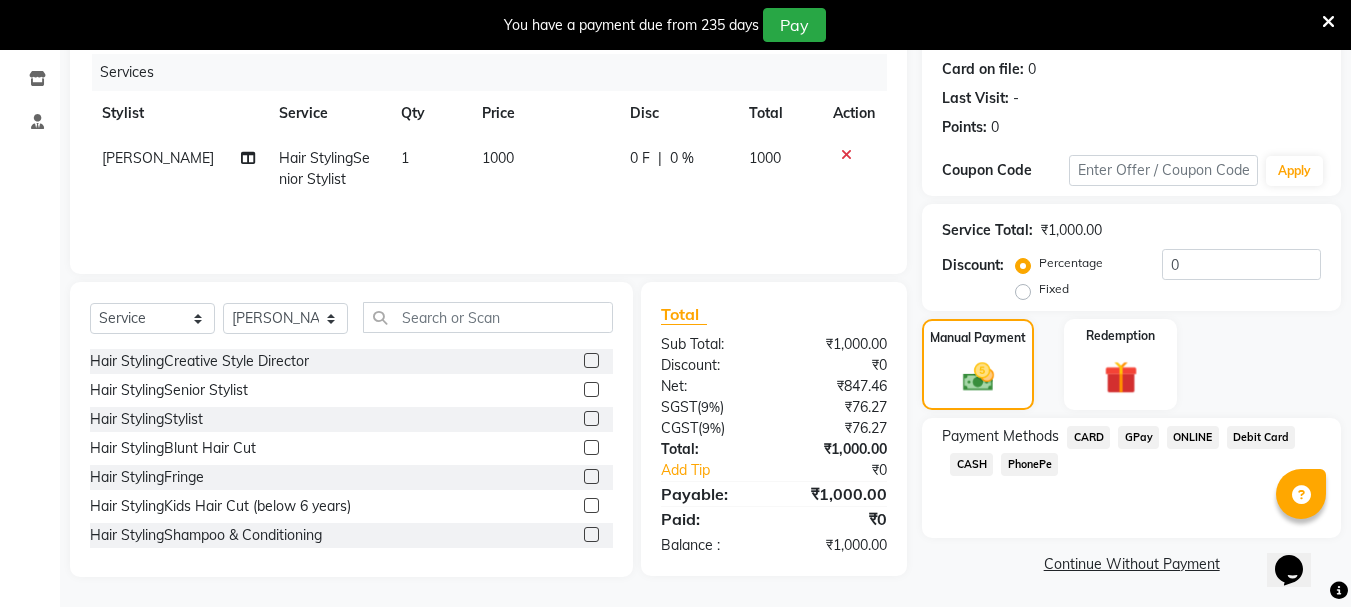 click on "CARD" 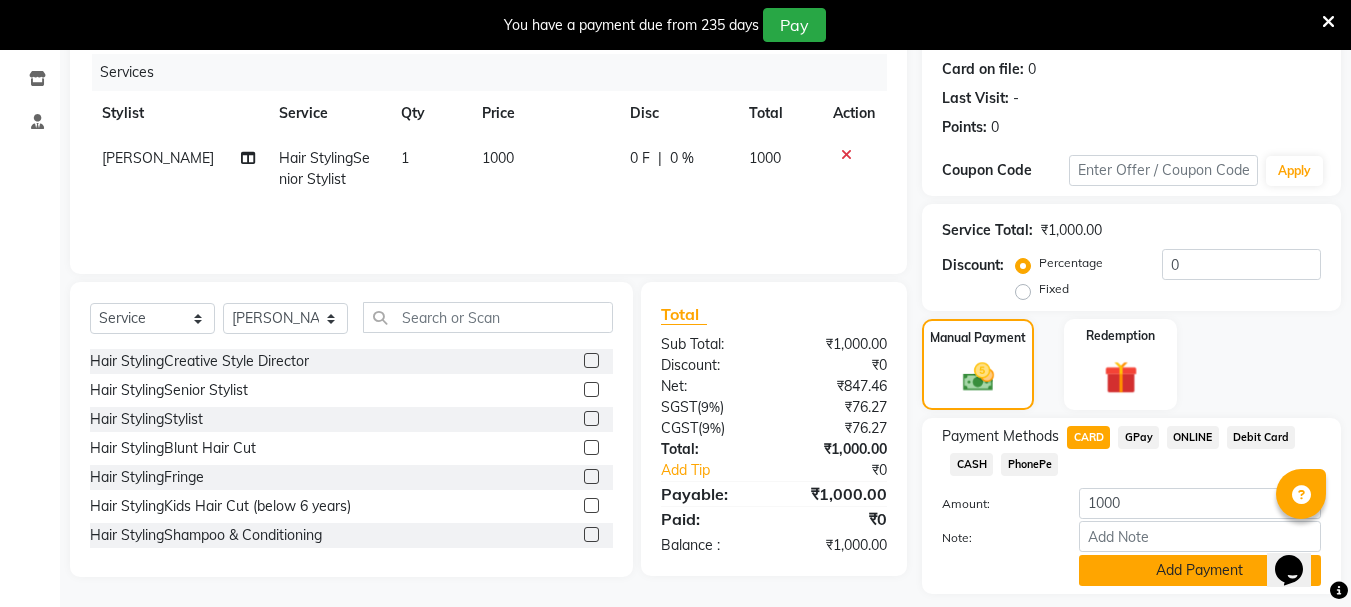 click on "Add Payment" 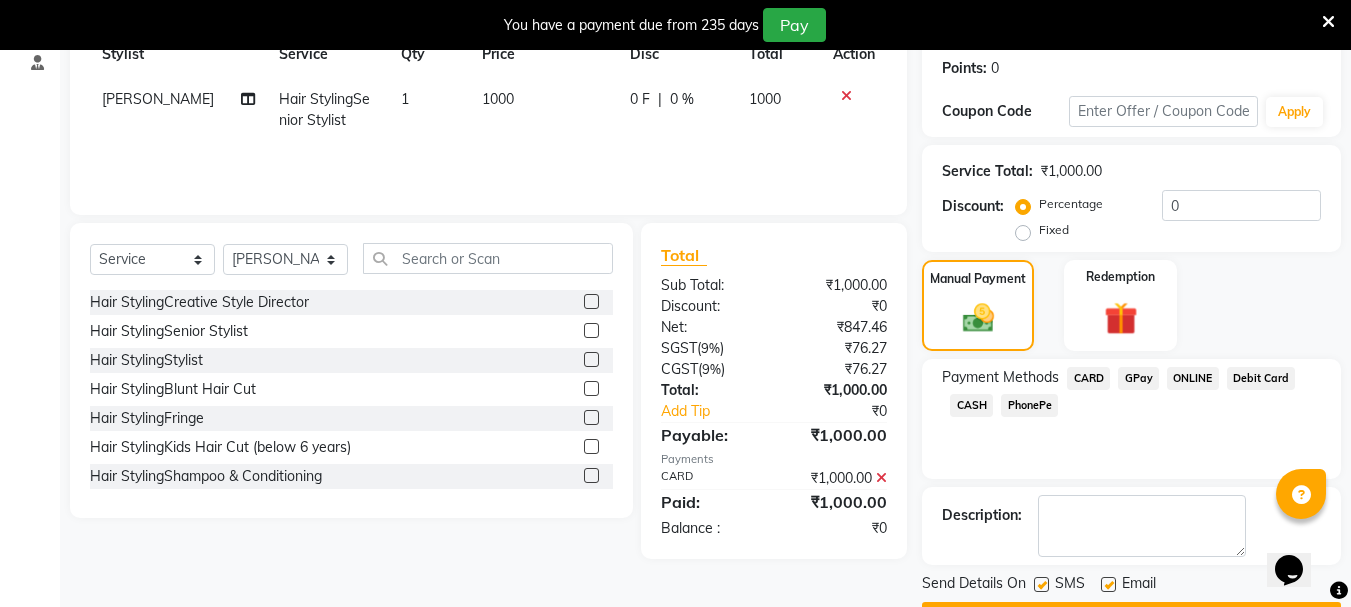 scroll, scrollTop: 359, scrollLeft: 0, axis: vertical 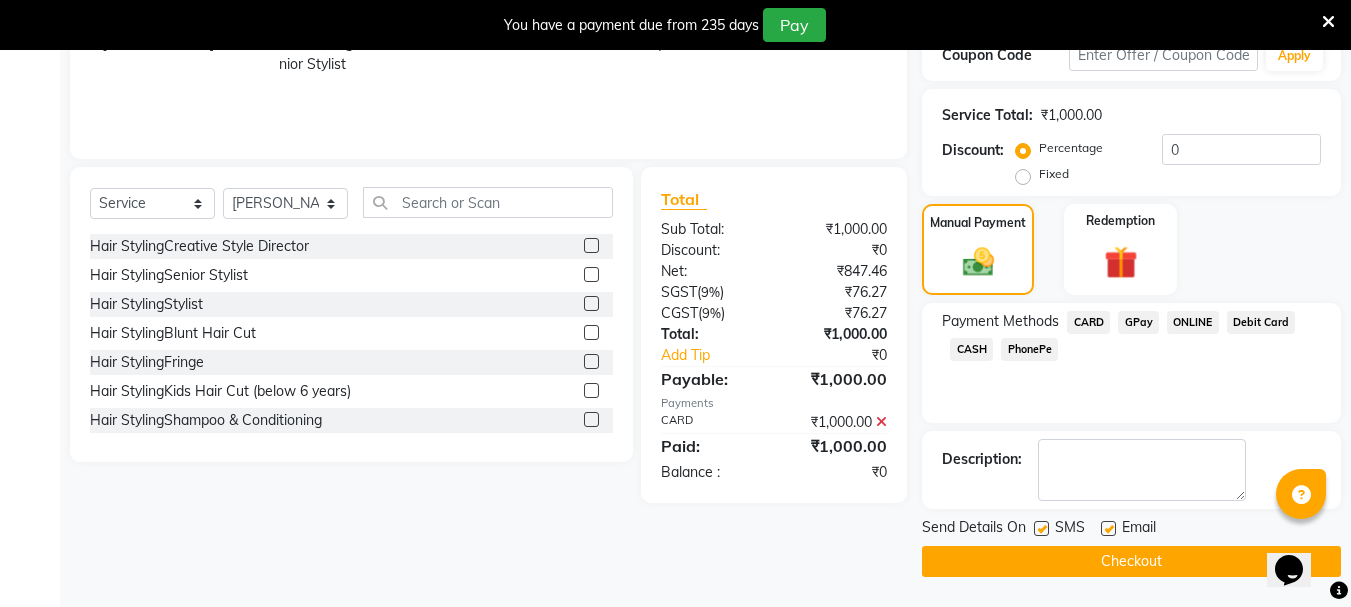 click on "Checkout" 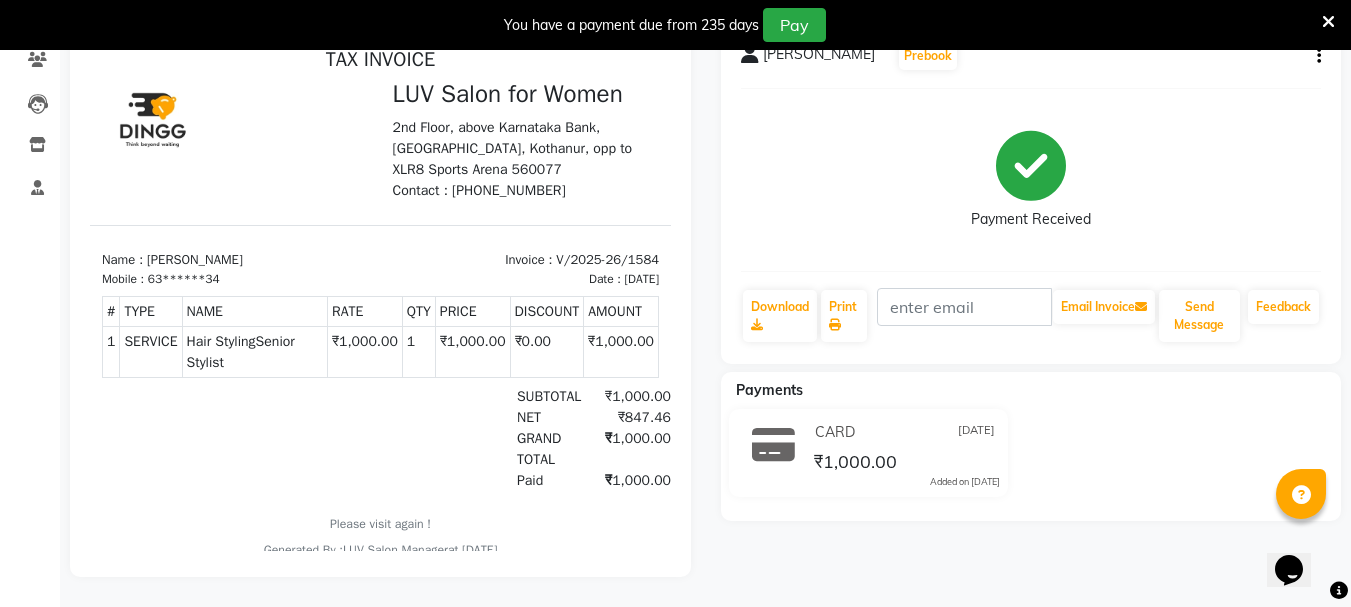 scroll, scrollTop: 0, scrollLeft: 0, axis: both 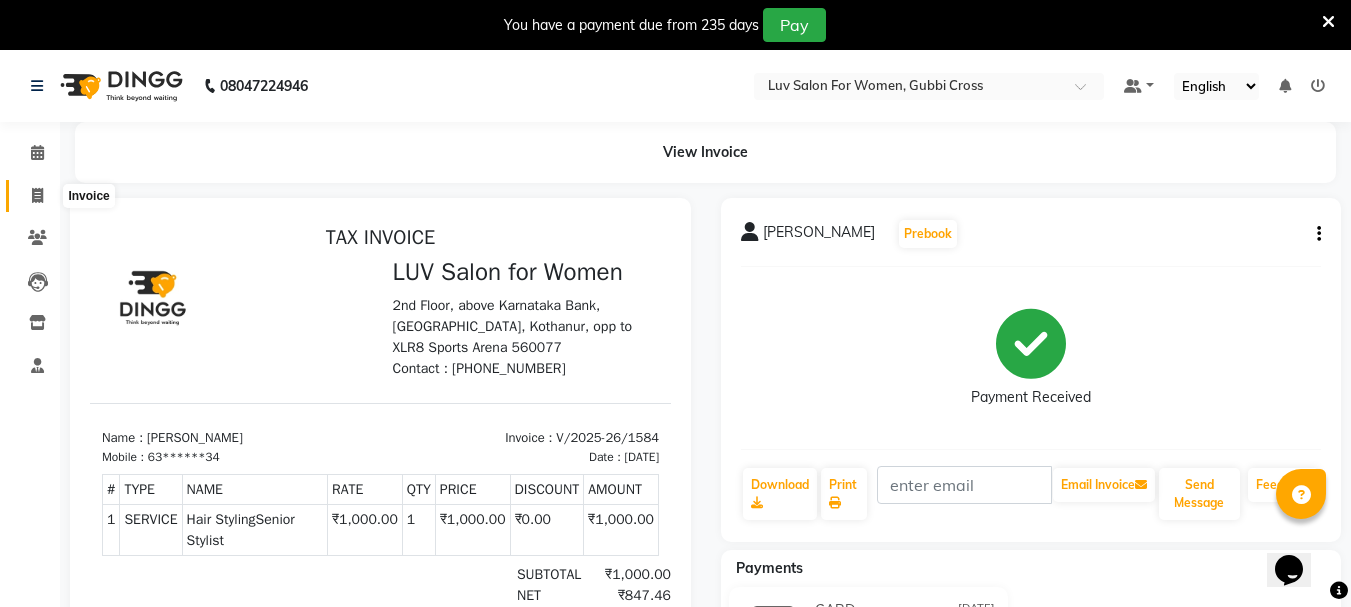 click 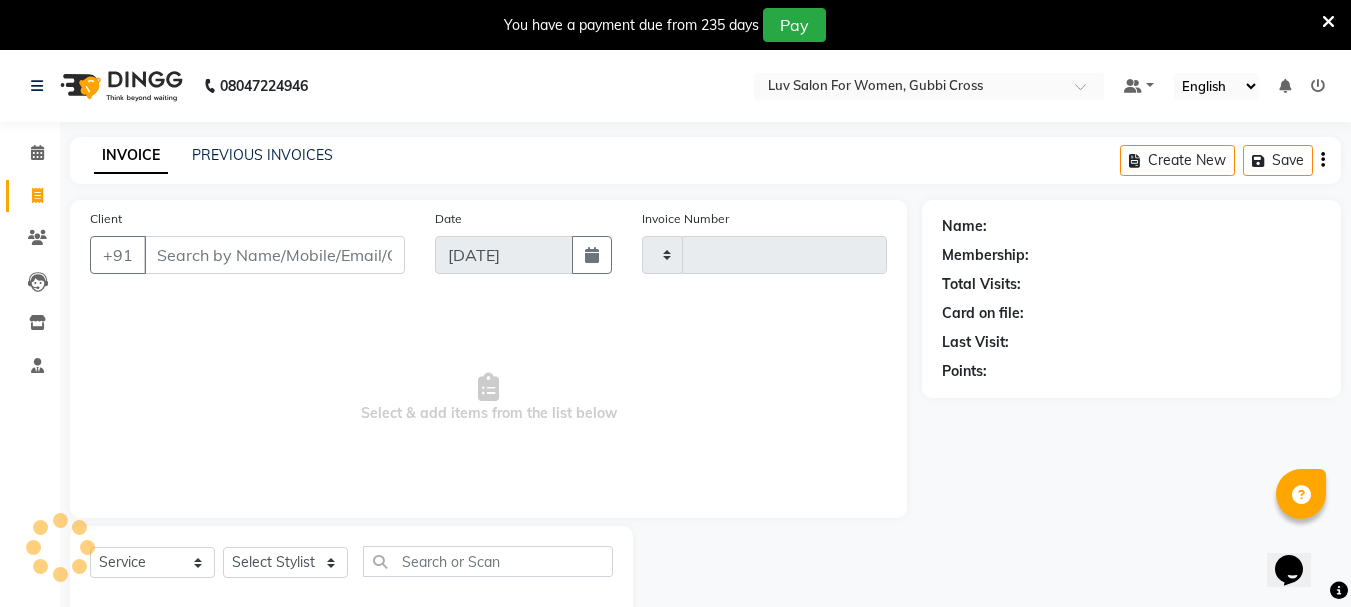 scroll, scrollTop: 50, scrollLeft: 0, axis: vertical 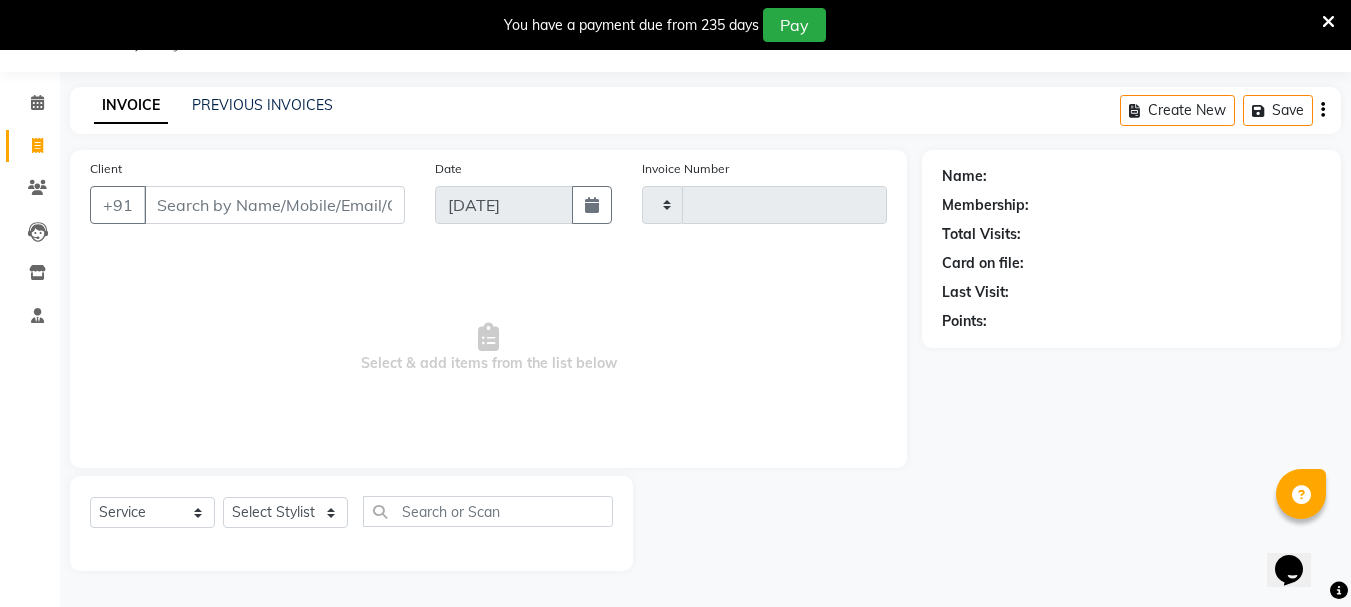 type on "1585" 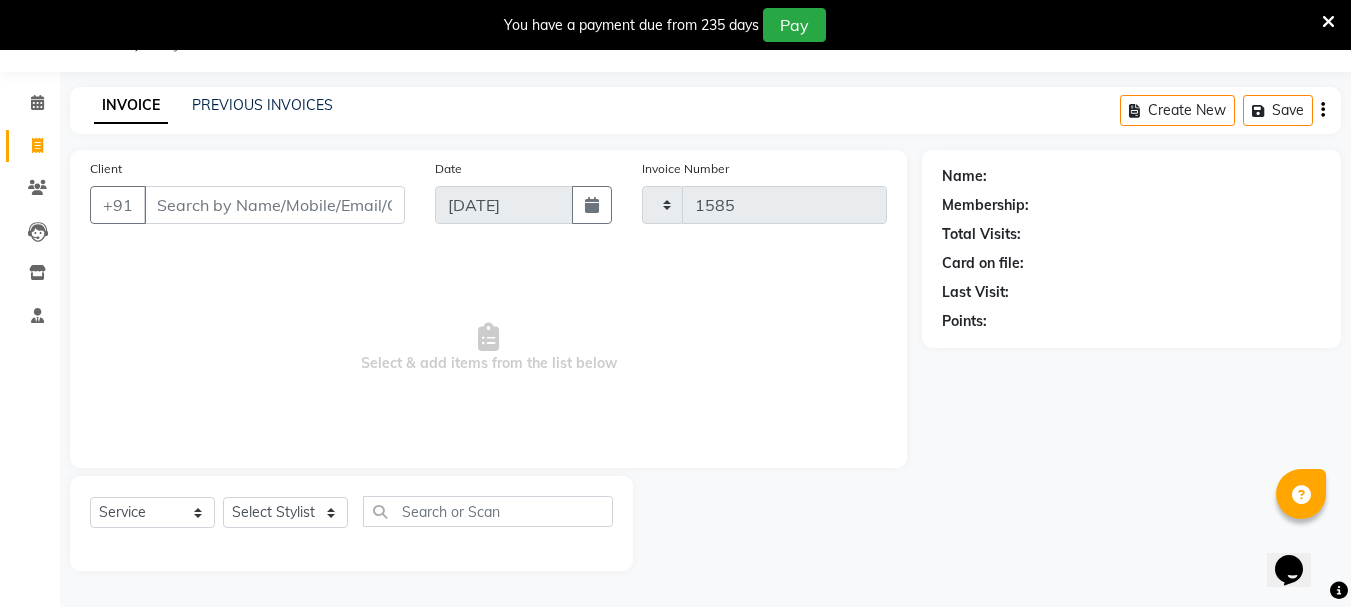 select on "7221" 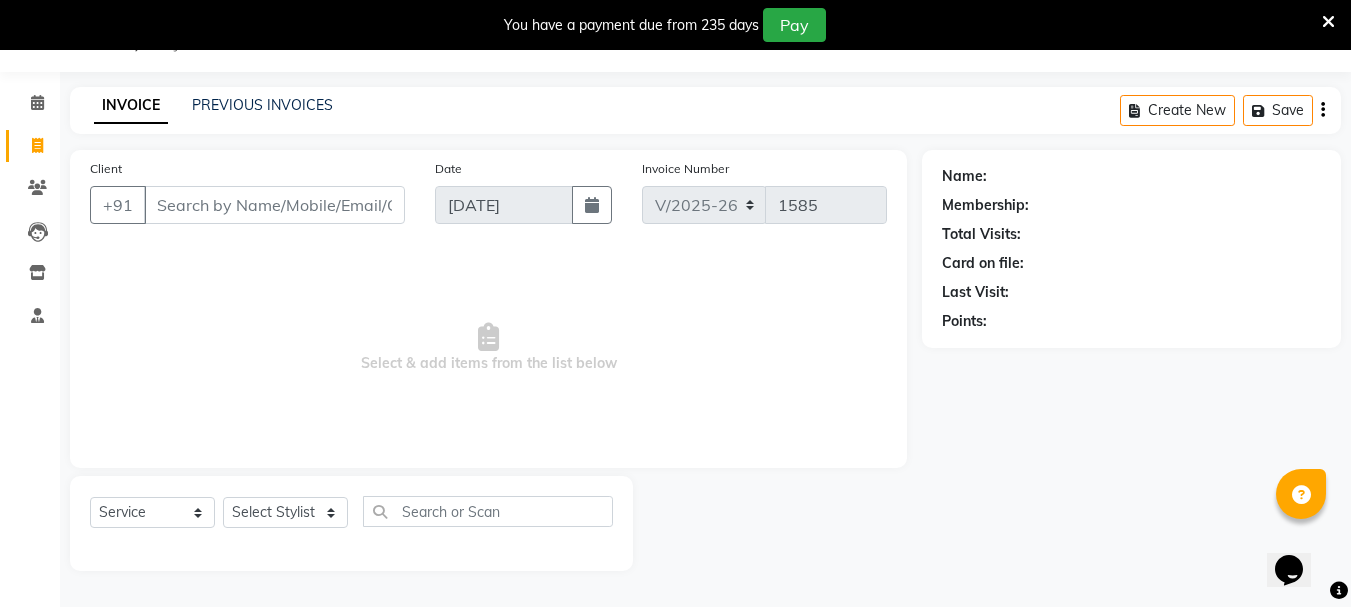 click on "Client" at bounding box center (274, 205) 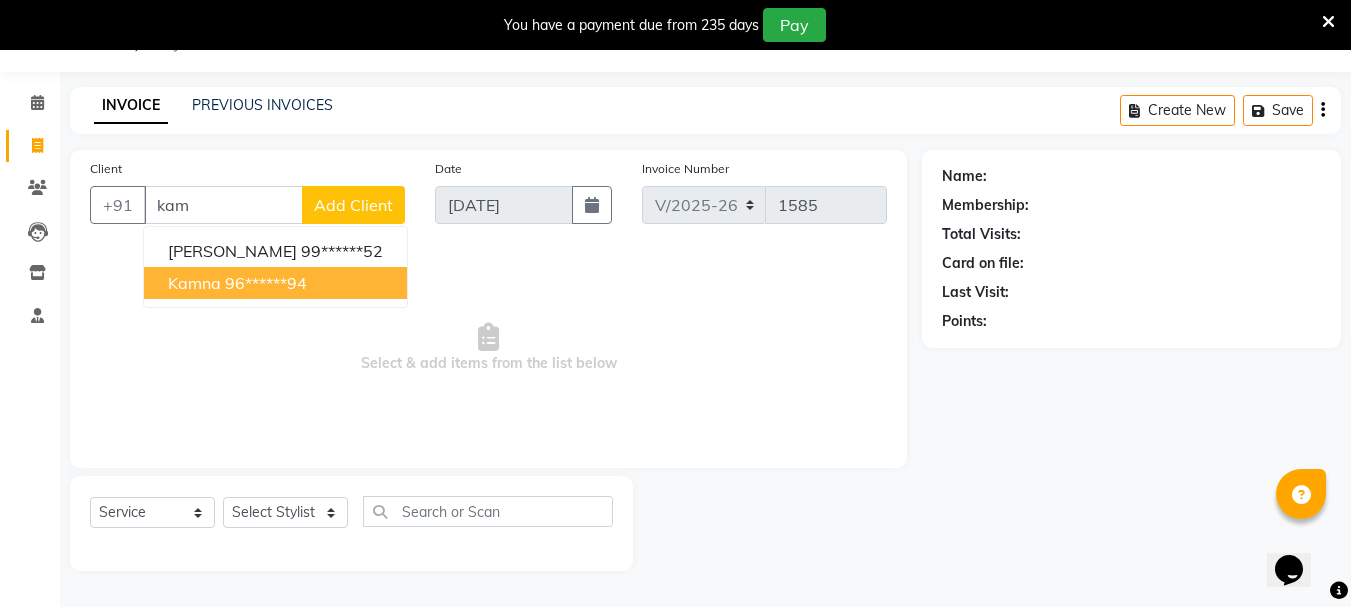 click on "Kamna" at bounding box center (194, 283) 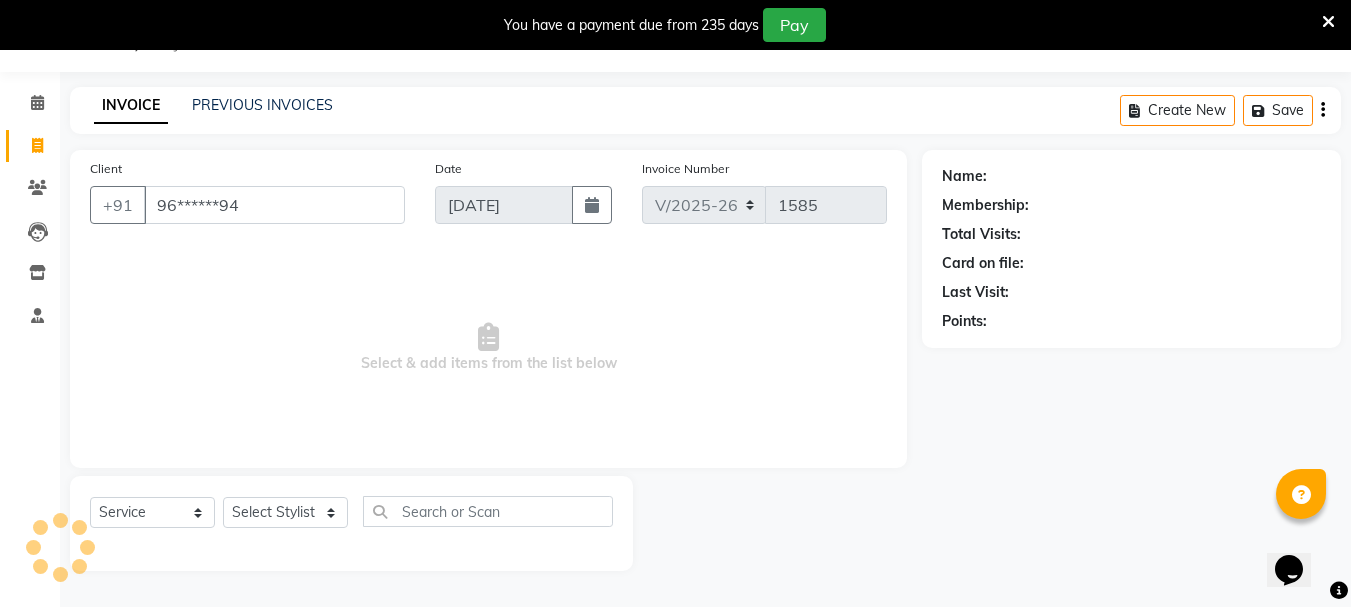 type on "96******94" 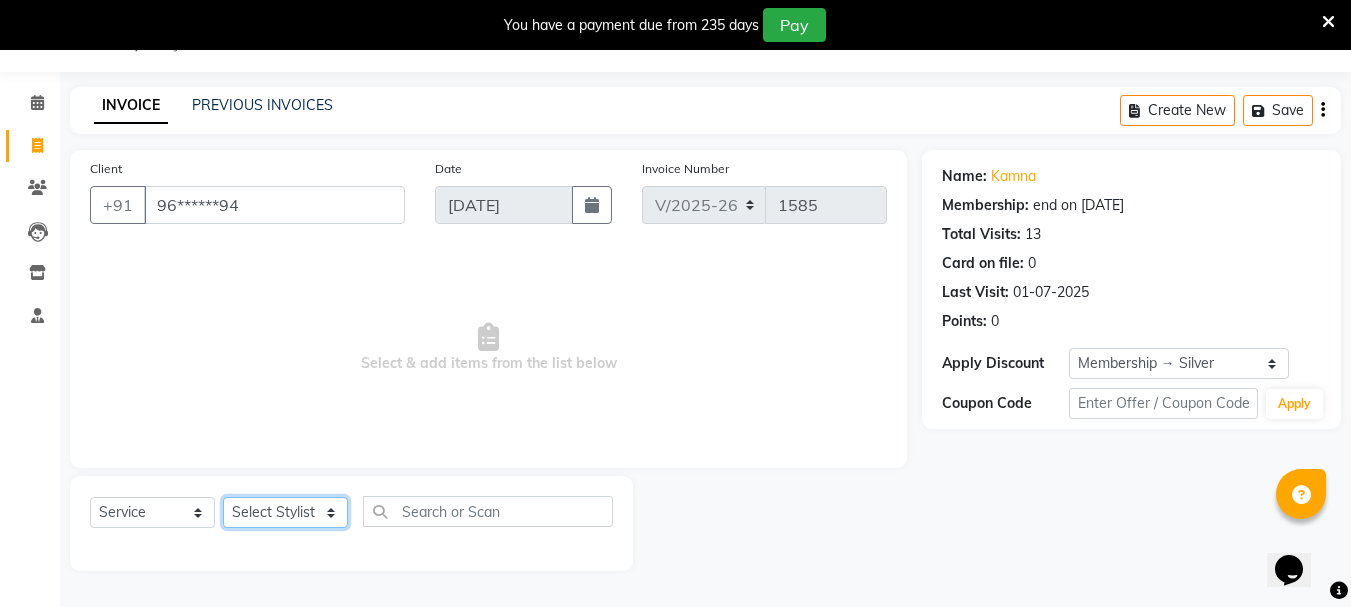 click on "Select Stylist Bhavani Buati [PERSON_NAME] Hriatpuii [PERSON_NAME] [PERSON_NAME] Salon Manager [PERSON_NAME] [PERSON_NAME] Ncy [PERSON_NAME]" 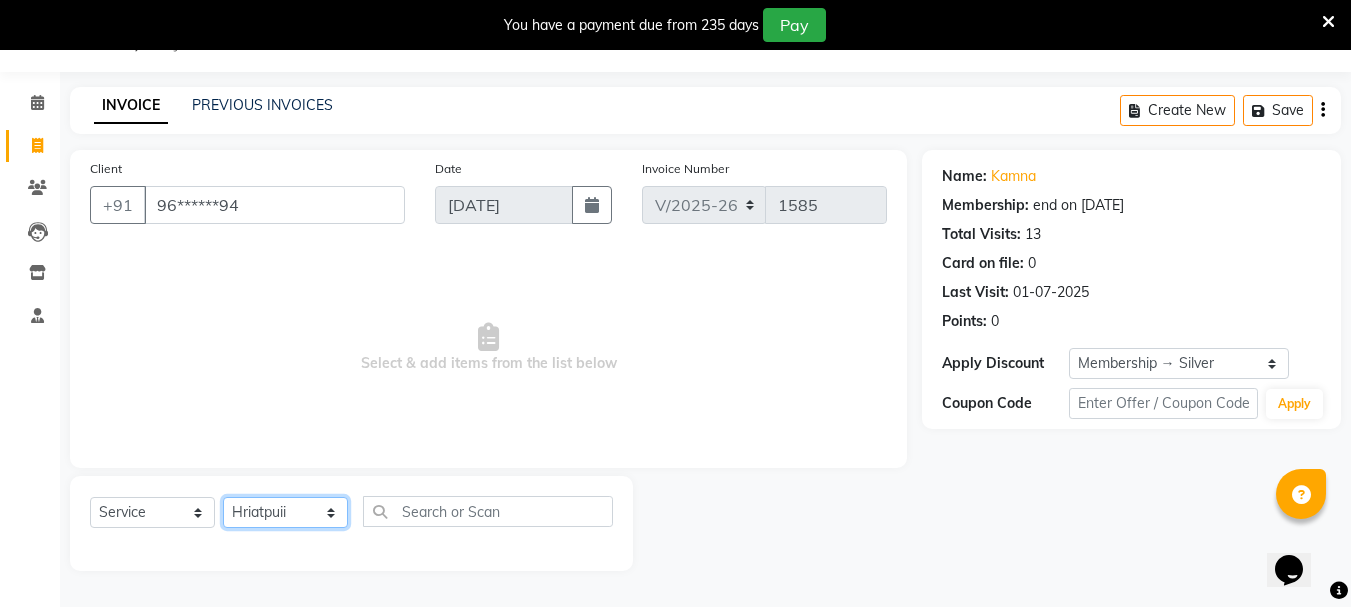click on "Select Stylist Bhavani Buati [PERSON_NAME] Hriatpuii [PERSON_NAME] [PERSON_NAME] Salon Manager [PERSON_NAME] [PERSON_NAME] Ncy [PERSON_NAME]" 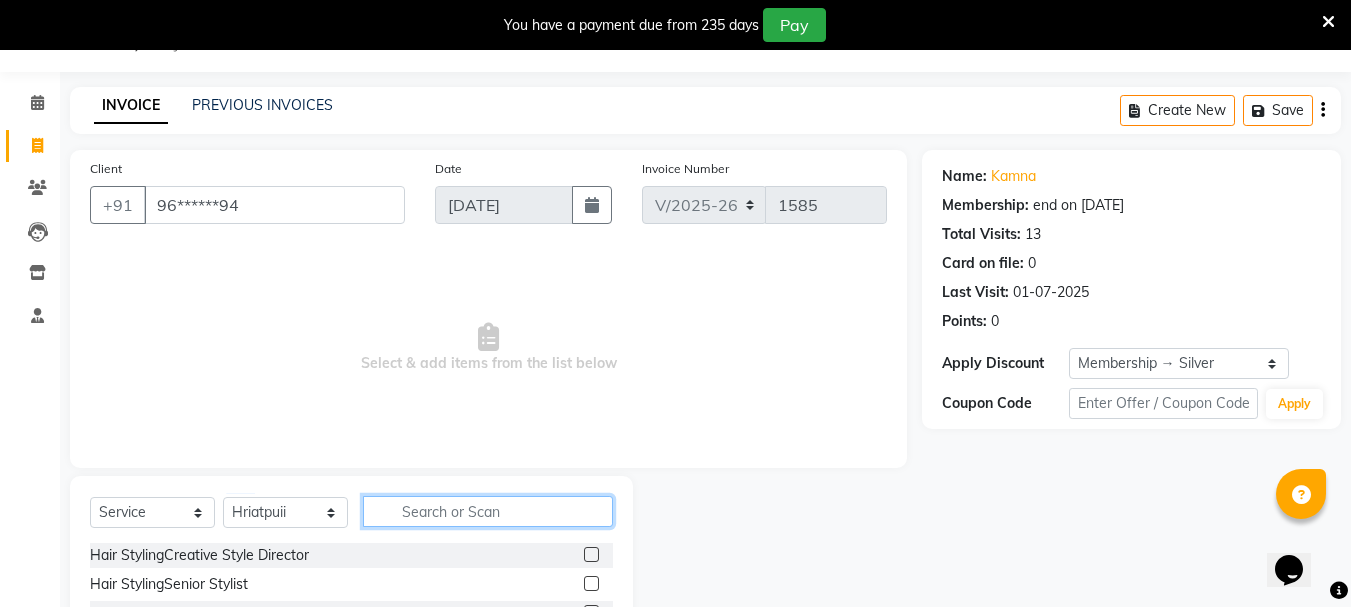 click 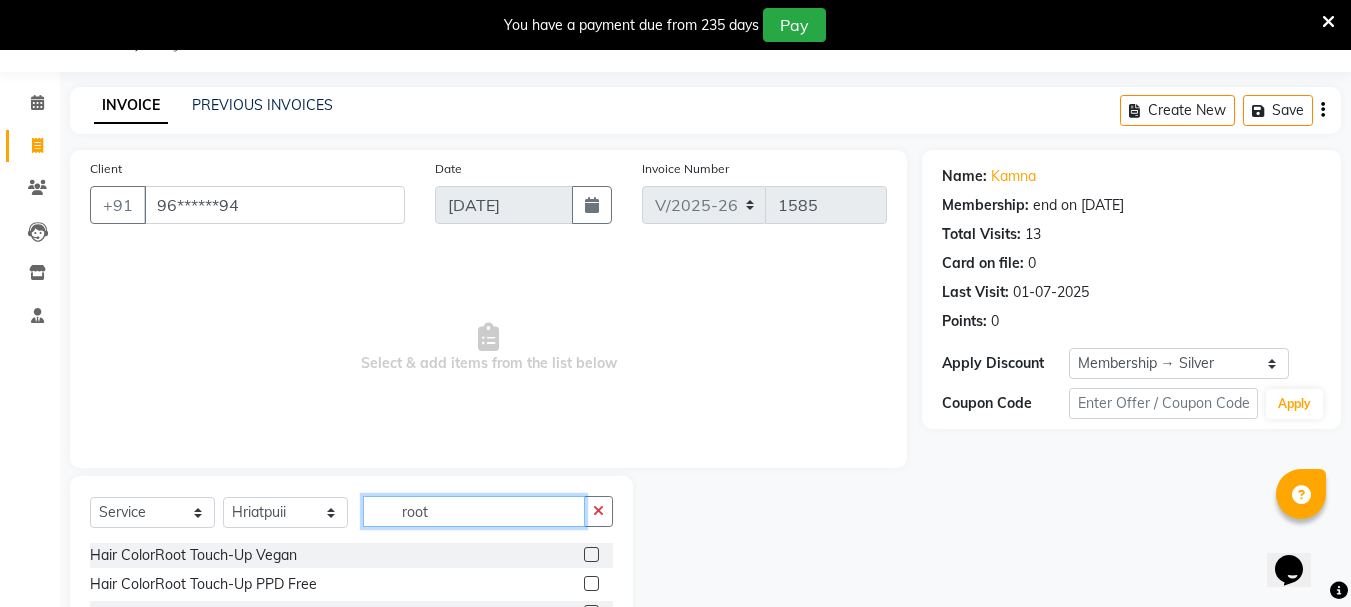type on "root" 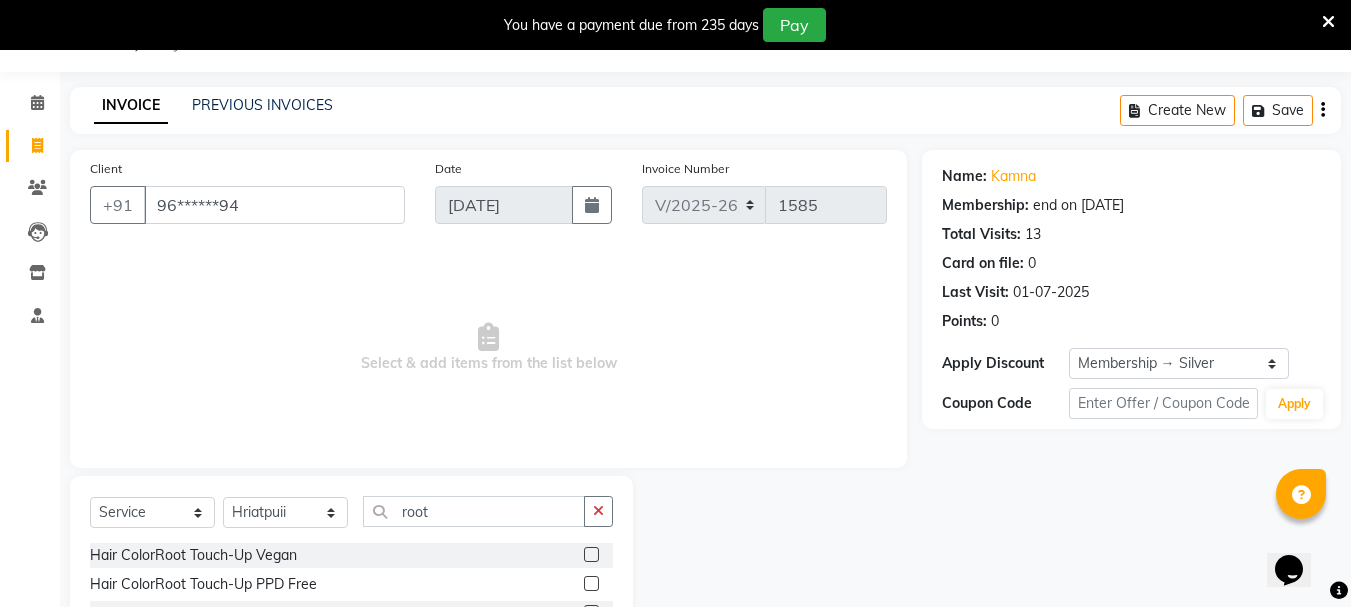 click 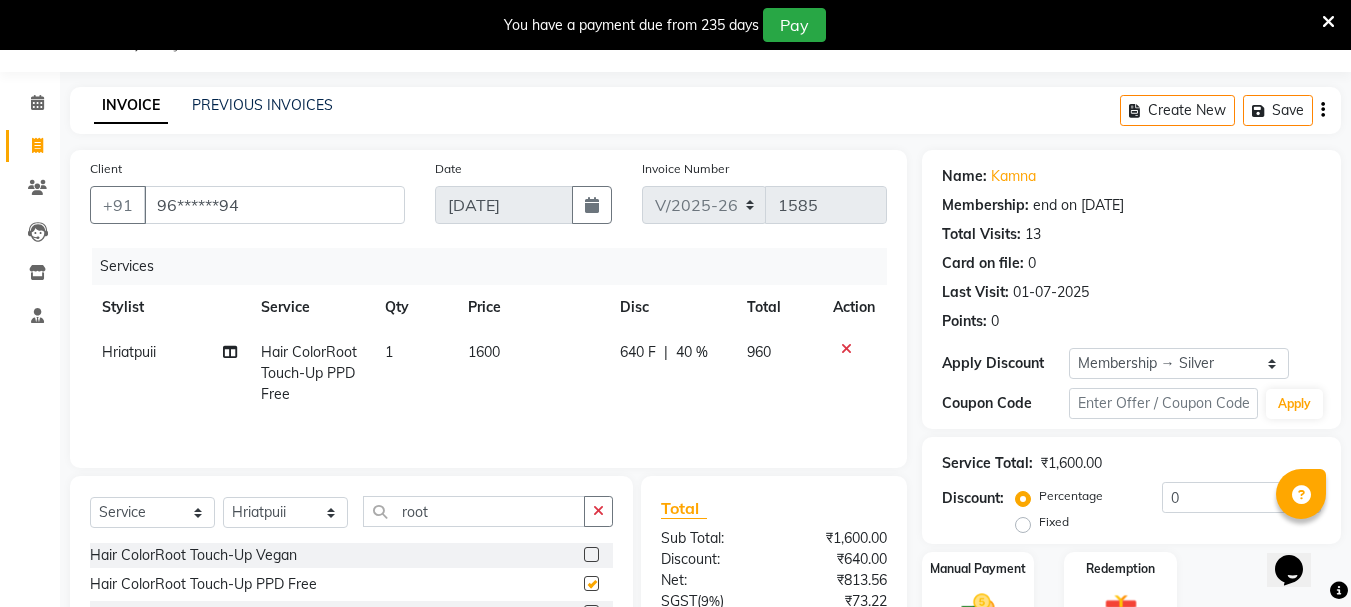 checkbox on "false" 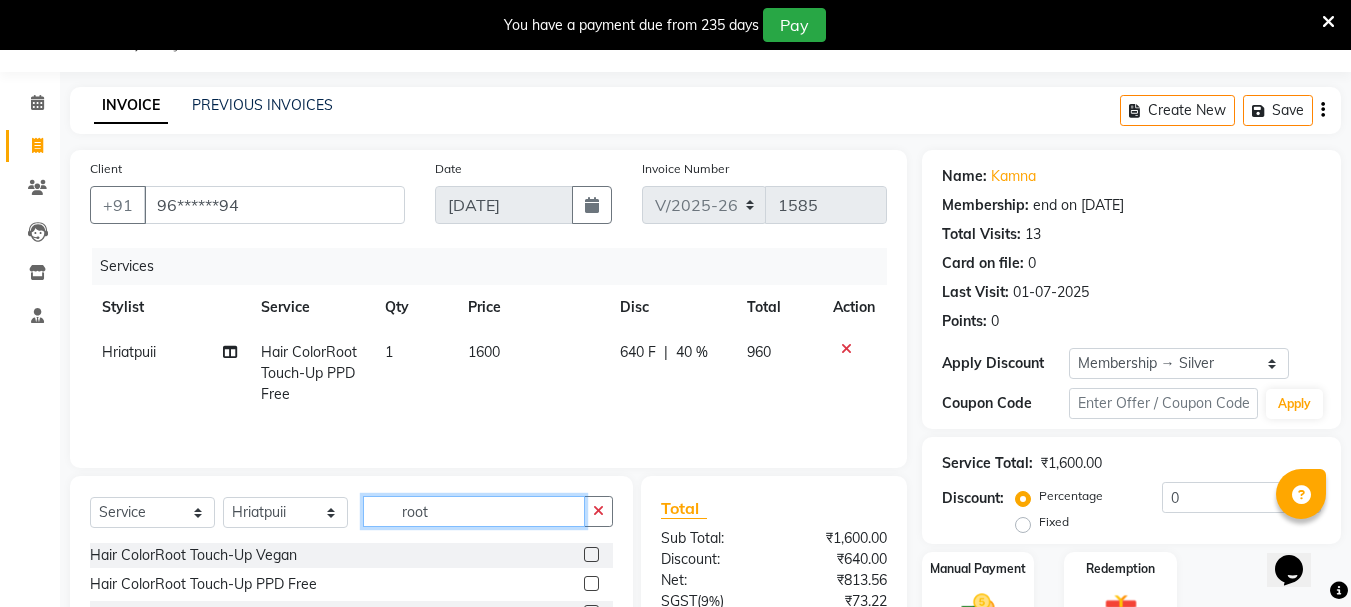 click on "root" 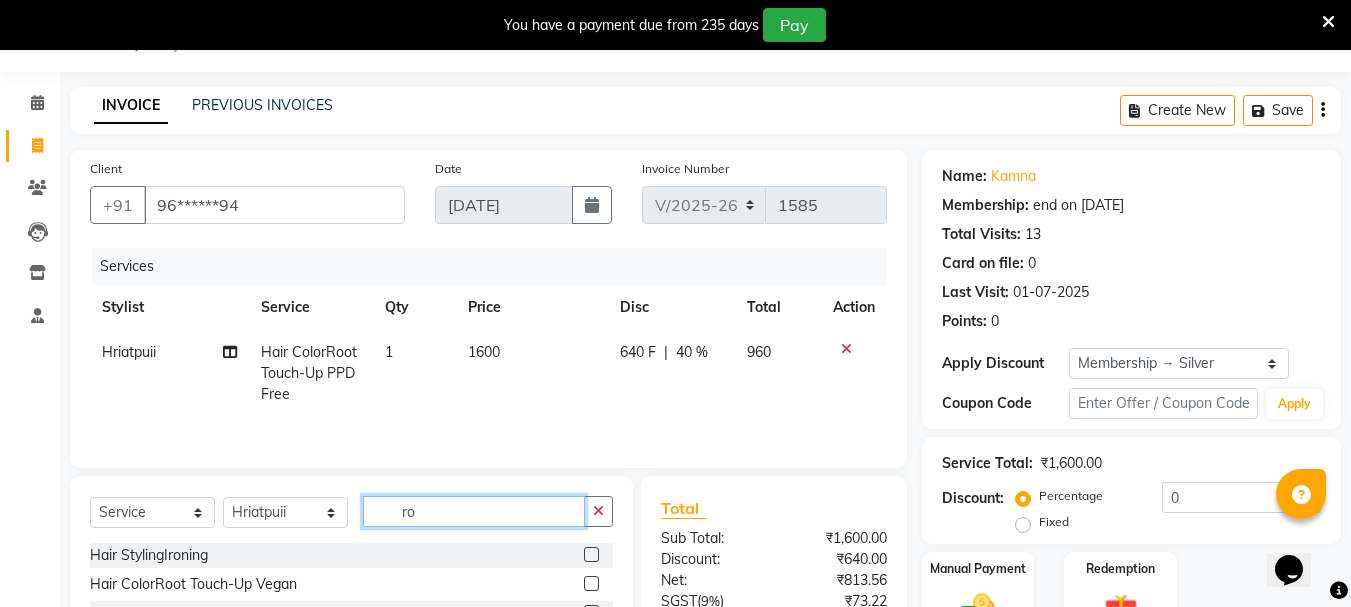 type on "r" 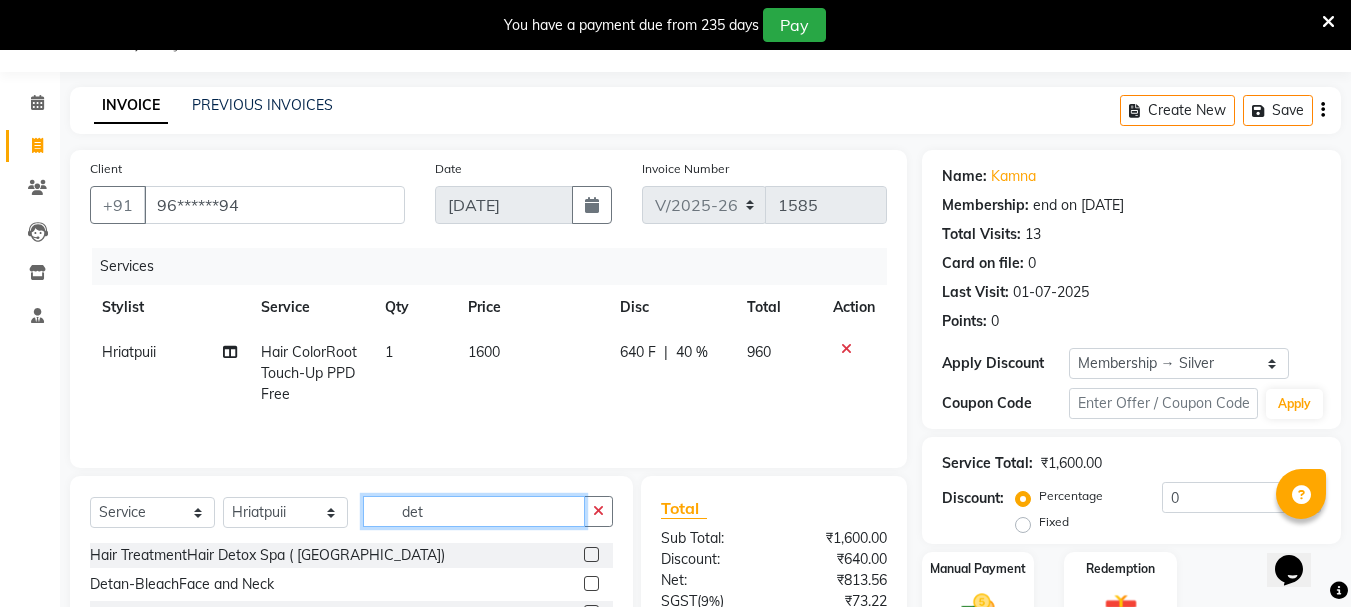 type on "det" 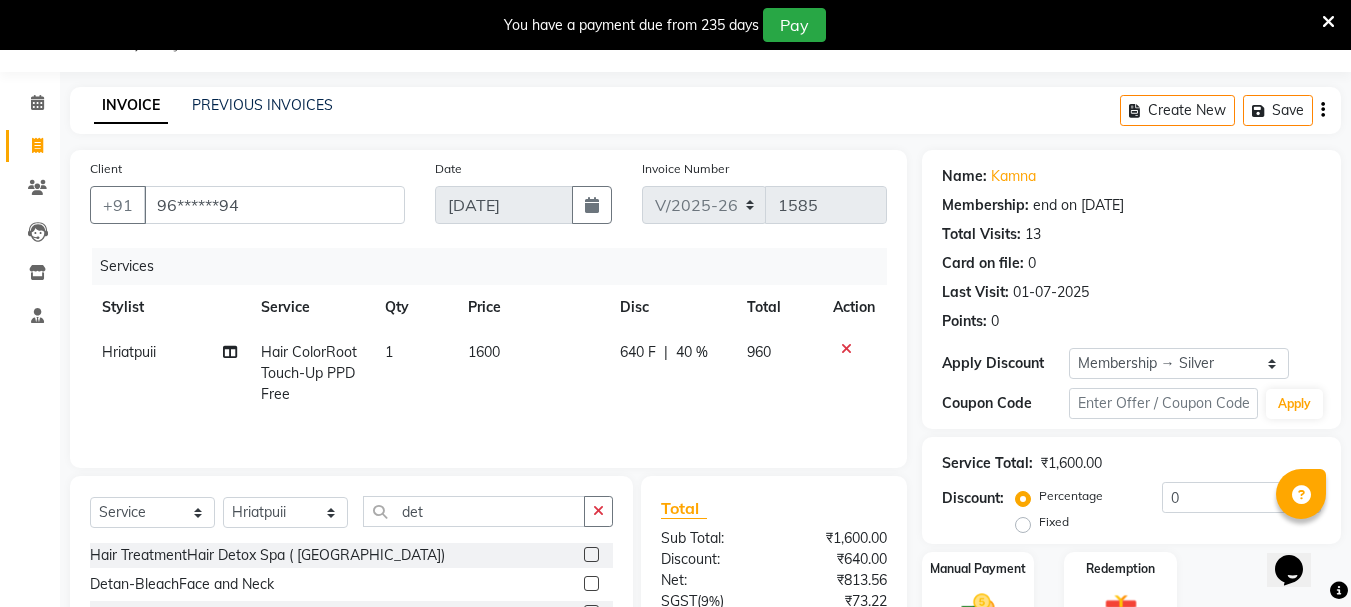 click 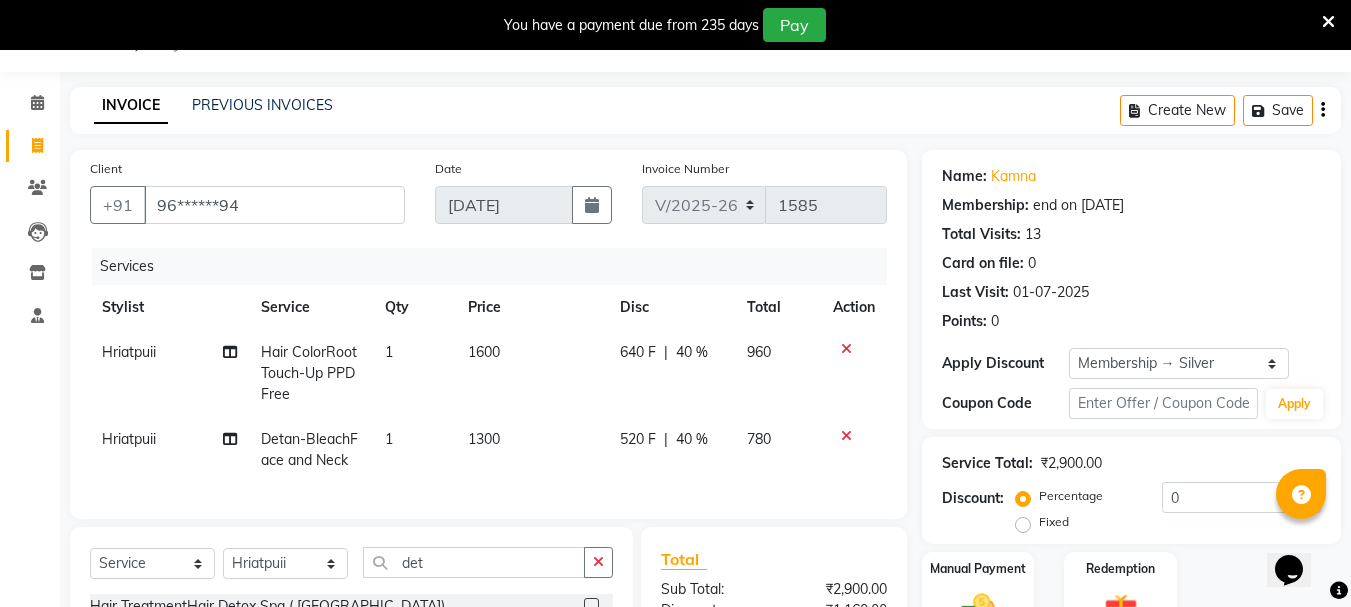 checkbox on "false" 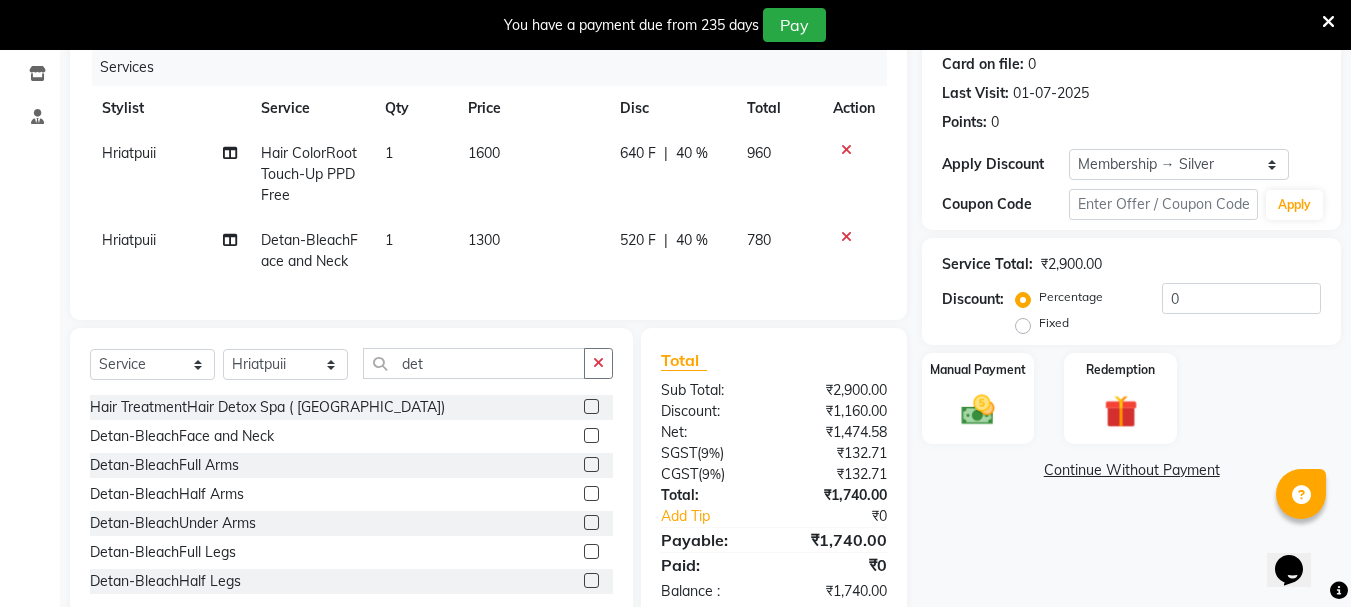 scroll, scrollTop: 250, scrollLeft: 0, axis: vertical 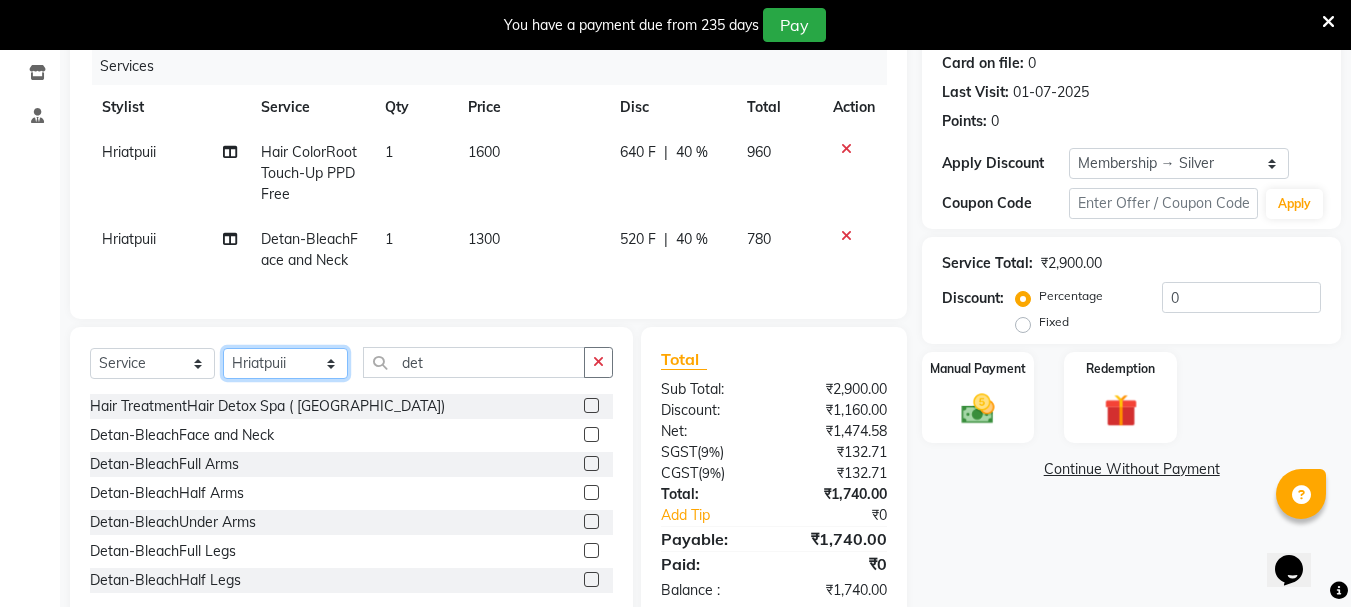 click on "Select Stylist Bhavani Buati [PERSON_NAME] Hriatpuii [PERSON_NAME] [PERSON_NAME] Salon Manager [PERSON_NAME] [PERSON_NAME] Ncy [PERSON_NAME]" 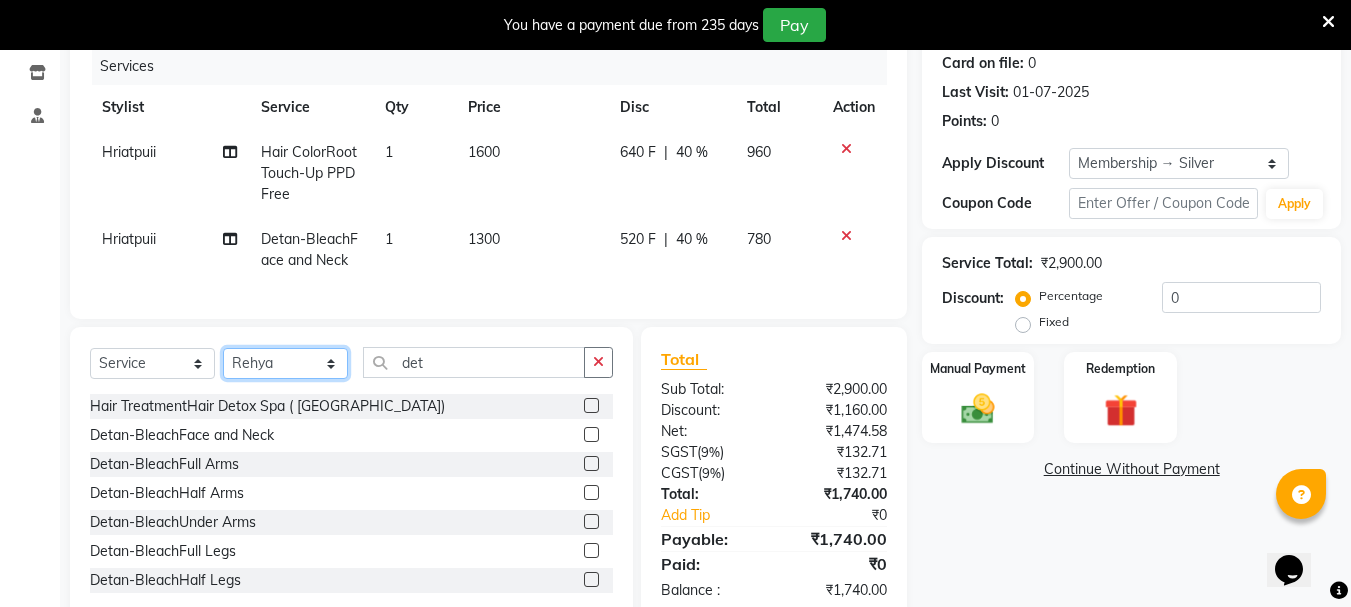 click on "Select Stylist Bhavani Buati [PERSON_NAME] Hriatpuii [PERSON_NAME] [PERSON_NAME] Salon Manager [PERSON_NAME] [PERSON_NAME] Ncy [PERSON_NAME]" 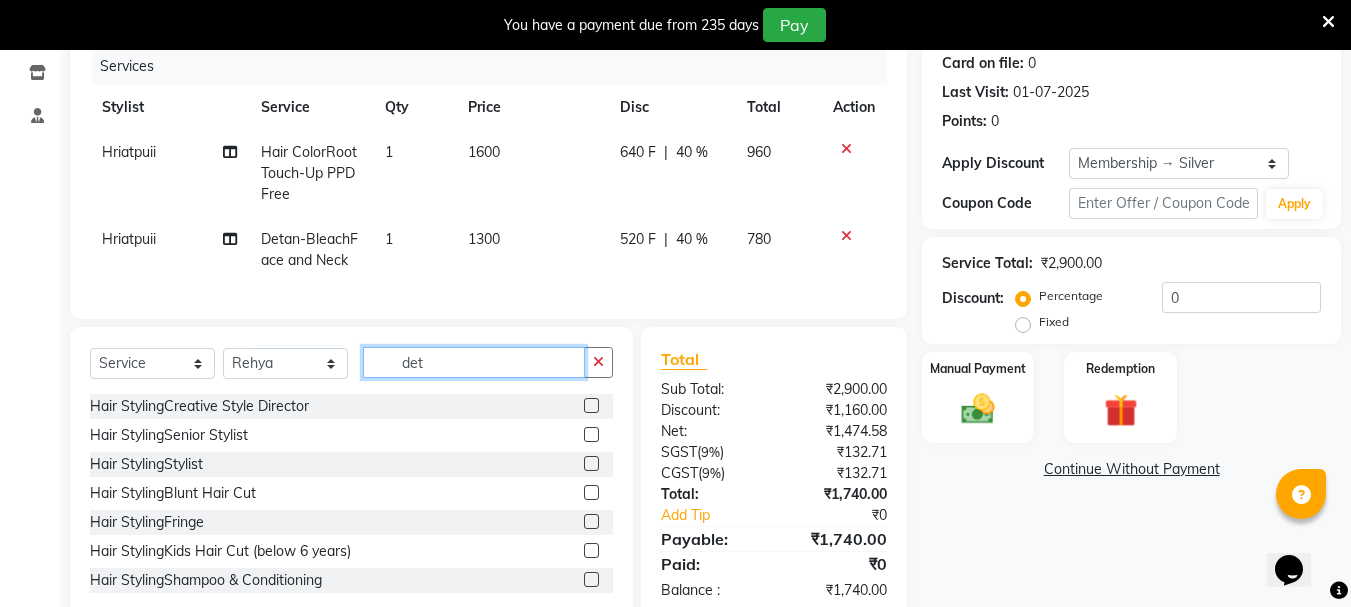click on "det" 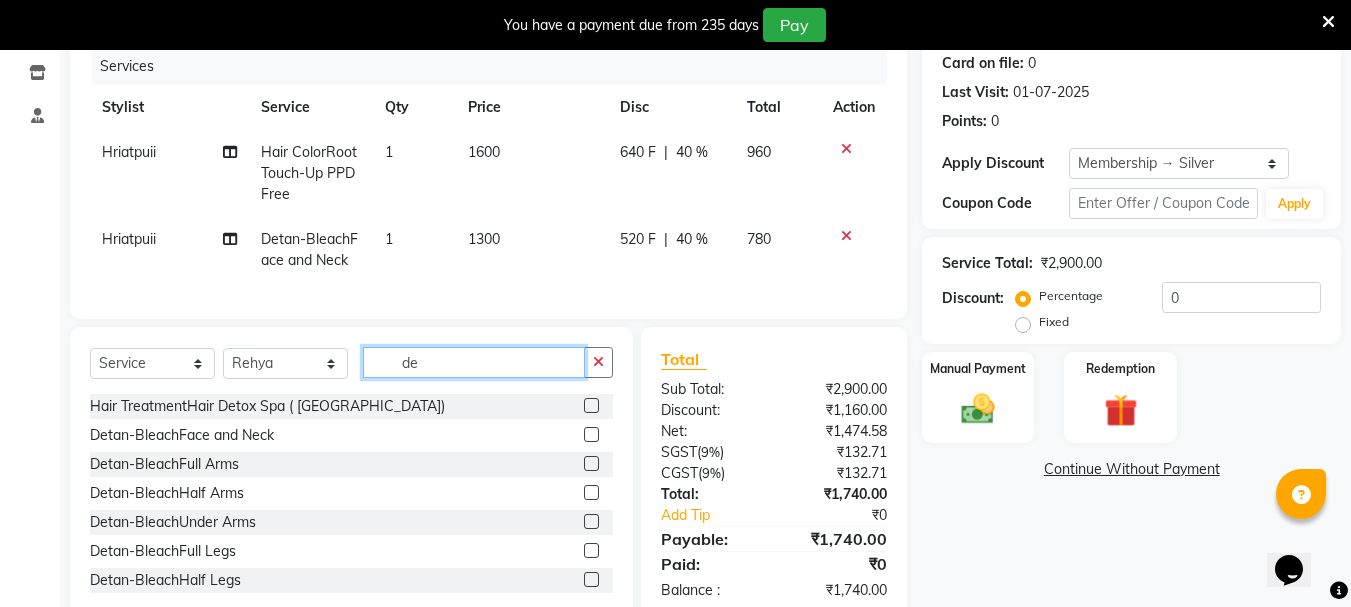 type on "d" 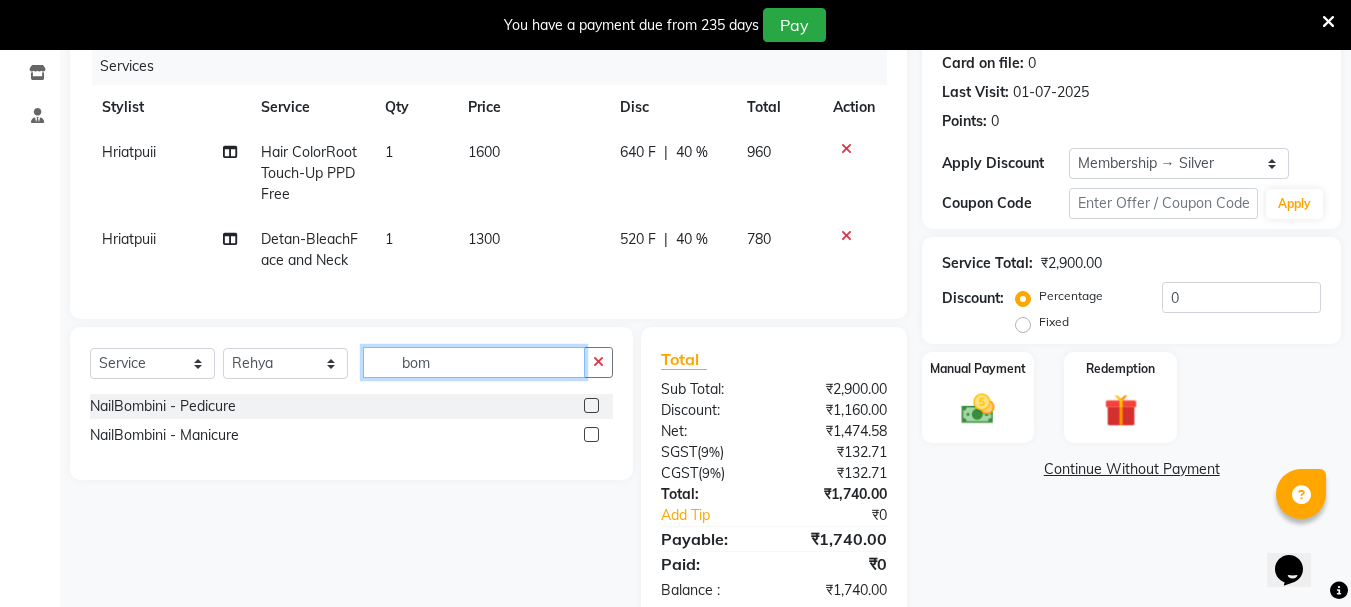 type on "bom" 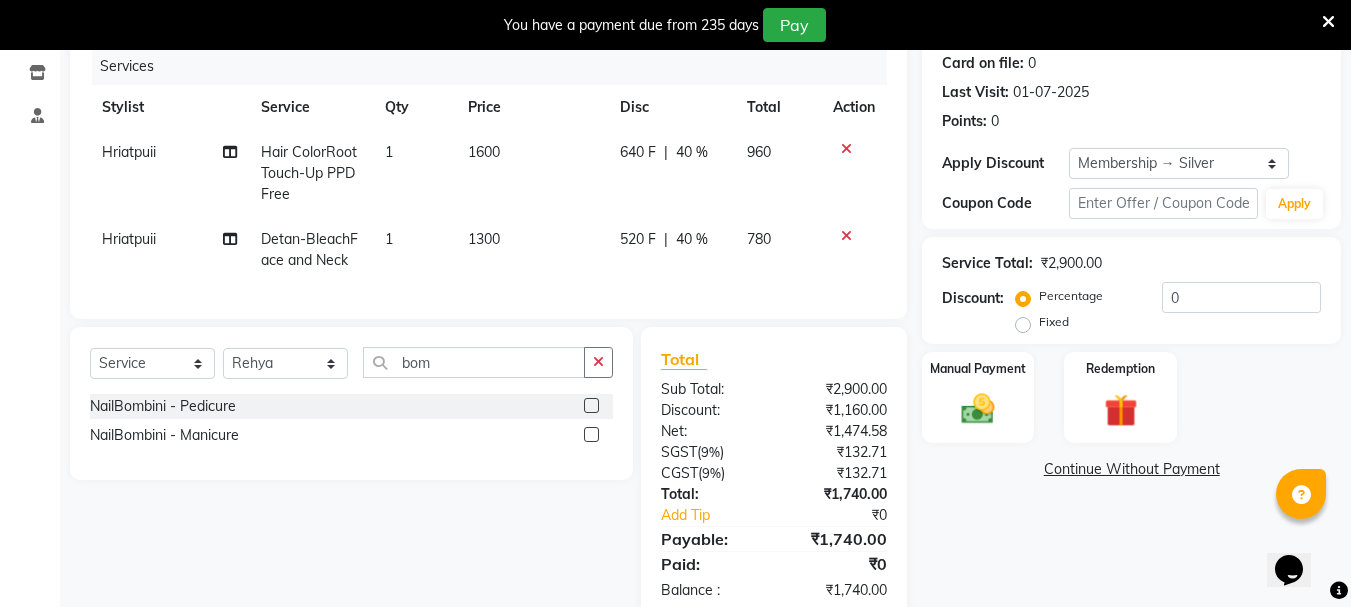 click 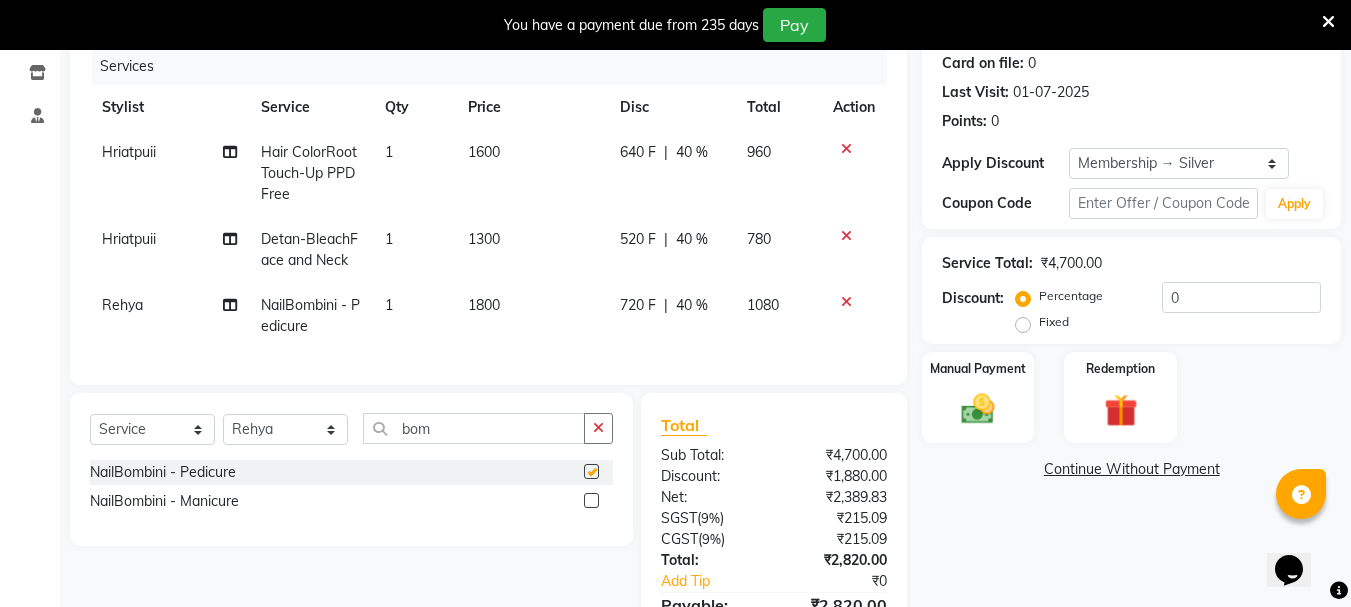 checkbox on "false" 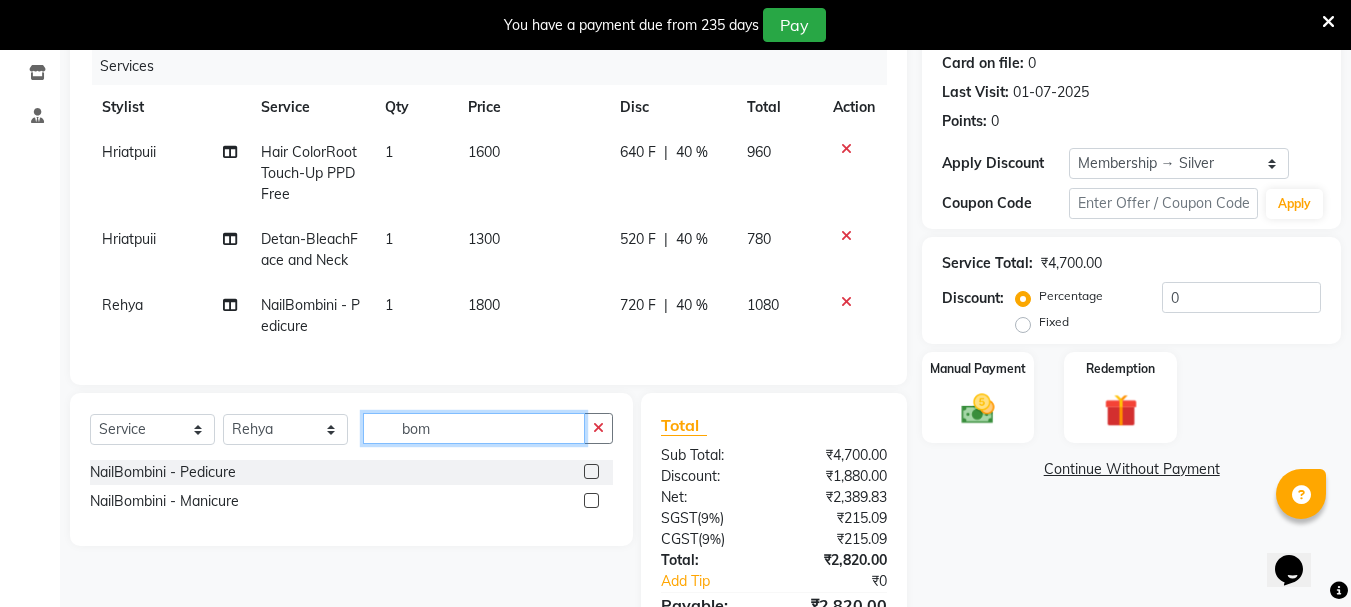 click on "bom" 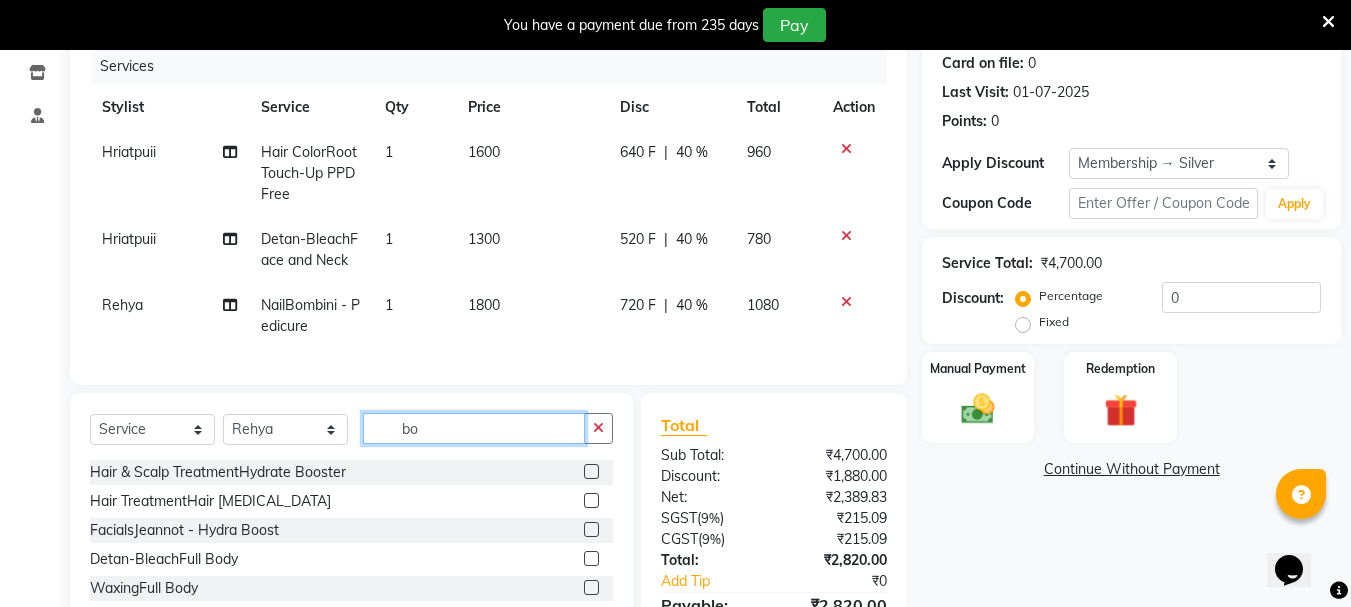 type on "b" 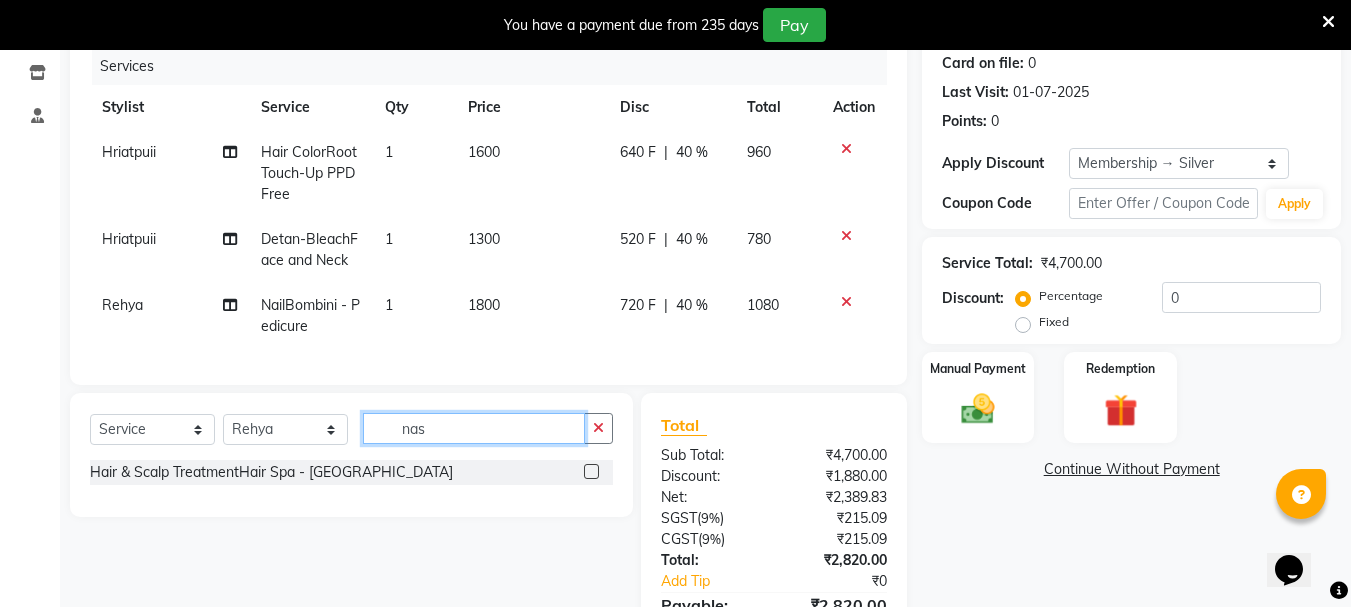 type on "nas" 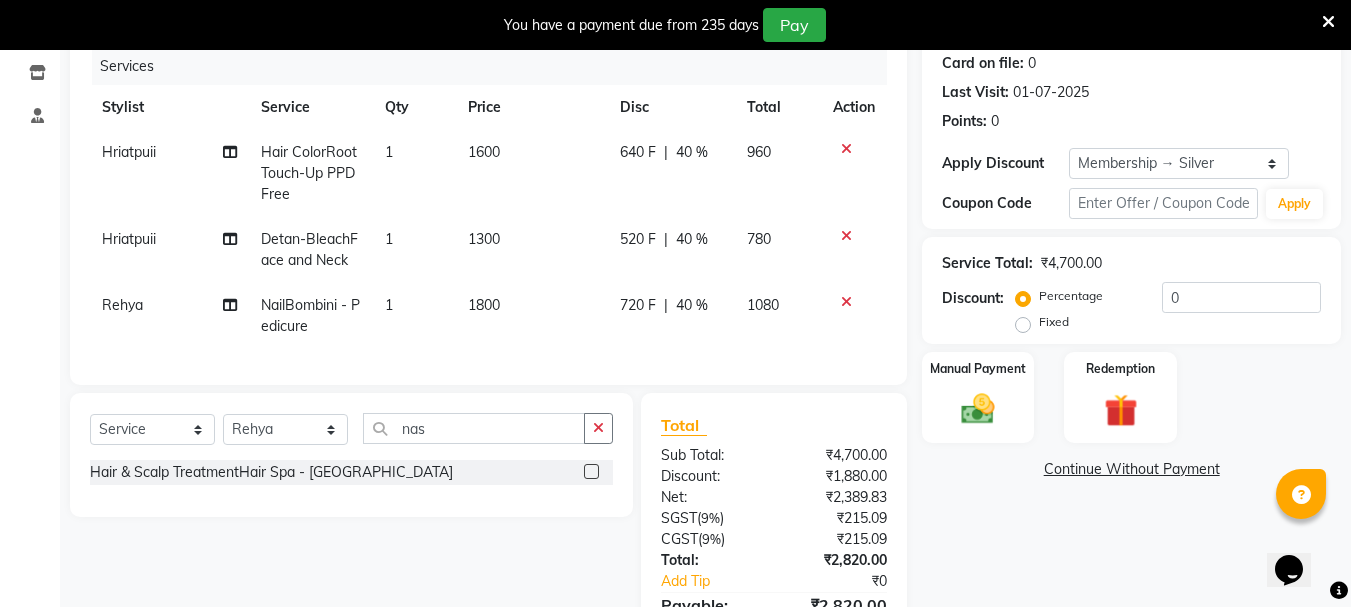 click 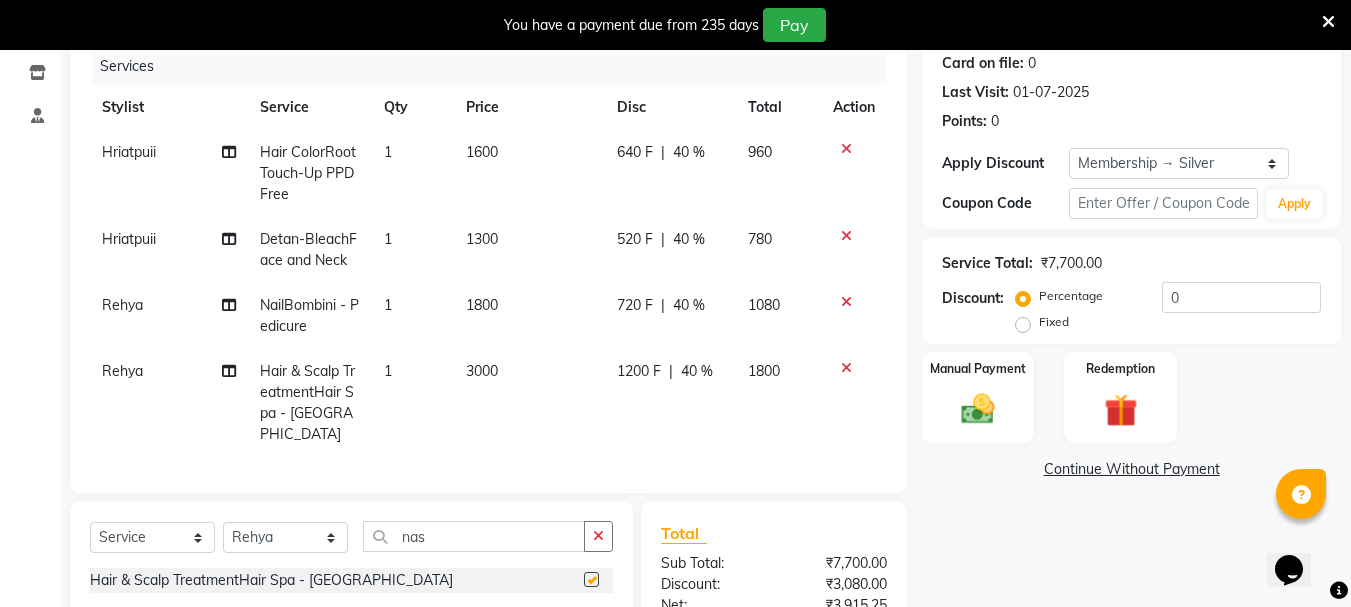 checkbox on "false" 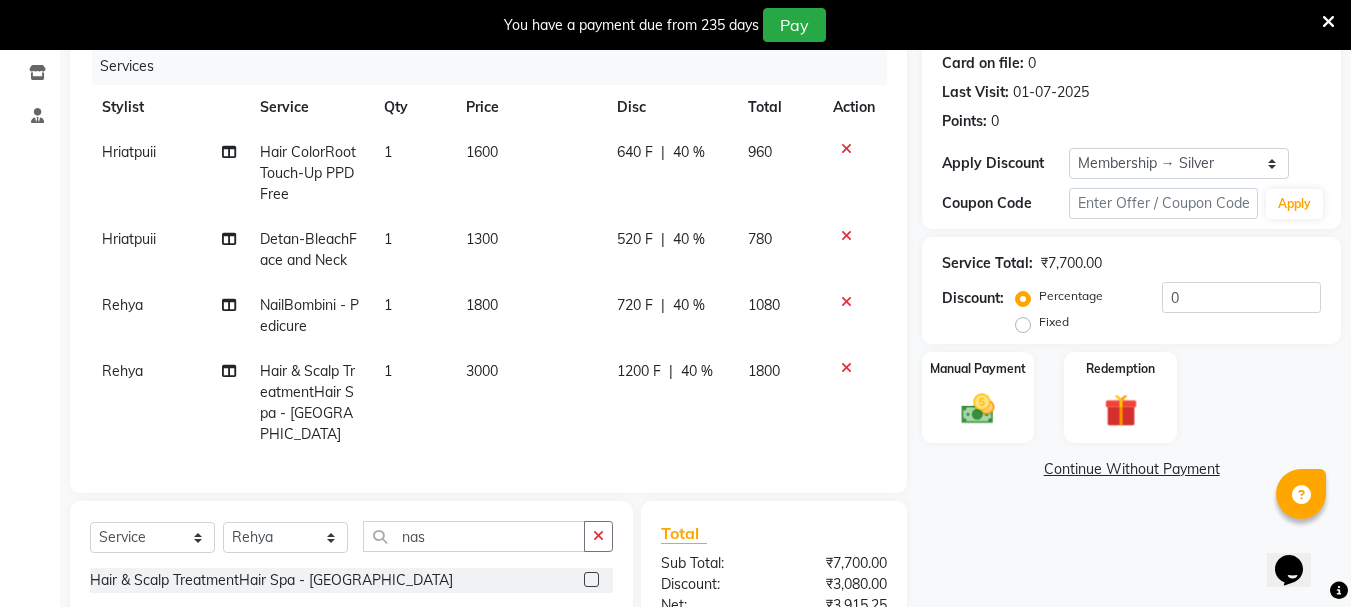 click on "1" 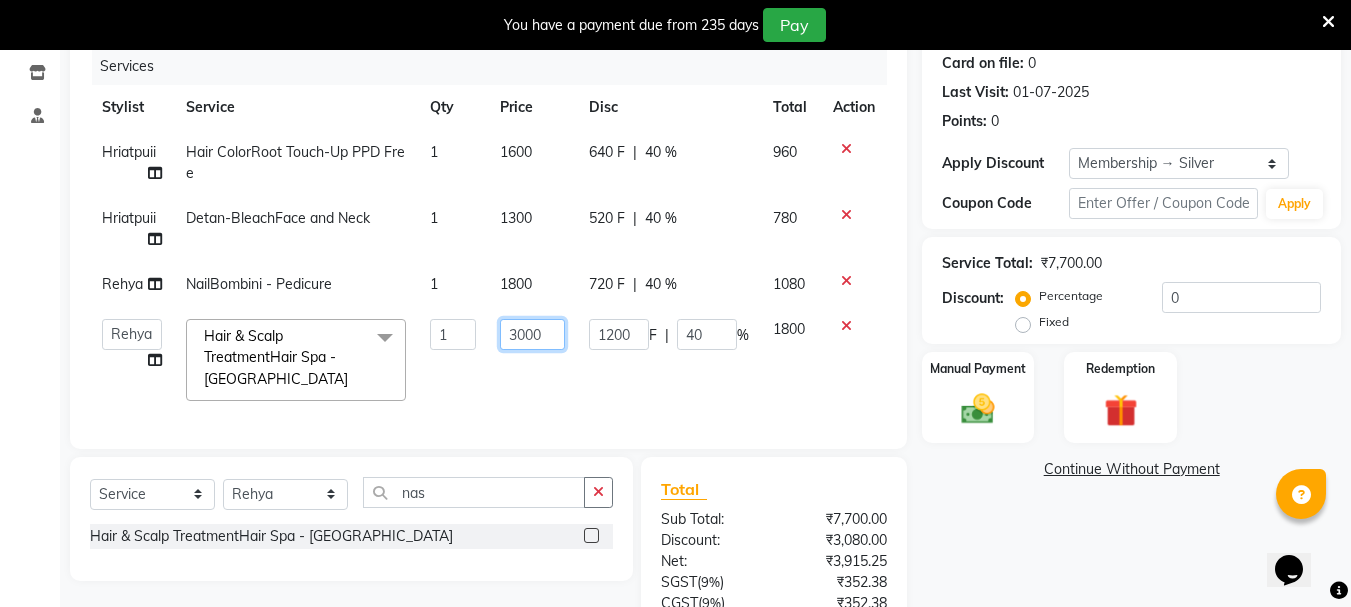 click on "3000" 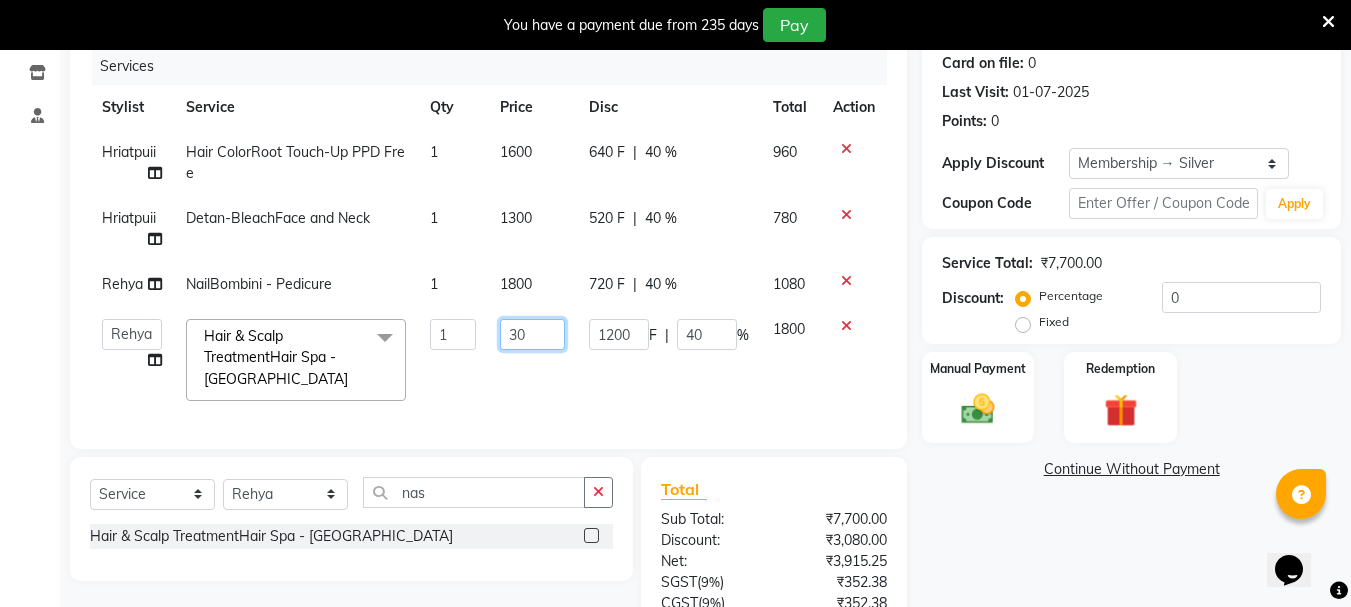type on "3" 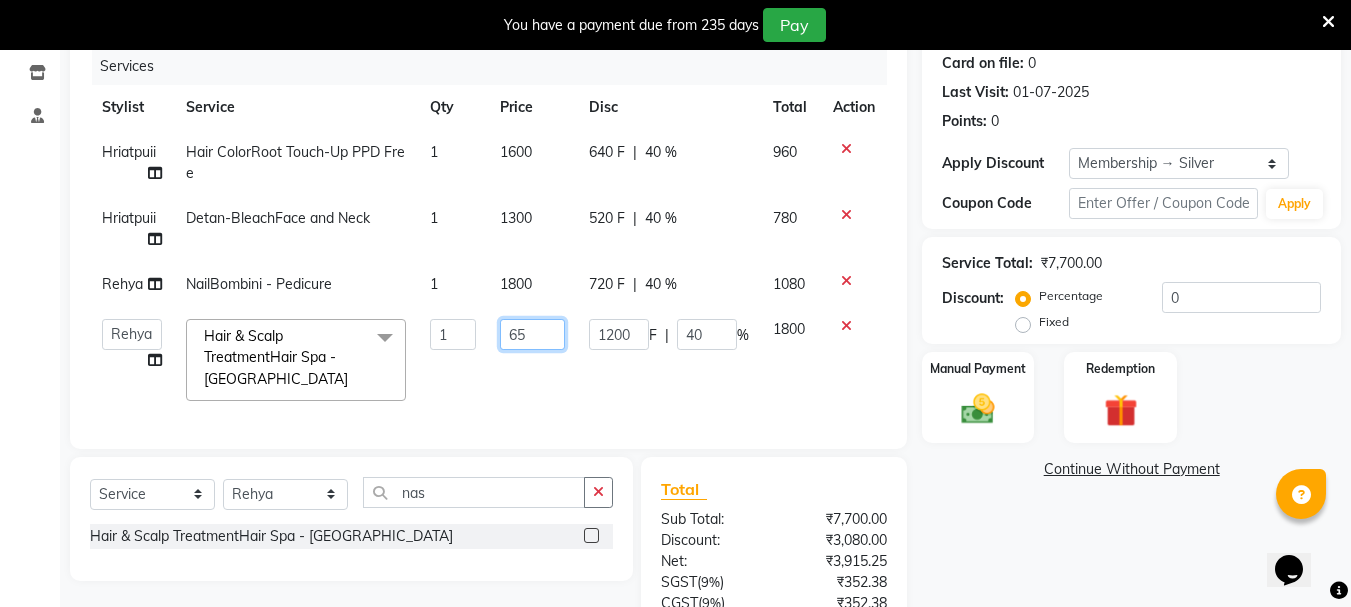 type on "650" 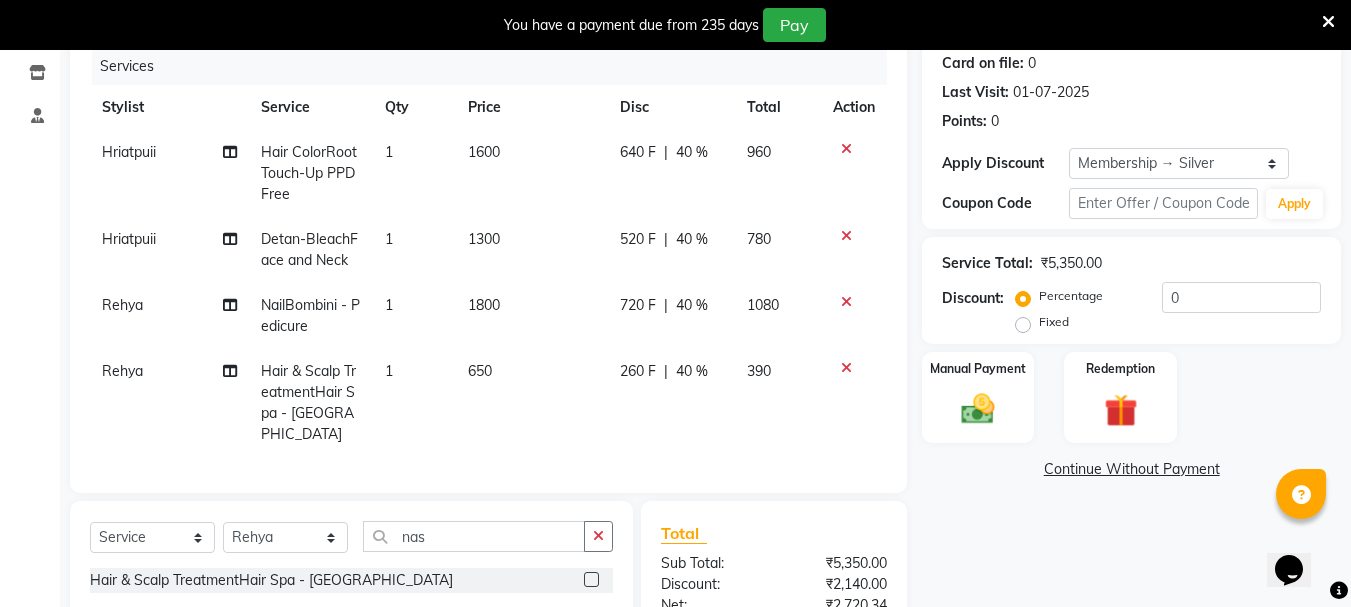 click on "650" 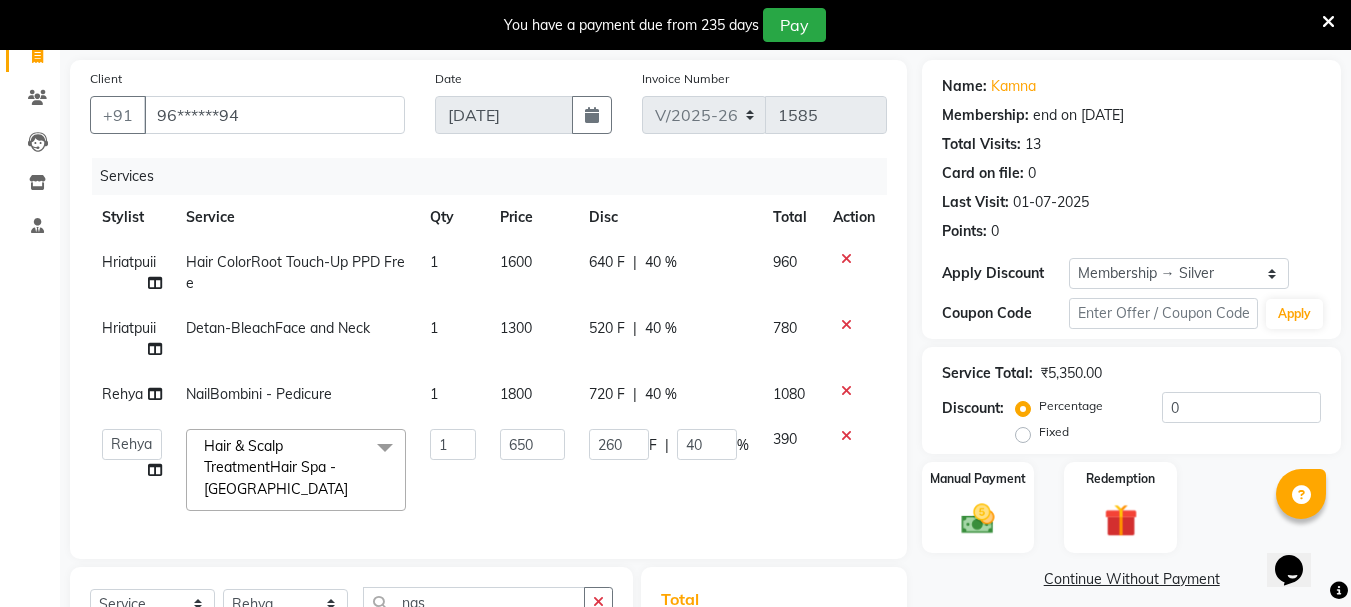 scroll, scrollTop: 139, scrollLeft: 0, axis: vertical 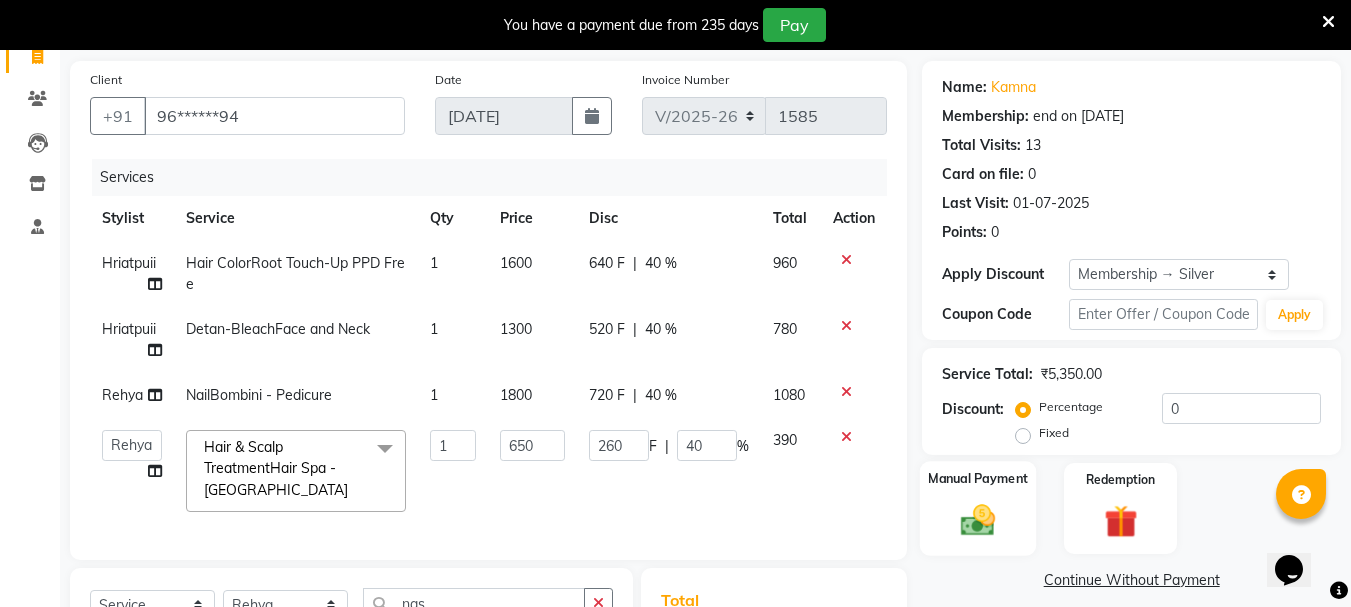 click 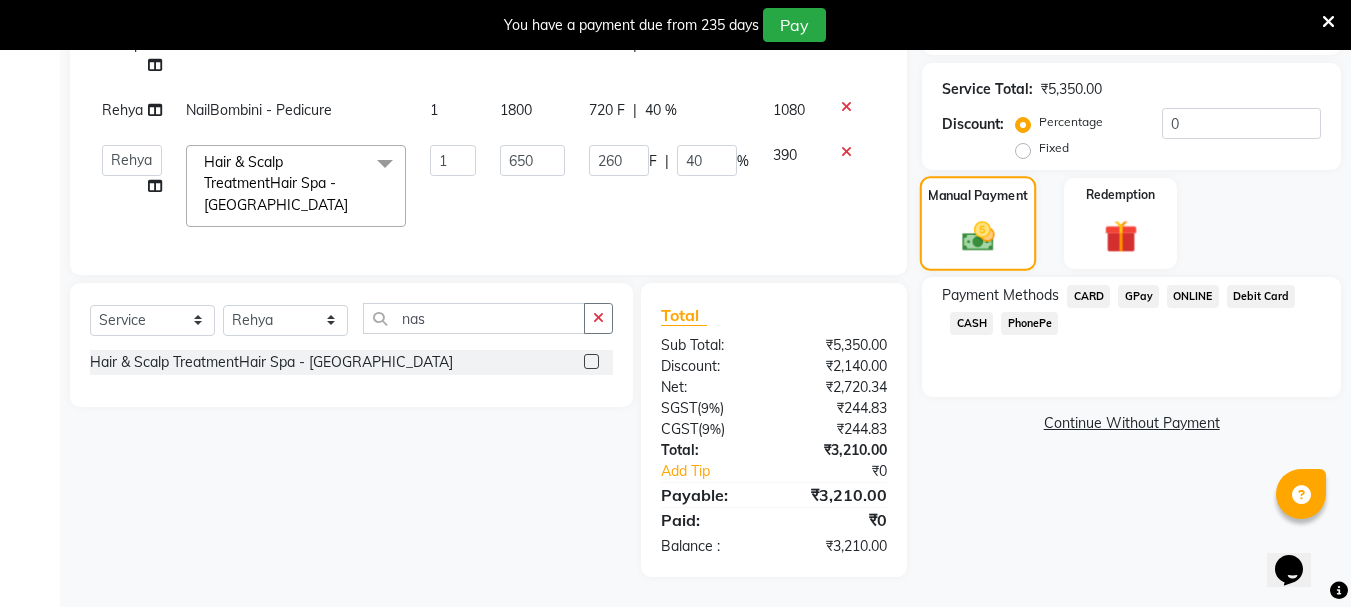 scroll, scrollTop: 439, scrollLeft: 0, axis: vertical 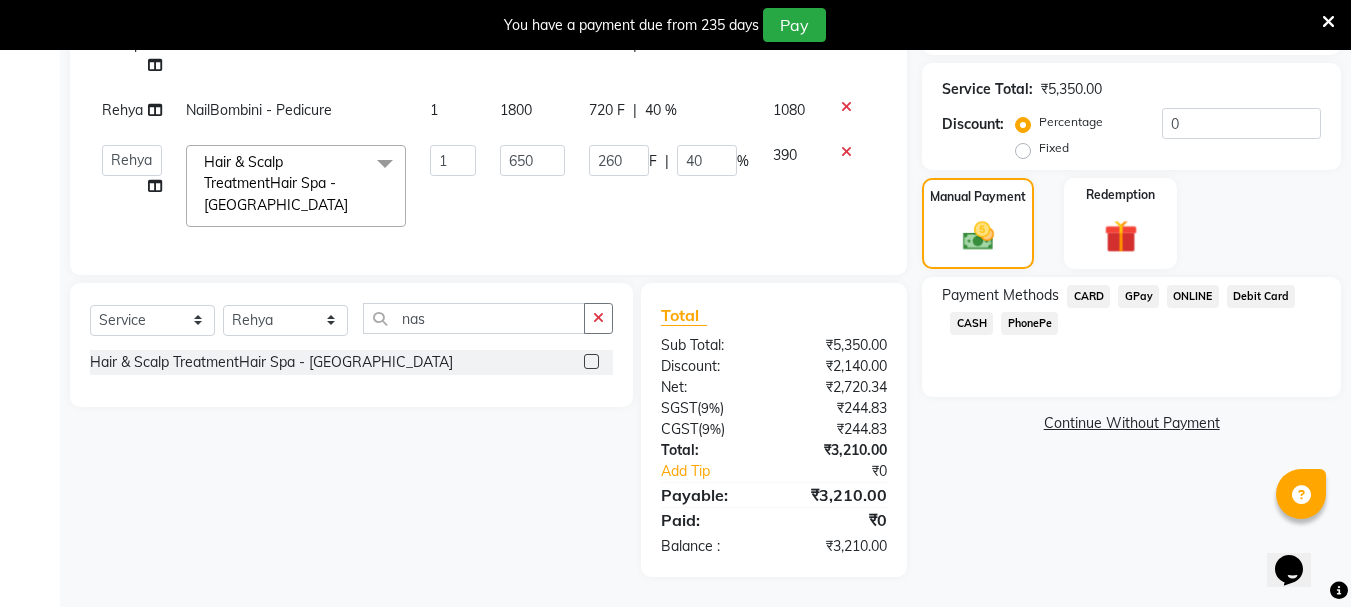click on "CARD" 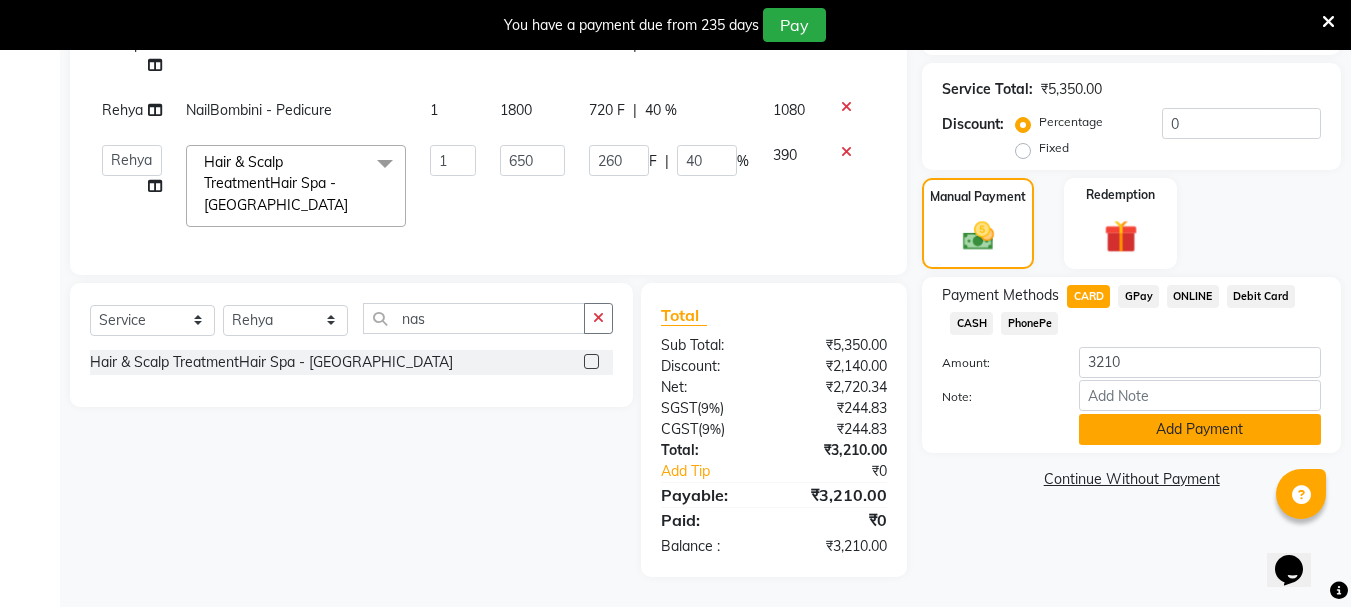 click on "Add Payment" 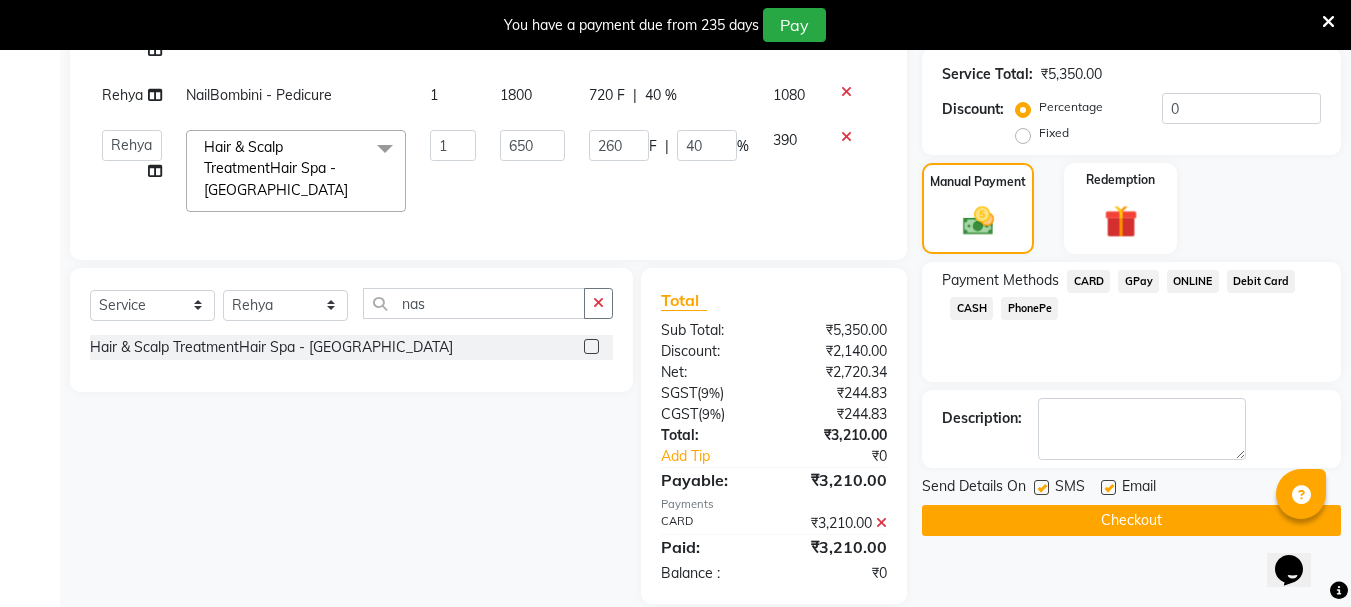scroll, scrollTop: 481, scrollLeft: 0, axis: vertical 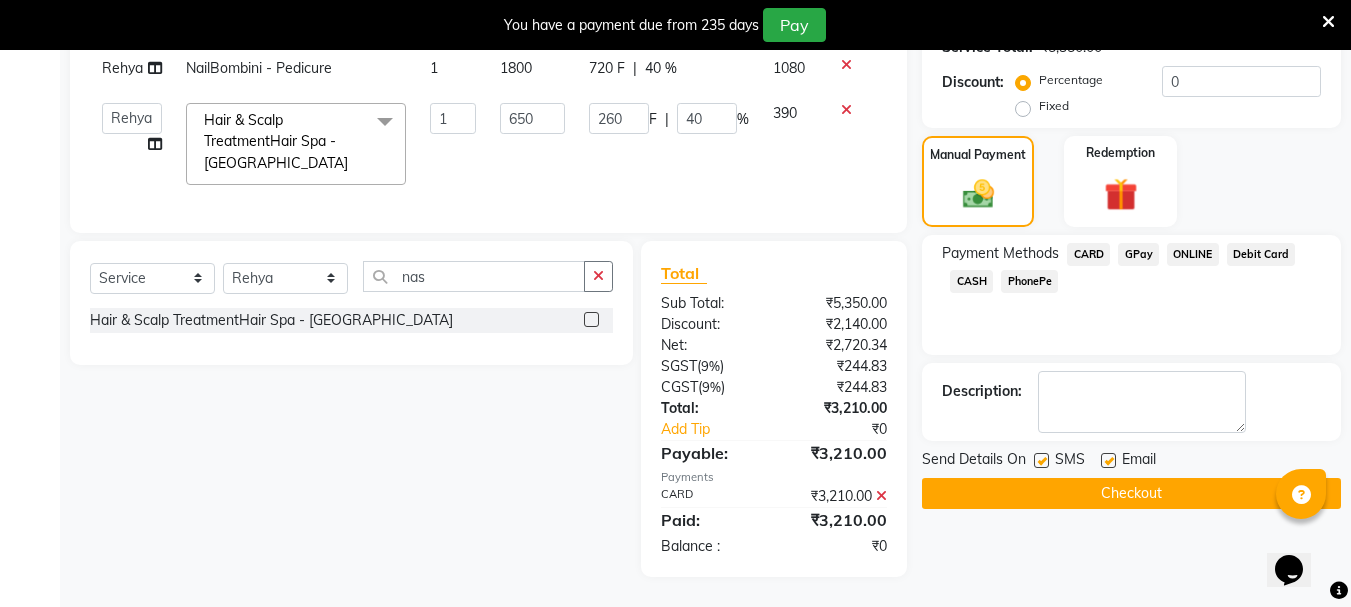 click on "Checkout" 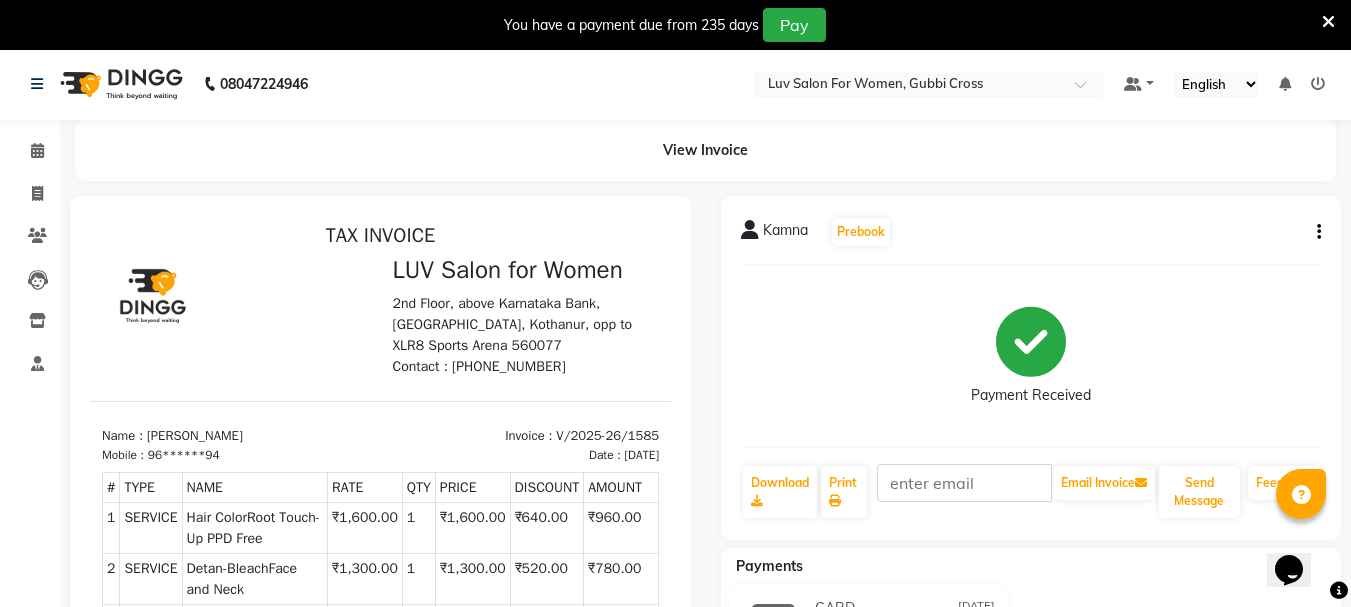 scroll, scrollTop: 0, scrollLeft: 0, axis: both 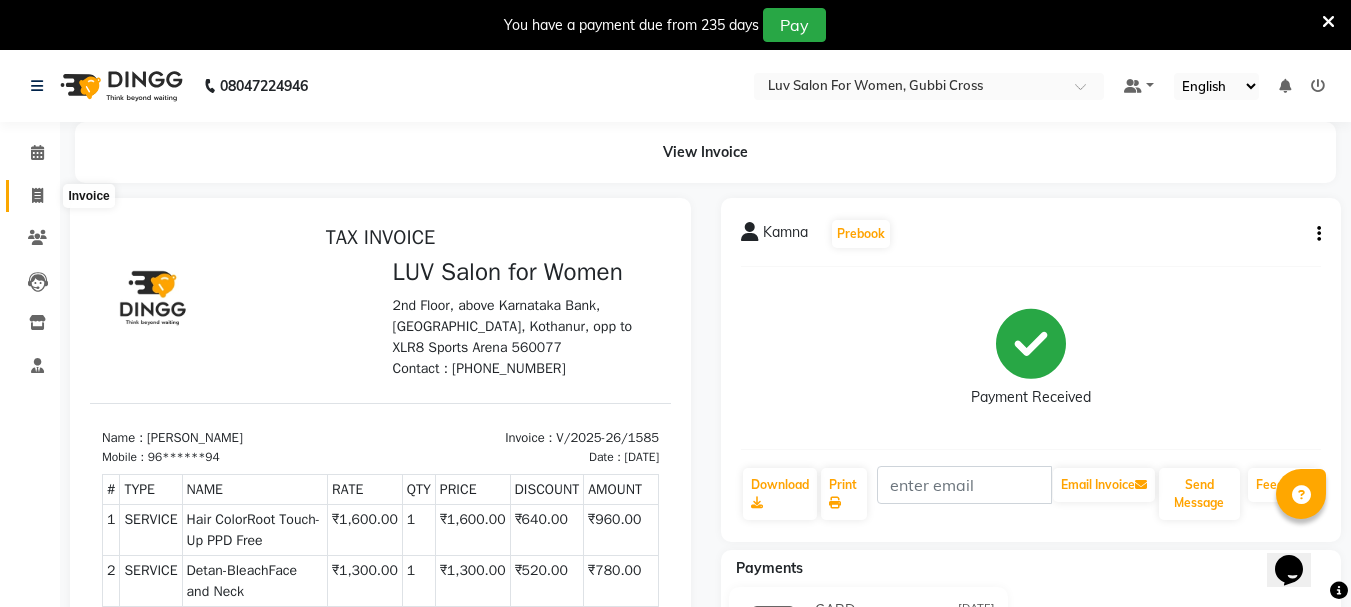 click 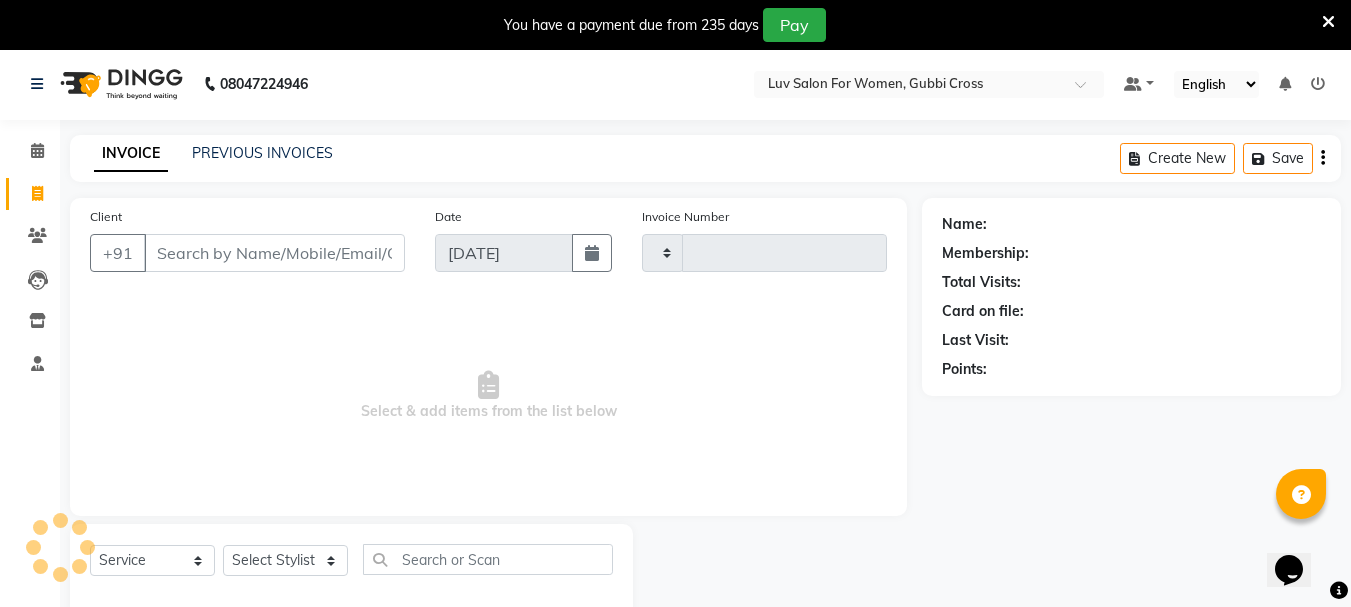 scroll, scrollTop: 50, scrollLeft: 0, axis: vertical 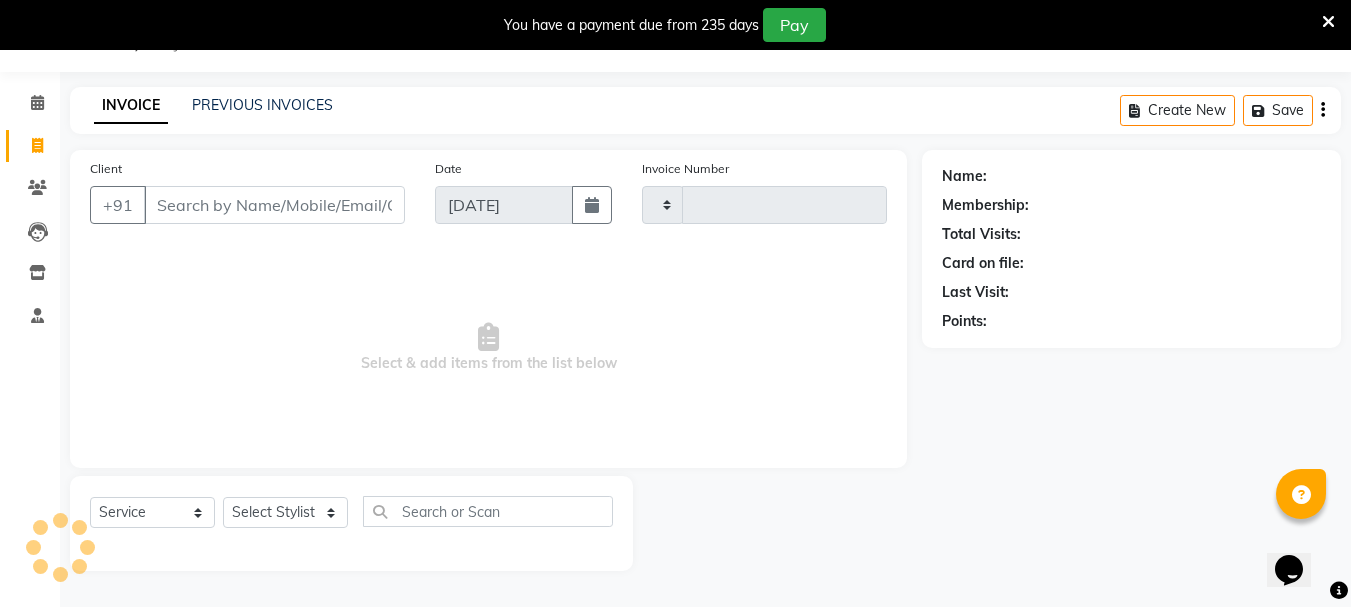type on "1586" 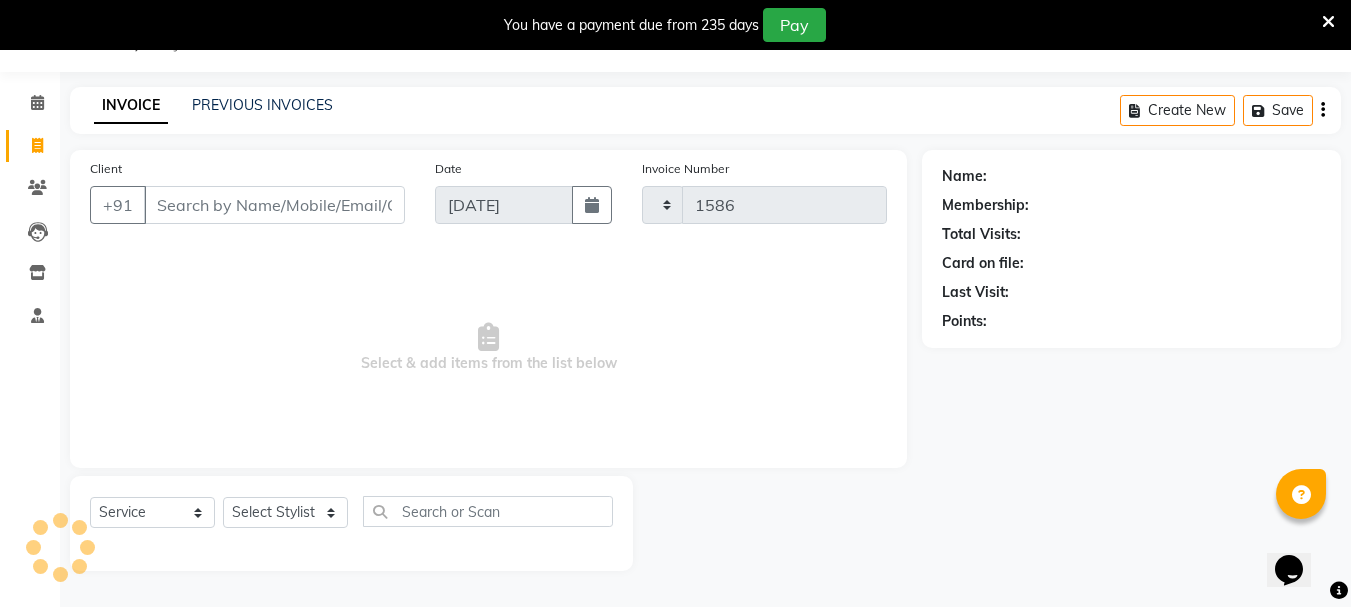 select on "7221" 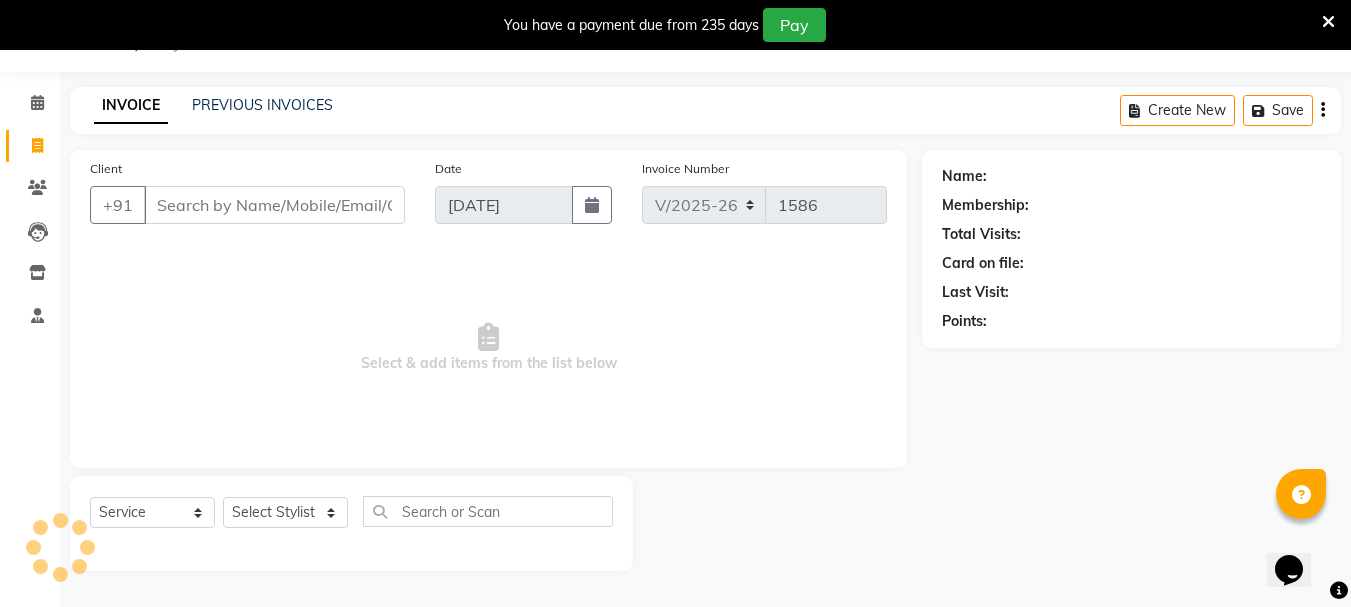 click on "Client" at bounding box center [274, 205] 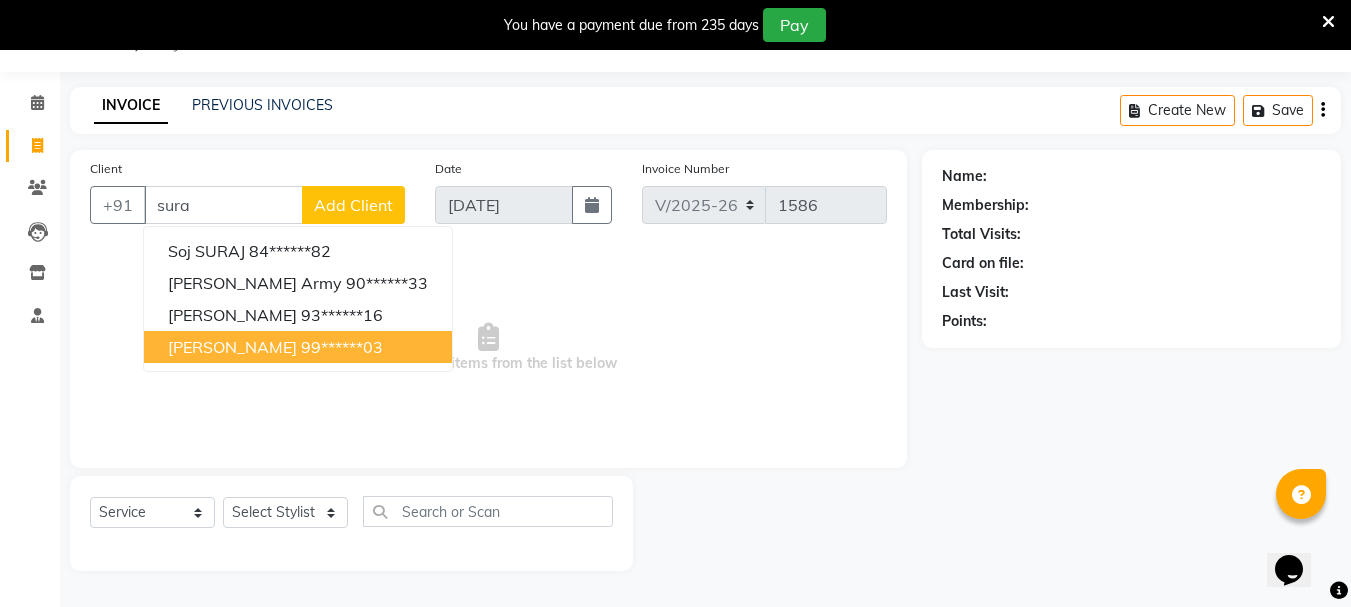 click on "99******03" at bounding box center [342, 347] 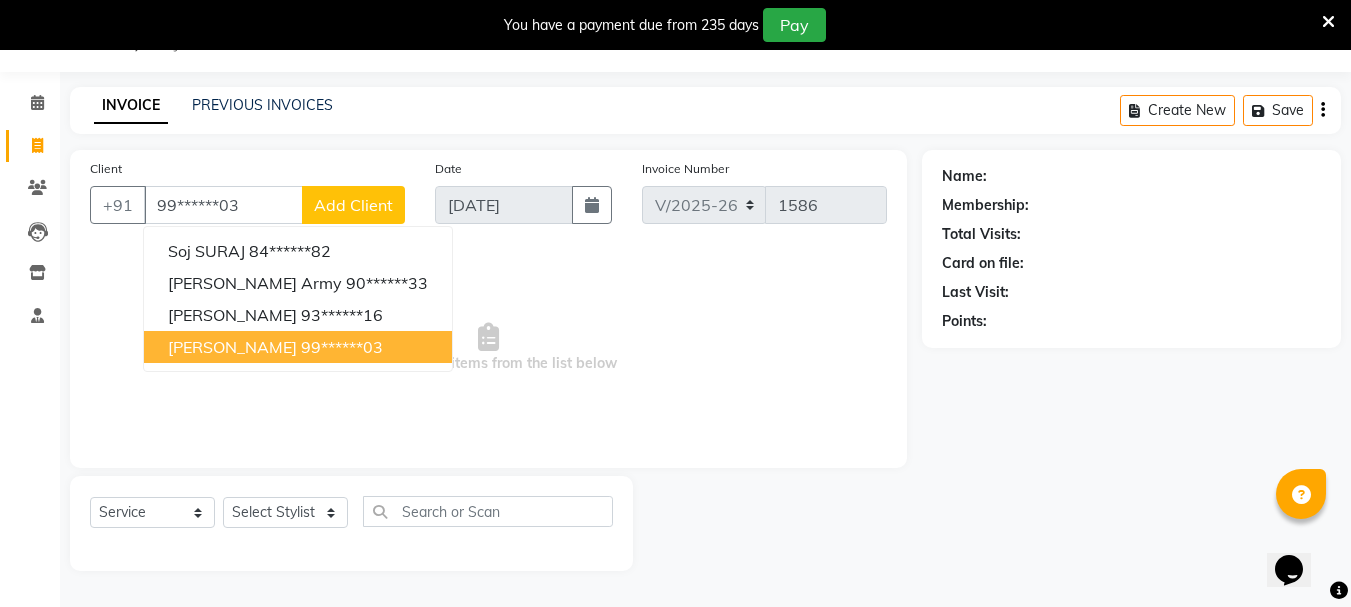 type on "99******03" 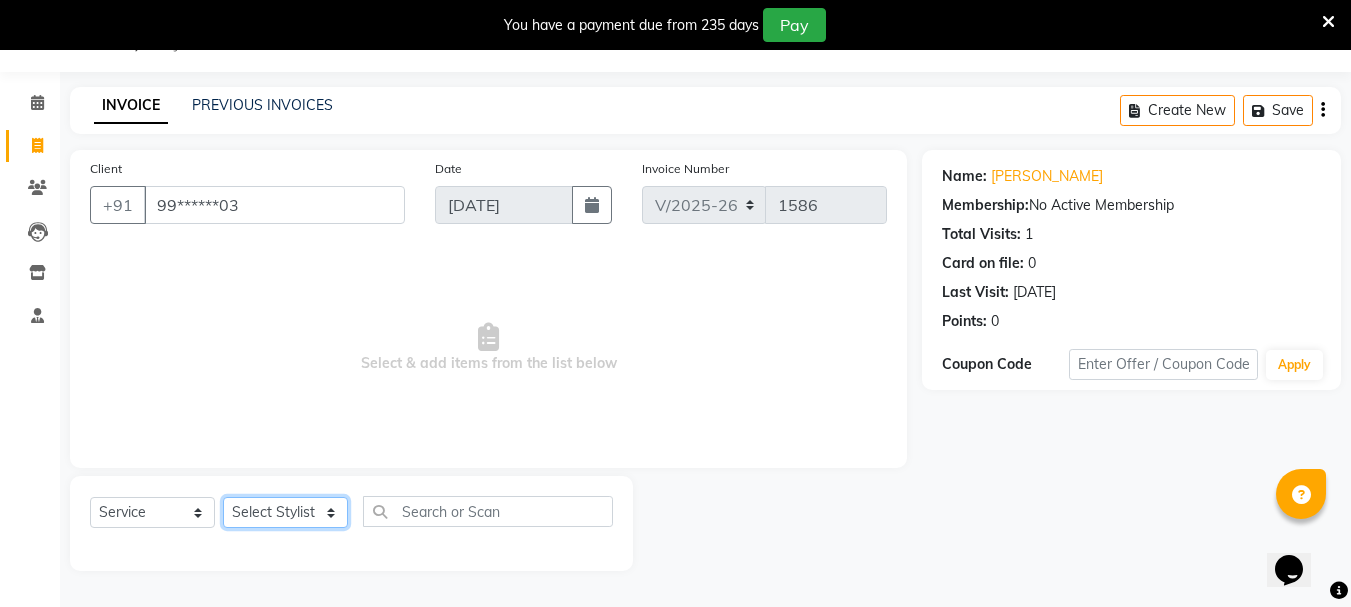click on "Select Stylist Bhavani Buati [PERSON_NAME] Hriatpuii [PERSON_NAME] [PERSON_NAME] Salon Manager [PERSON_NAME] [PERSON_NAME] Ncy [PERSON_NAME]" 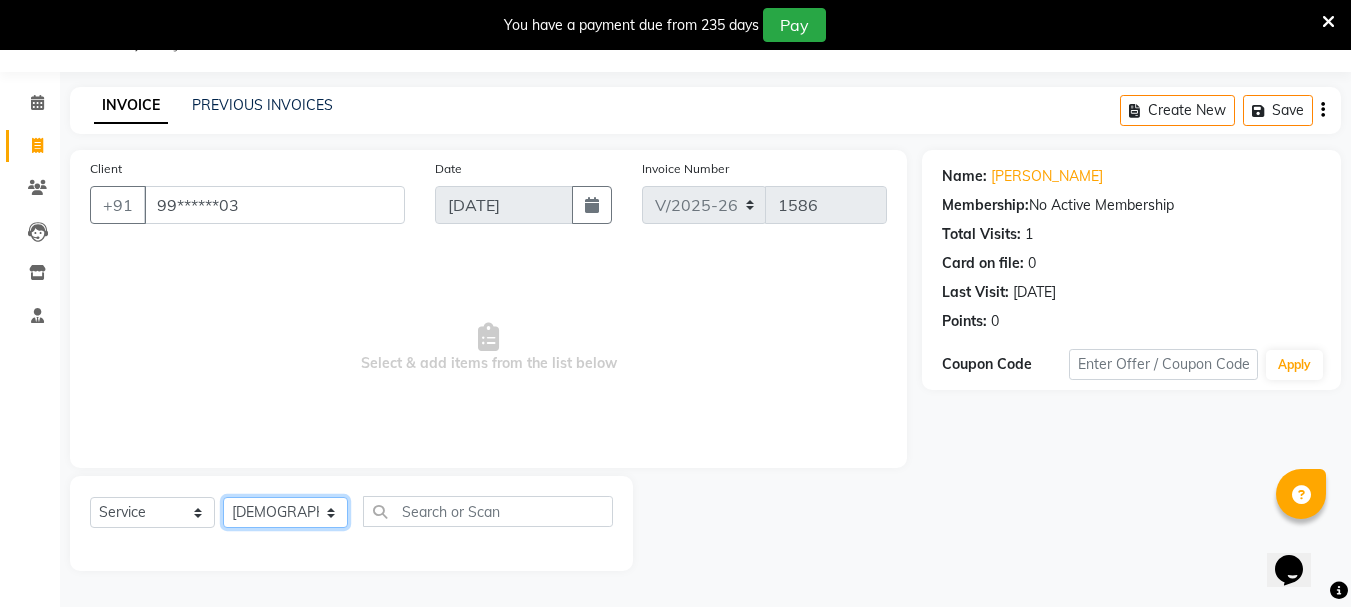 click on "Select Stylist Bhavani Buati [PERSON_NAME] Hriatpuii [PERSON_NAME] [PERSON_NAME] Salon Manager [PERSON_NAME] [PERSON_NAME] Ncy [PERSON_NAME]" 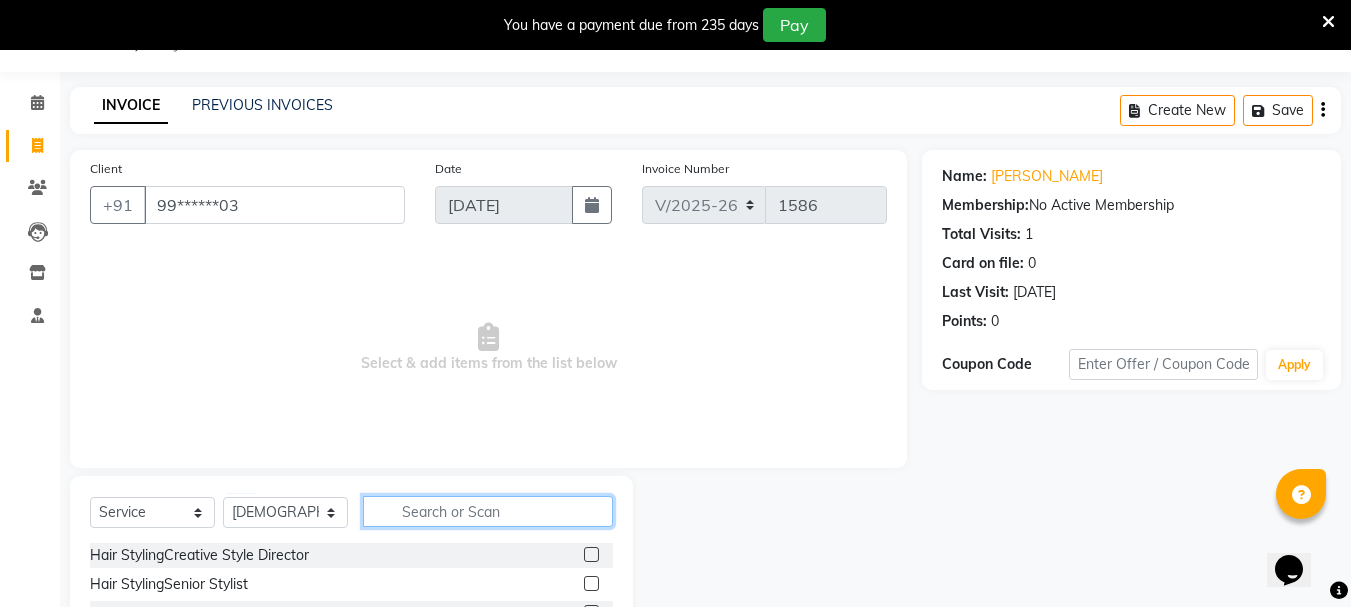 click 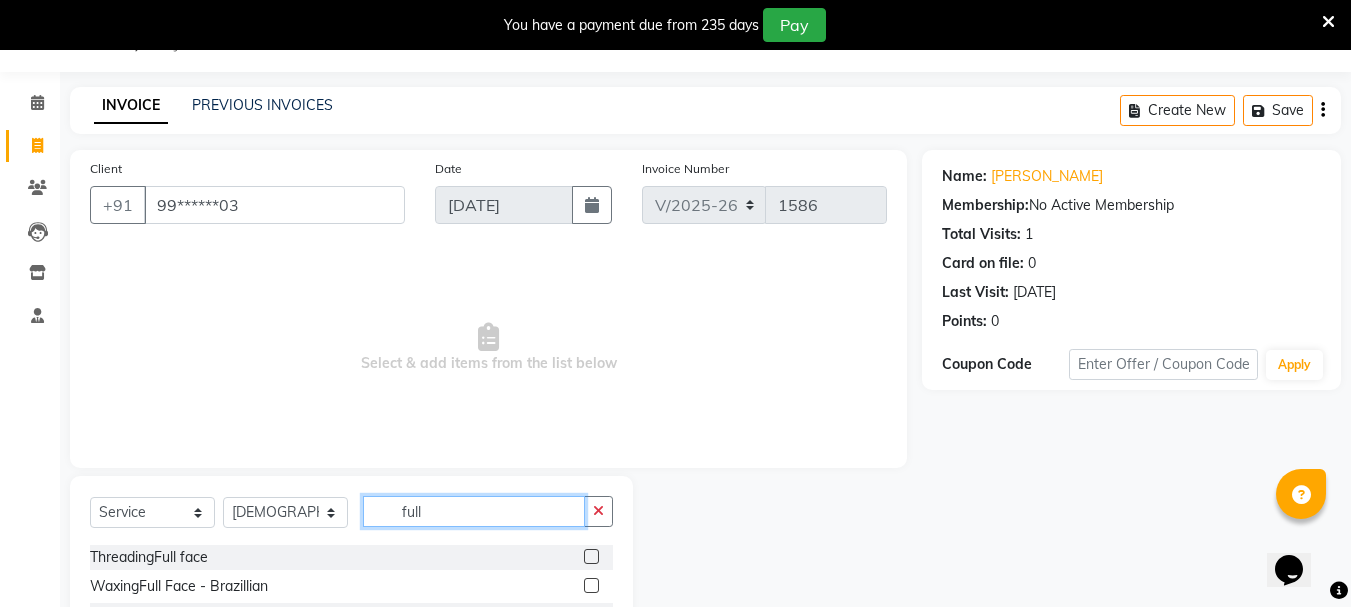 scroll, scrollTop: 119, scrollLeft: 0, axis: vertical 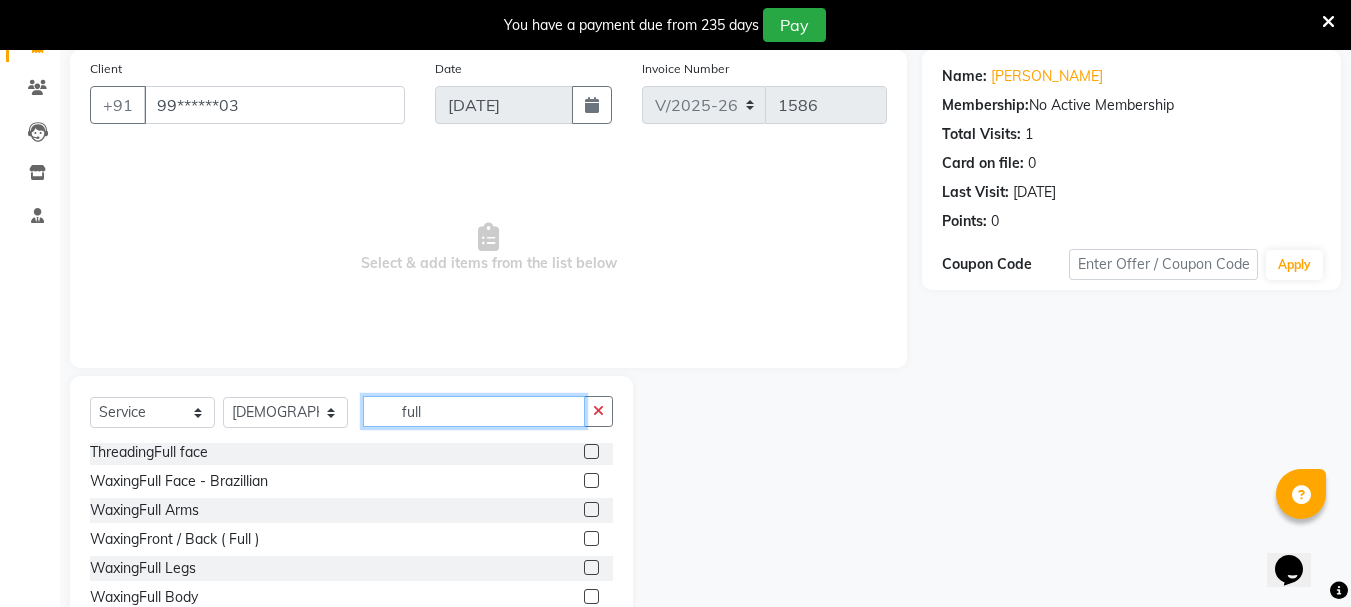 type on "full" 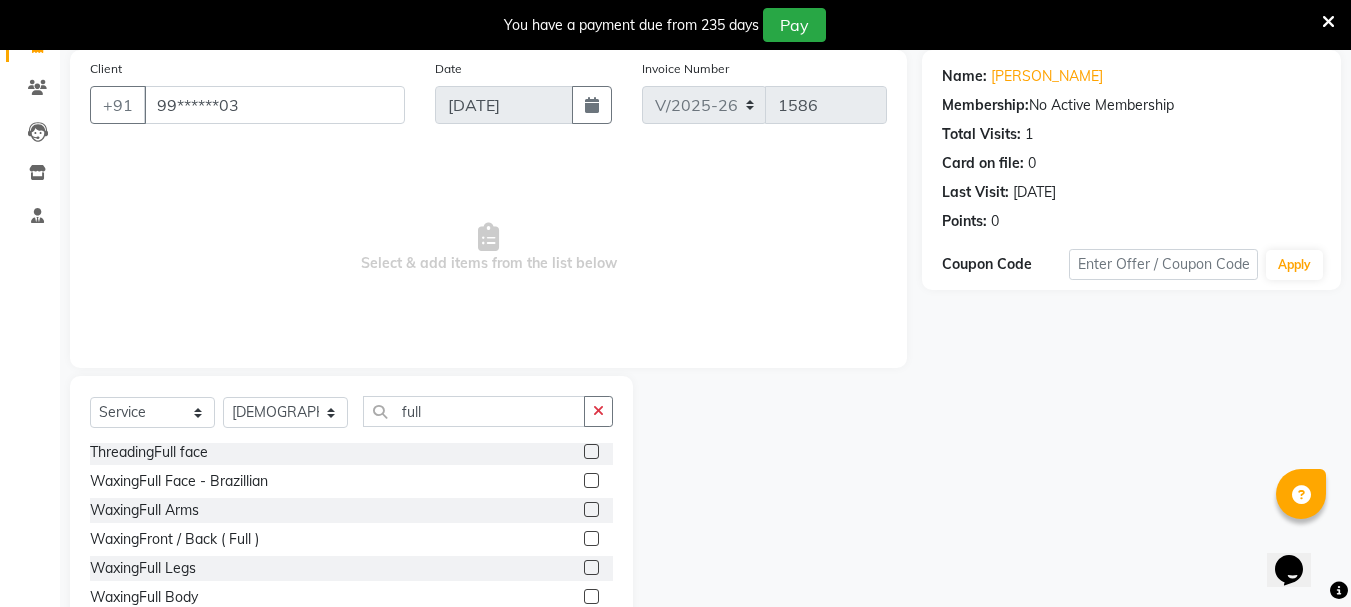 click 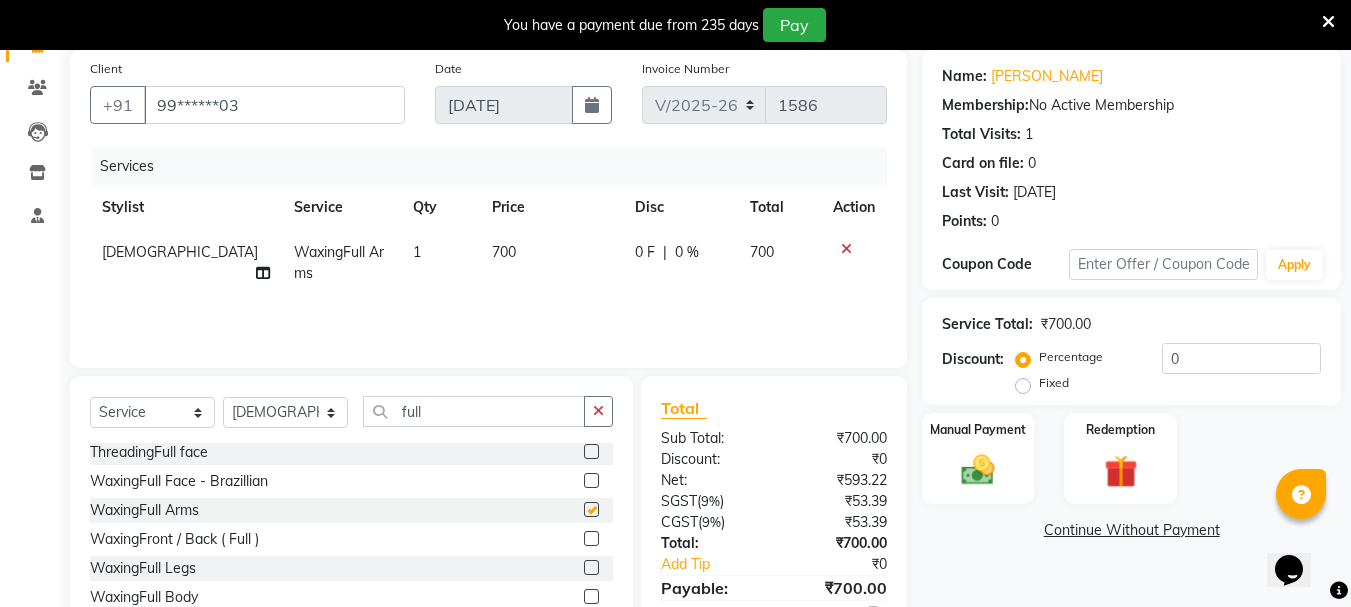 checkbox on "false" 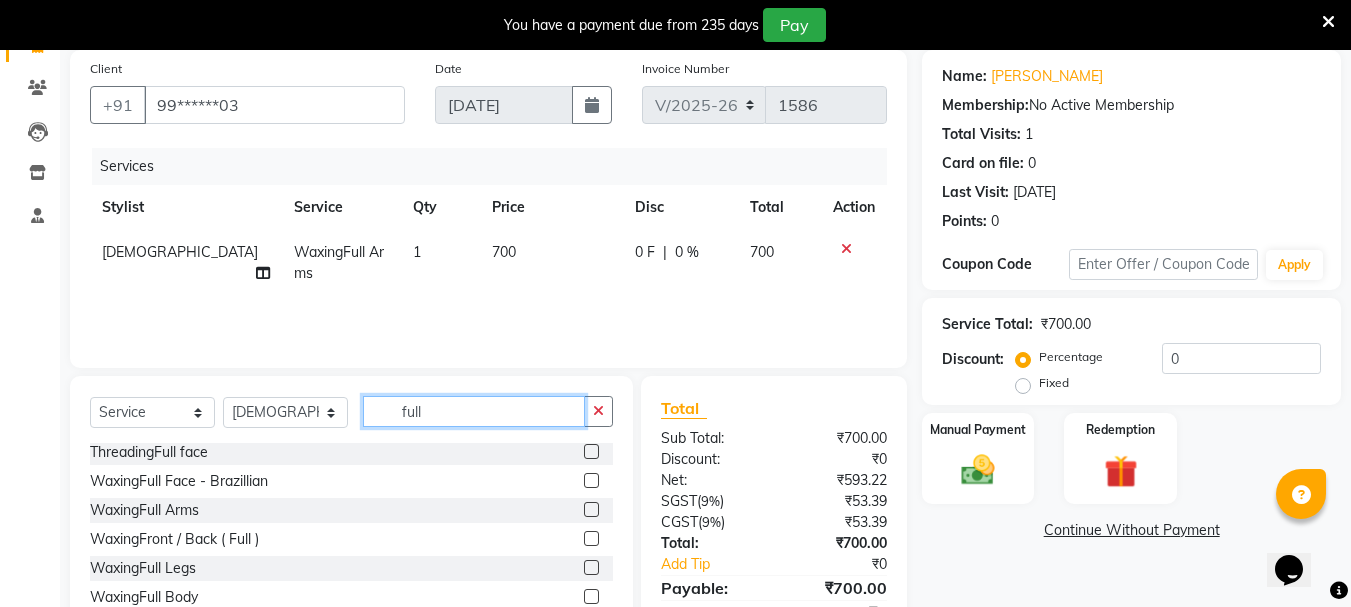 click on "full" 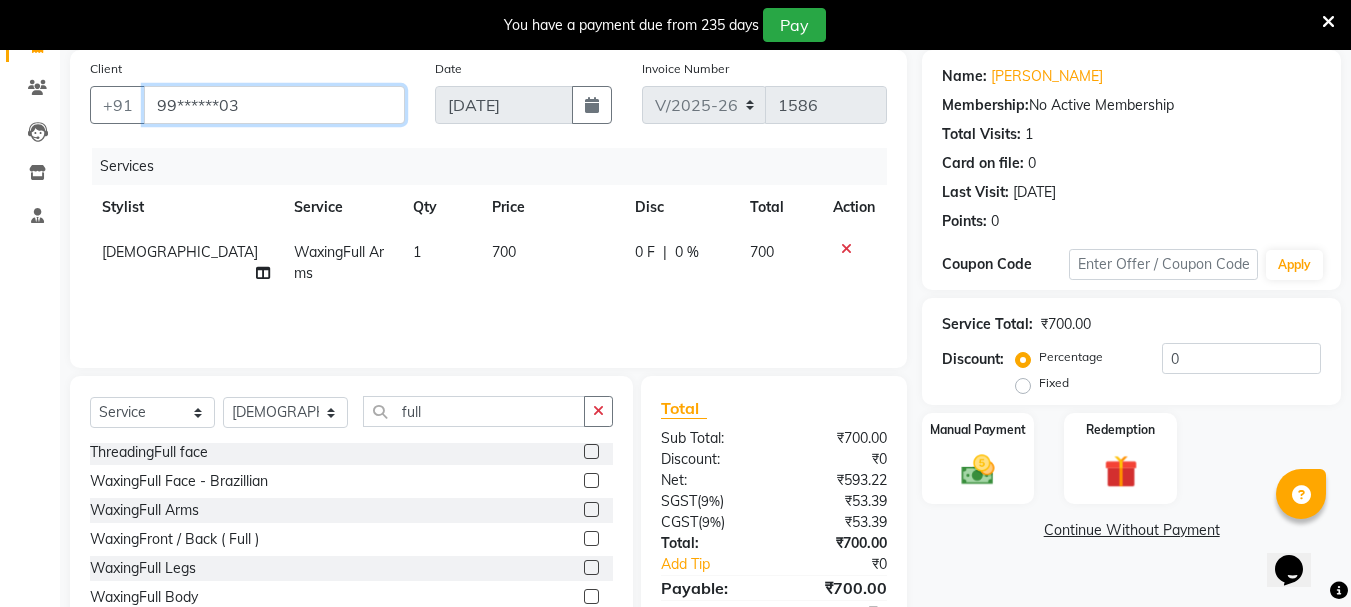 click on "99******03" at bounding box center (274, 105) 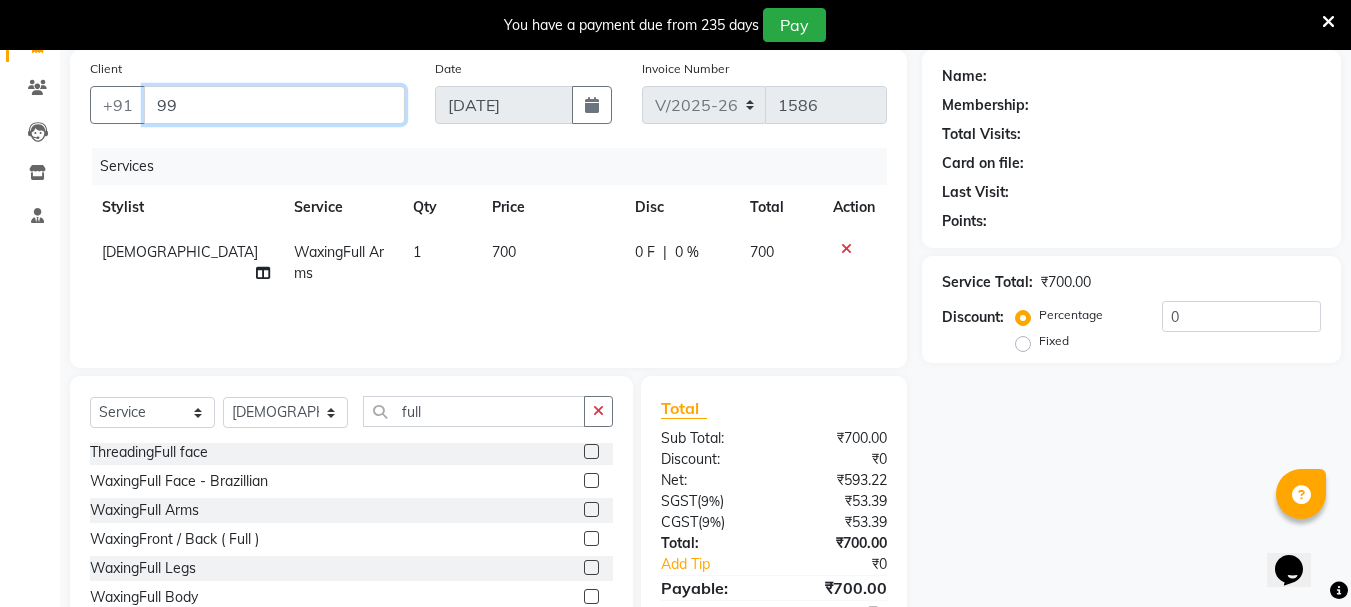 type on "9" 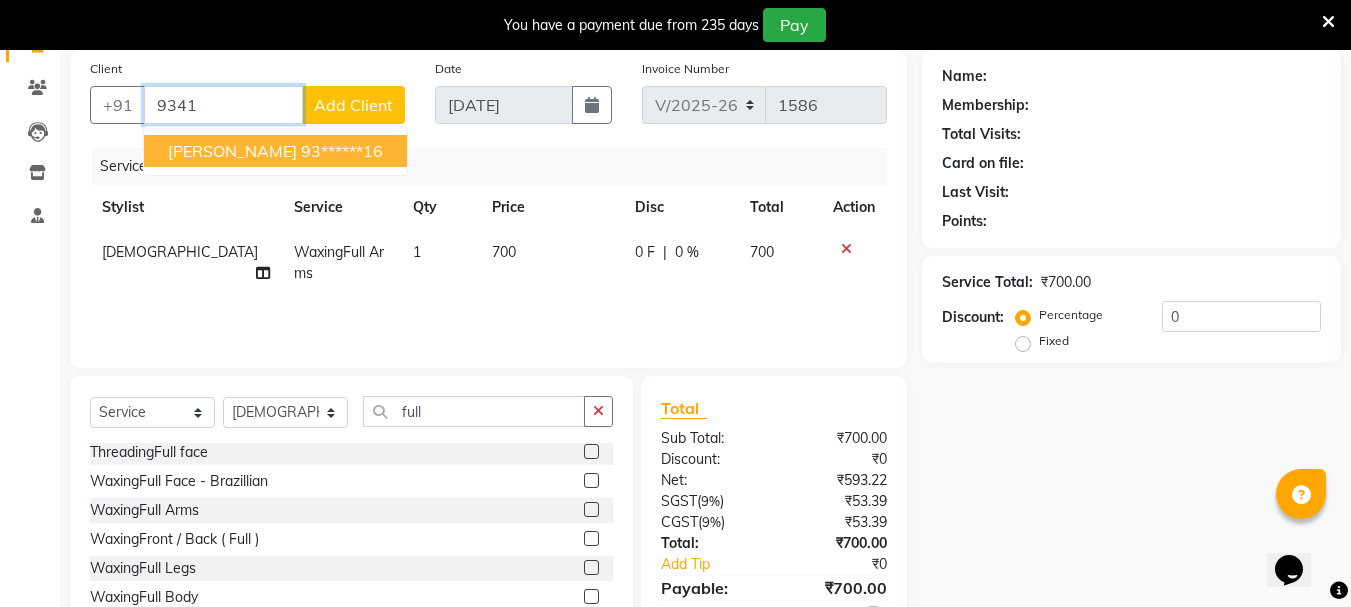click on "[PERSON_NAME]" at bounding box center [232, 151] 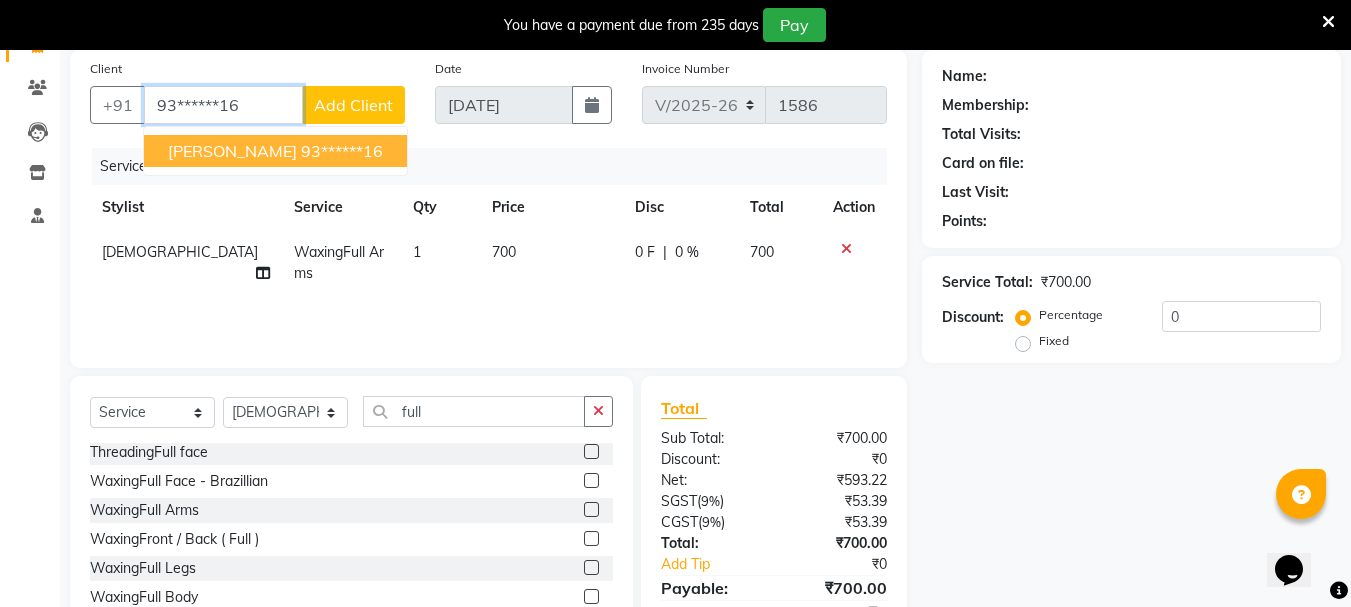 type on "93******16" 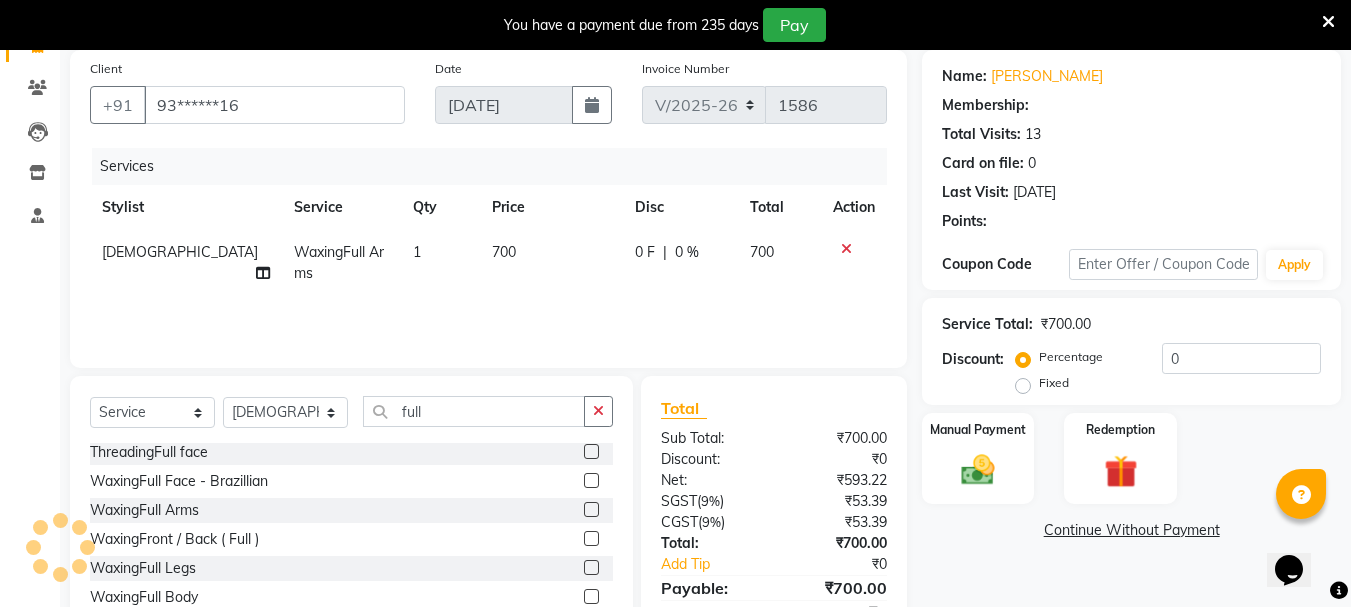 select on "1: Object" 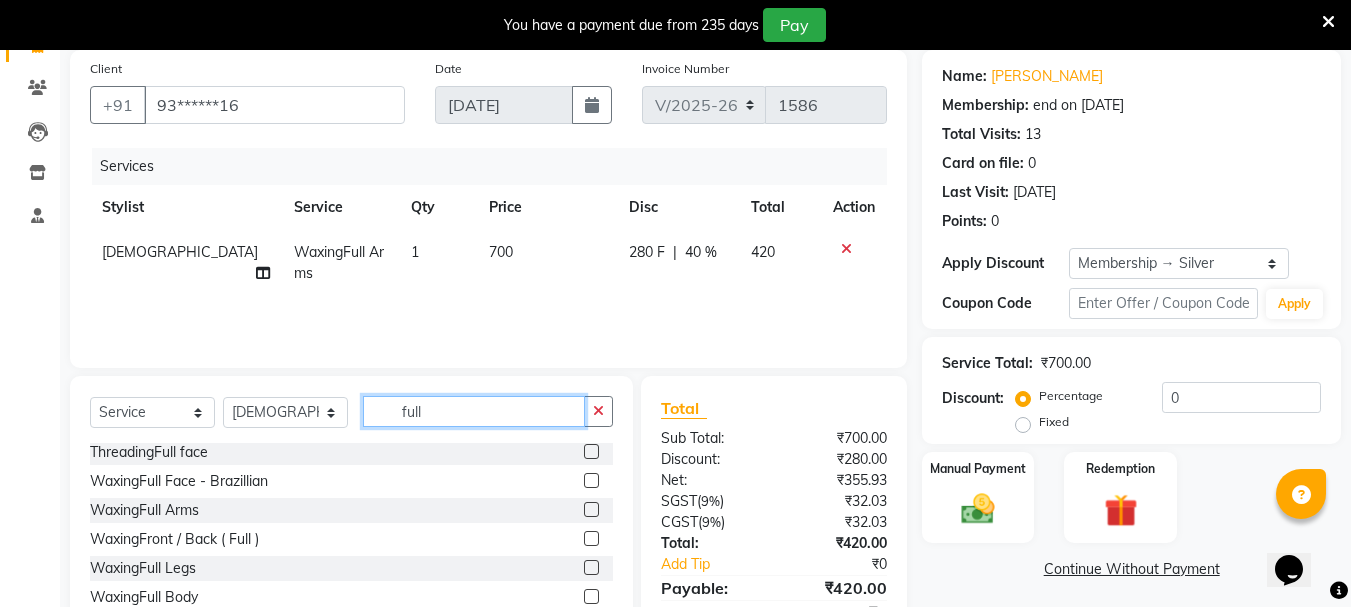 click on "full" 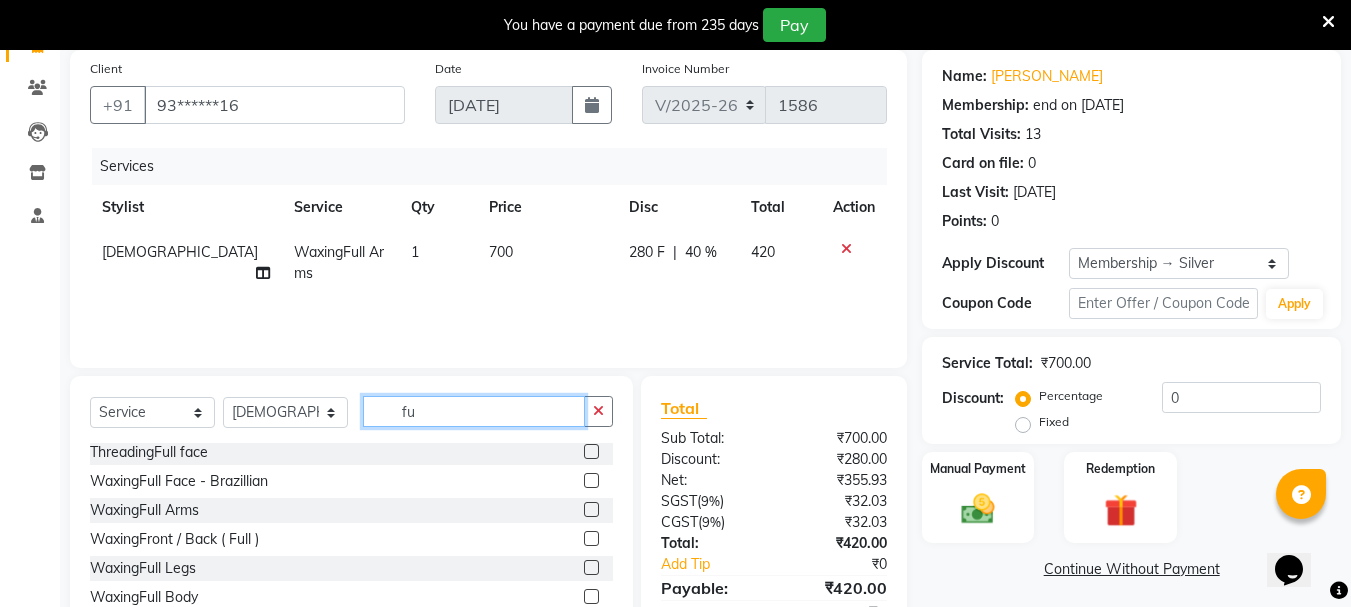 type on "f" 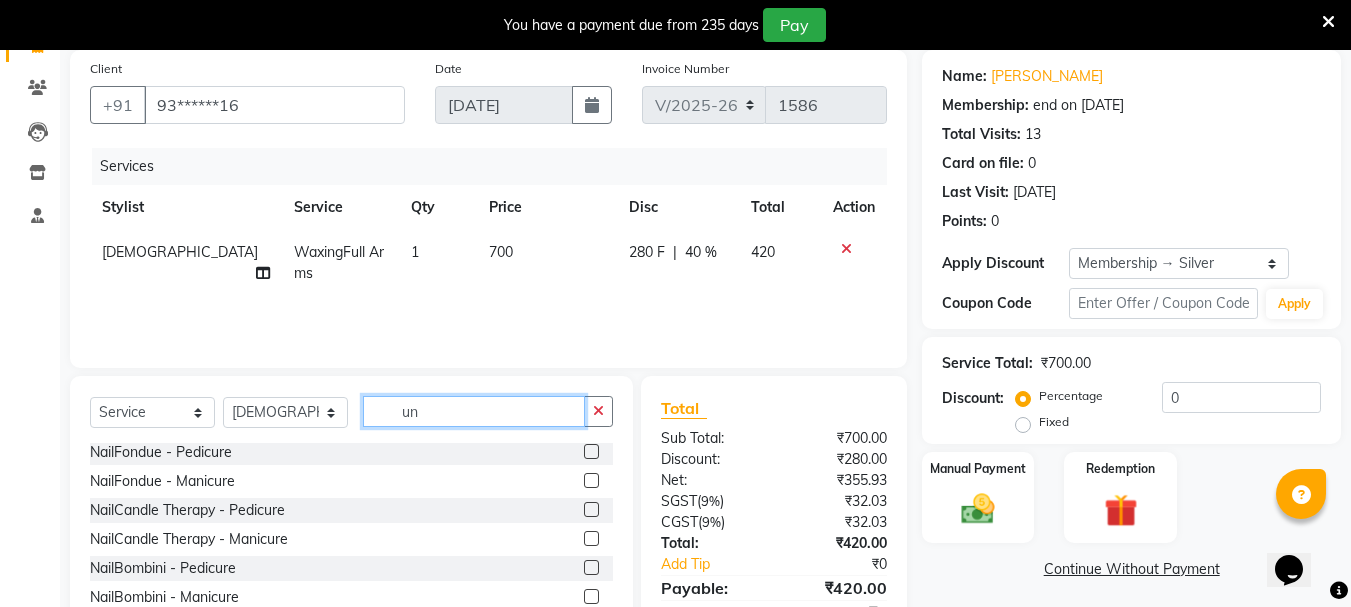 scroll, scrollTop: 0, scrollLeft: 0, axis: both 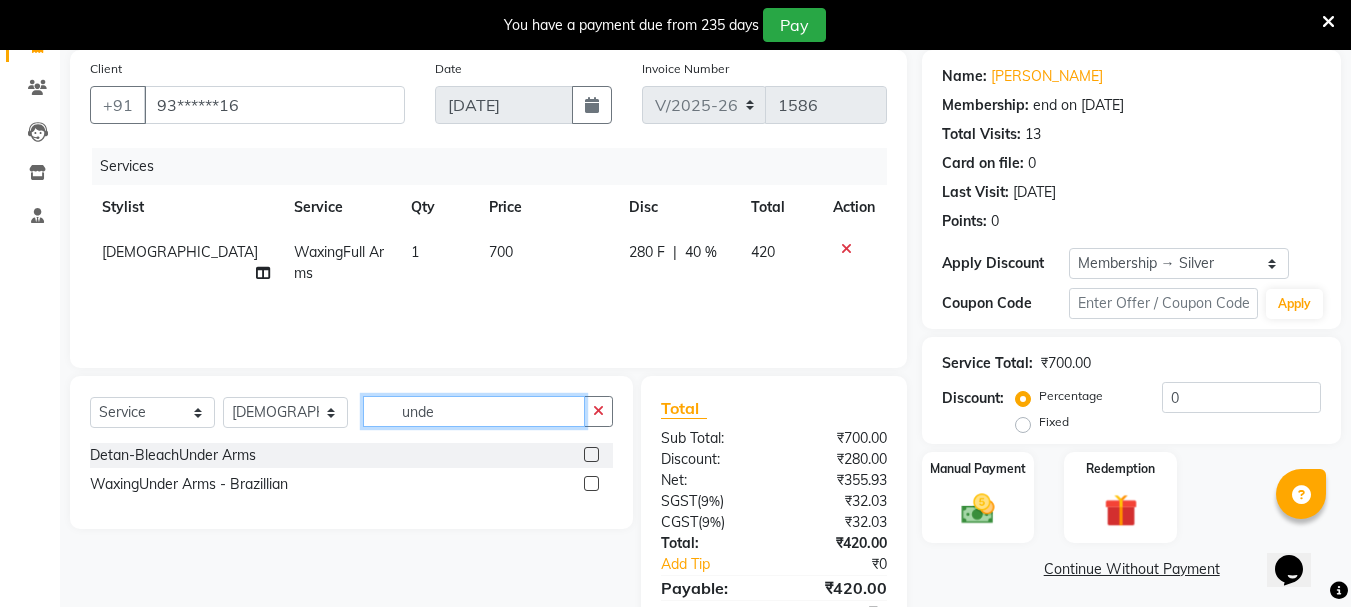 type on "unde" 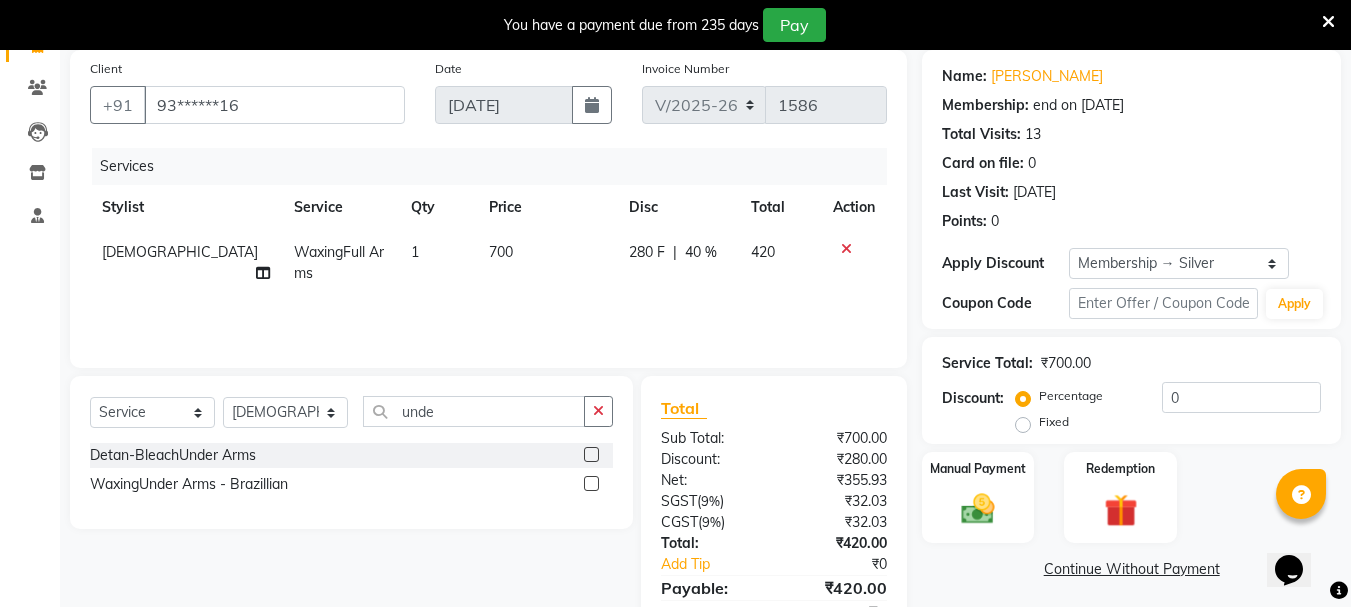 click 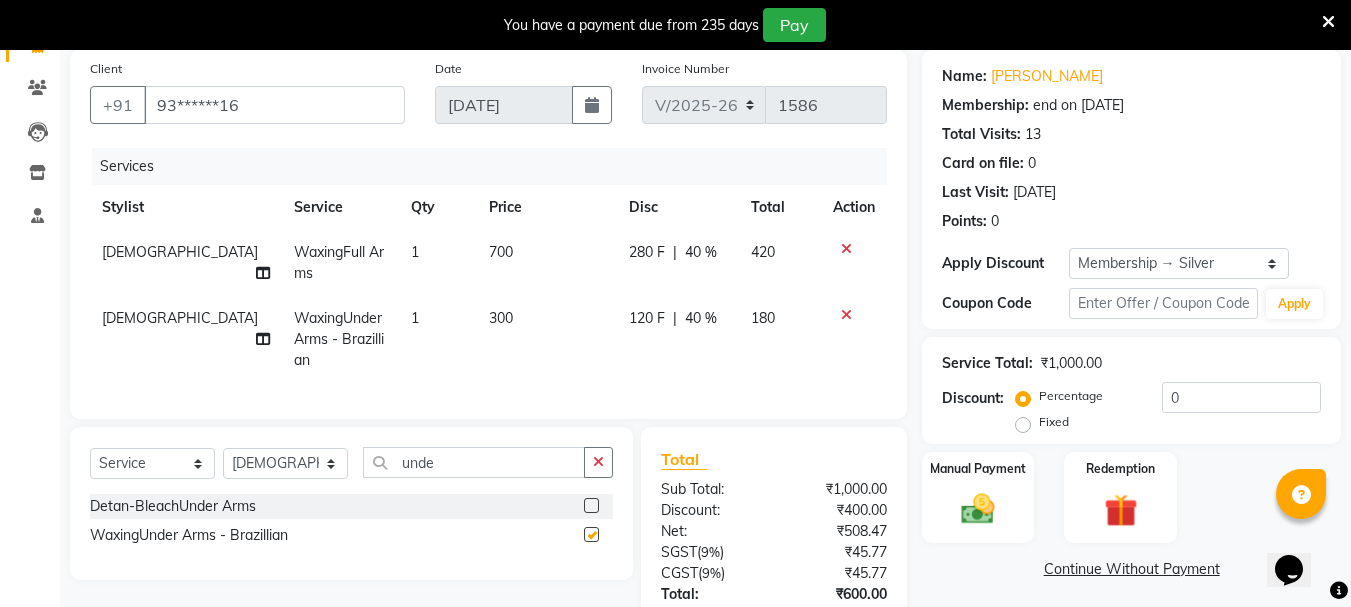checkbox on "false" 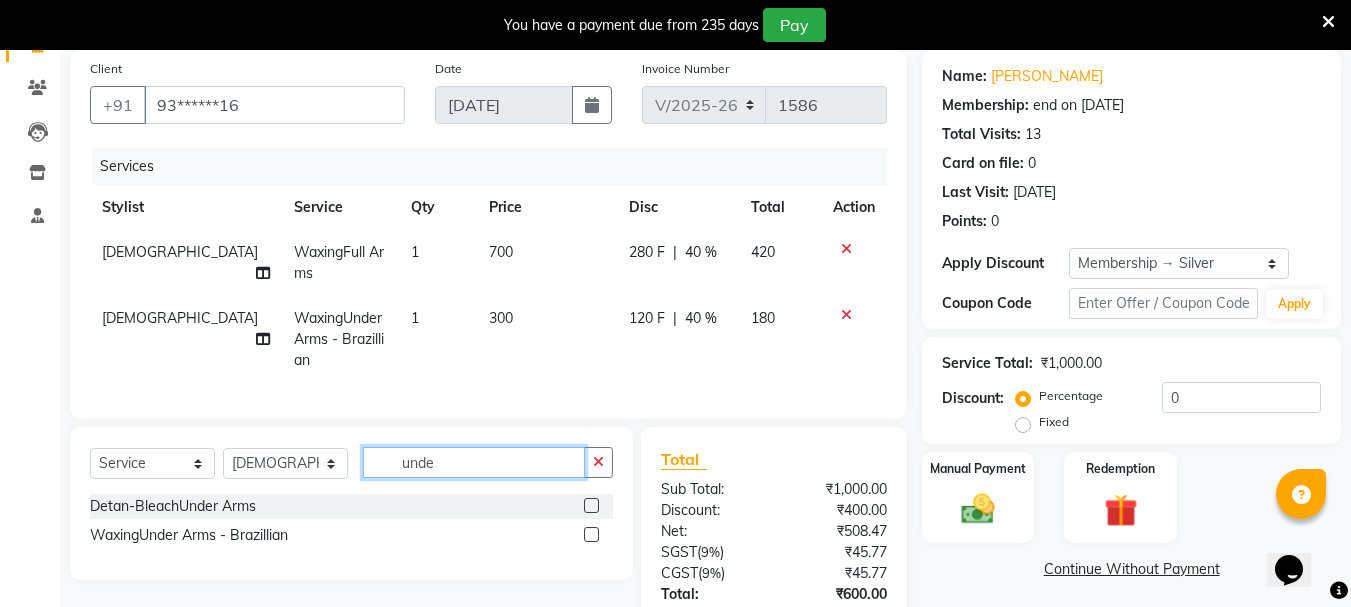 click on "unde" 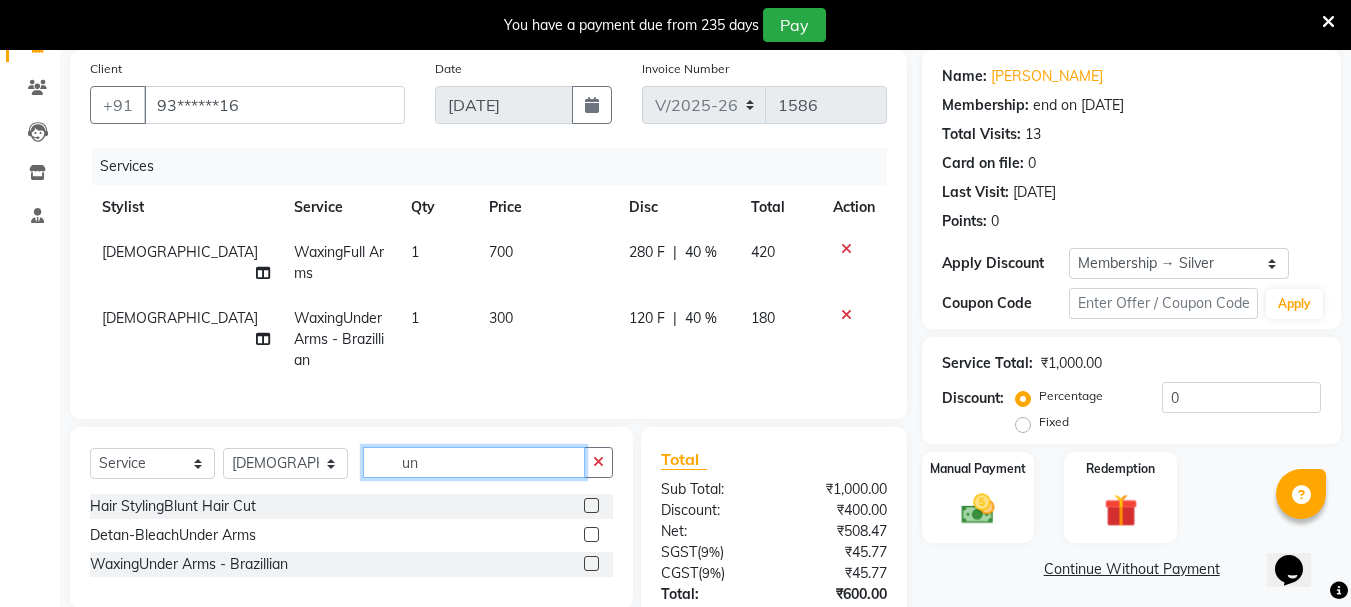 type on "u" 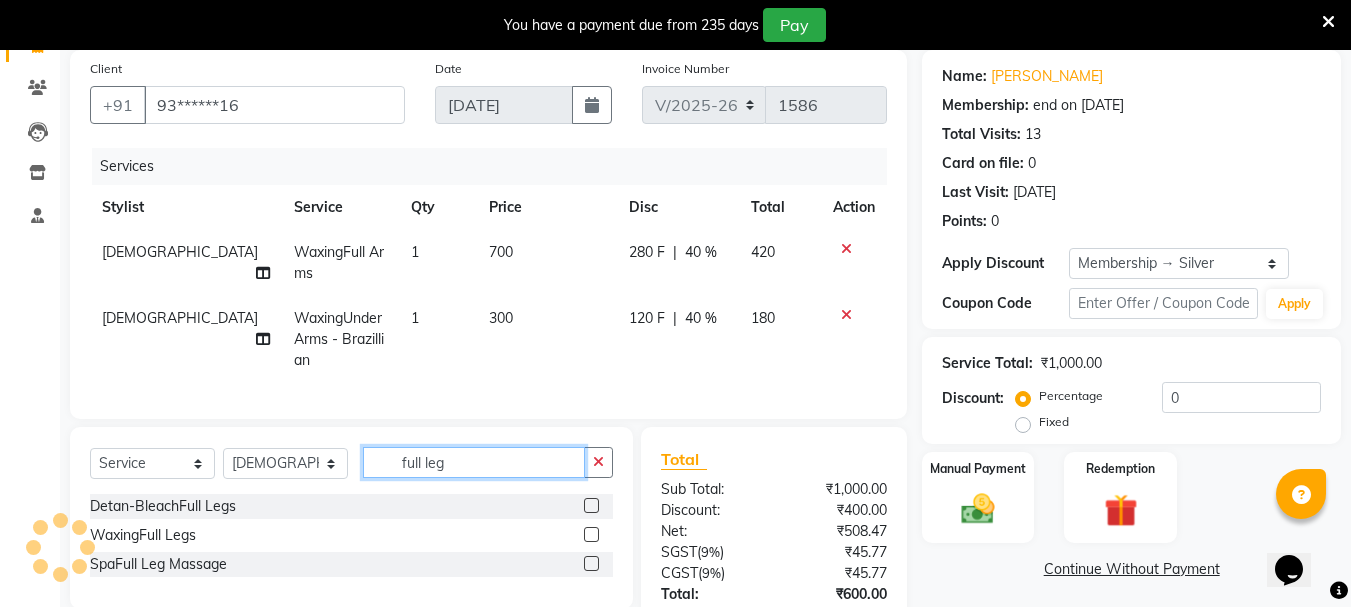type on "full leg" 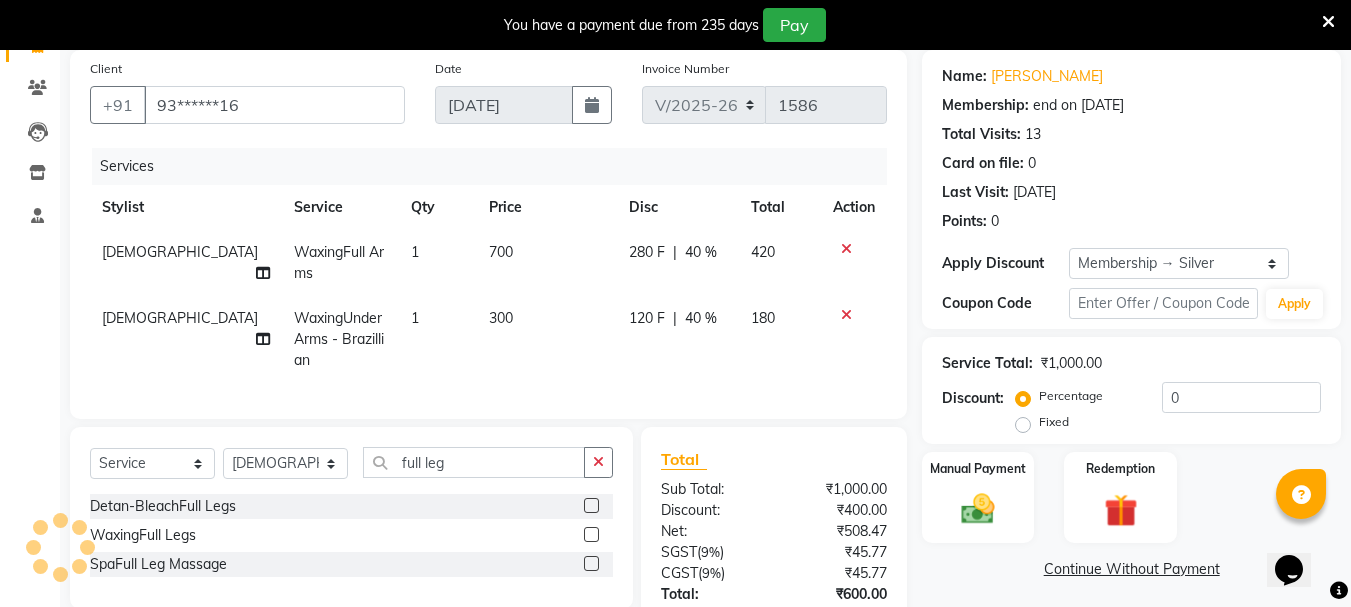 click 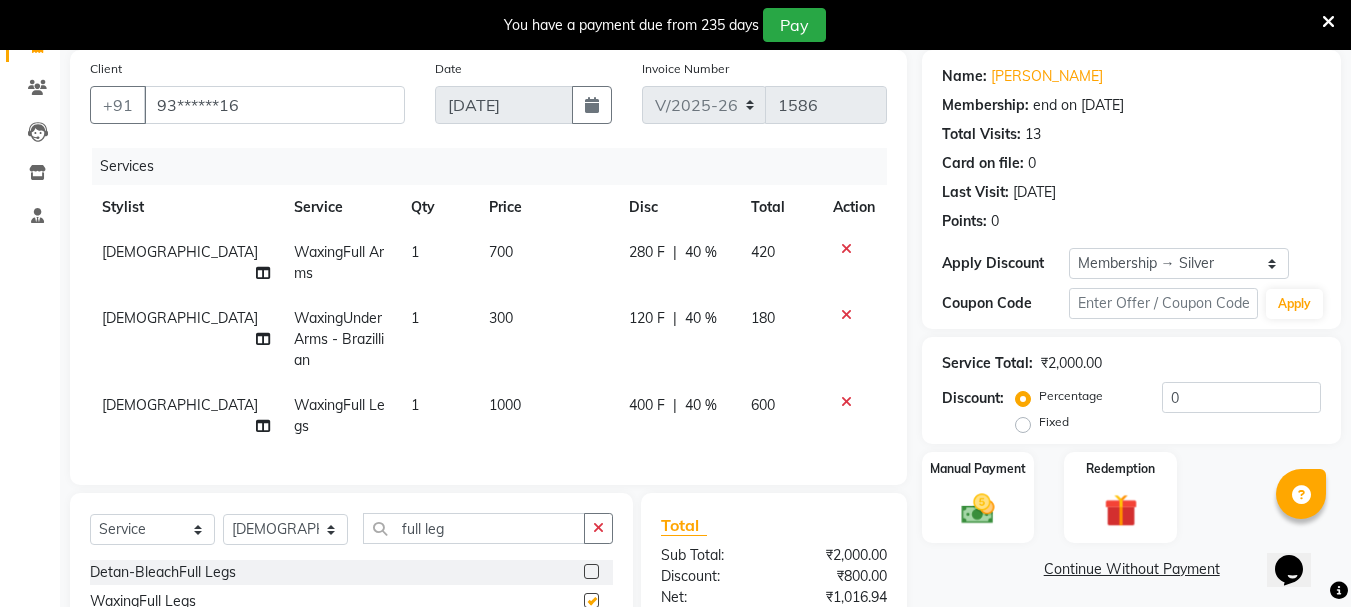 checkbox on "false" 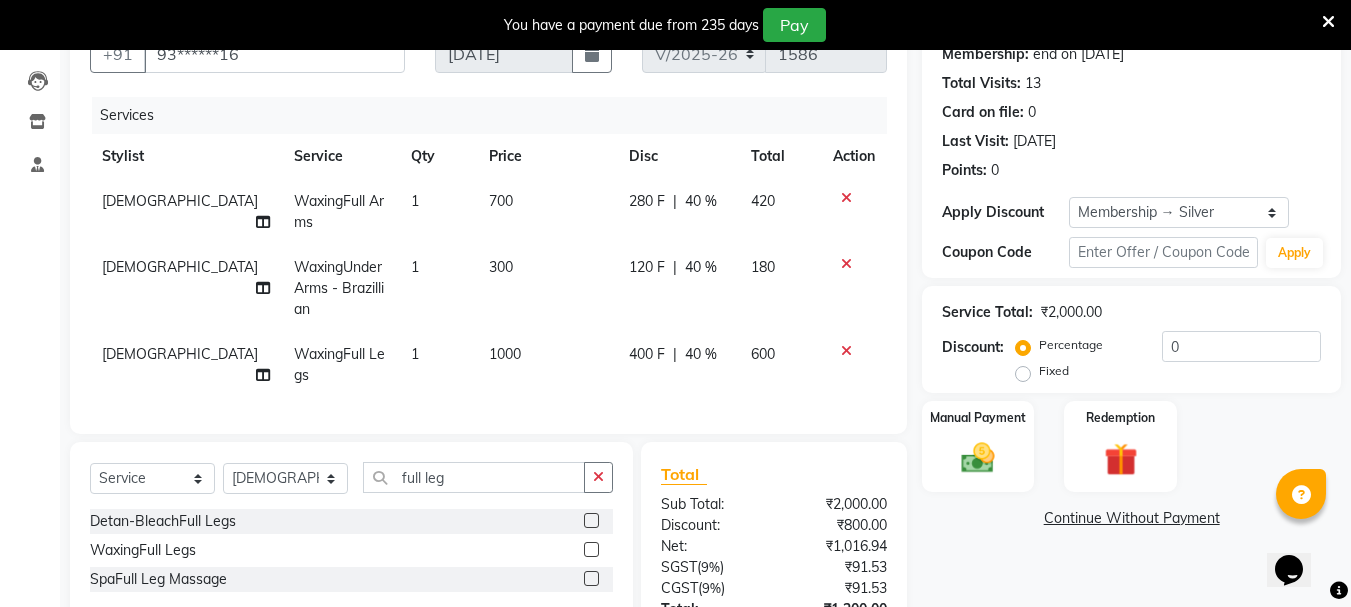 scroll, scrollTop: 250, scrollLeft: 0, axis: vertical 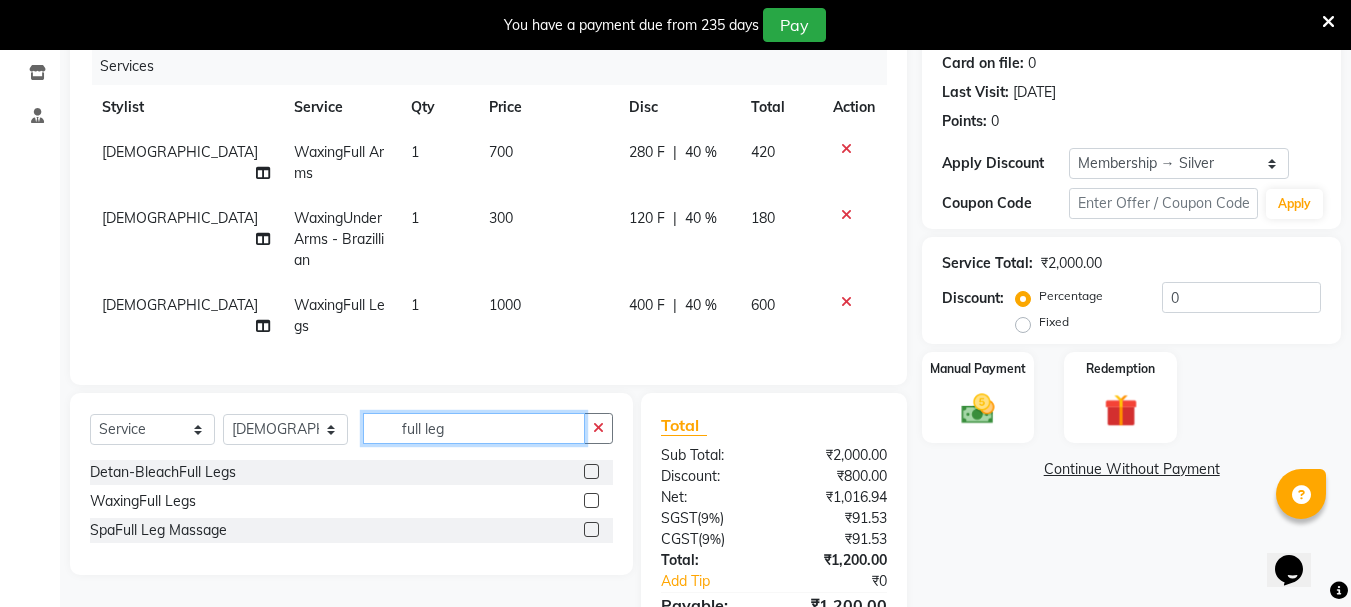click on "full leg" 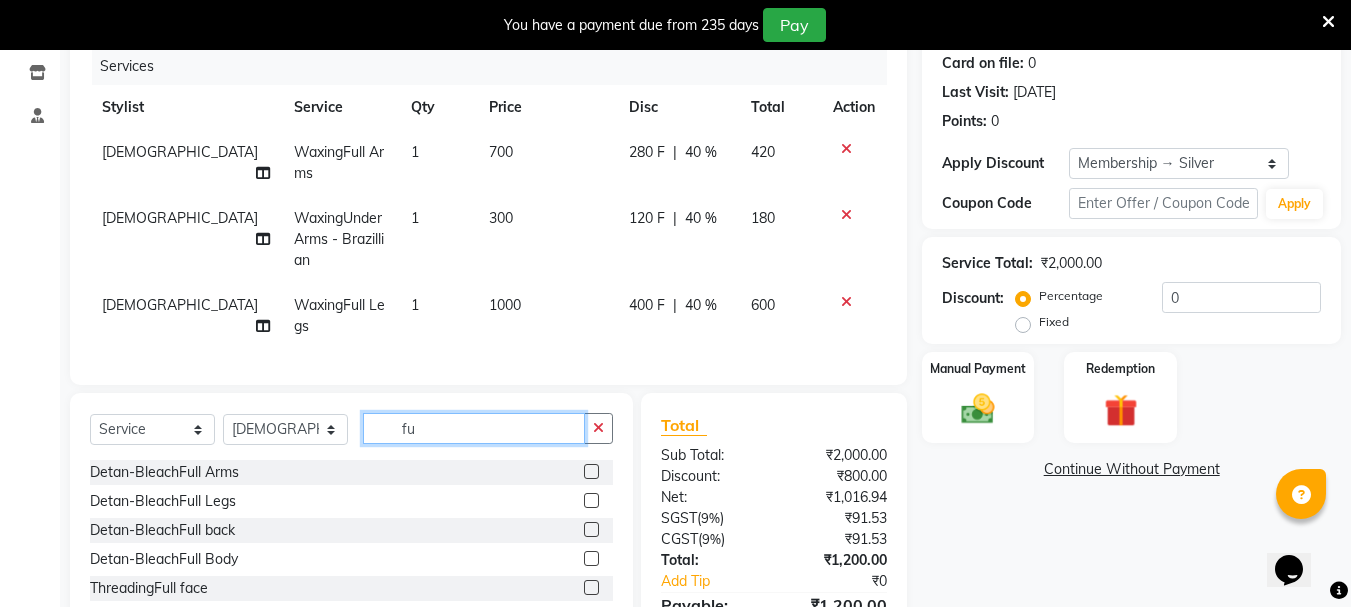 type on "f" 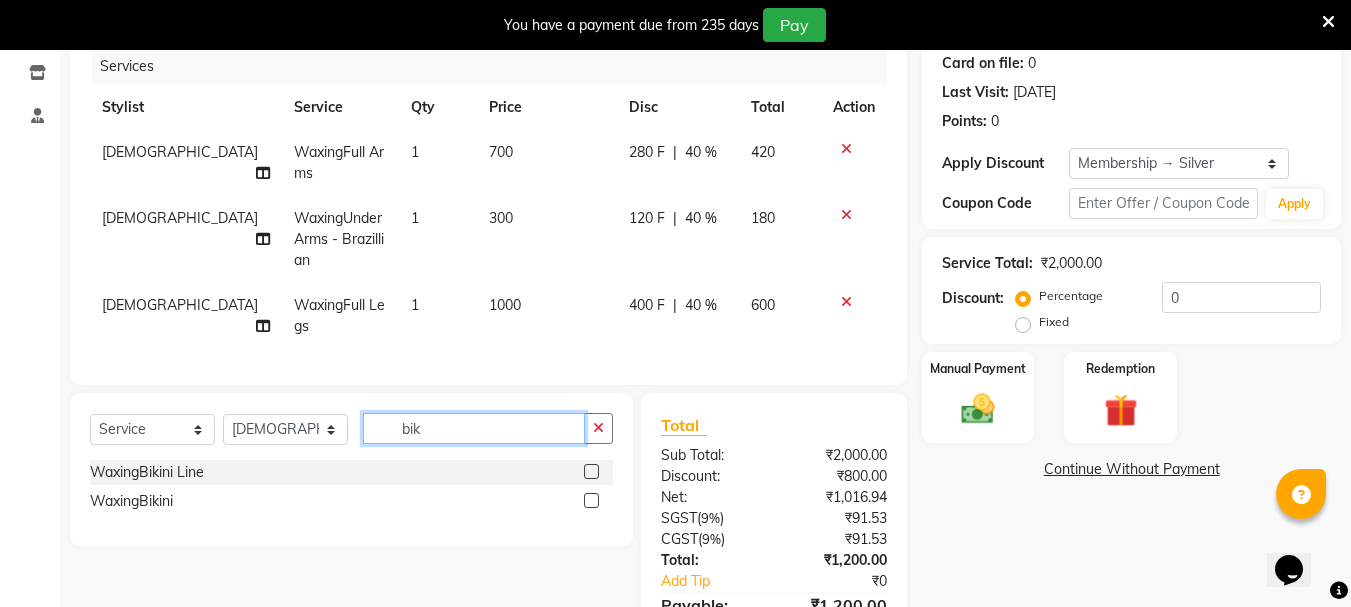 type on "bik" 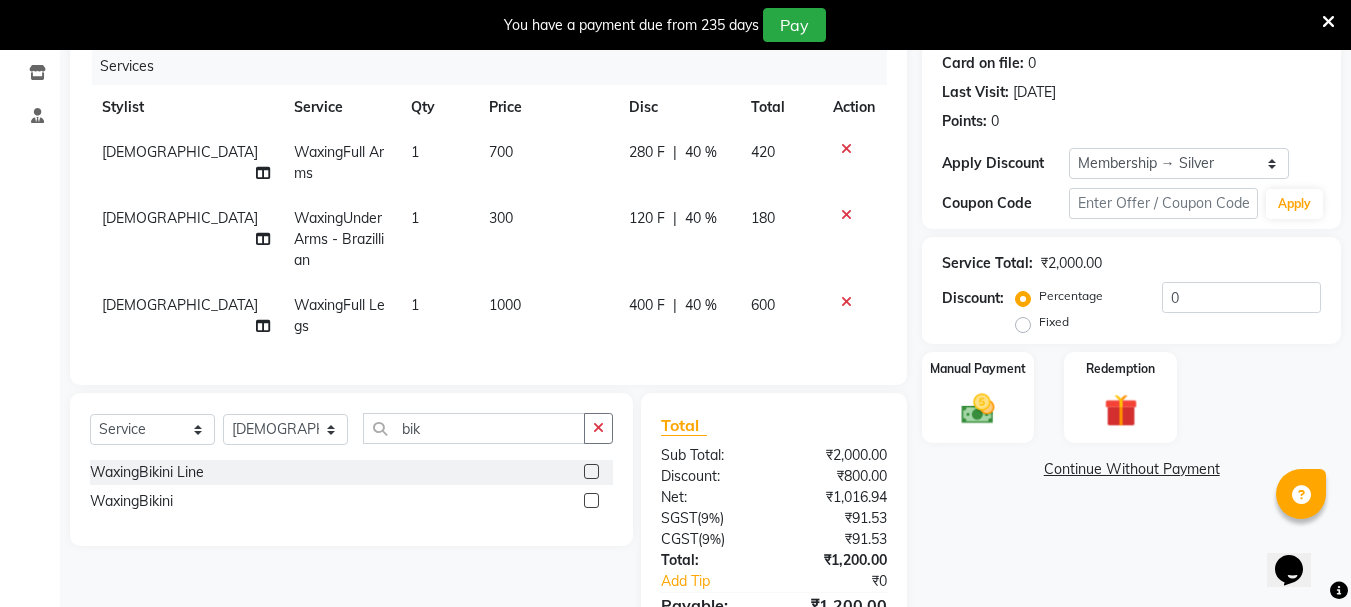 click 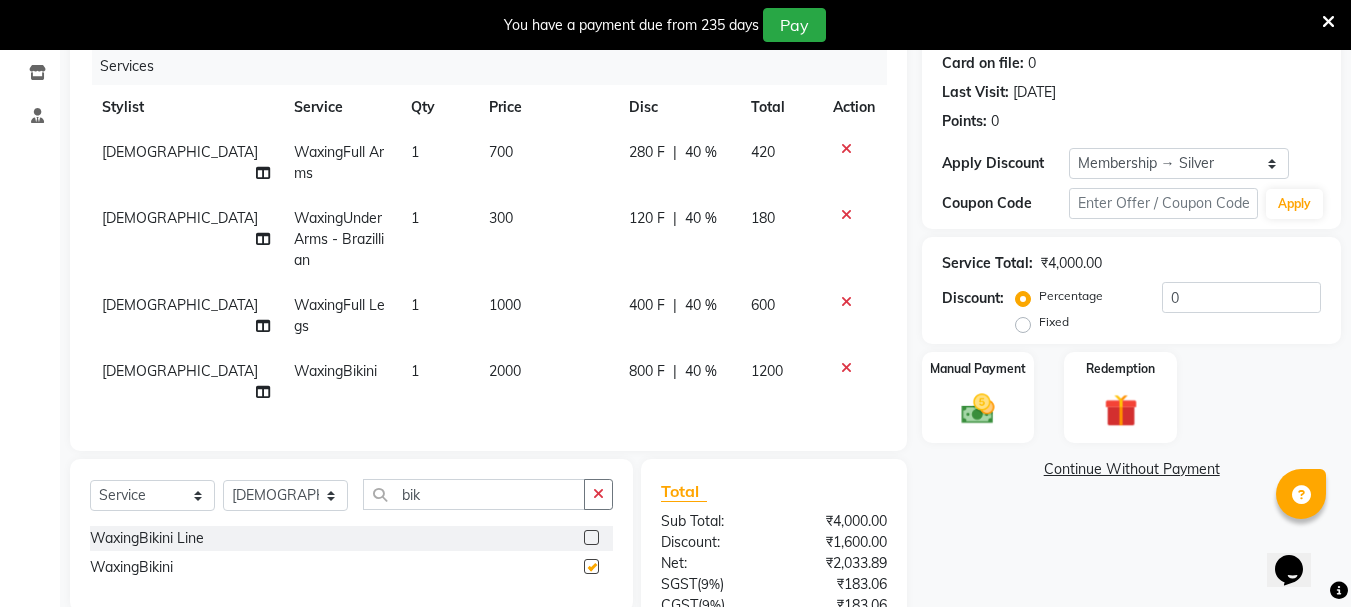 checkbox on "false" 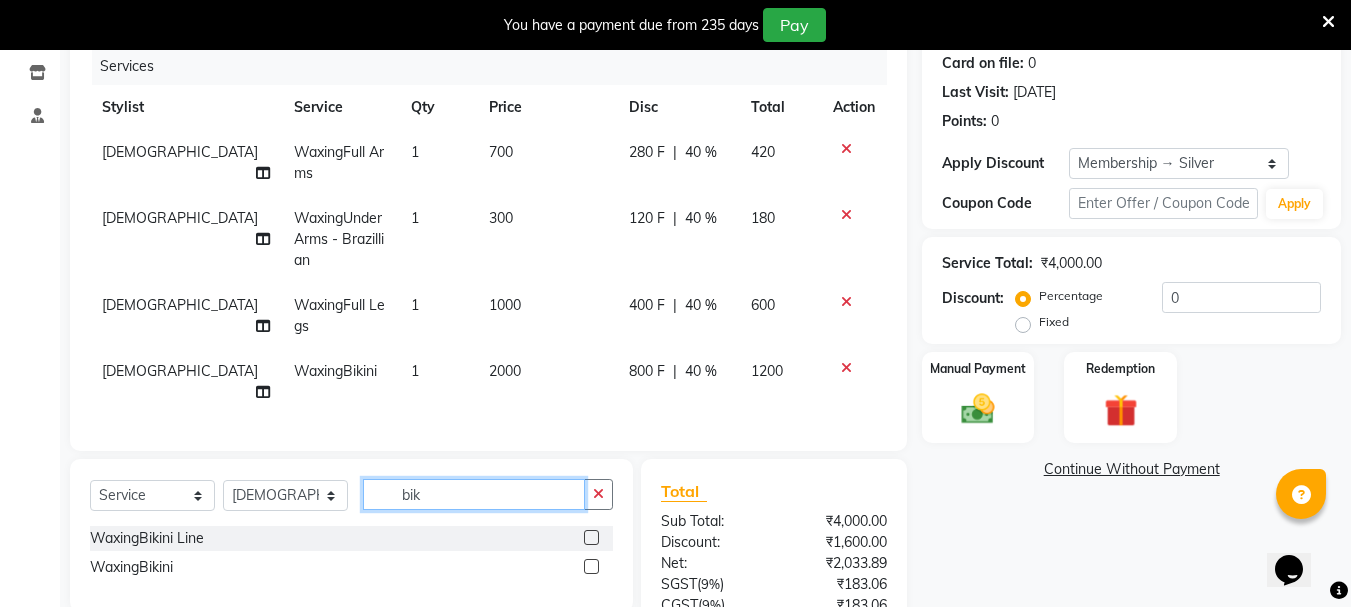 click on "bik" 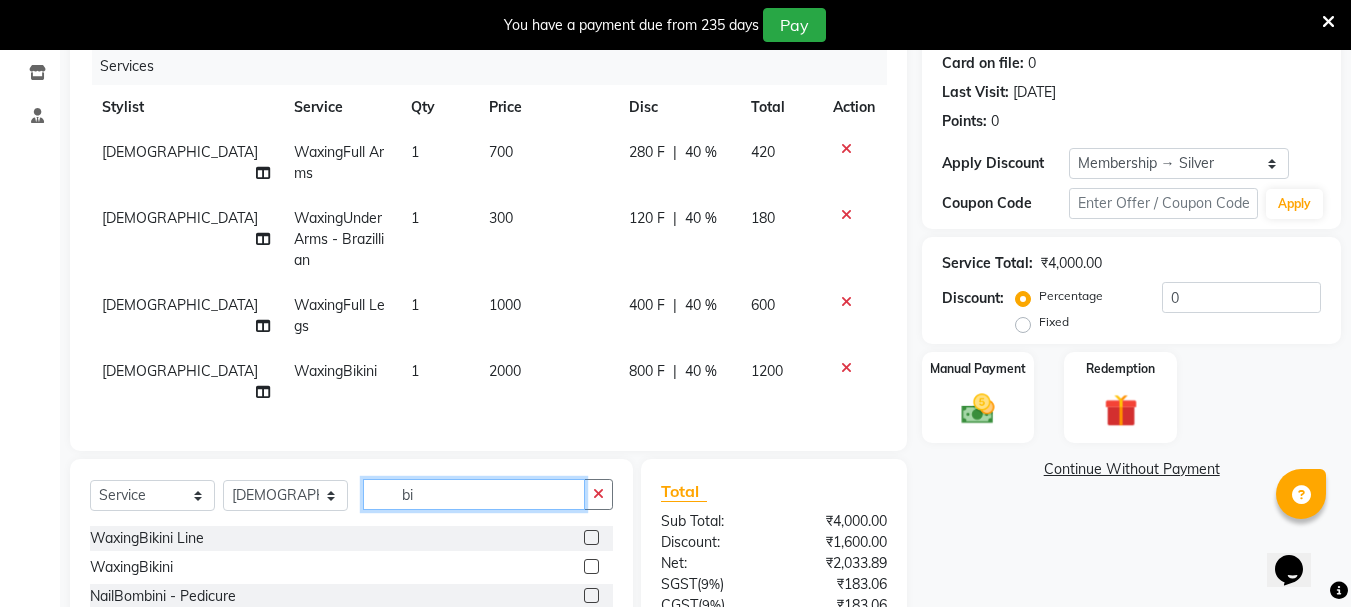 type on "b" 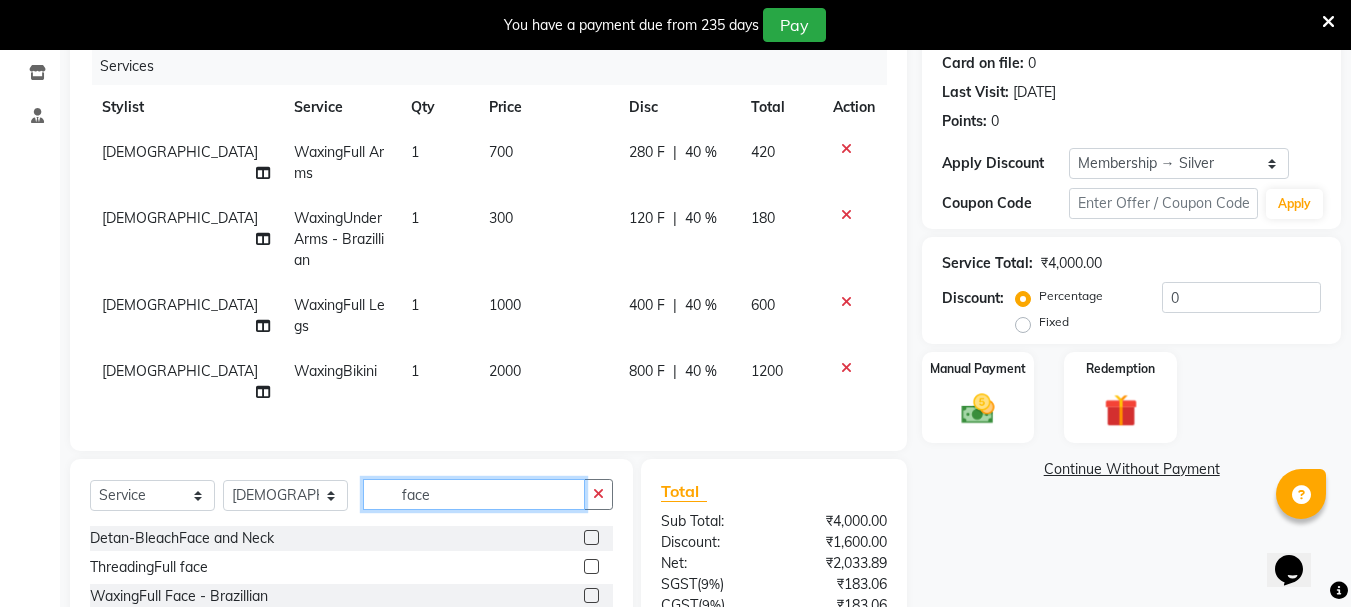 type on "face" 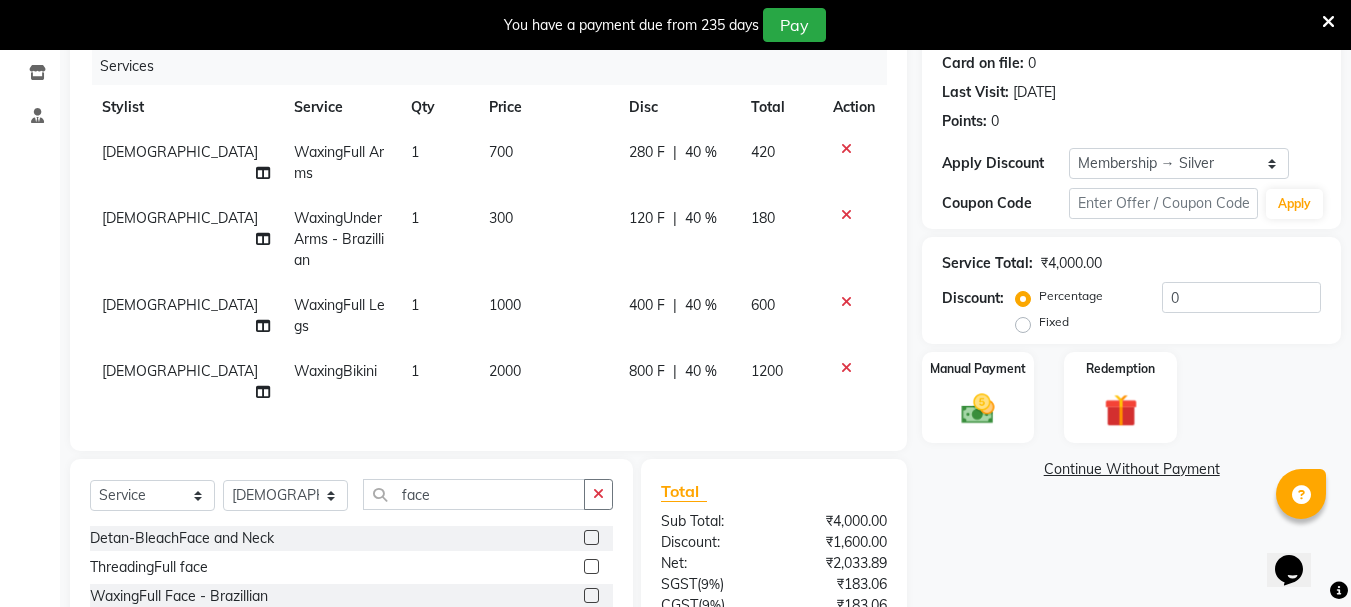 click 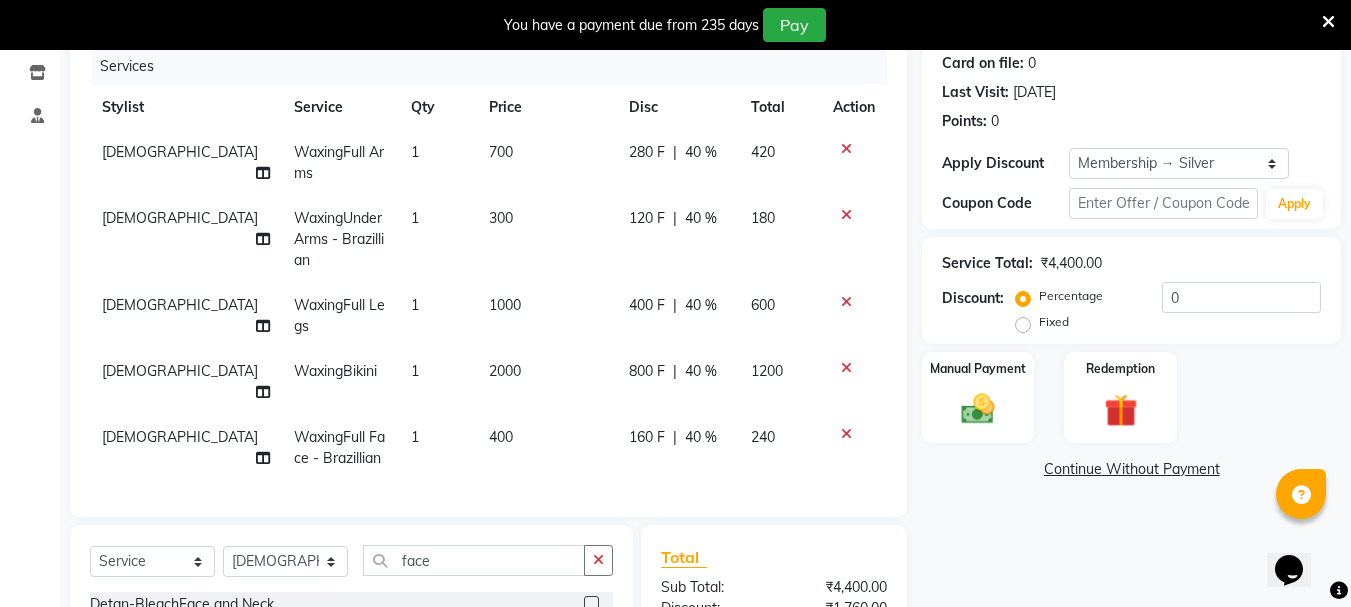 checkbox on "false" 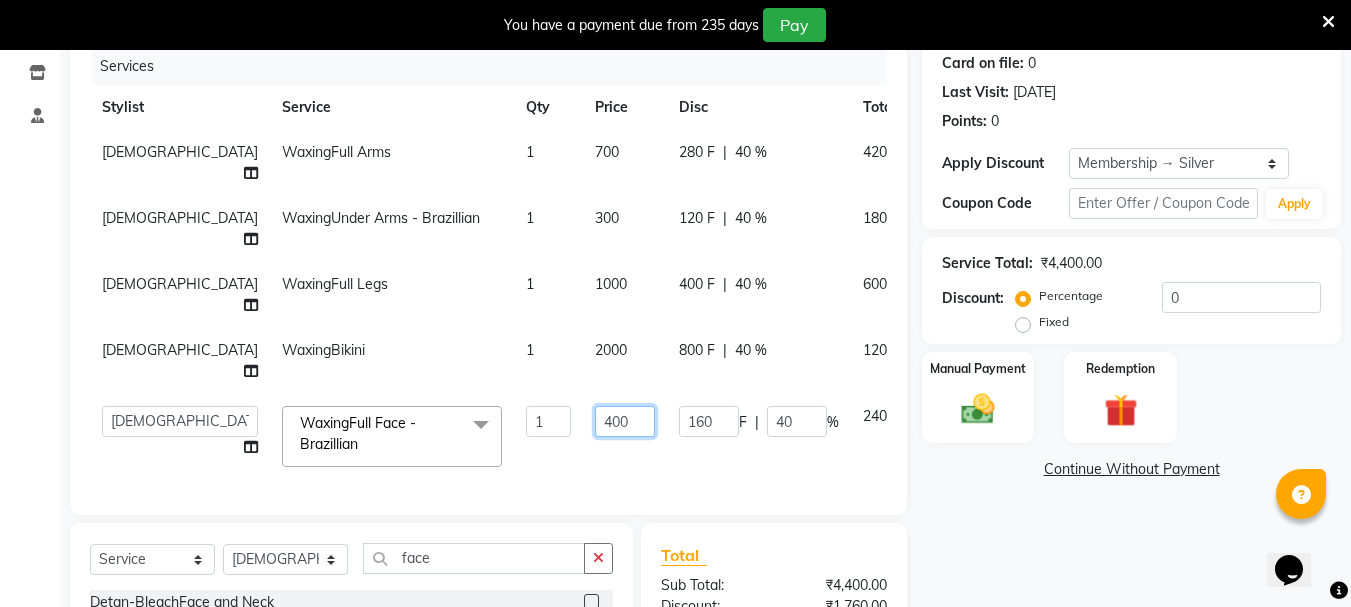 click on "400" 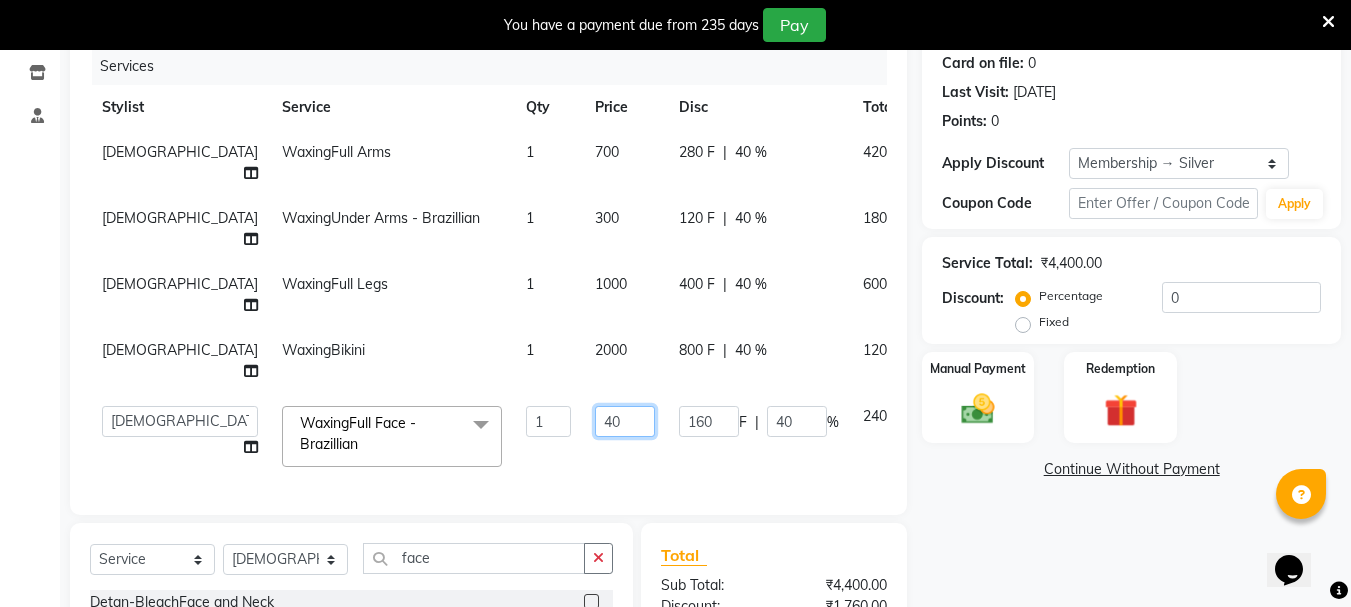 type on "4" 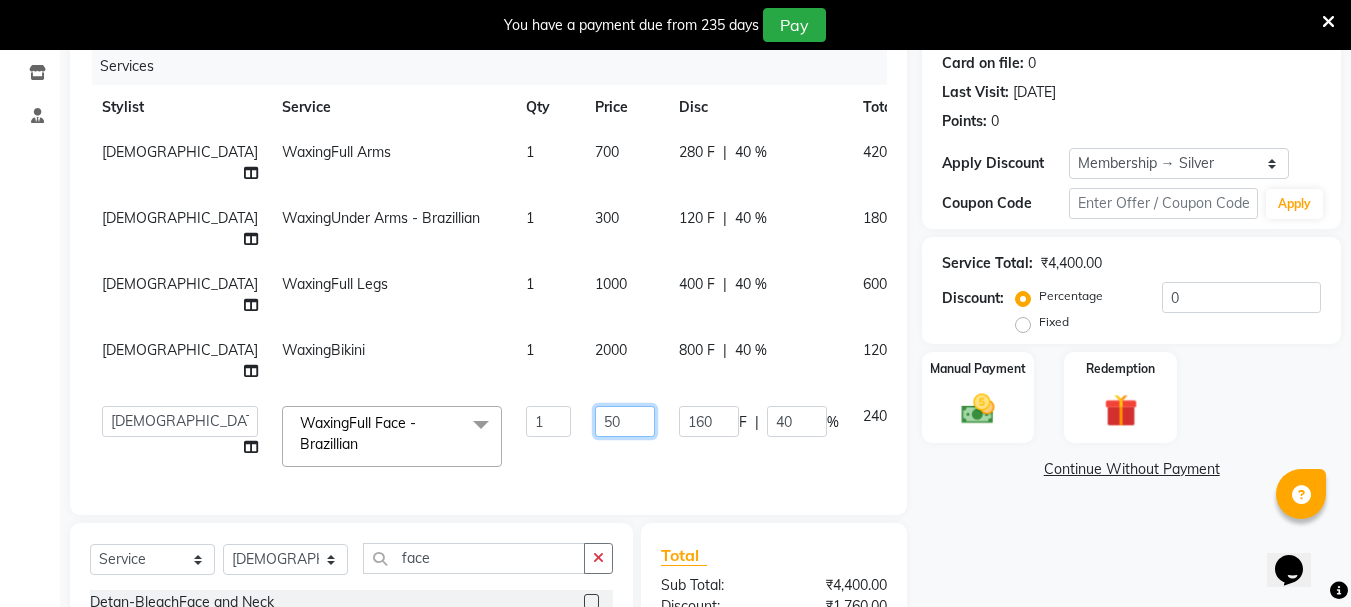 type on "500" 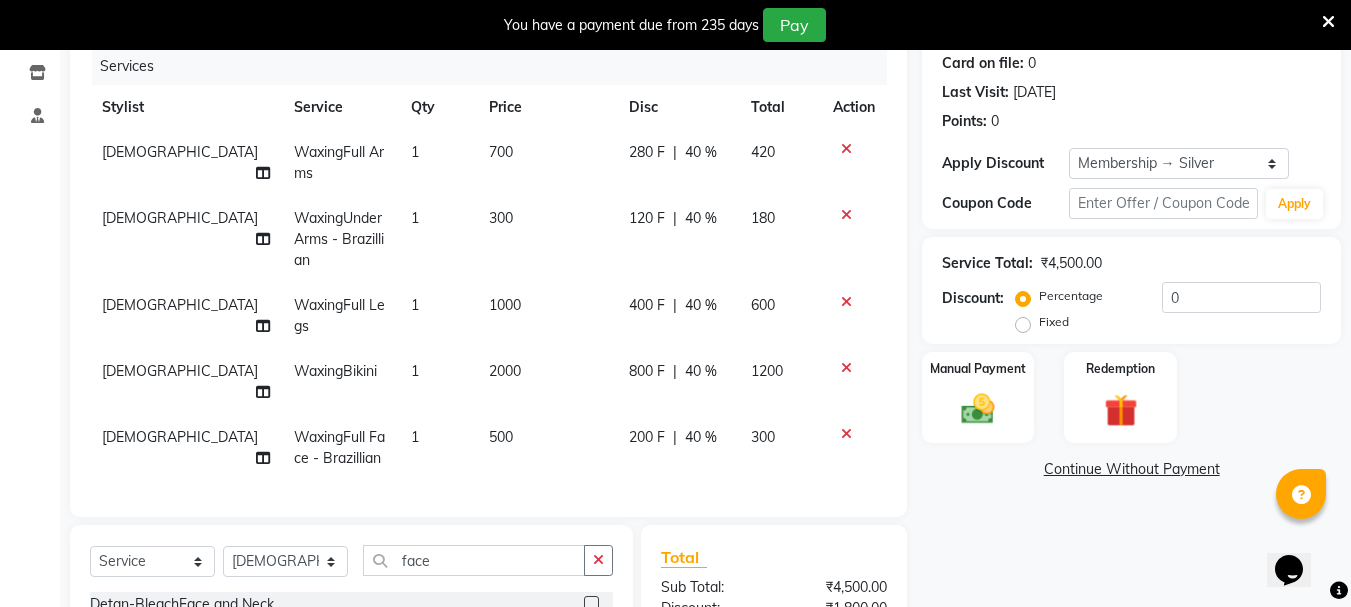 click on "Zovi WaxingFull Arms 1 700 280 F | 40 % 420 Zovi WaxingUnder Arms - Brazillian 1 300 120 F | 40 % 180 Zovi WaxingFull Legs 1 1000 400 F | 40 % 600 Zovi WaxingBikini 1 2000 800 F | 40 % 1200 Zovi WaxingFull Face - Brazillian 1 500 200 F | 40 % 300" 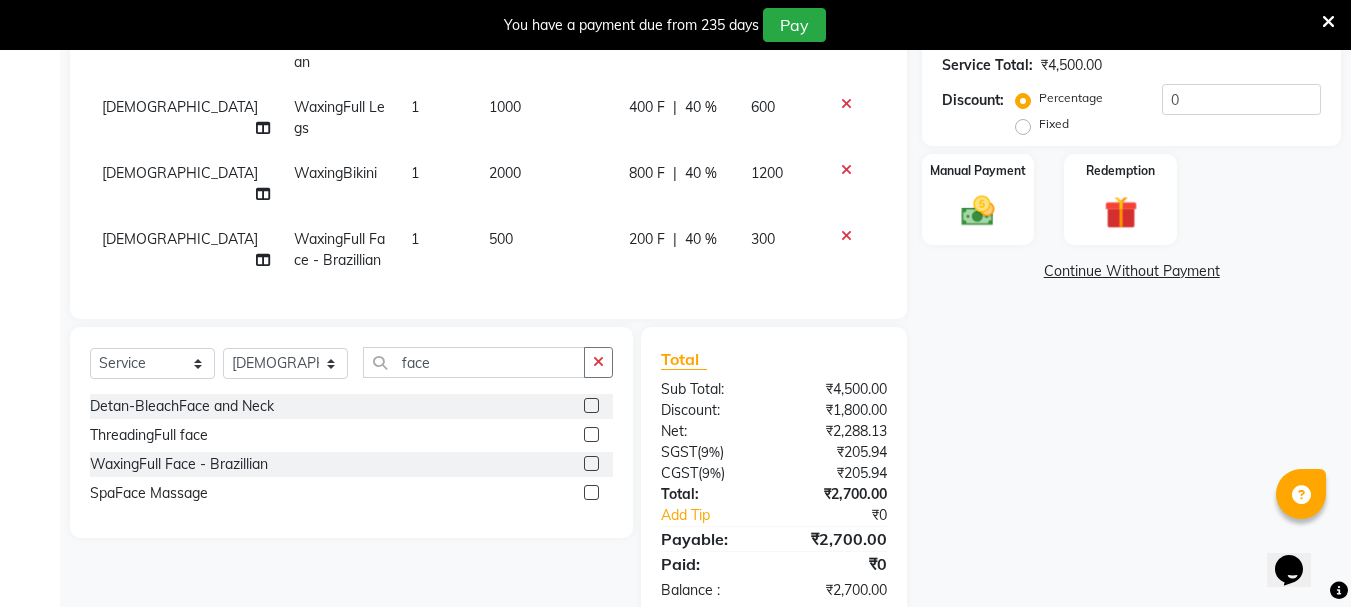 scroll, scrollTop: 450, scrollLeft: 0, axis: vertical 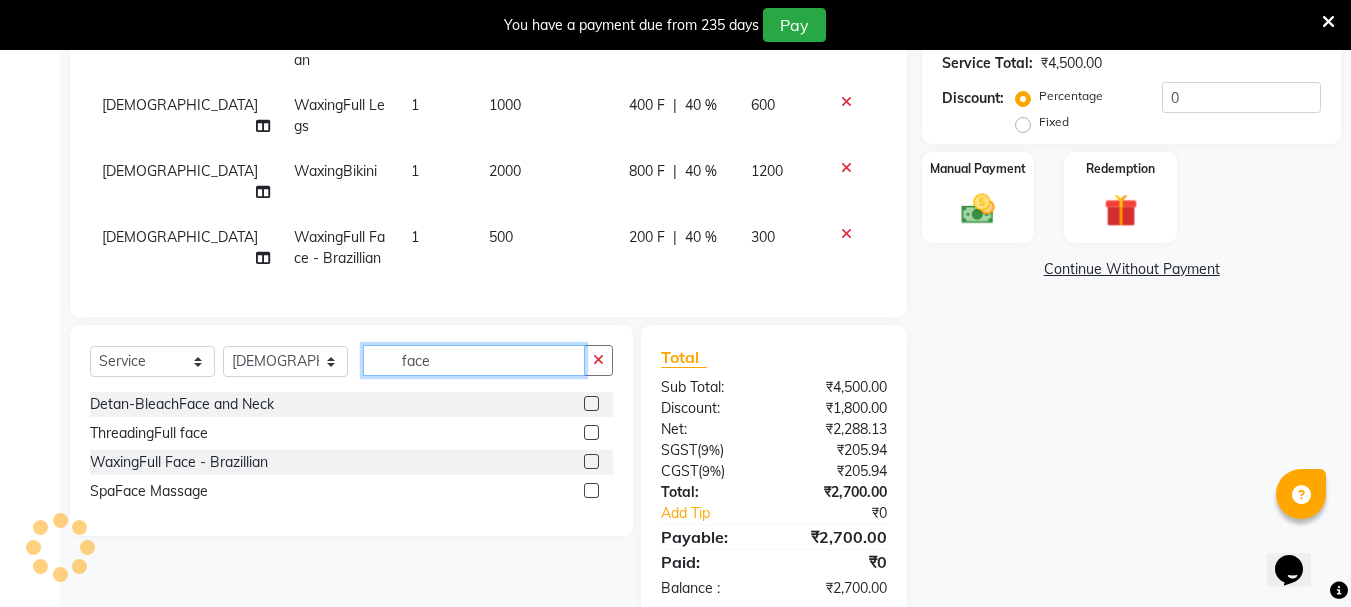 click on "face" 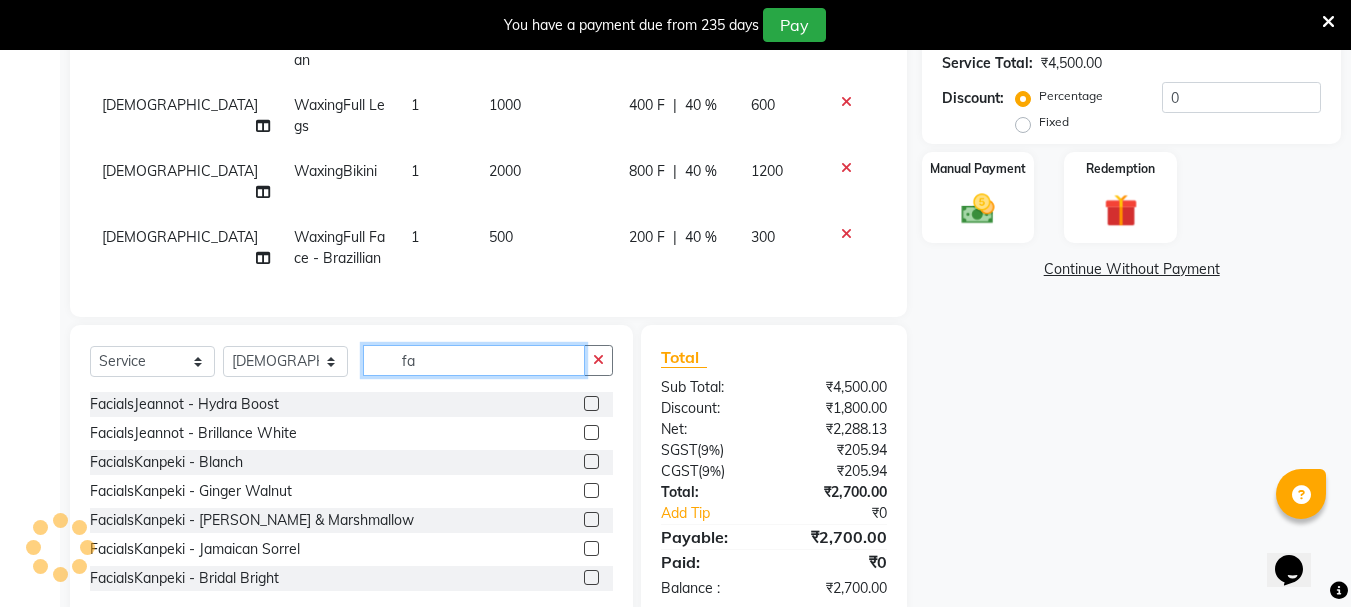 type on "f" 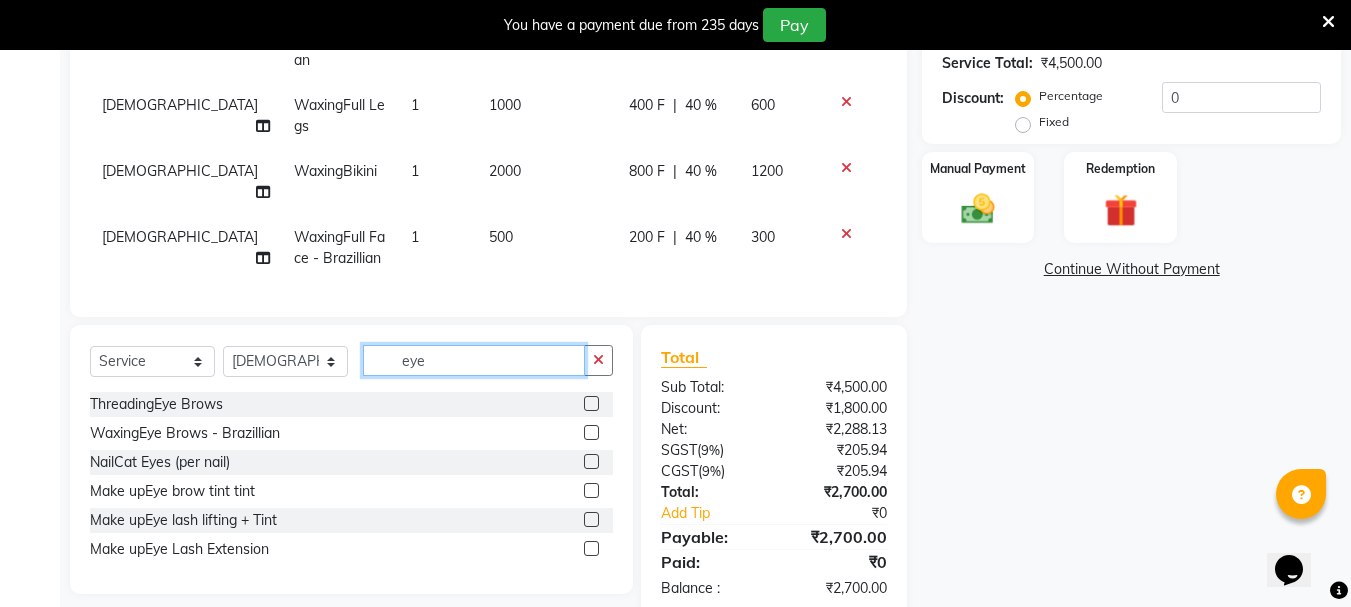 type on "eye" 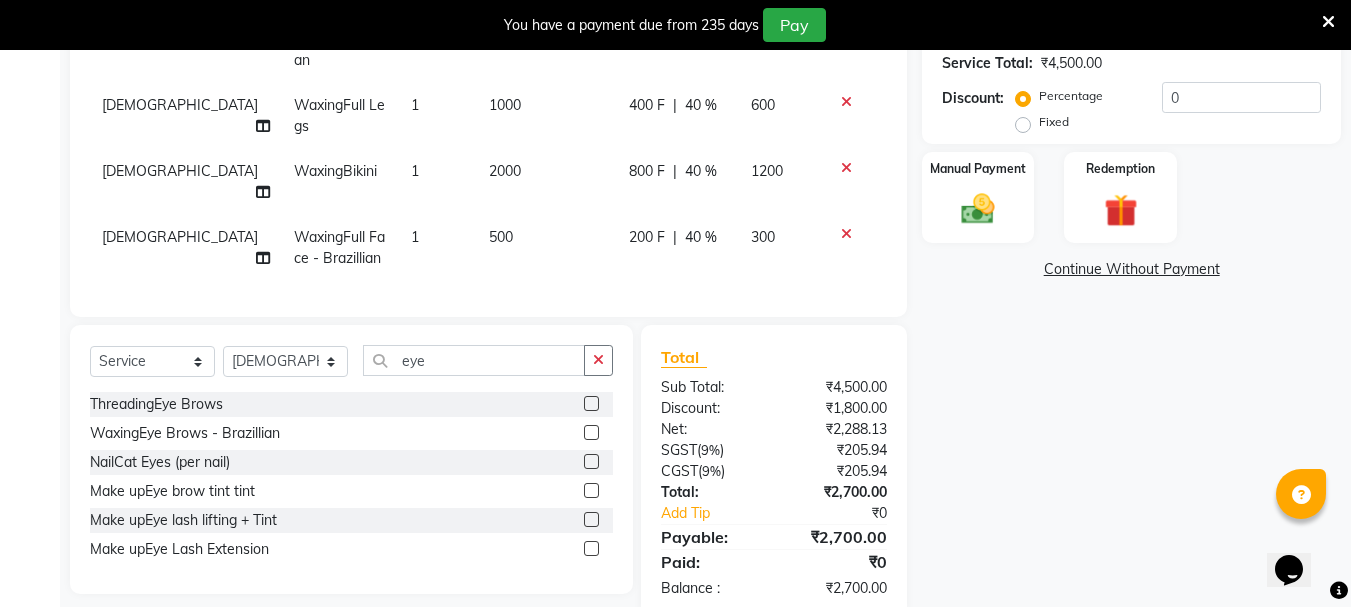 click 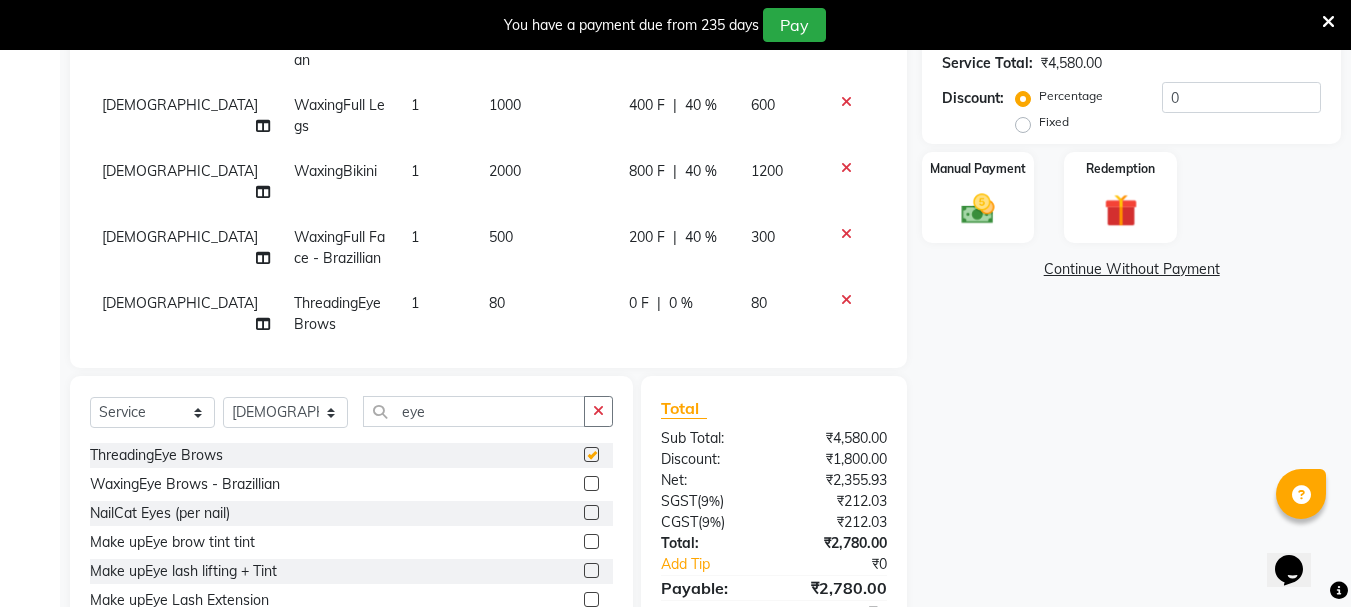 checkbox on "false" 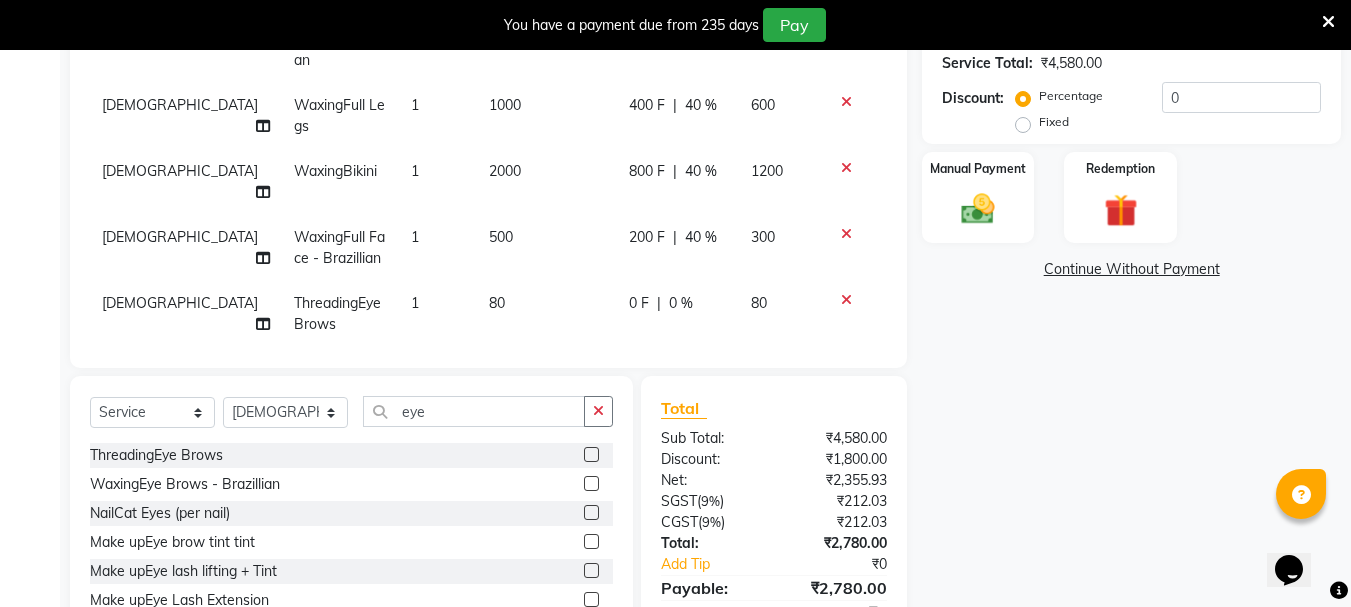 click on "0 F | 0 %" 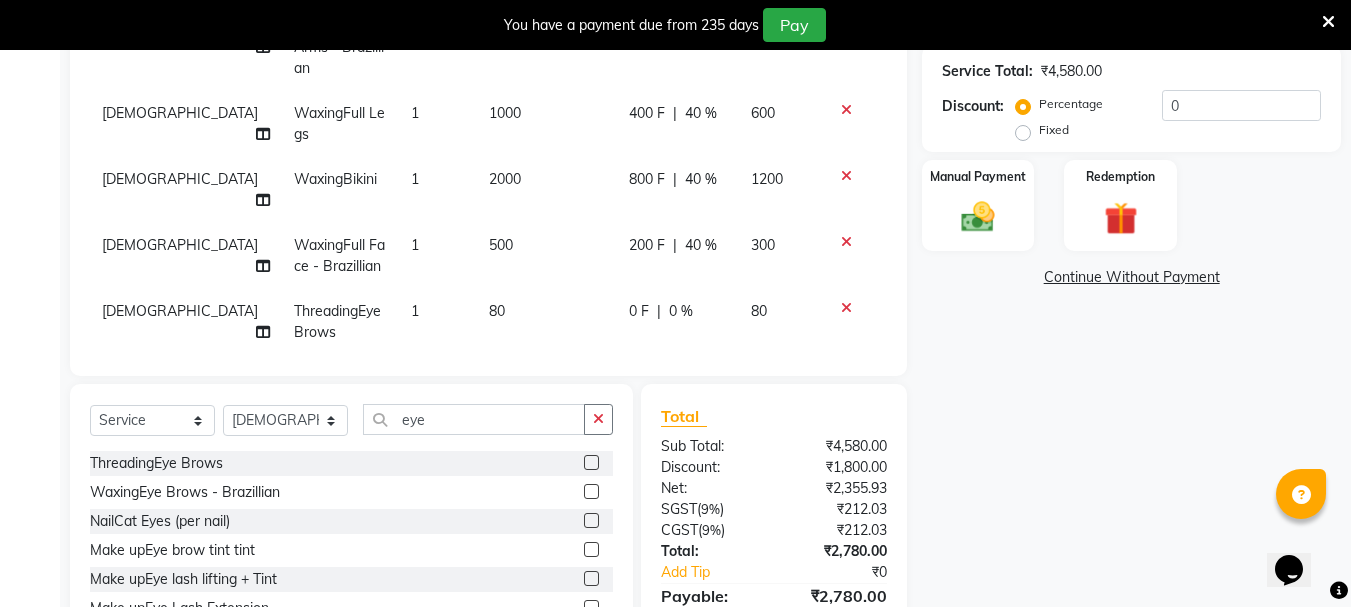 select on "64250" 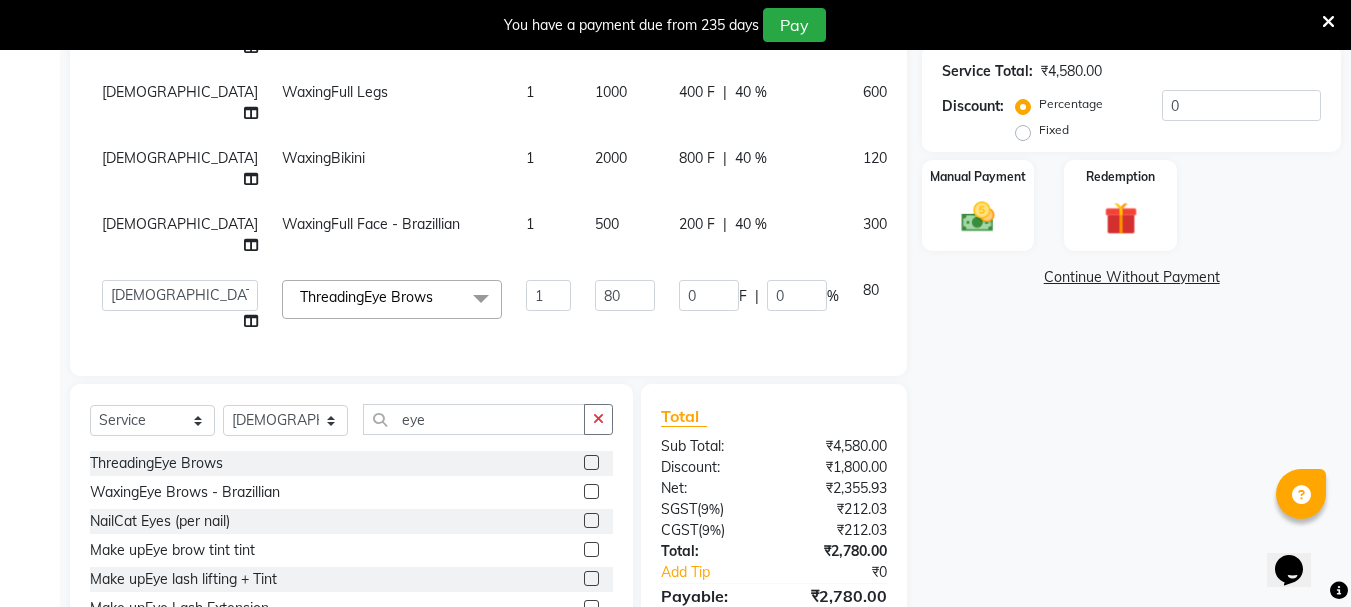 scroll, scrollTop: 450, scrollLeft: 0, axis: vertical 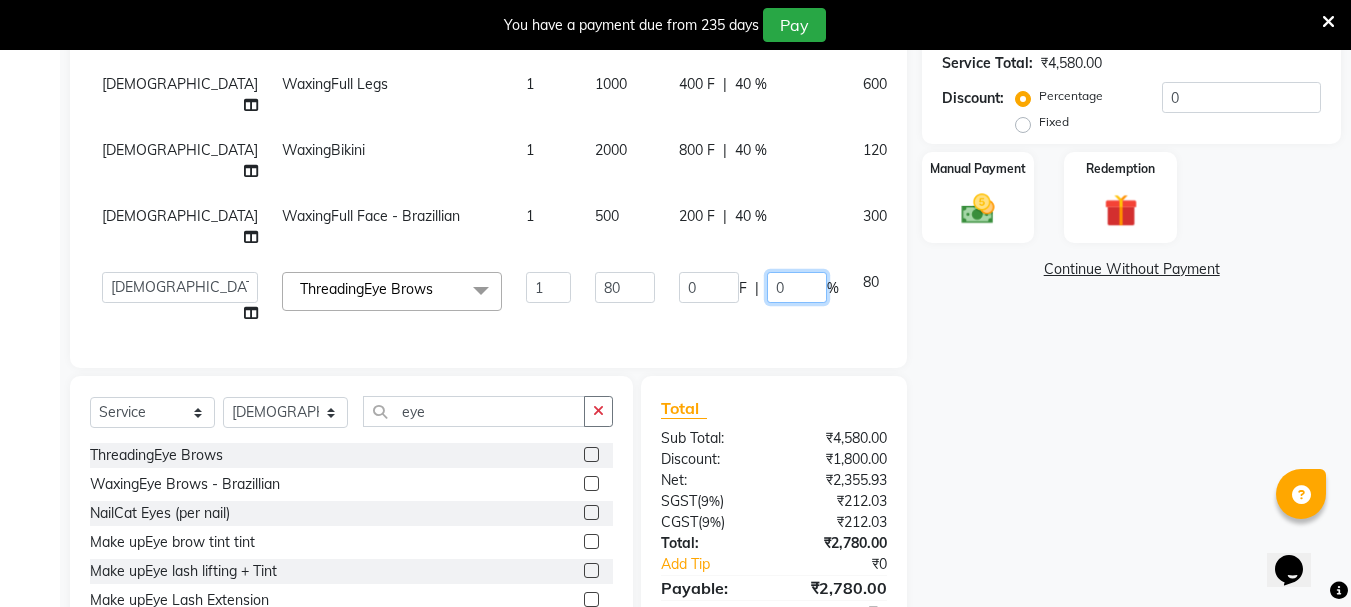 click on "0" 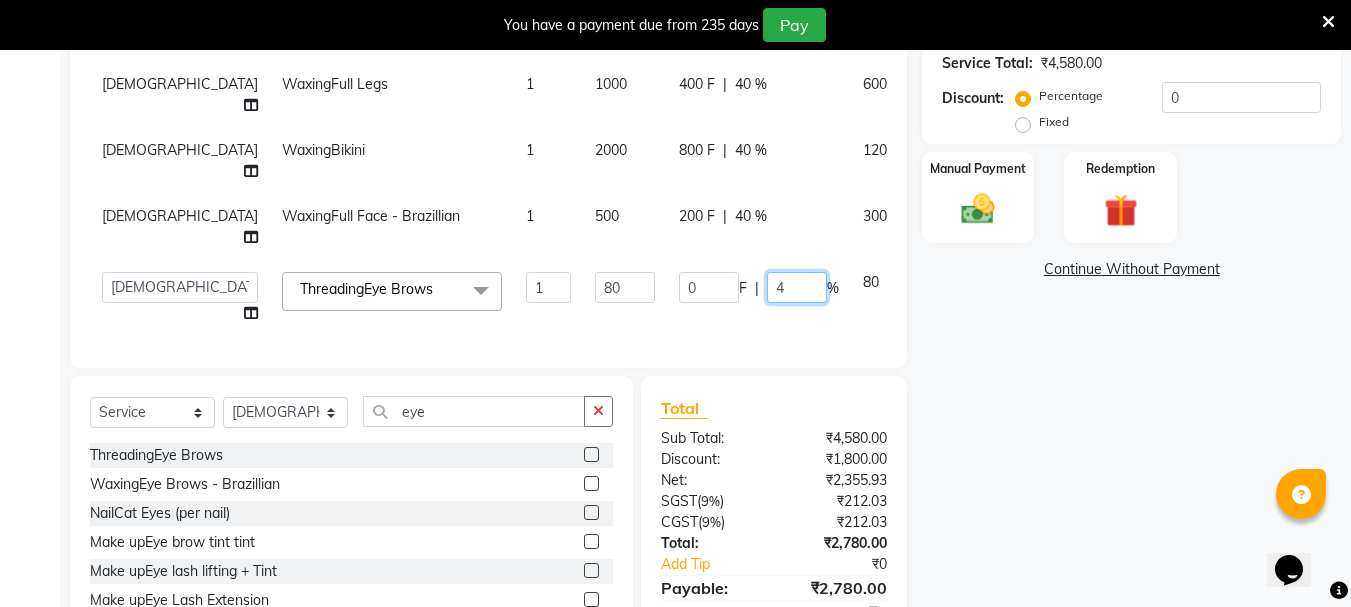 type on "40" 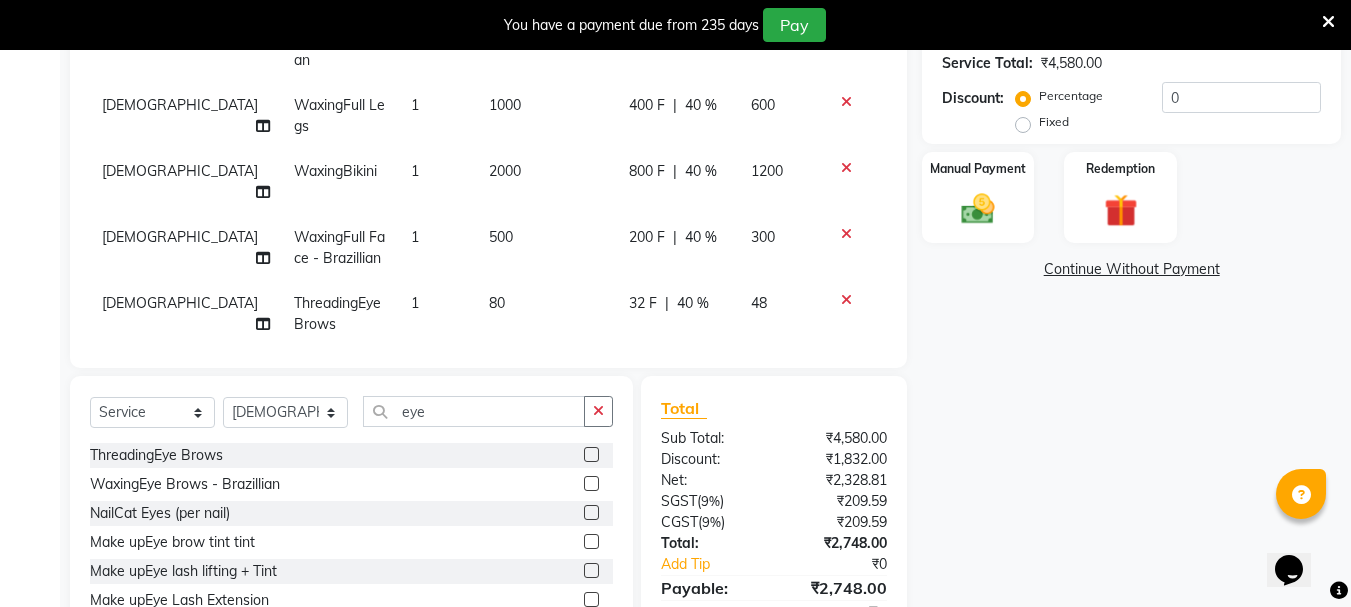 click on "Zovi WaxingFull Arms 1 700 280 F | 40 % 420 Zovi WaxingUnder Arms - Brazillian 1 300 120 F | 40 % 180 Zovi WaxingFull Legs 1 1000 400 F | 40 % 600 Zovi WaxingBikini 1 2000 800 F | 40 % 1200 Zovi WaxingFull Face - Brazillian 1 500 200 F | 40 % 300 Zovi ThreadingEye Brows 1 80 32 F | 40 % 48" 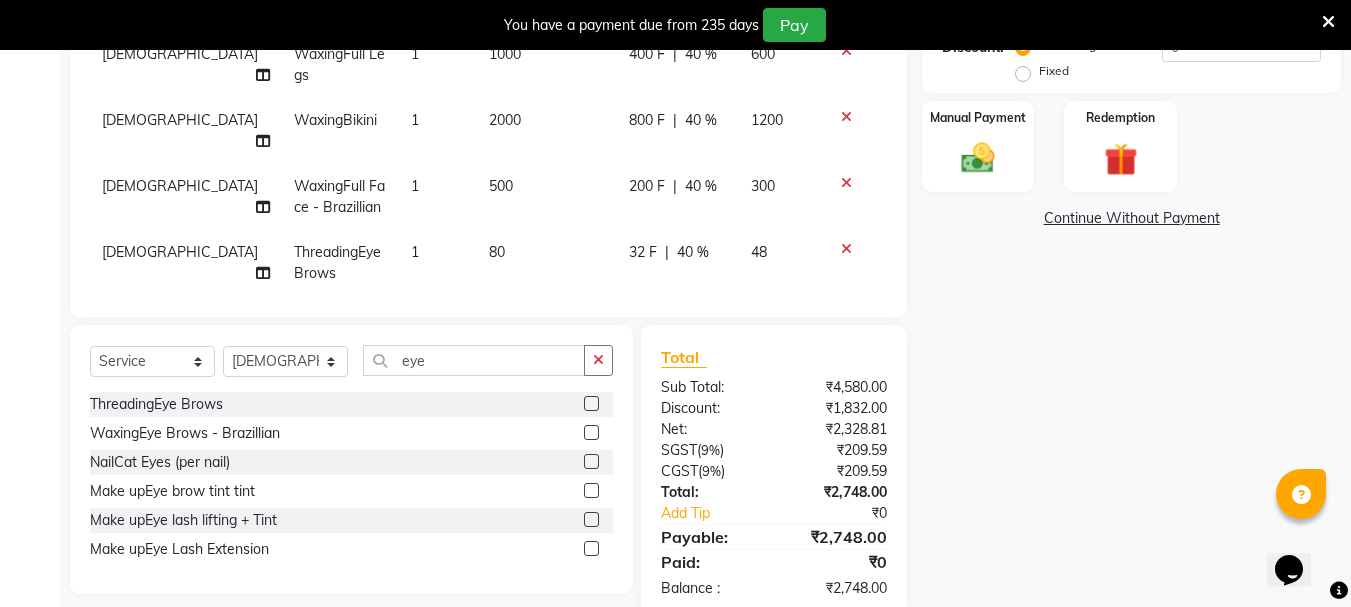 scroll, scrollTop: 543, scrollLeft: 0, axis: vertical 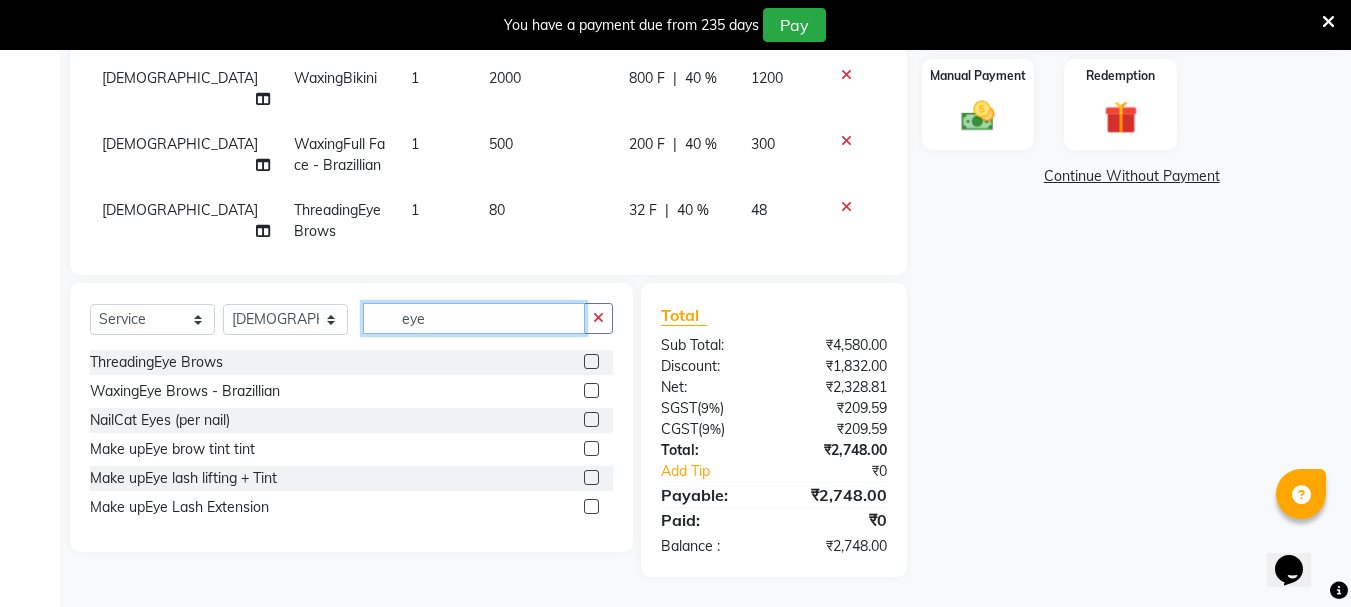 click on "eye" 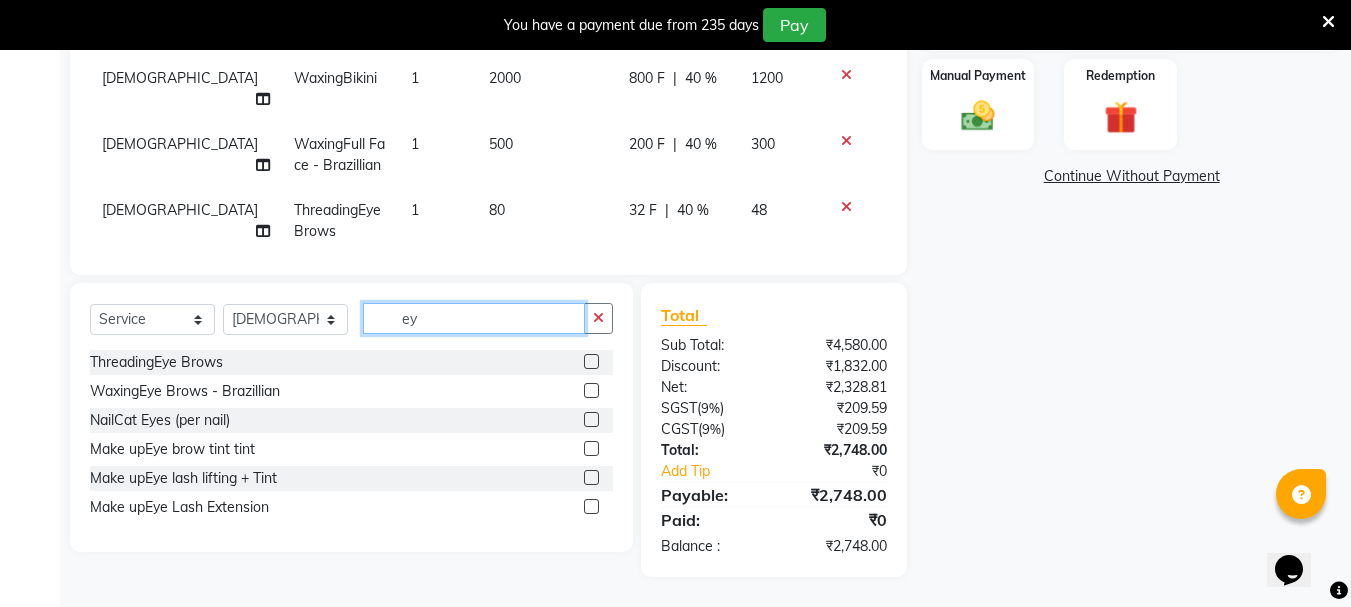 type on "e" 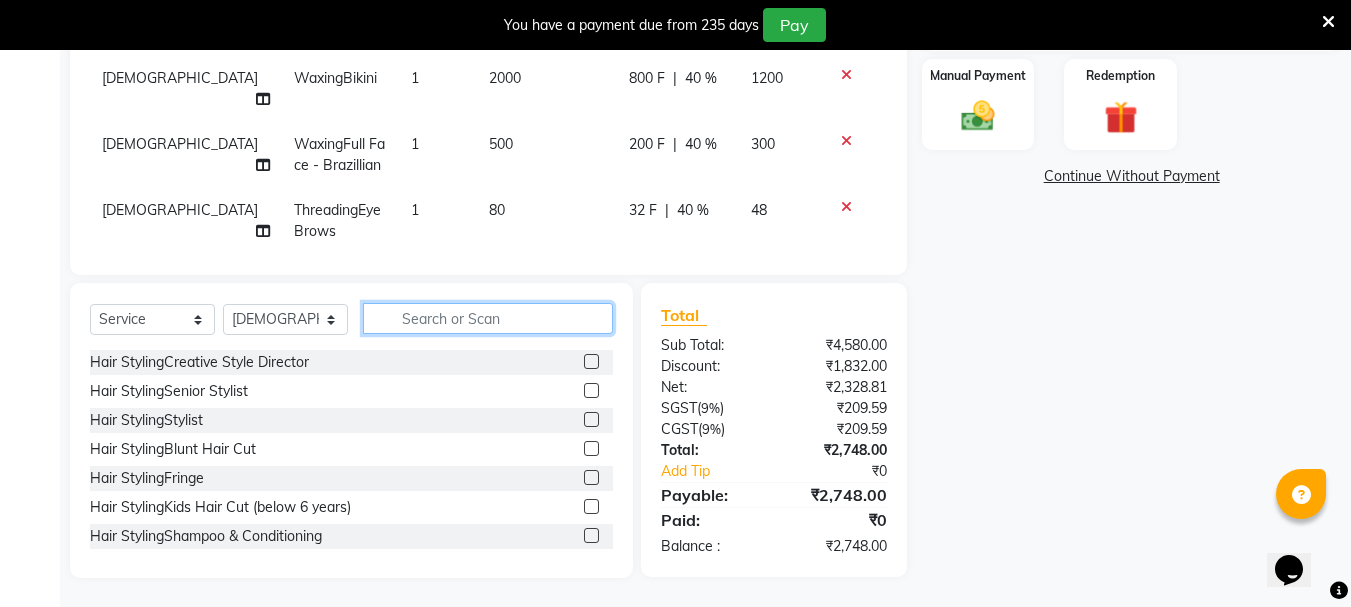 type 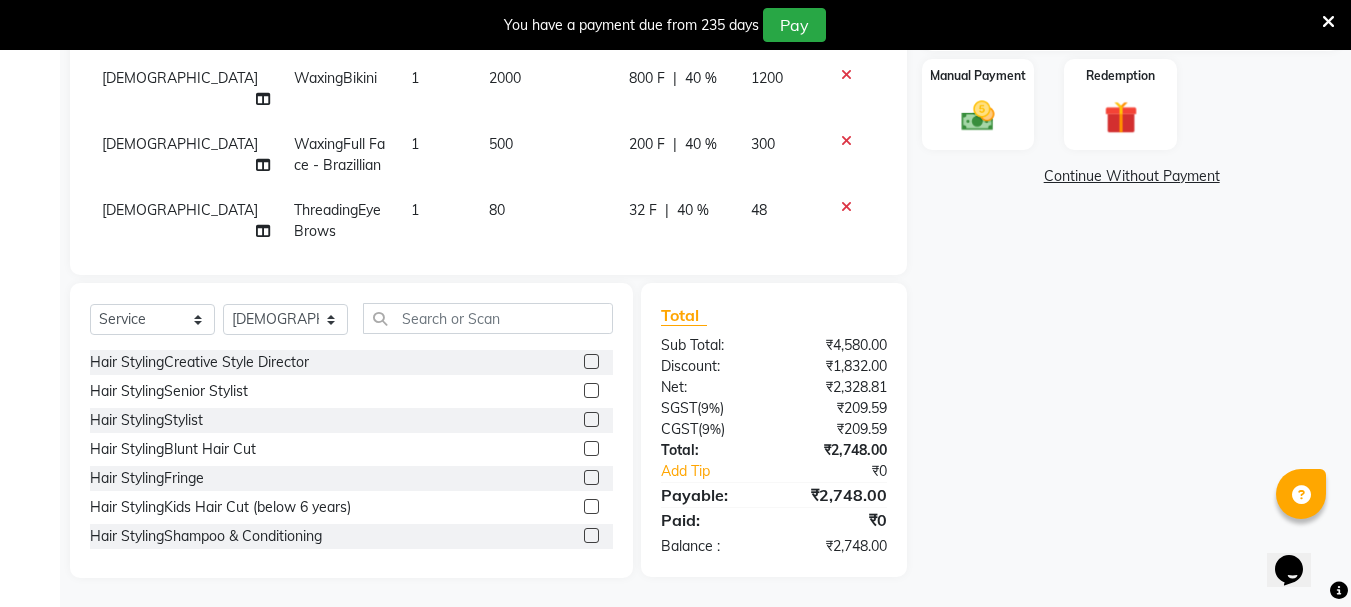click 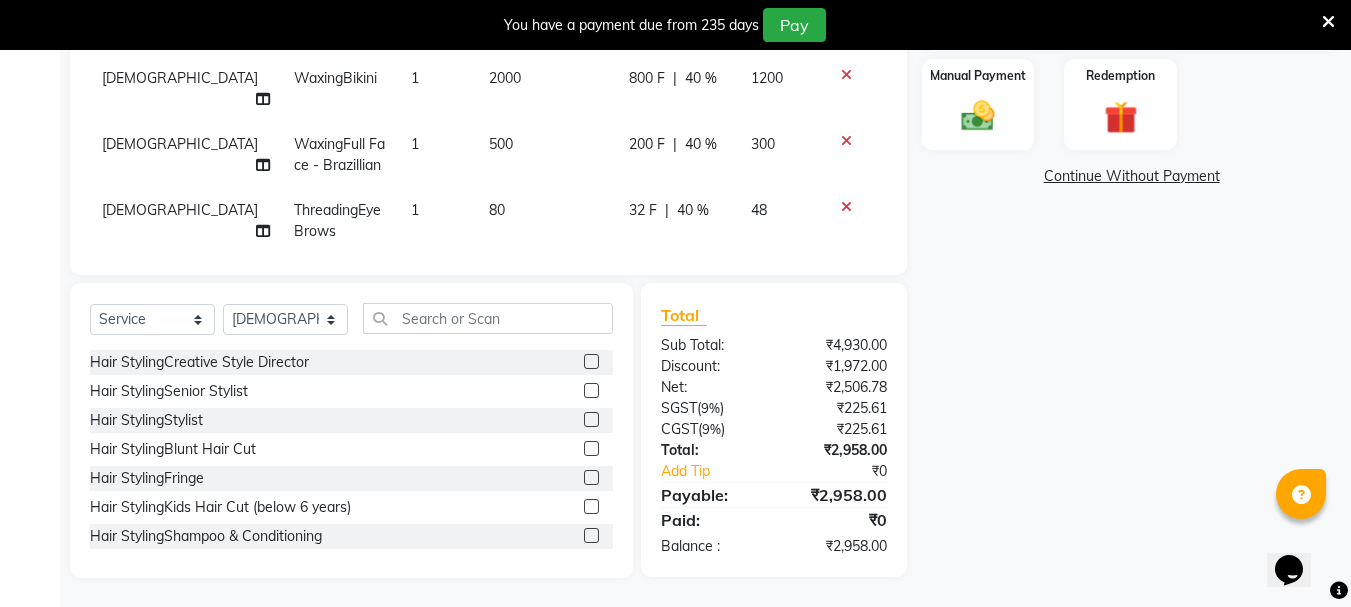 click 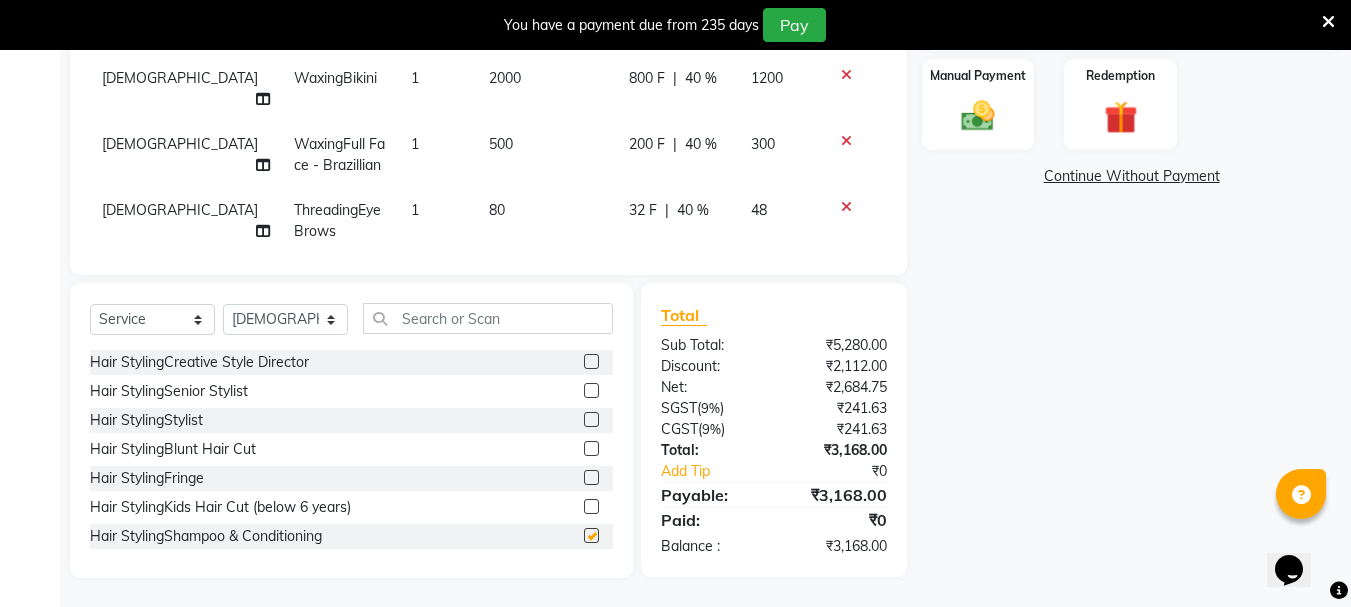 checkbox on "false" 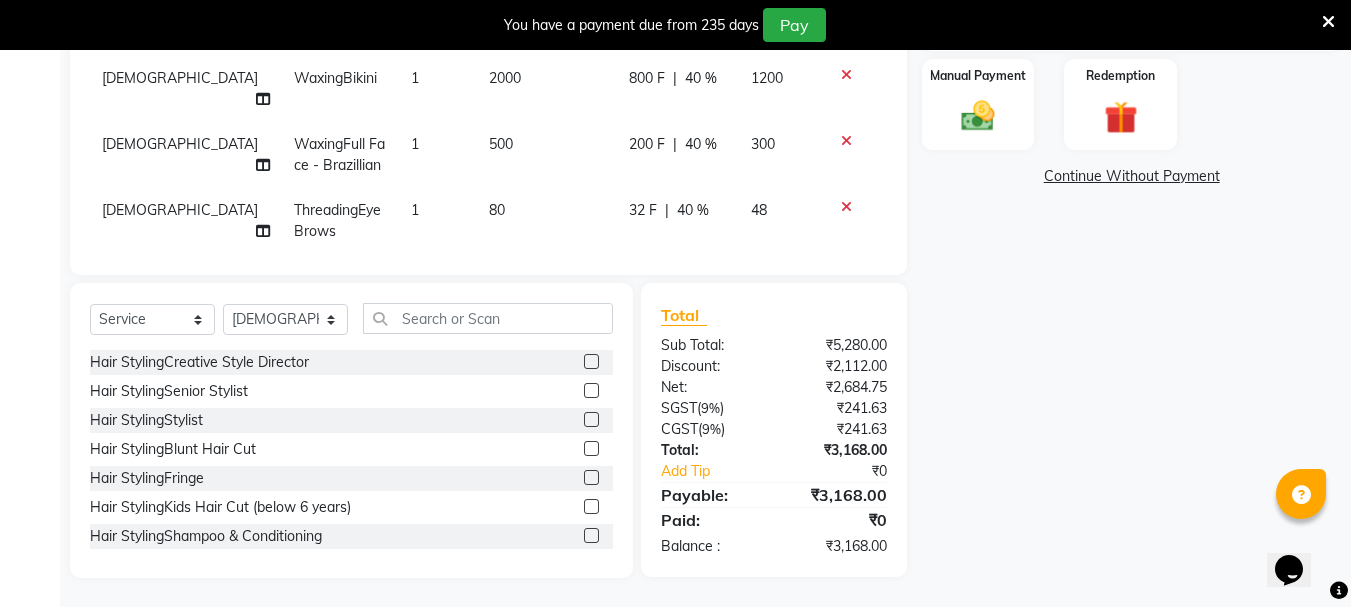 scroll, scrollTop: 544, scrollLeft: 0, axis: vertical 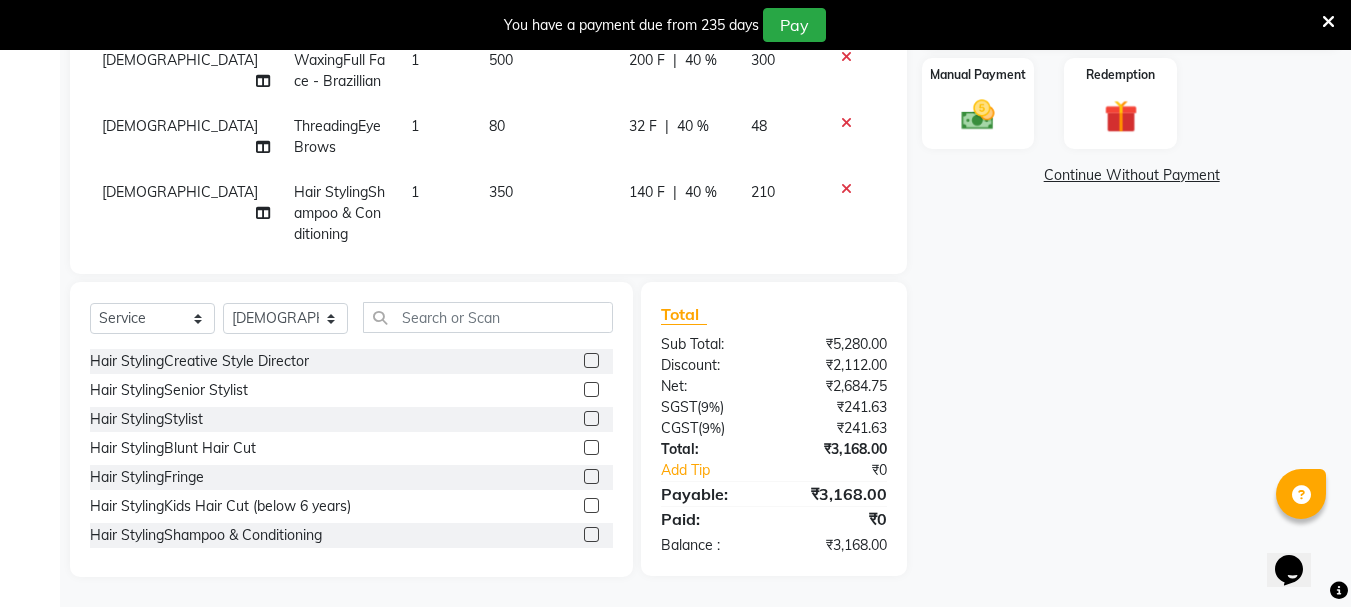 click on "350" 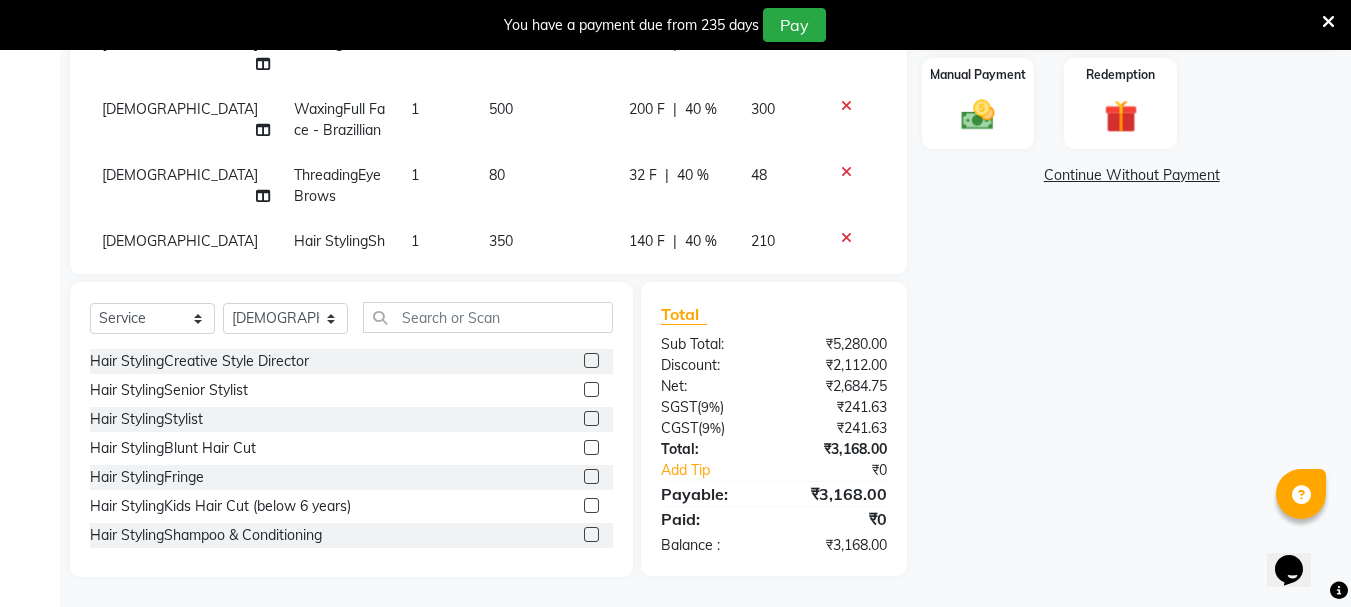 select on "64250" 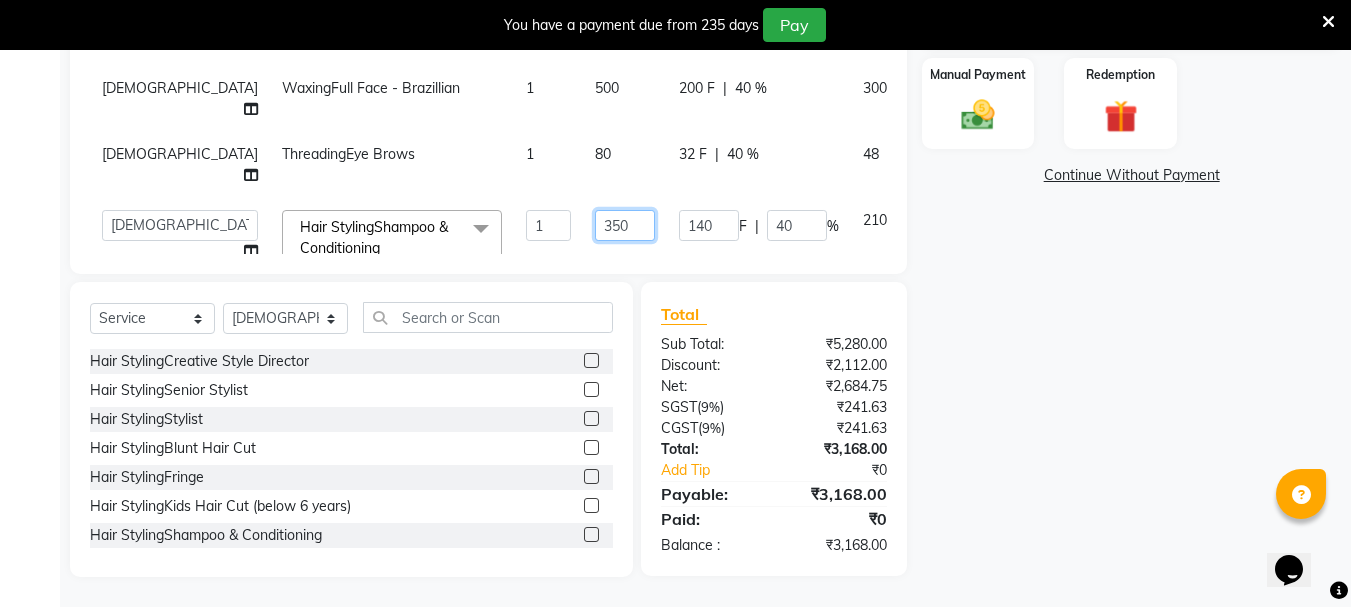 click on "350" 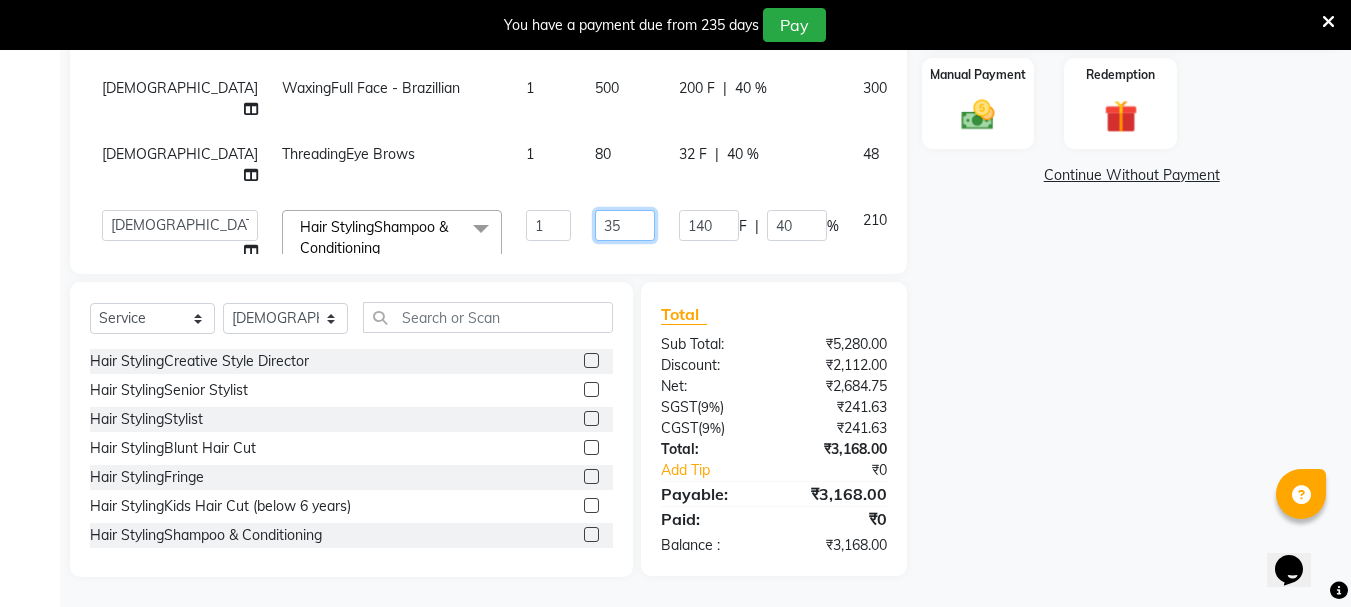 type on "3" 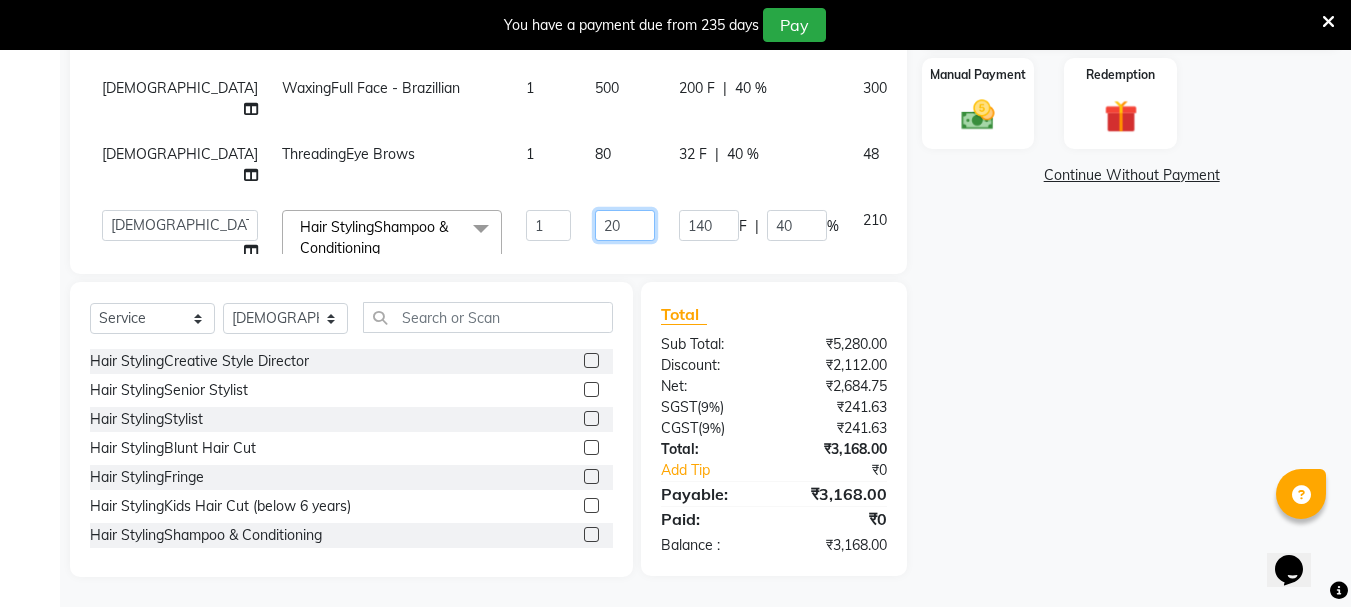 type on "200" 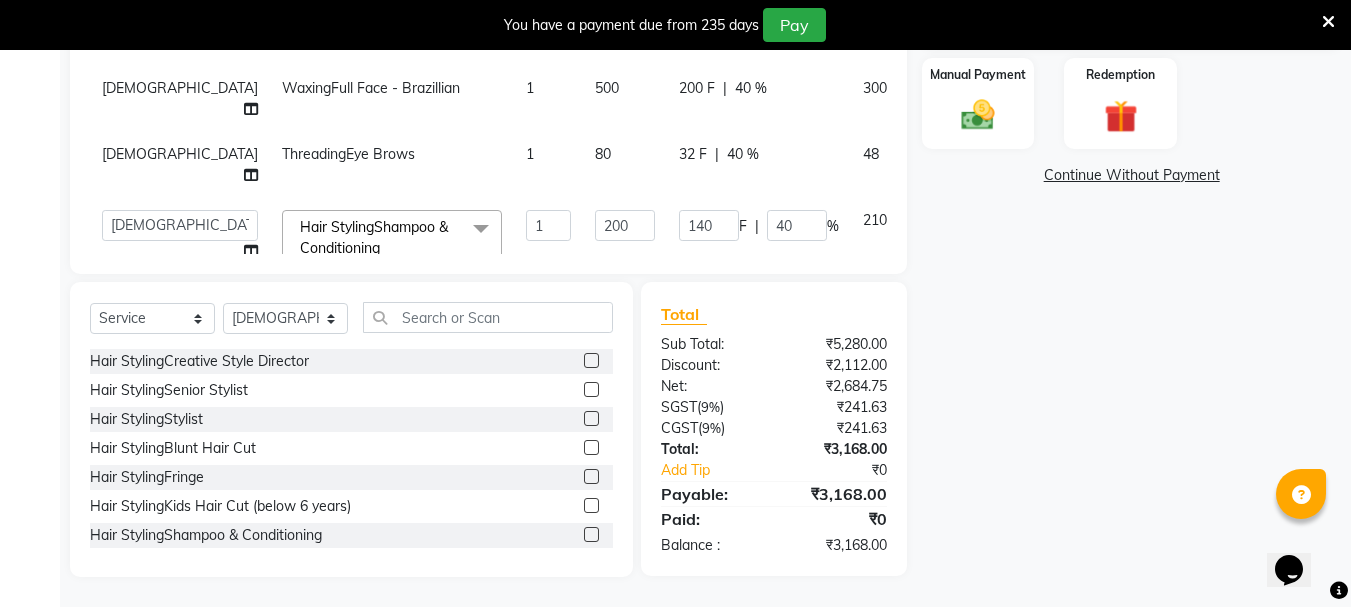 click on "Zovi WaxingFull Arms 1 700 280 F | 40 % 420 Zovi WaxingUnder Arms - Brazillian 1 300 120 F | 40 % 180 Zovi WaxingFull Legs 1 1000 400 F | 40 % 600 Zovi WaxingBikini 1 2000 800 F | 40 % 1200 Zovi WaxingFull Face - Brazillian 1 500 200 F | 40 % 300 Zovi ThreadingEye Brows 1 80 32 F | 40 % 48  Bhavani   Buati   Deepa   [PERSON_NAME]   Hriatpuii   [PERSON_NAME]   Kimi   [PERSON_NAME] Salon Manager   [PERSON_NAME]   [PERSON_NAME]   Ncy   [PERSON_NAME]   Zovi  Hair StylingShampoo & Conditioning  x Hair StylingCreative Style Director Hair StylingSenior Stylist Hair StylingStylist Hair StylingBlunt Hair Cut Hair StylingFringe Hair StylingKids Hair Cut (below 6 years) Hair StylingShampoo & Conditioning Hair StylingBlow-dry Hair StylingIroning Hair StylingTong Curls Hair Accessories Hair ColorRoot Touch-Up Vegan Hair ColorRoot Touch-Up PPD Free Hair ColorRoot Touch-Up [MEDICAL_DATA] Free Hair ColorHighlights (Per Foil) Hair ColorHighlights with pre lightener (Per Foil) Hair ColorCrazy Hair Color (Per Foil)" 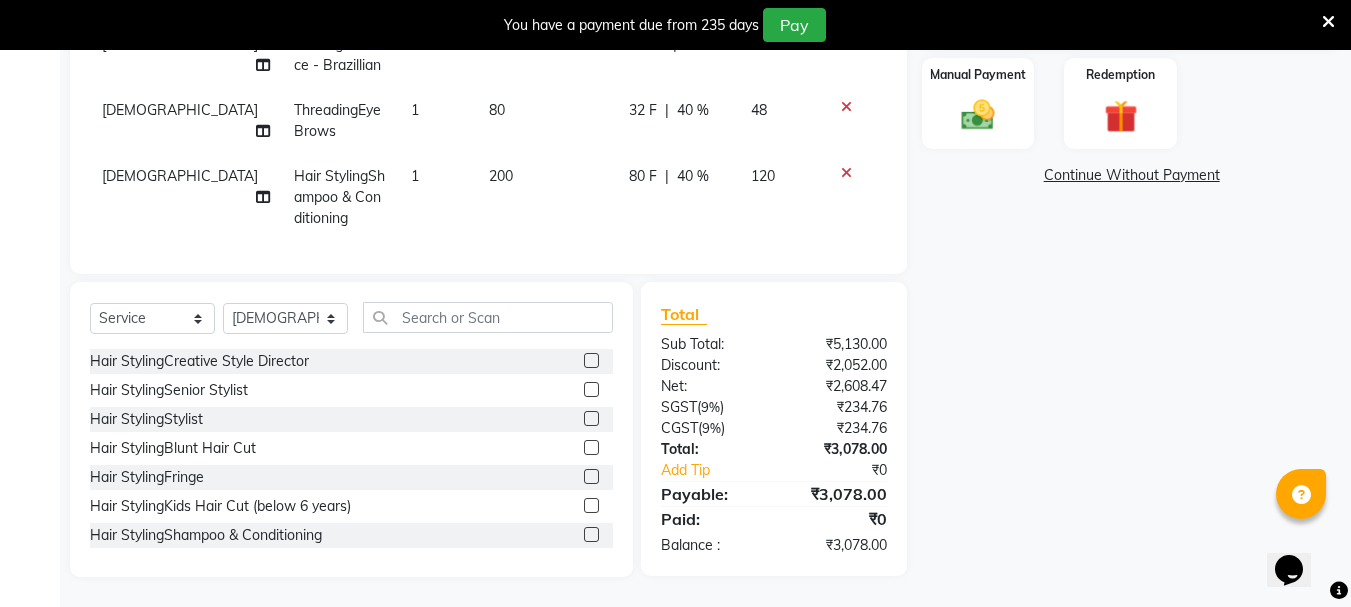 scroll, scrollTop: 134, scrollLeft: 0, axis: vertical 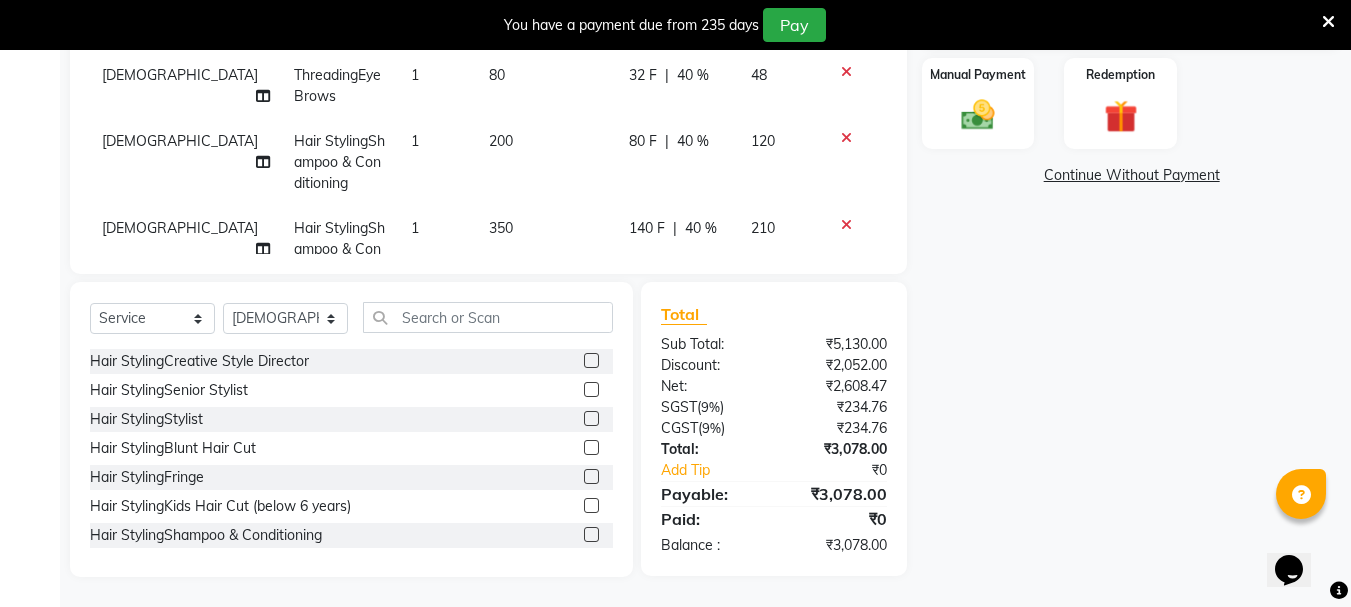 click on "80 F | 40 %" 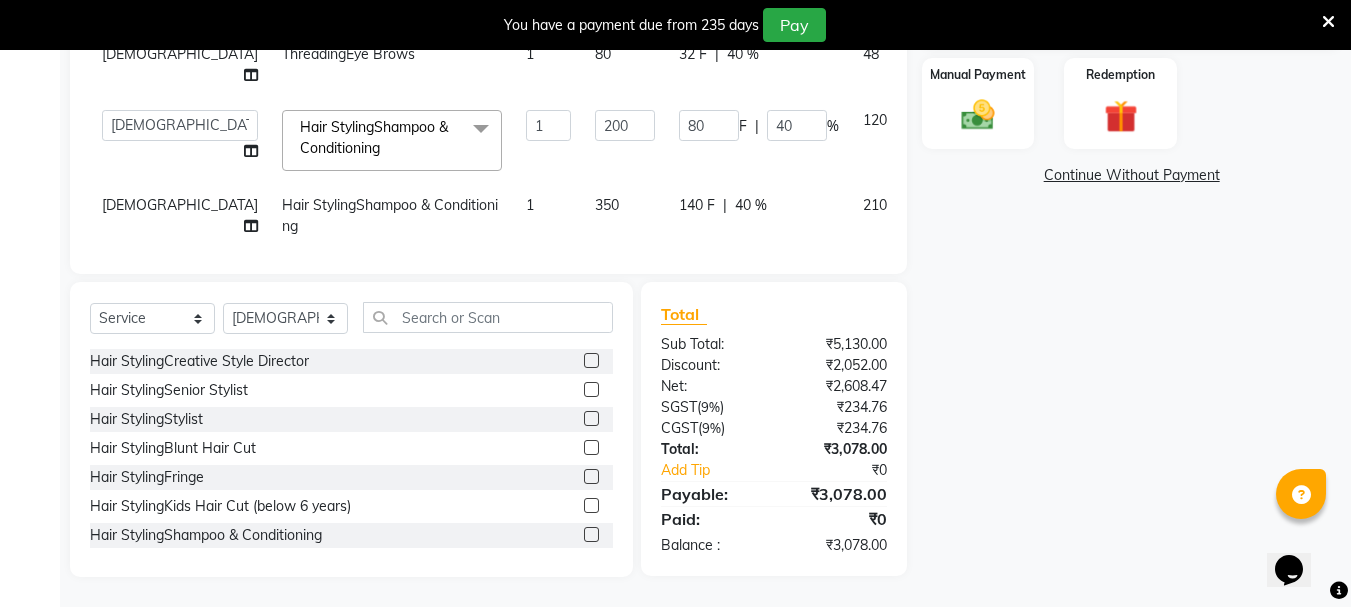 scroll, scrollTop: 34, scrollLeft: 0, axis: vertical 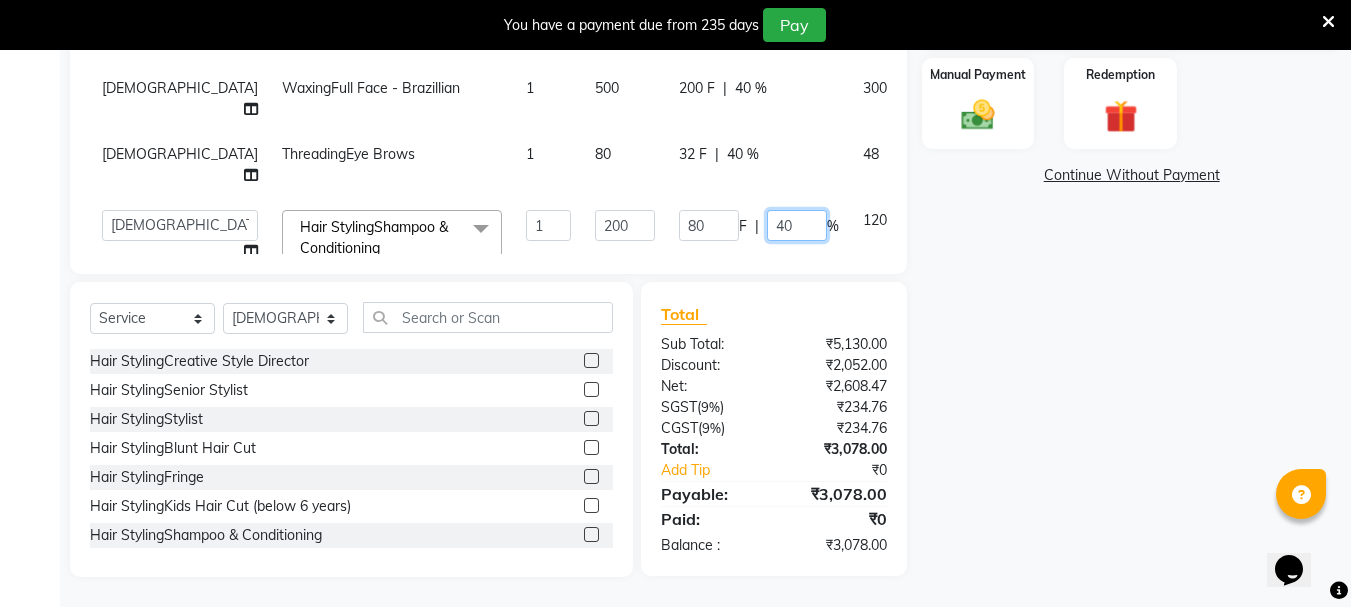 click on "40" 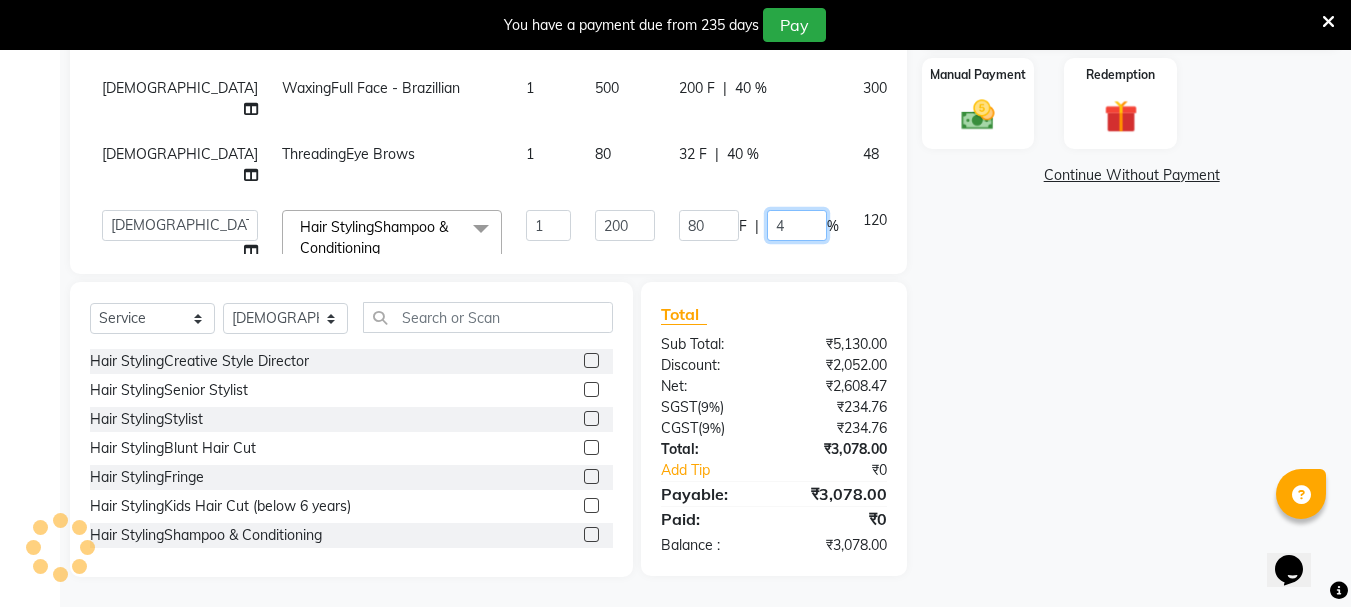 type 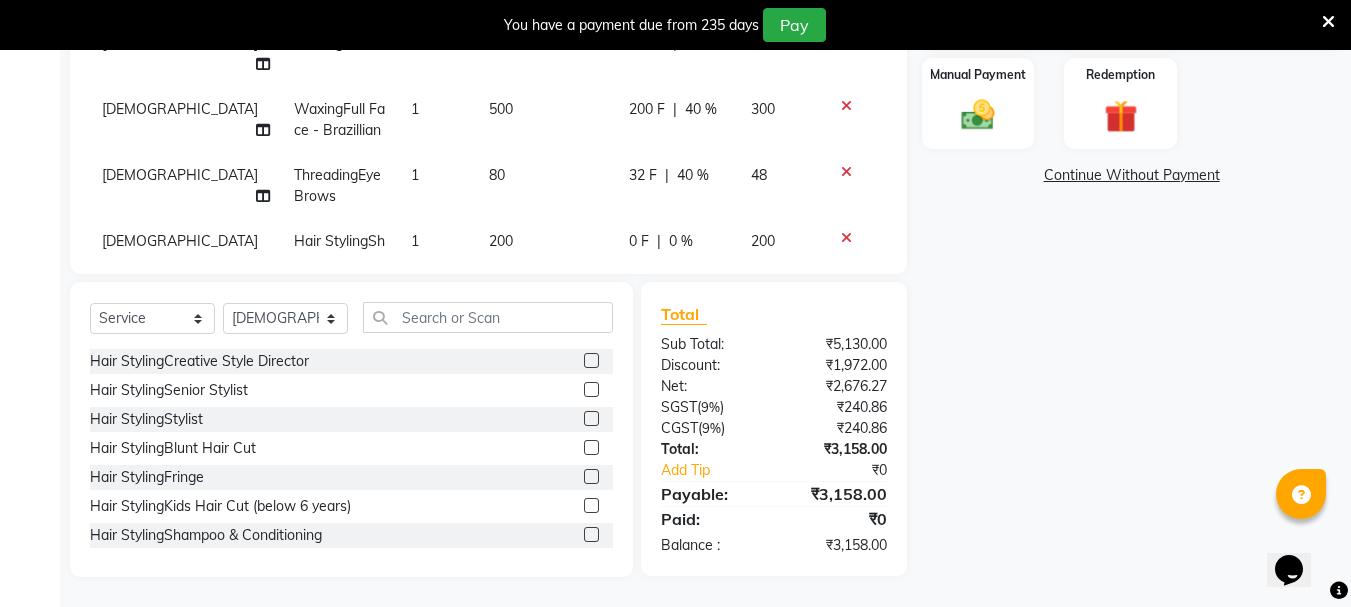 click on "Zovi WaxingFull Arms 1 700 280 F | 40 % 420 Zovi WaxingUnder Arms - Brazillian 1 300 120 F | 40 % 180 Zovi WaxingFull Legs 1 1000 400 F | 40 % 600 Zovi WaxingBikini 1 2000 800 F | 40 % 1200 Zovi WaxingFull Face - Brazillian 1 500 200 F | 40 % 300 Zovi ThreadingEye Brows 1 80 32 F | 40 % 48 Zovi Hair StylingShampoo & Conditioning 1 200 0 F | 0 % 200 Zovi Hair StylingShampoo & Conditioning 1 350 140 F | 40 % 210" 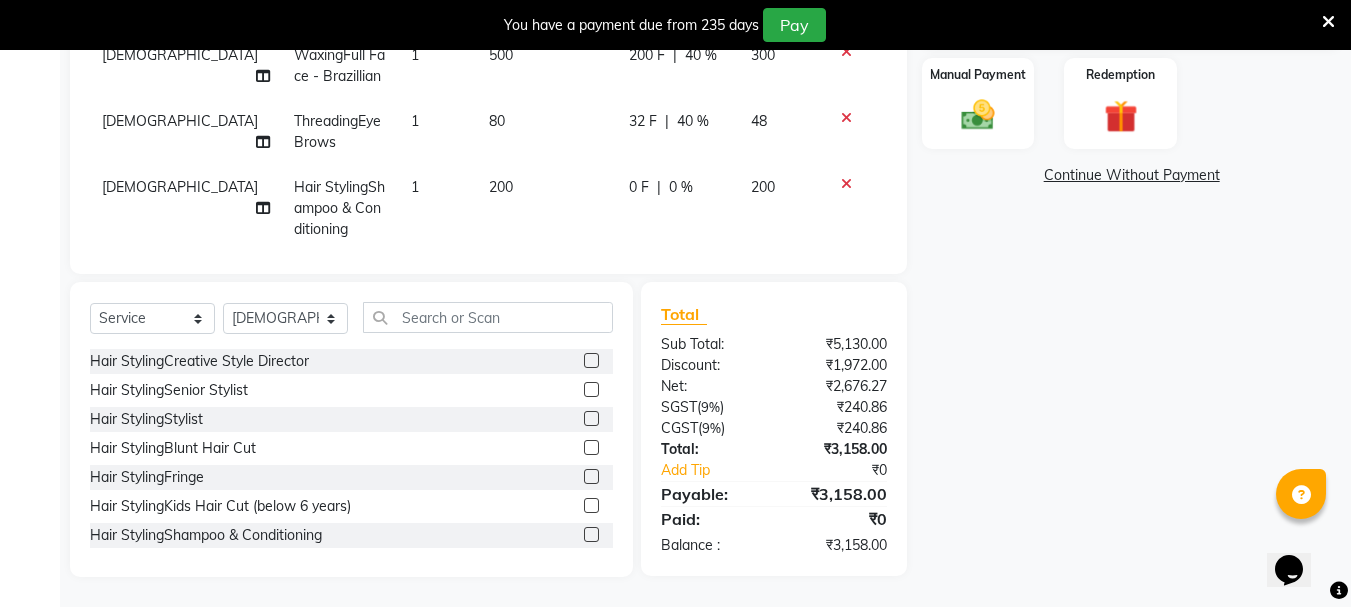scroll, scrollTop: 134, scrollLeft: 0, axis: vertical 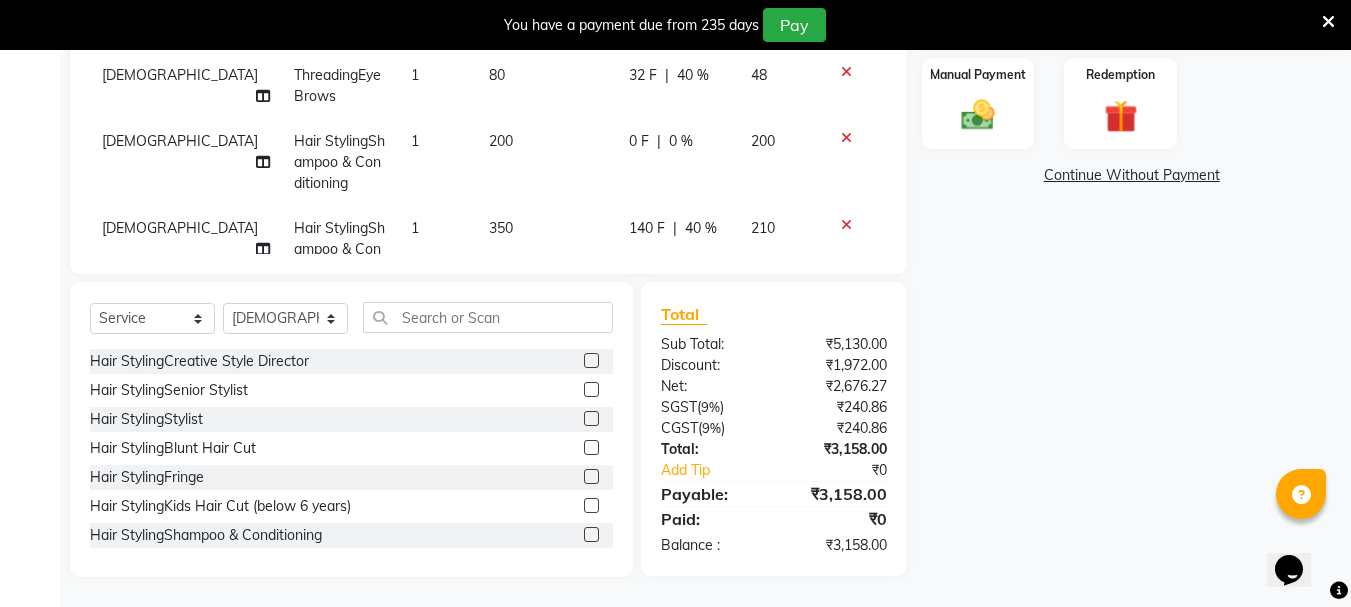 click 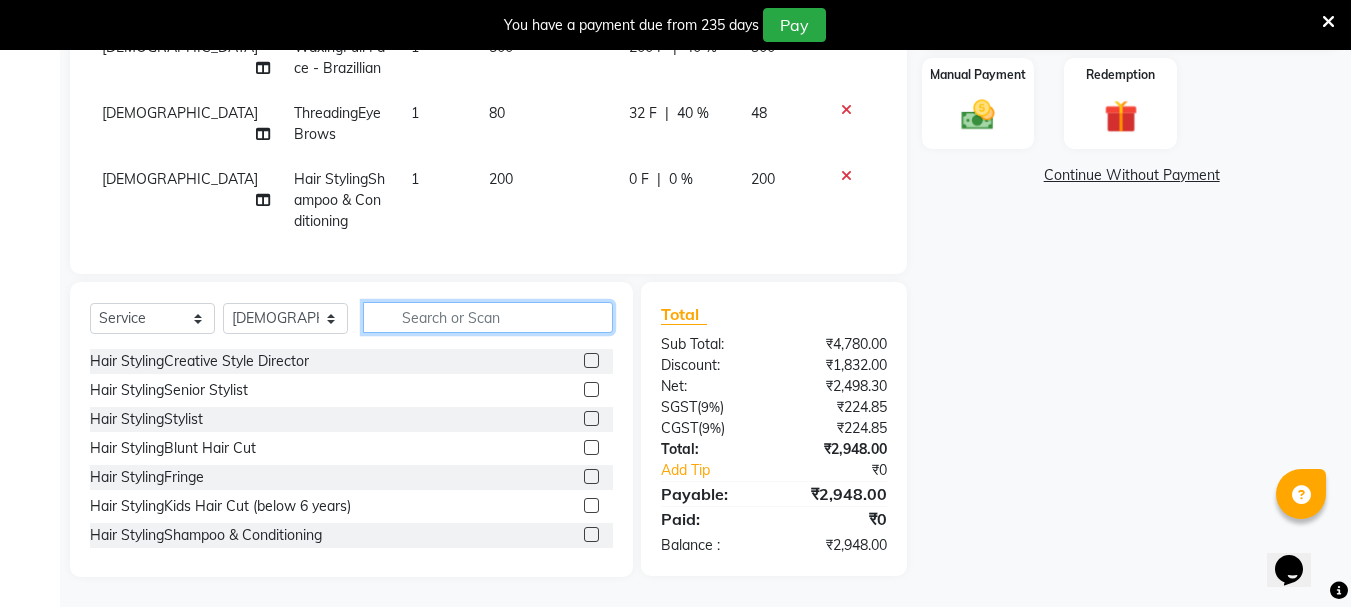 click 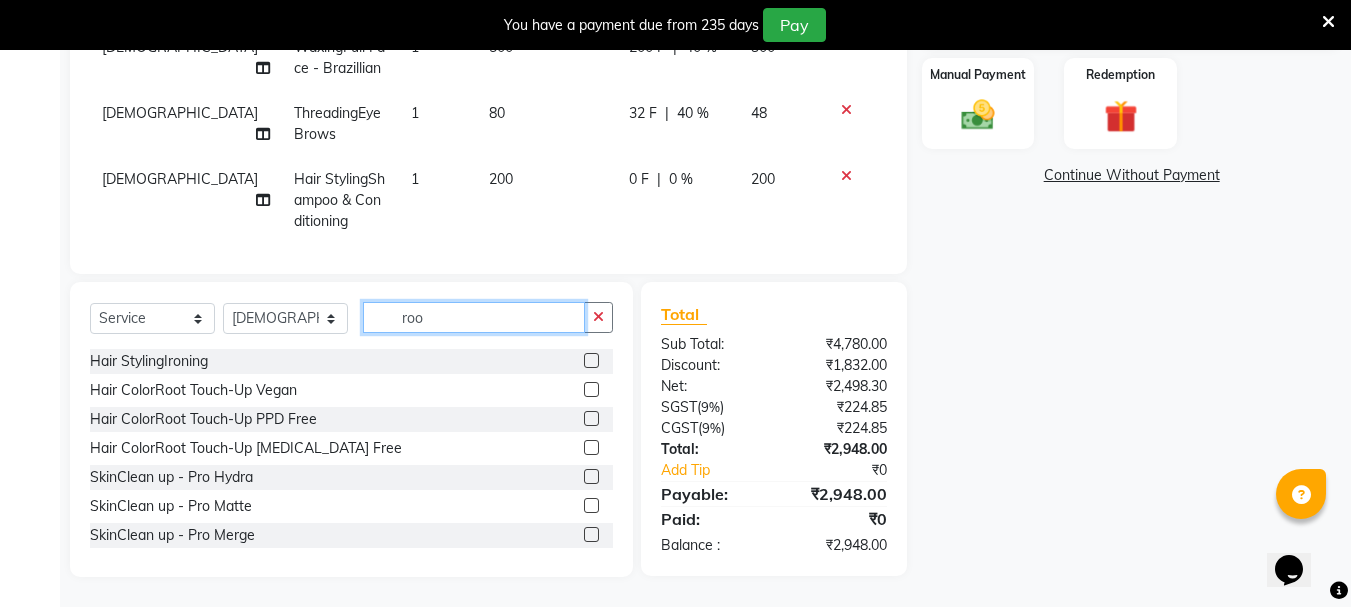 scroll, scrollTop: 543, scrollLeft: 0, axis: vertical 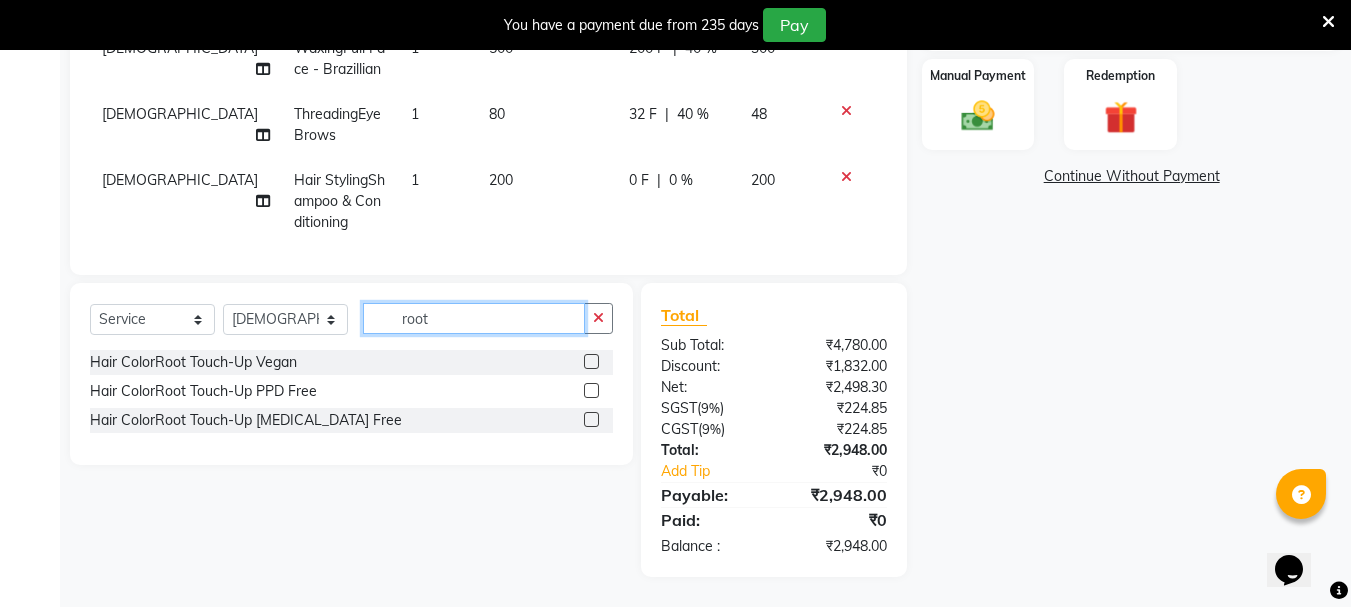type on "root" 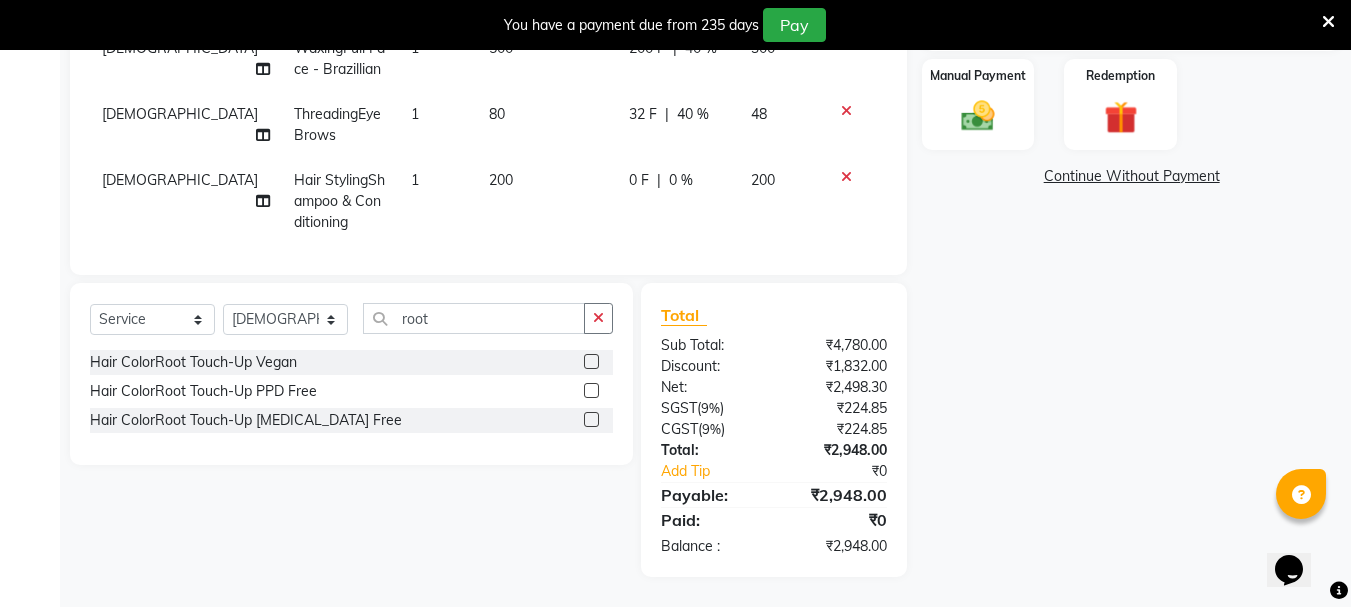click 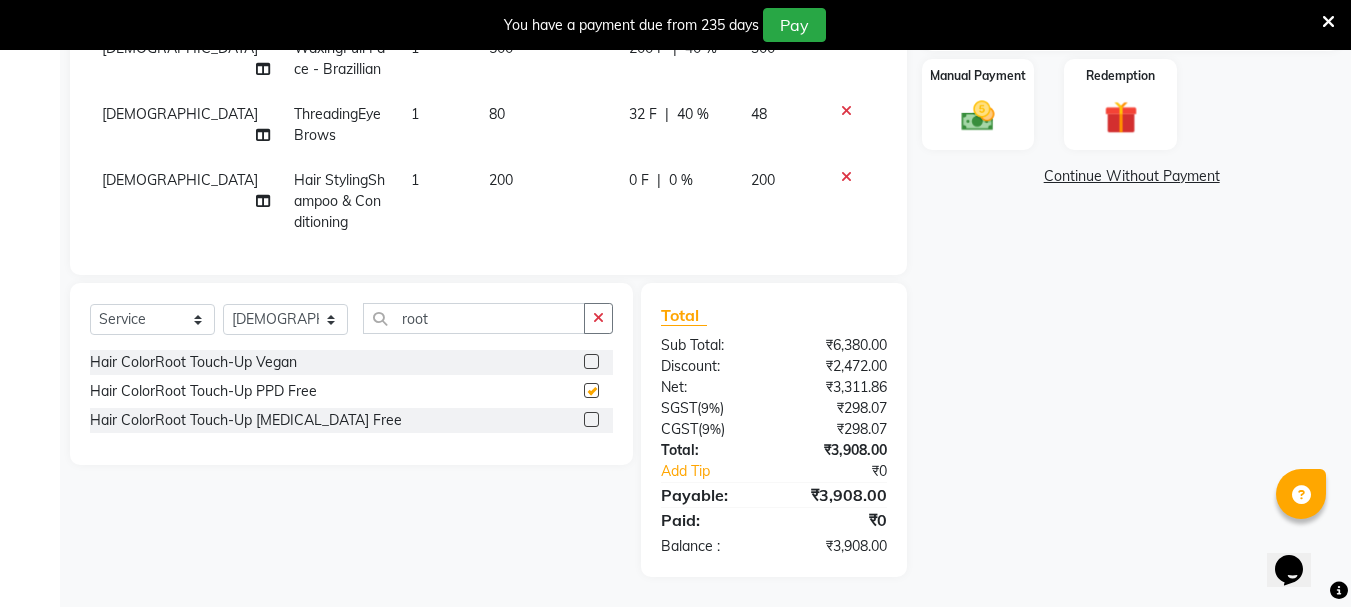 scroll, scrollTop: 134, scrollLeft: 0, axis: vertical 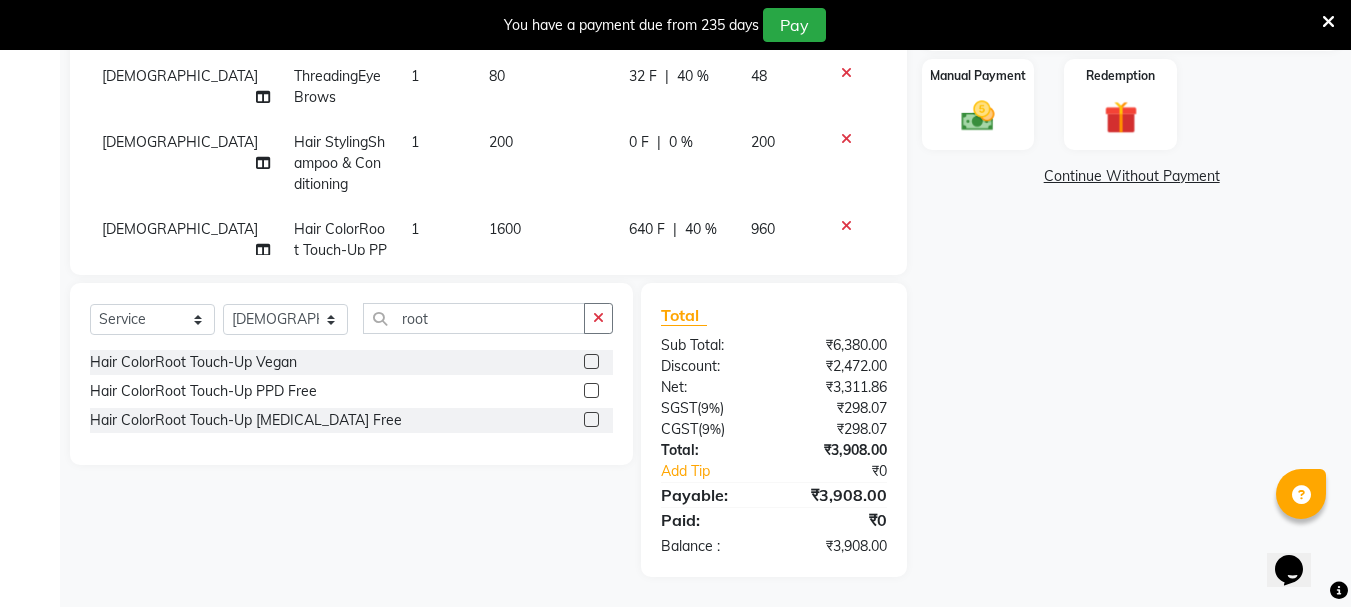 checkbox on "false" 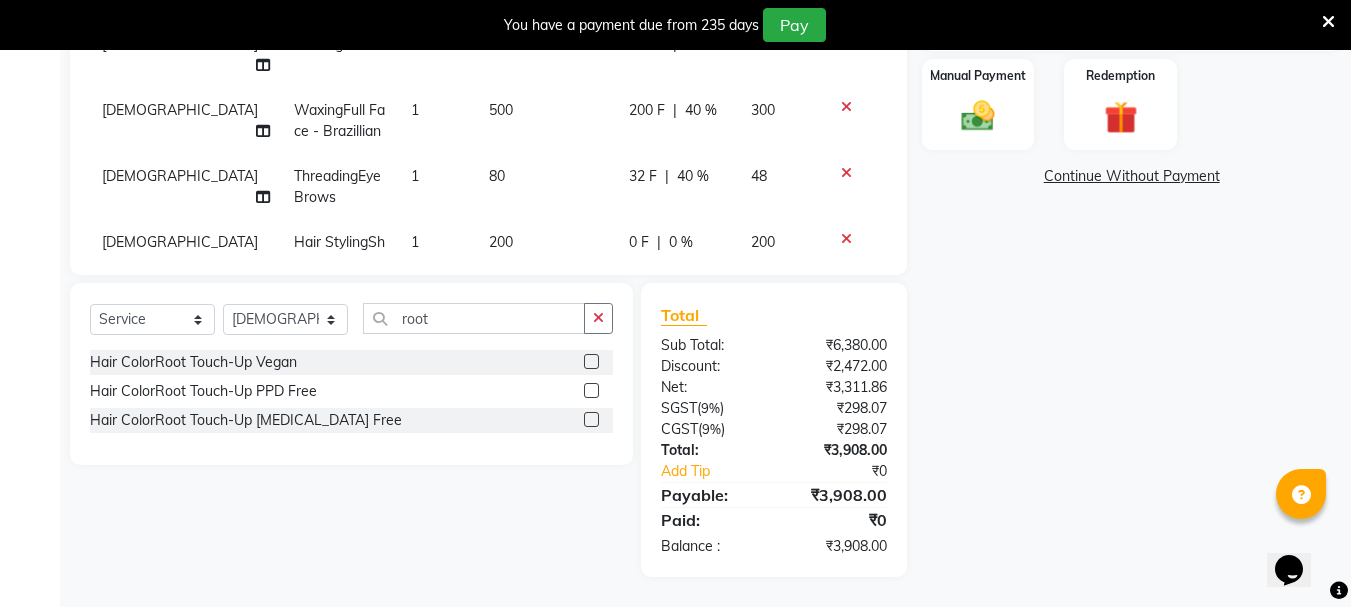 select on "64250" 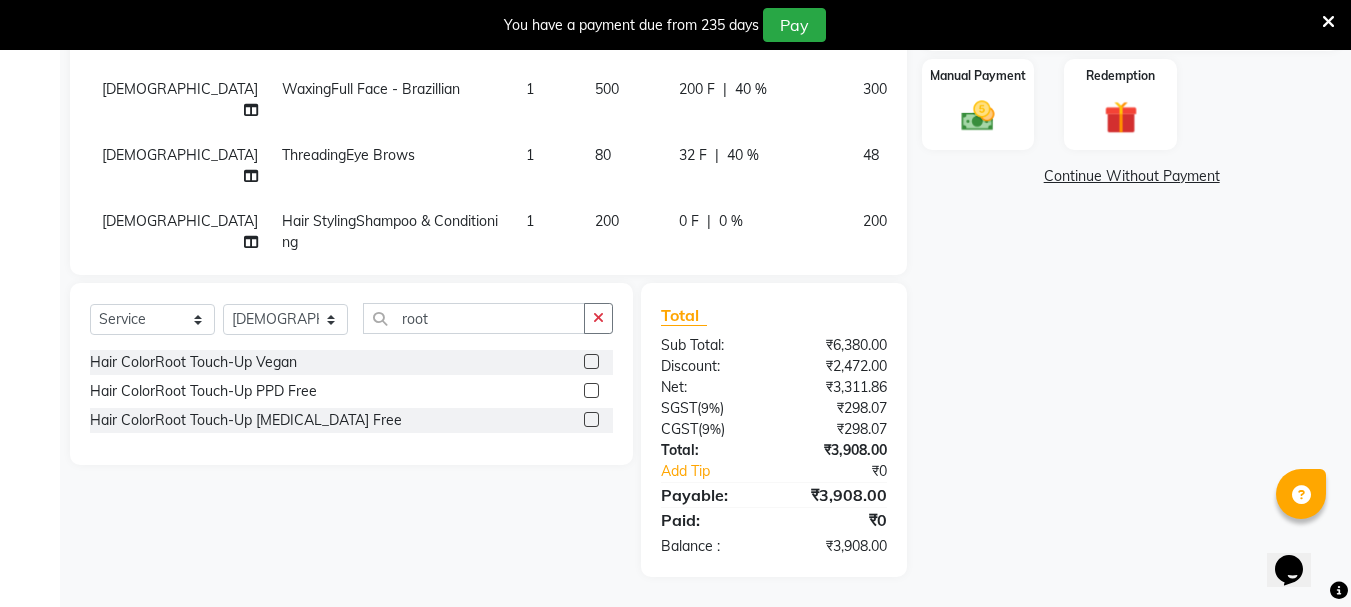 click on "1600" 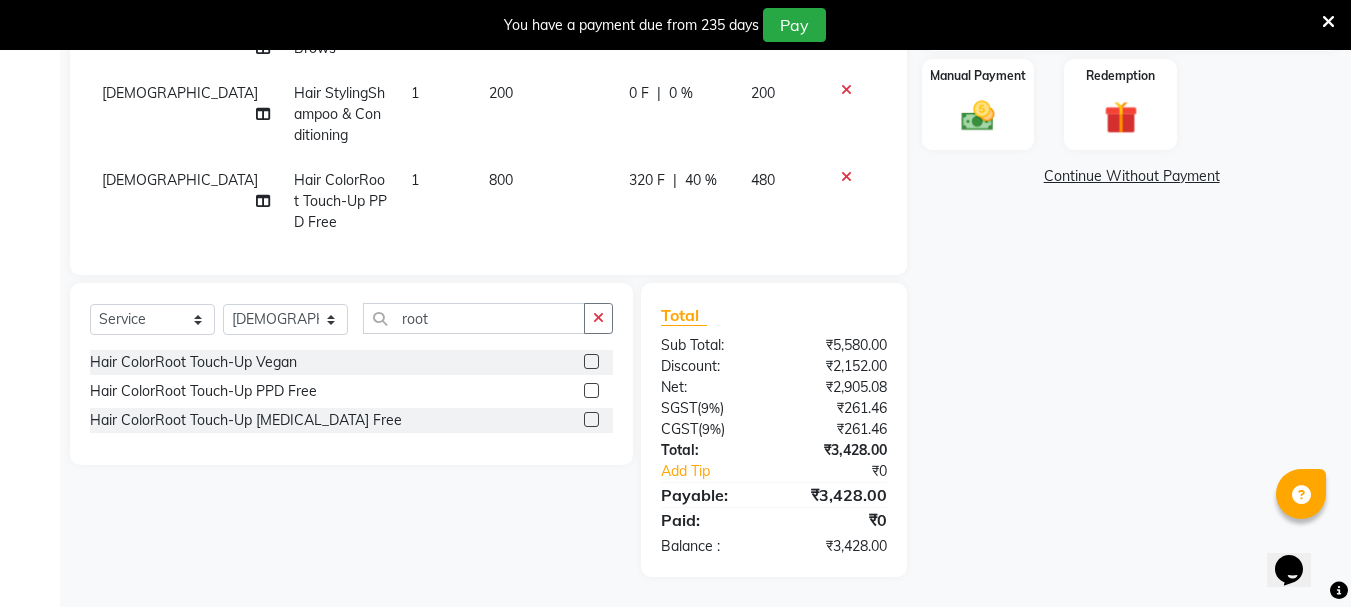 click on "320 F | 40 %" 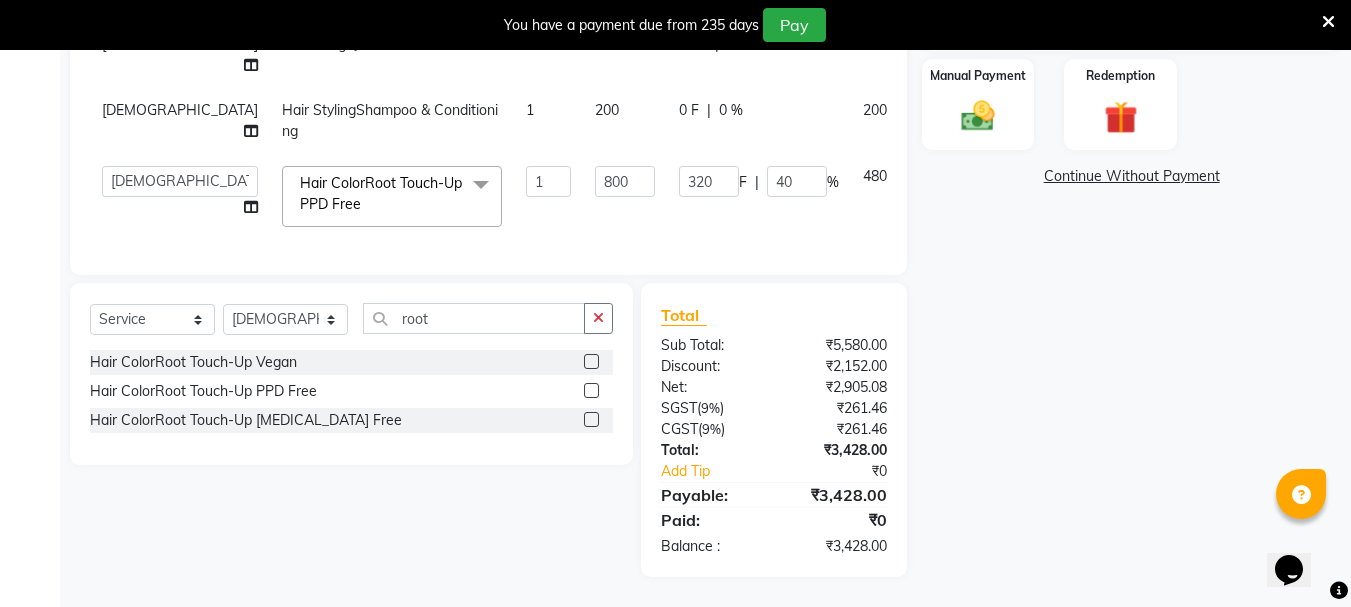 scroll, scrollTop: 34, scrollLeft: 0, axis: vertical 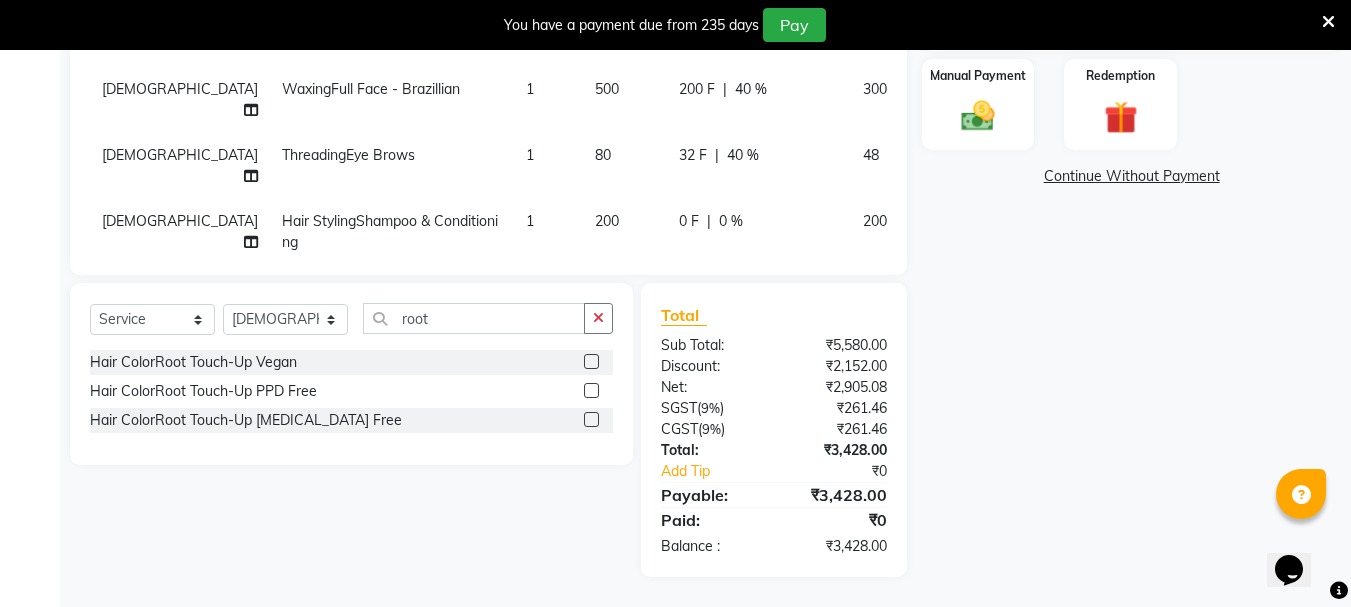 click on "40" 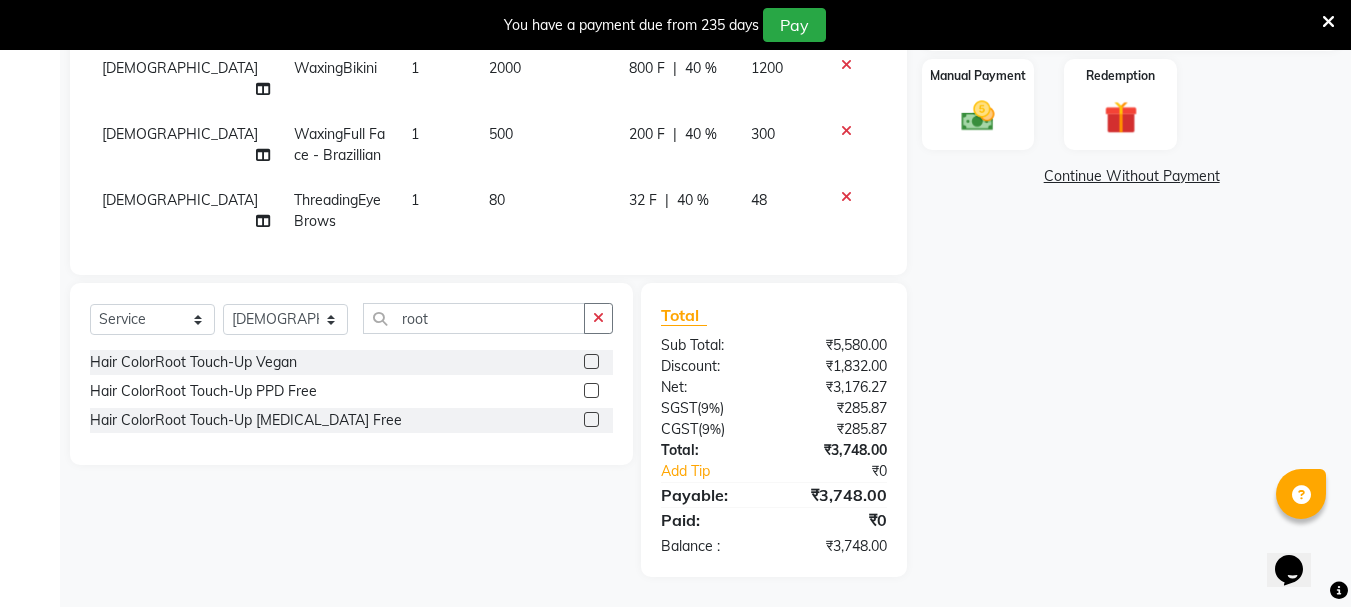 scroll, scrollTop: 0, scrollLeft: 0, axis: both 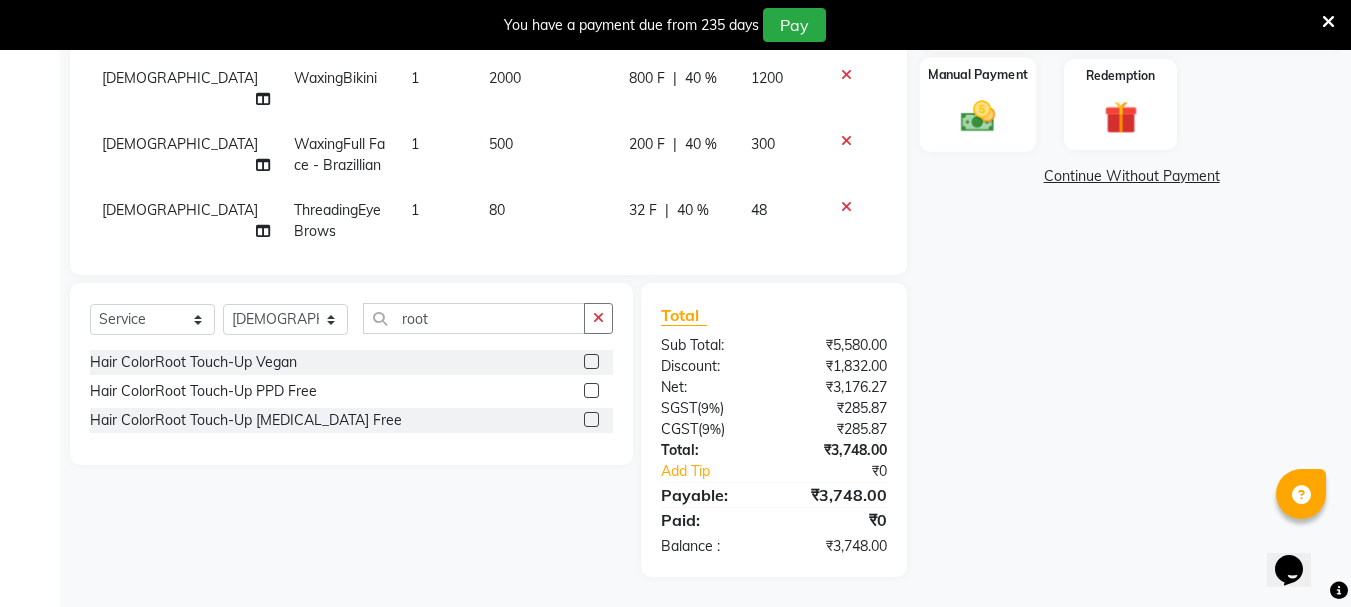 click on "Manual Payment" 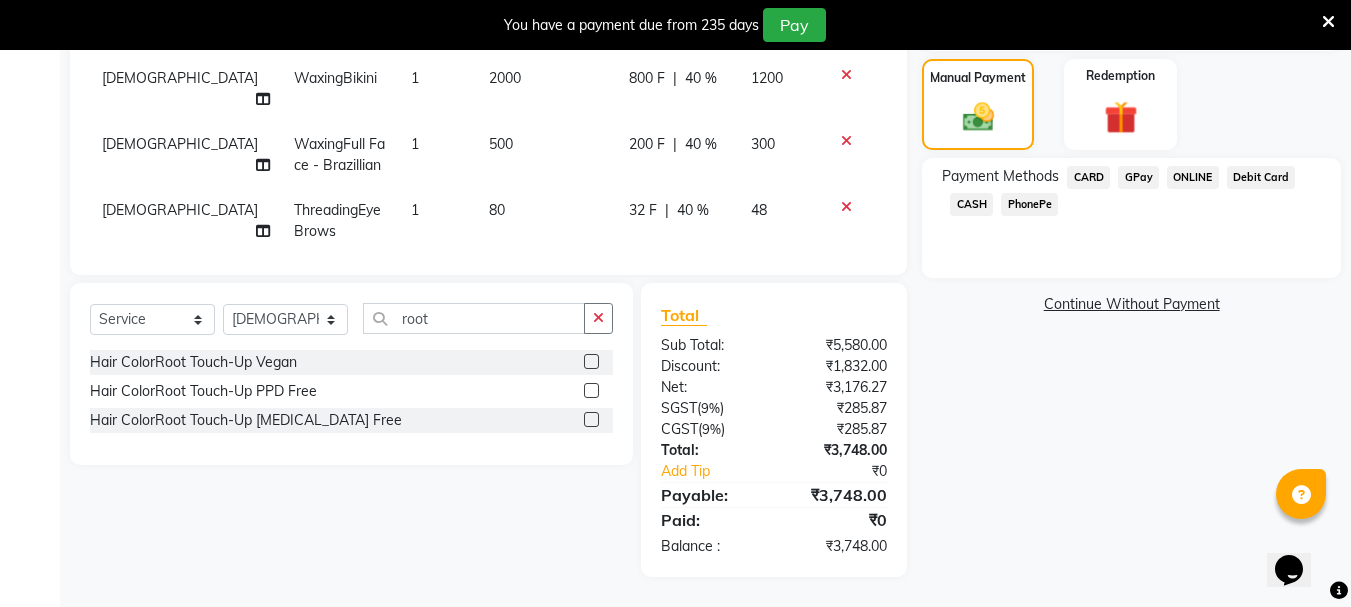 click on "GPay" 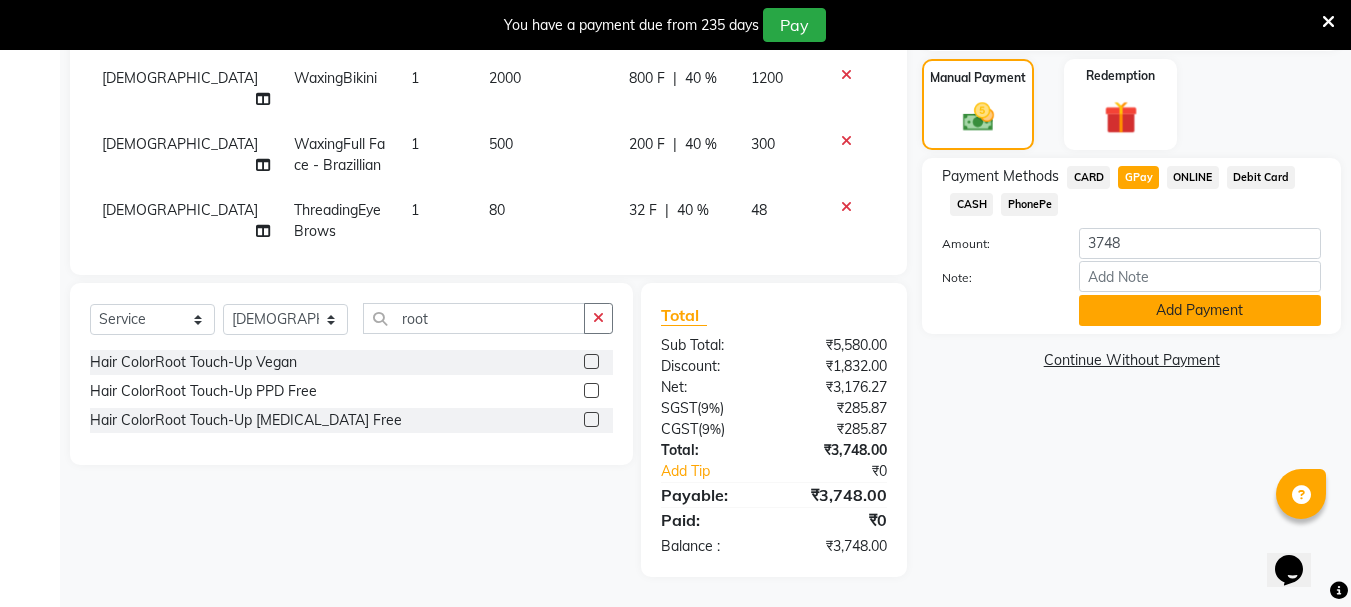 click on "Add Payment" 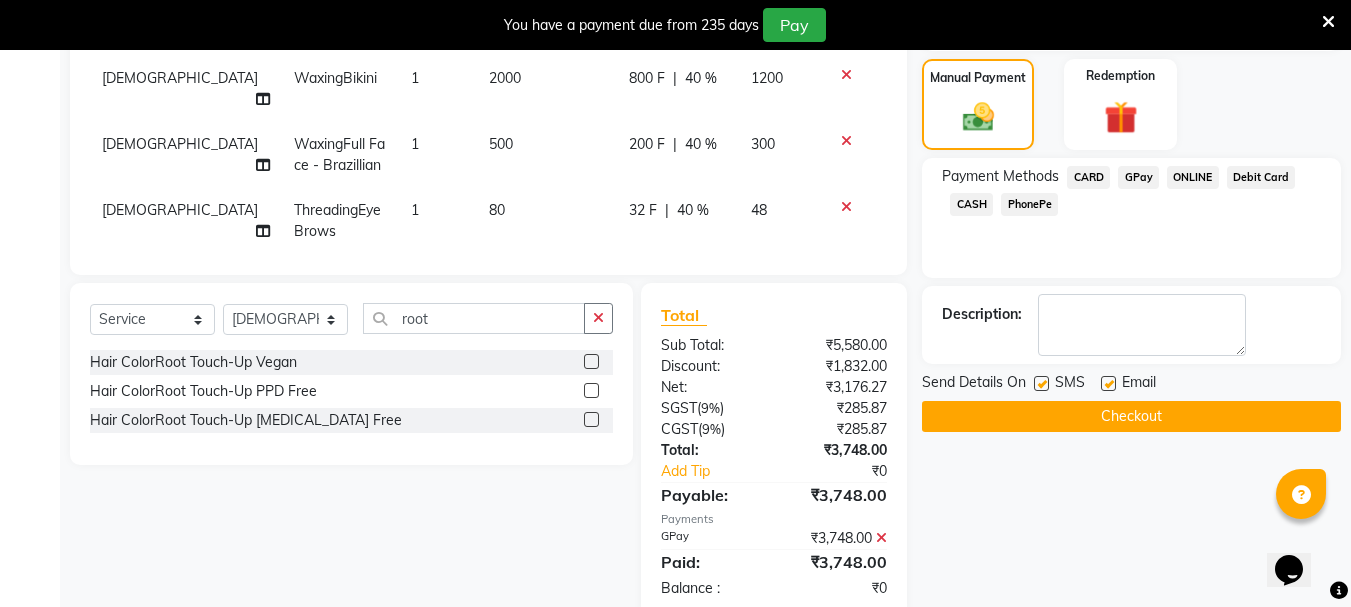 click on "Checkout" 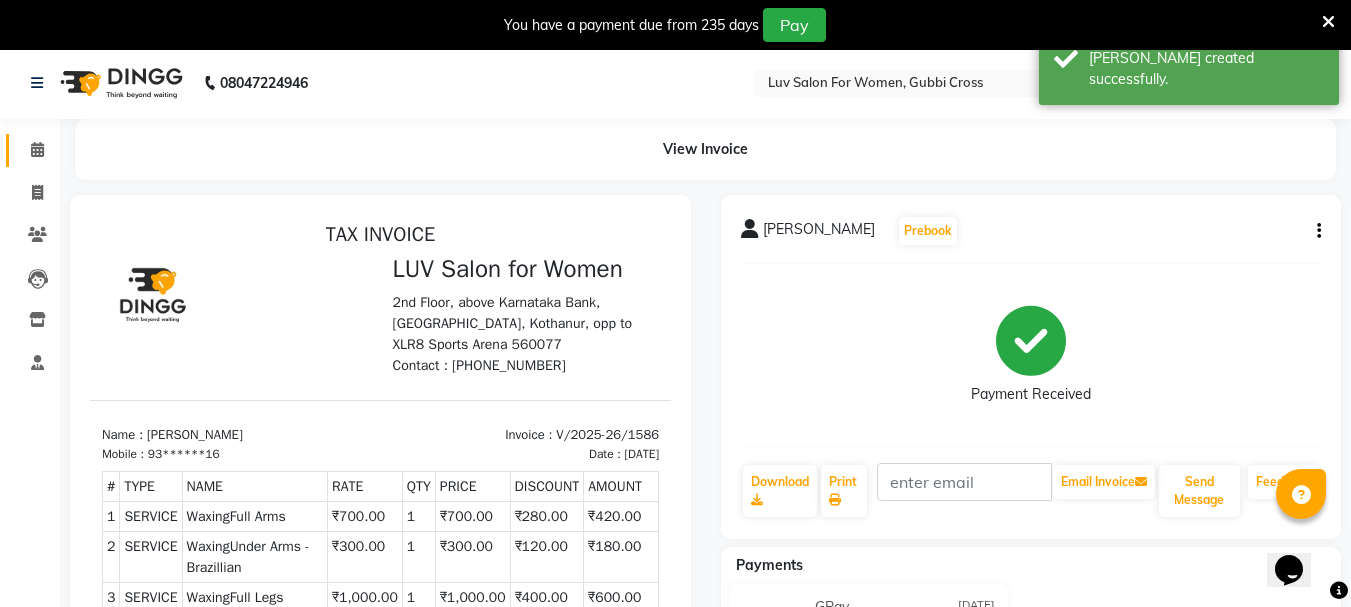 scroll, scrollTop: 0, scrollLeft: 0, axis: both 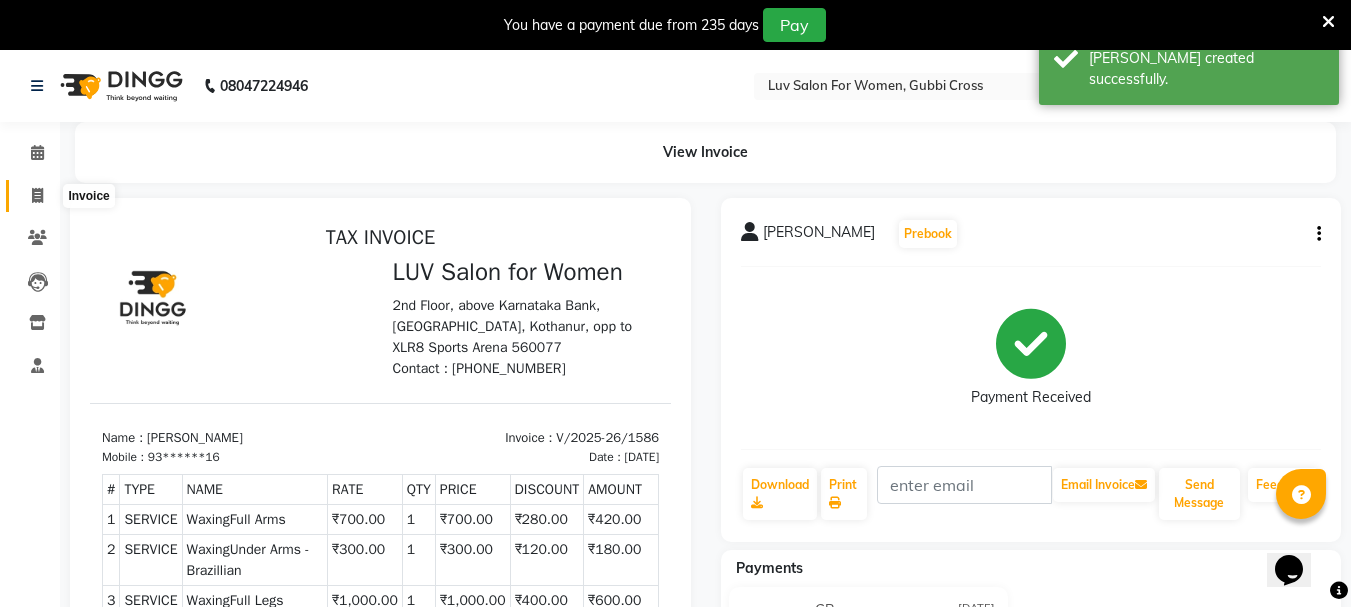 click 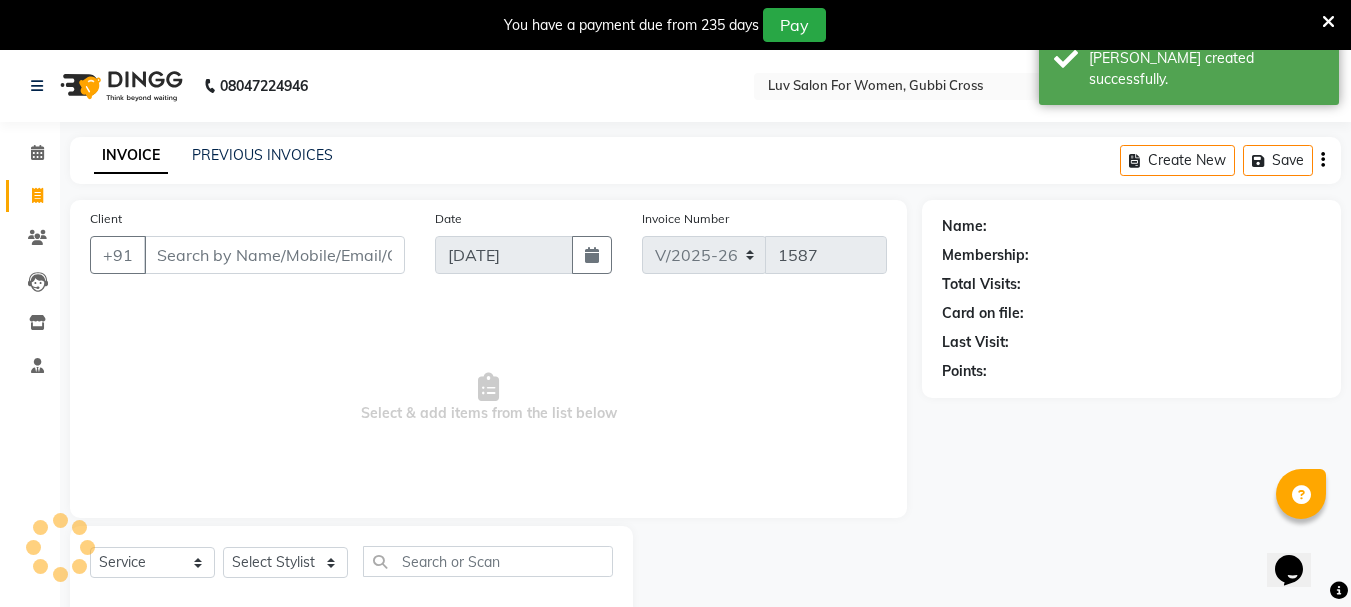 scroll, scrollTop: 50, scrollLeft: 0, axis: vertical 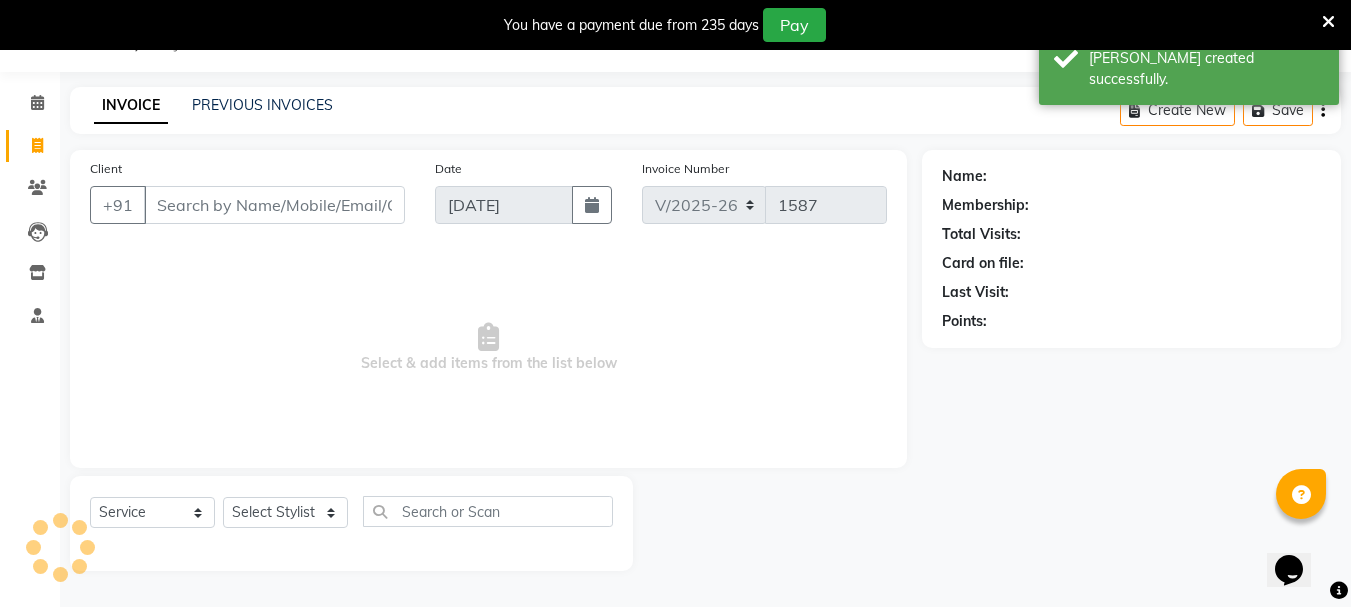 click on "Client" at bounding box center [274, 205] 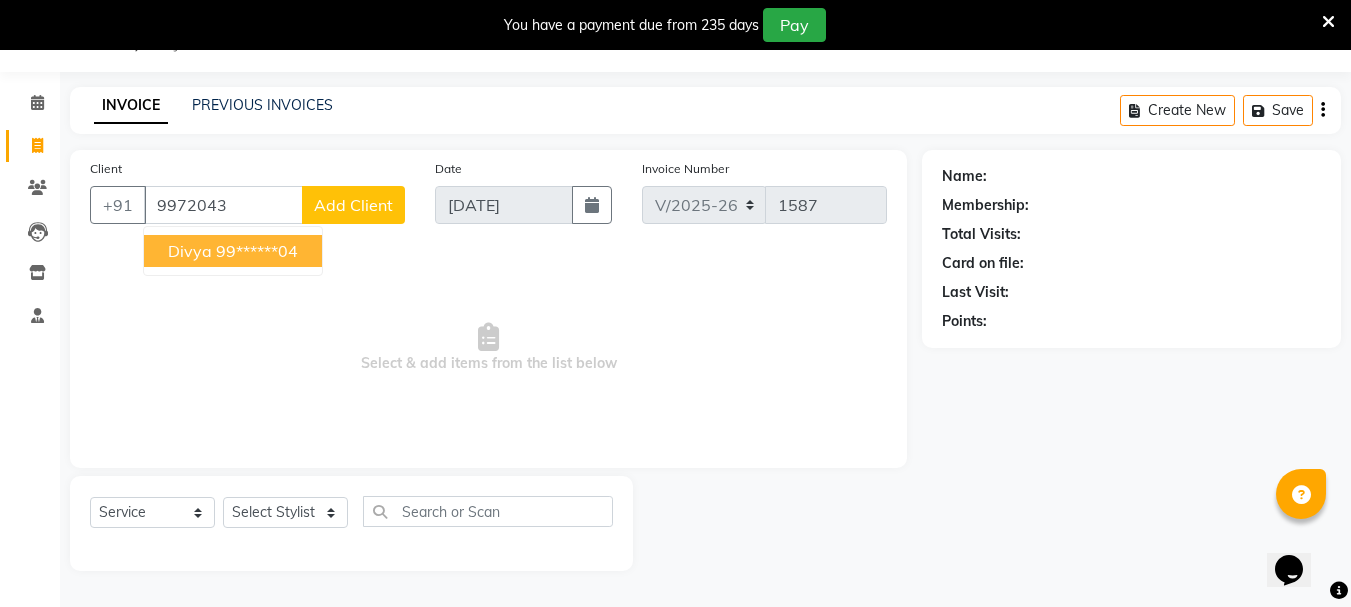 click on "99******04" at bounding box center (257, 251) 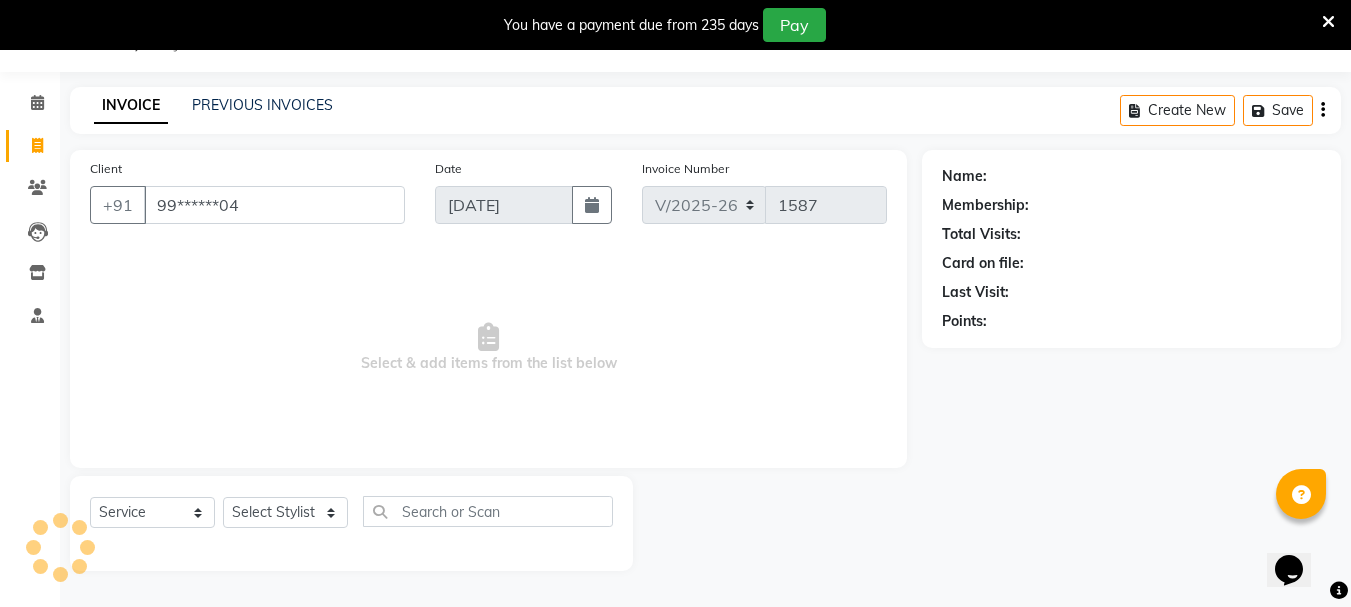 type on "99******04" 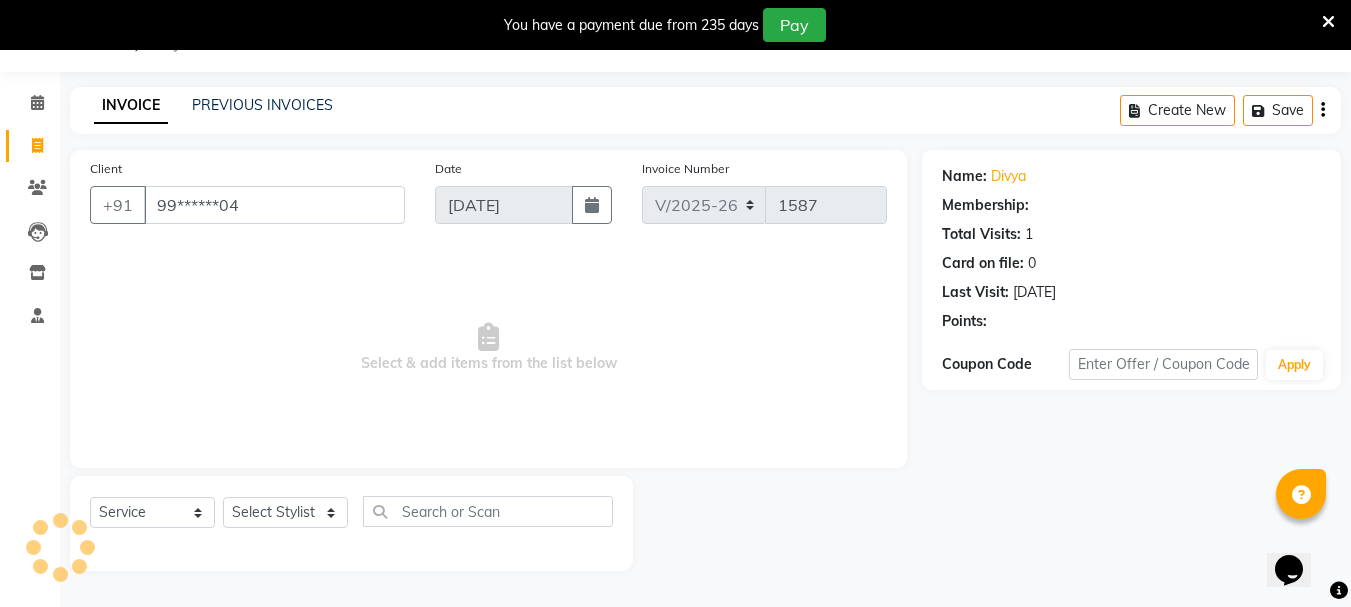 select on "1: Object" 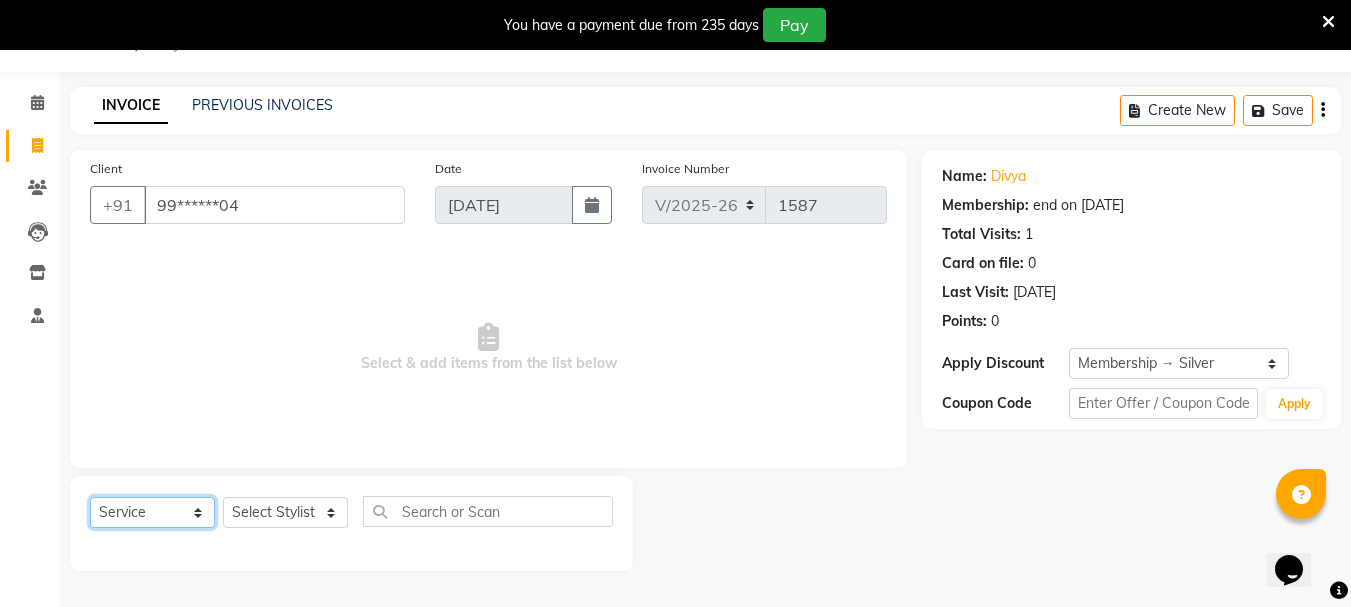click on "Select  Service  Product  Membership  Package Voucher Prepaid Gift Card" 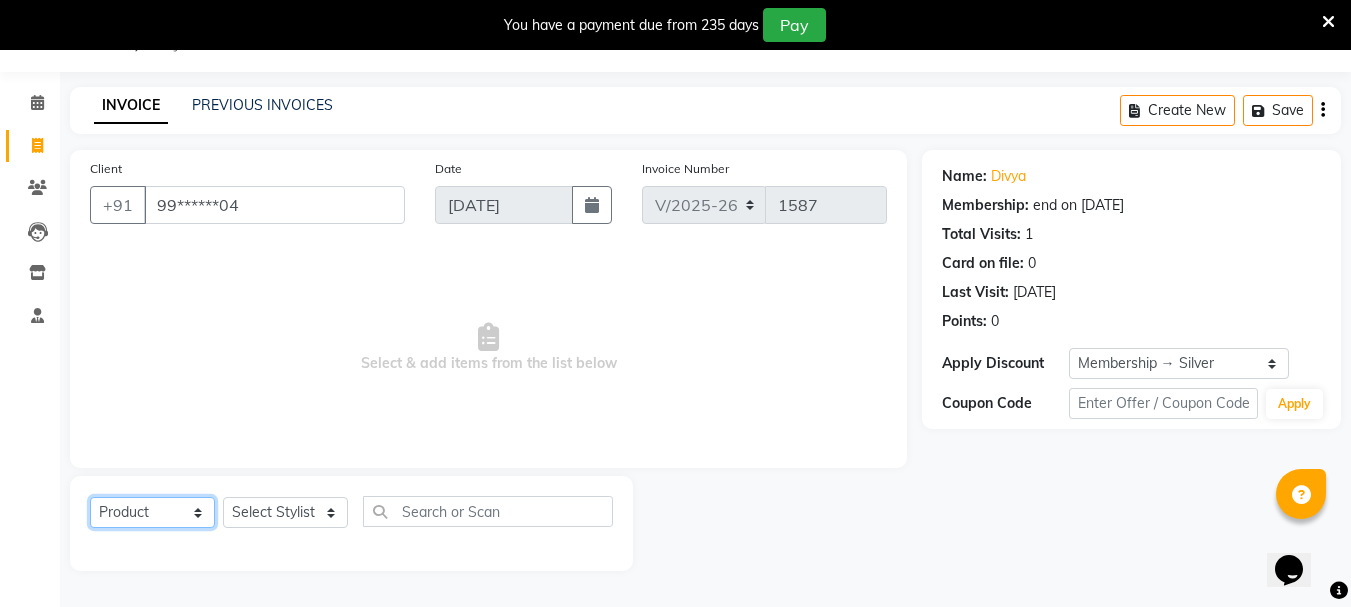 click on "Select  Service  Product  Membership  Package Voucher Prepaid Gift Card" 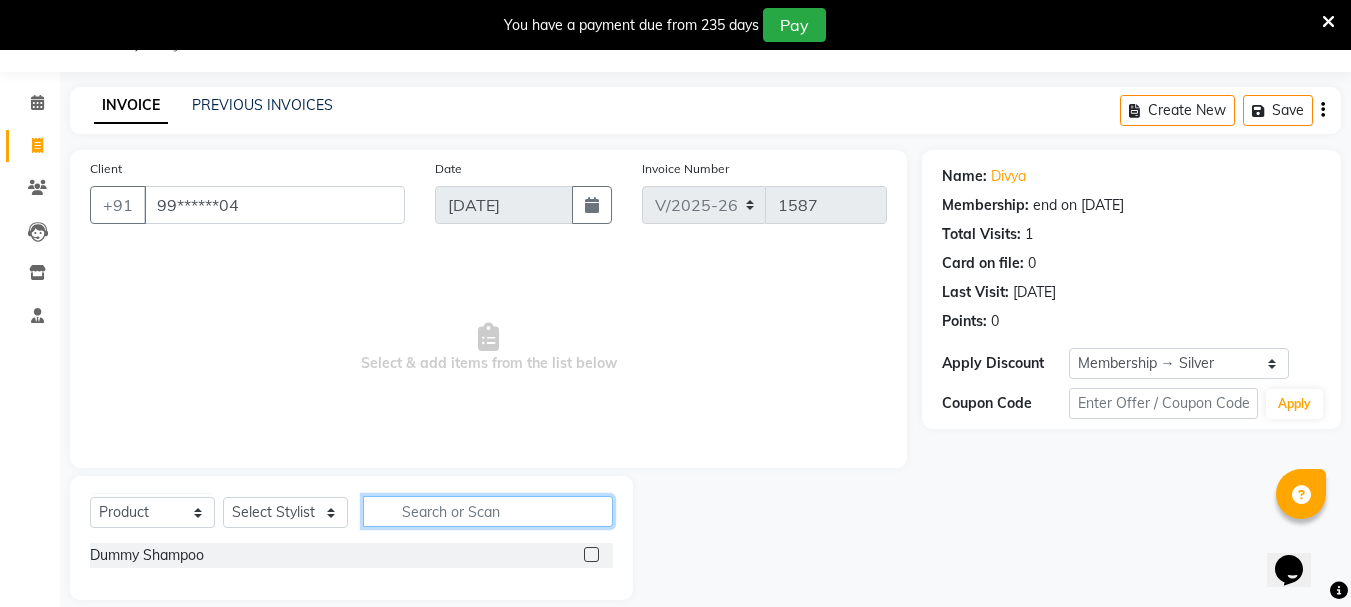 click 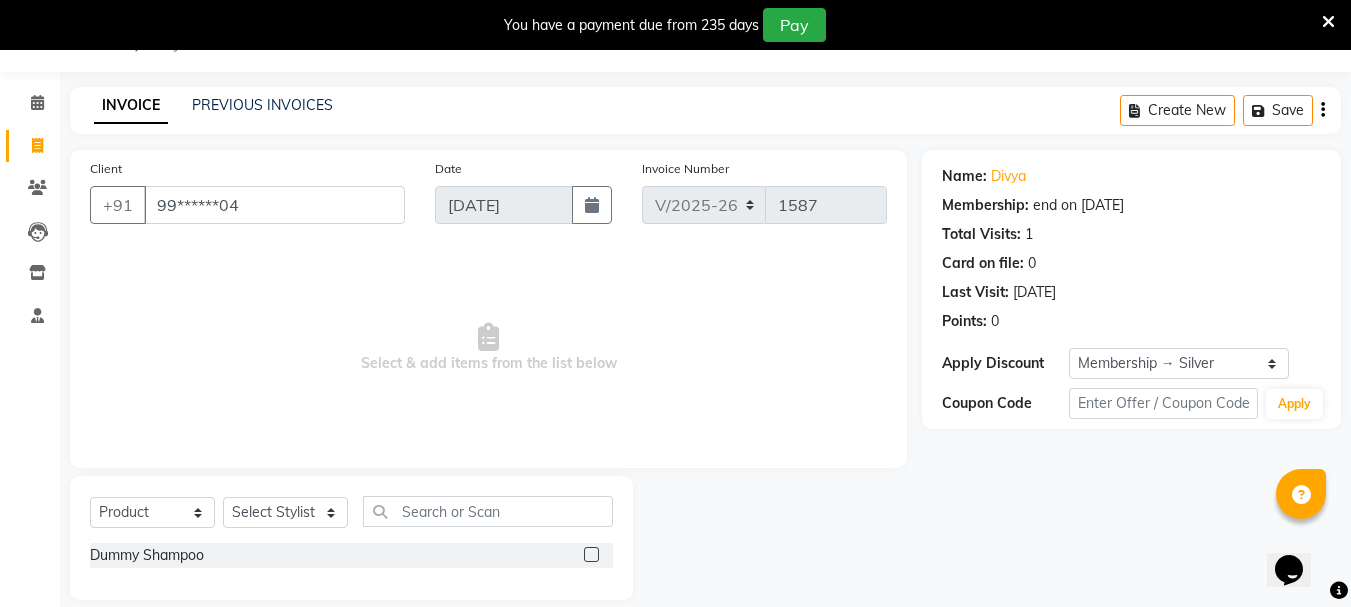 click 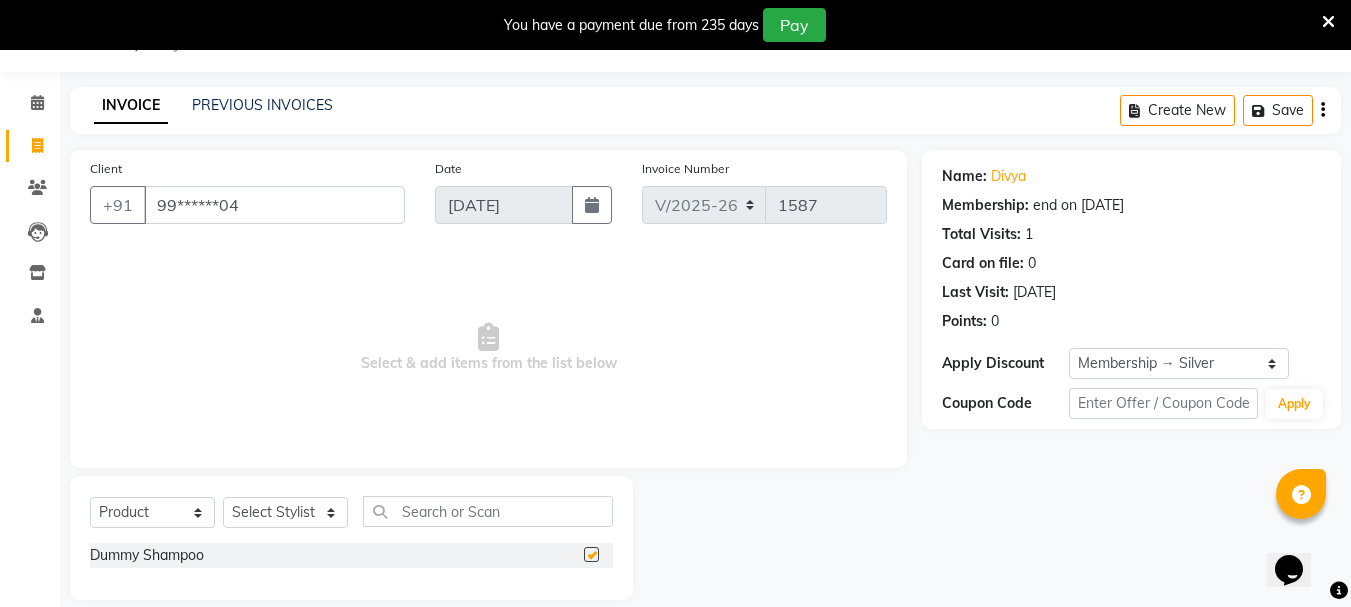 checkbox on "false" 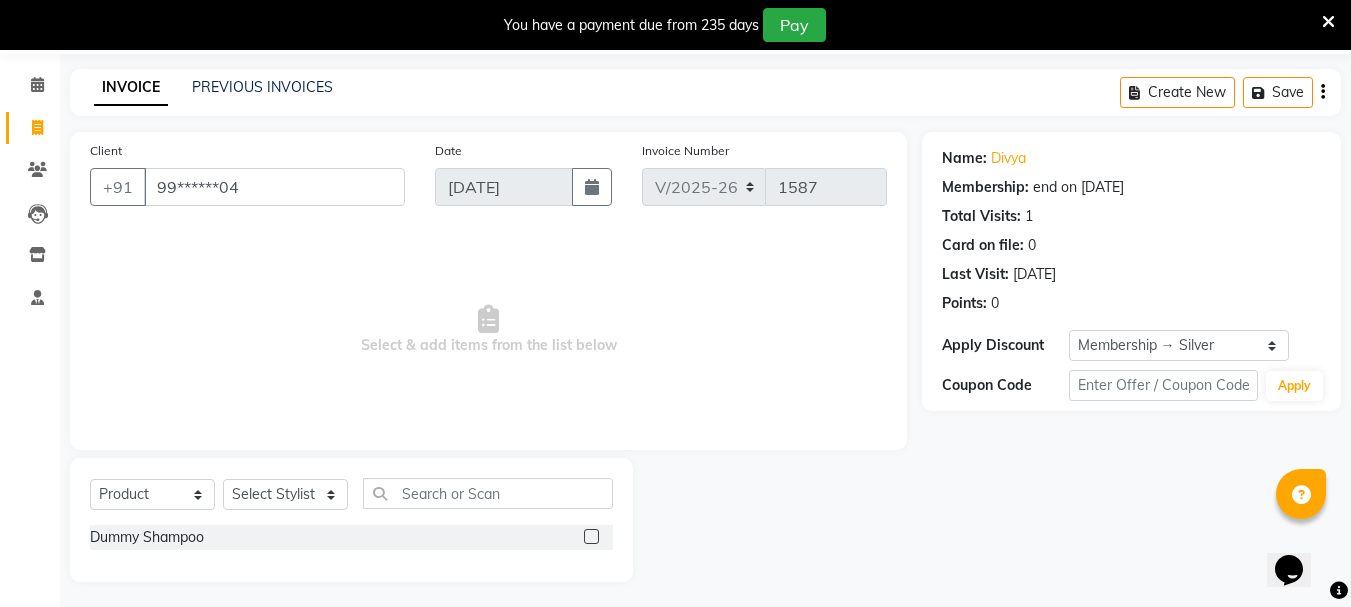 scroll, scrollTop: 73, scrollLeft: 0, axis: vertical 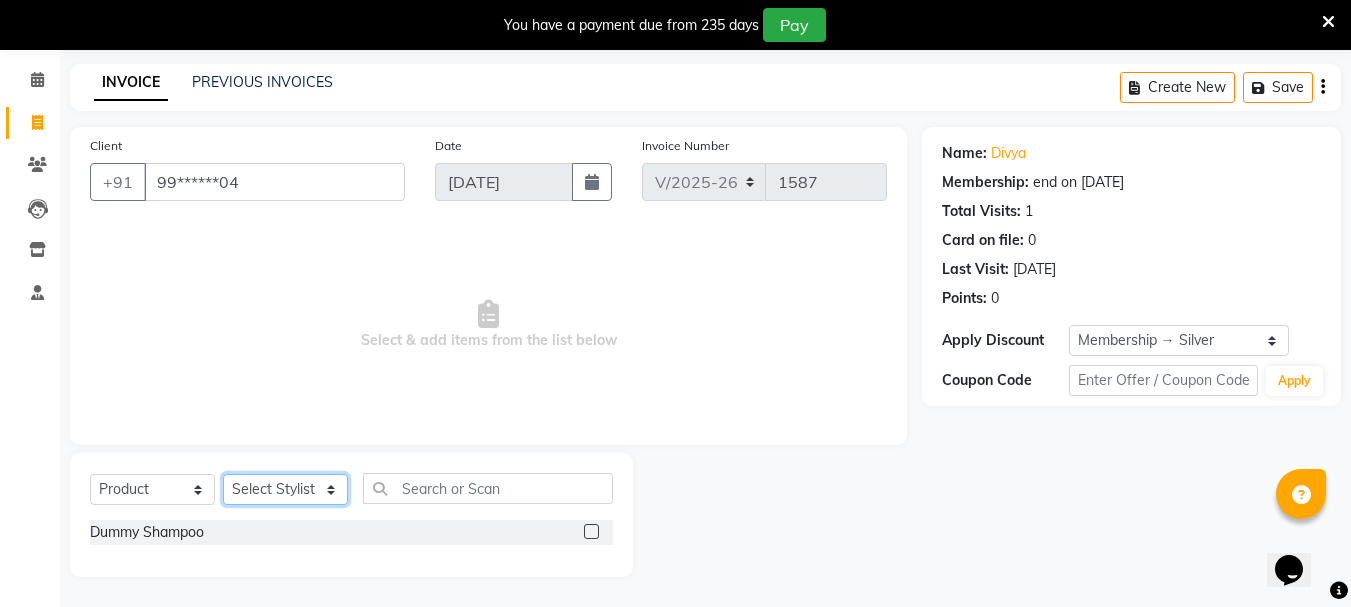 click on "Select Stylist Bhavani Buati [PERSON_NAME] Hriatpuii [PERSON_NAME] [PERSON_NAME] Salon Manager [PERSON_NAME] [PERSON_NAME] Ncy [PERSON_NAME]" 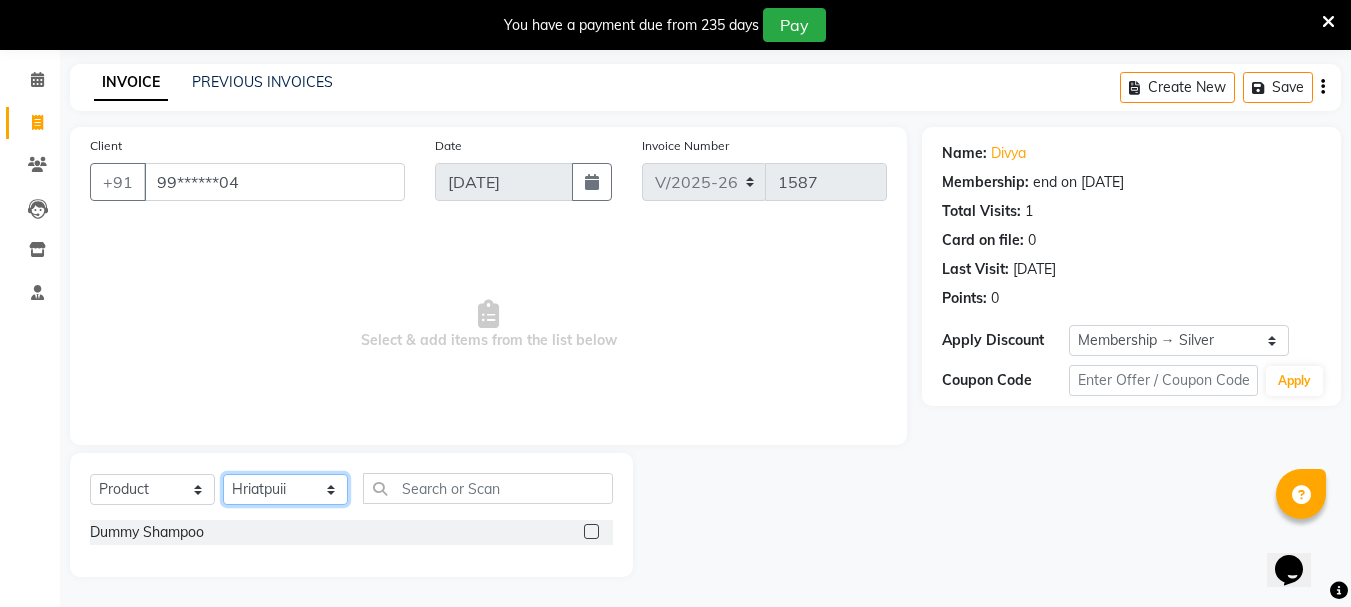 click on "Select Stylist Bhavani Buati [PERSON_NAME] Hriatpuii [PERSON_NAME] [PERSON_NAME] Salon Manager [PERSON_NAME] [PERSON_NAME] Ncy [PERSON_NAME]" 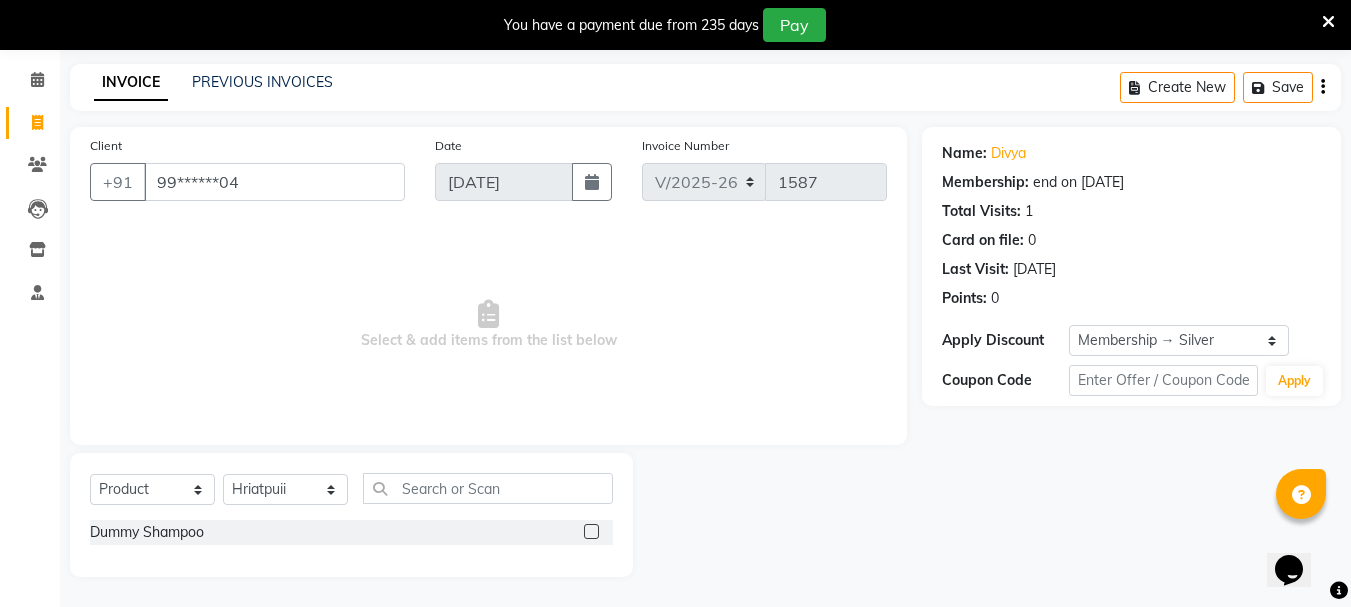 click 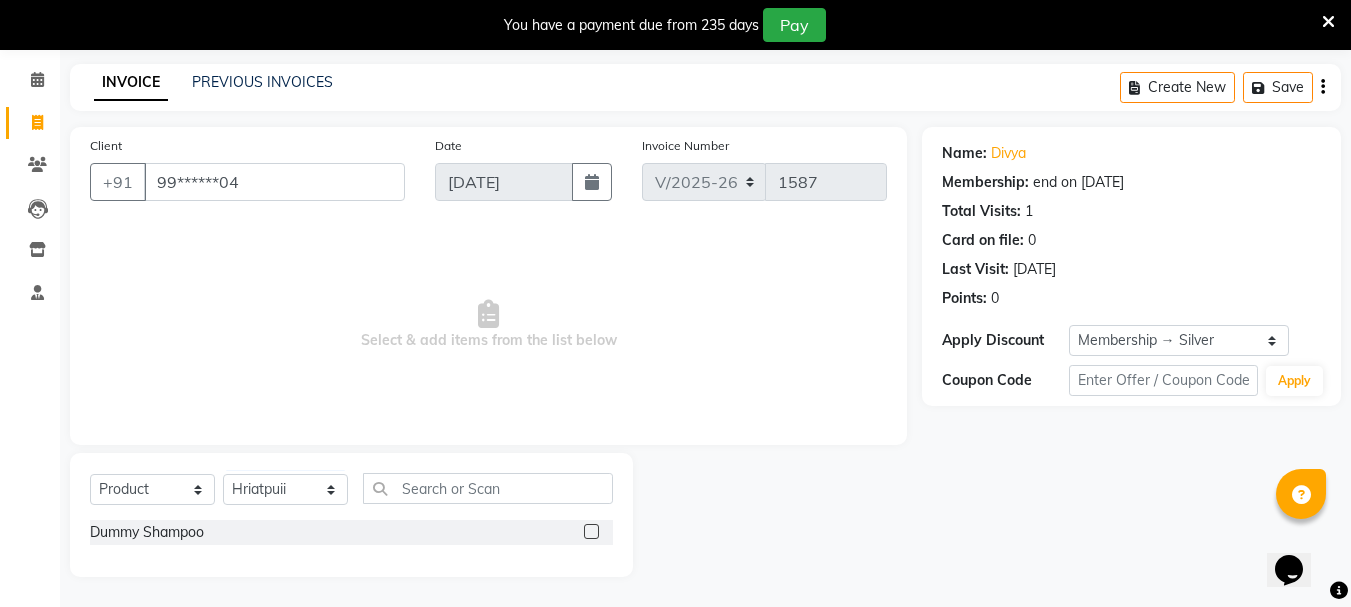 click at bounding box center (590, 532) 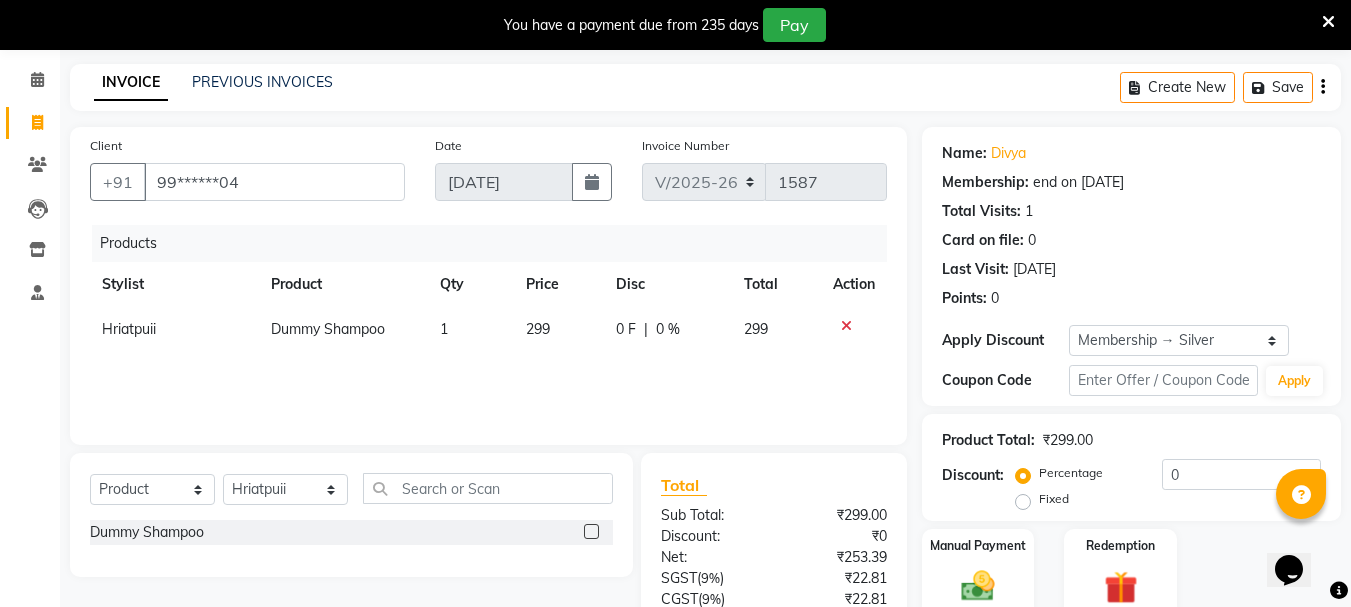 click 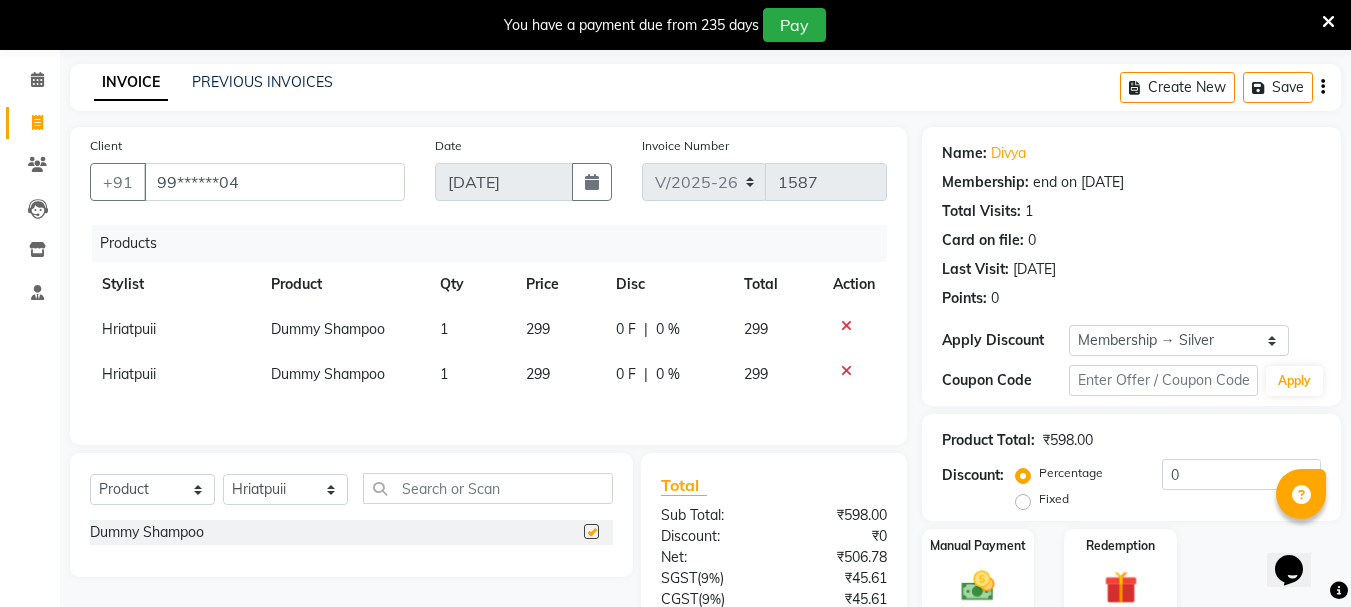 checkbox on "false" 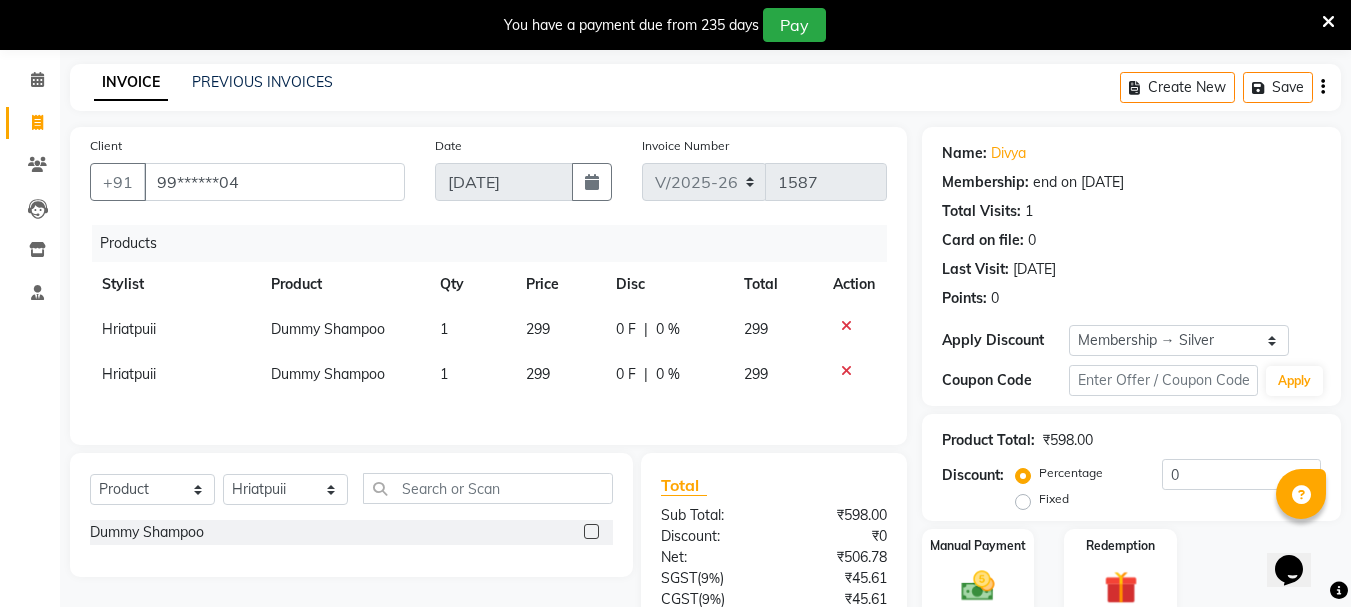 click on "299" 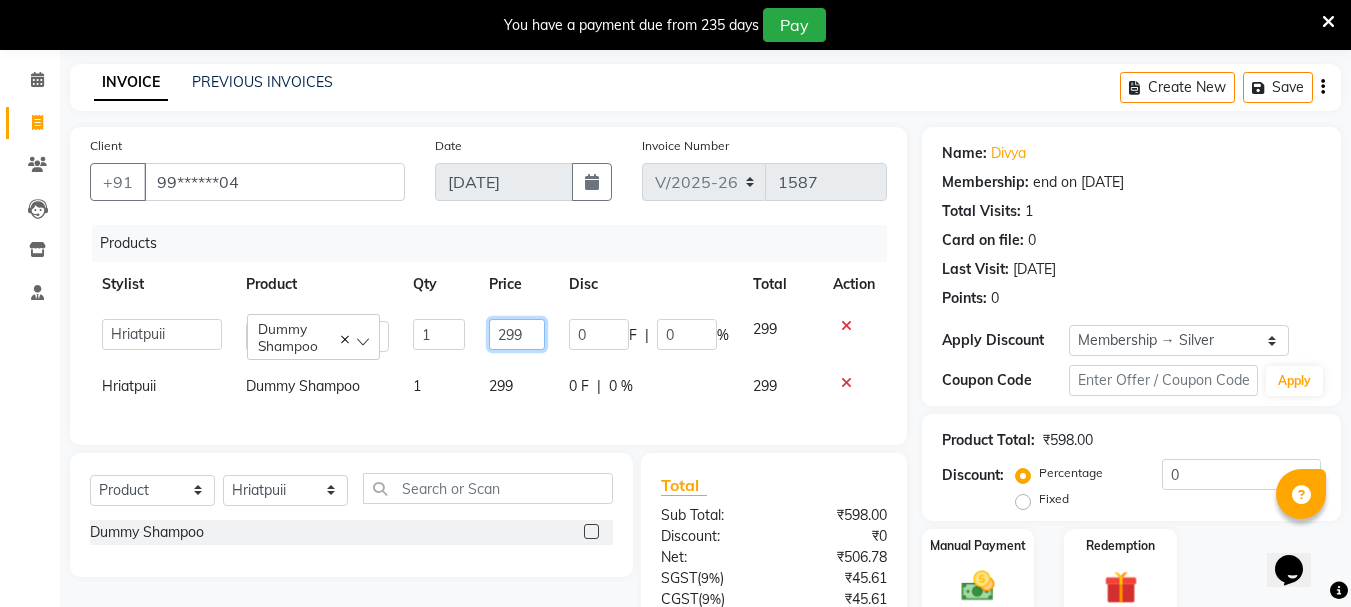 drag, startPoint x: 534, startPoint y: 333, endPoint x: 580, endPoint y: 333, distance: 46 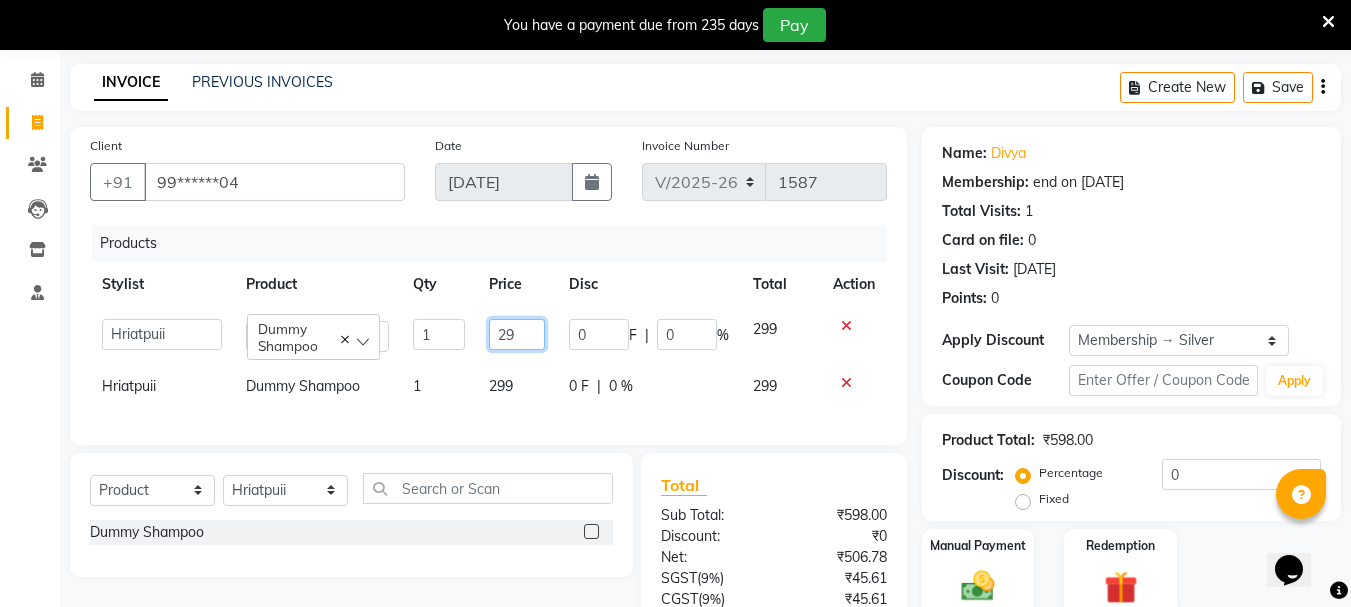 type on "2" 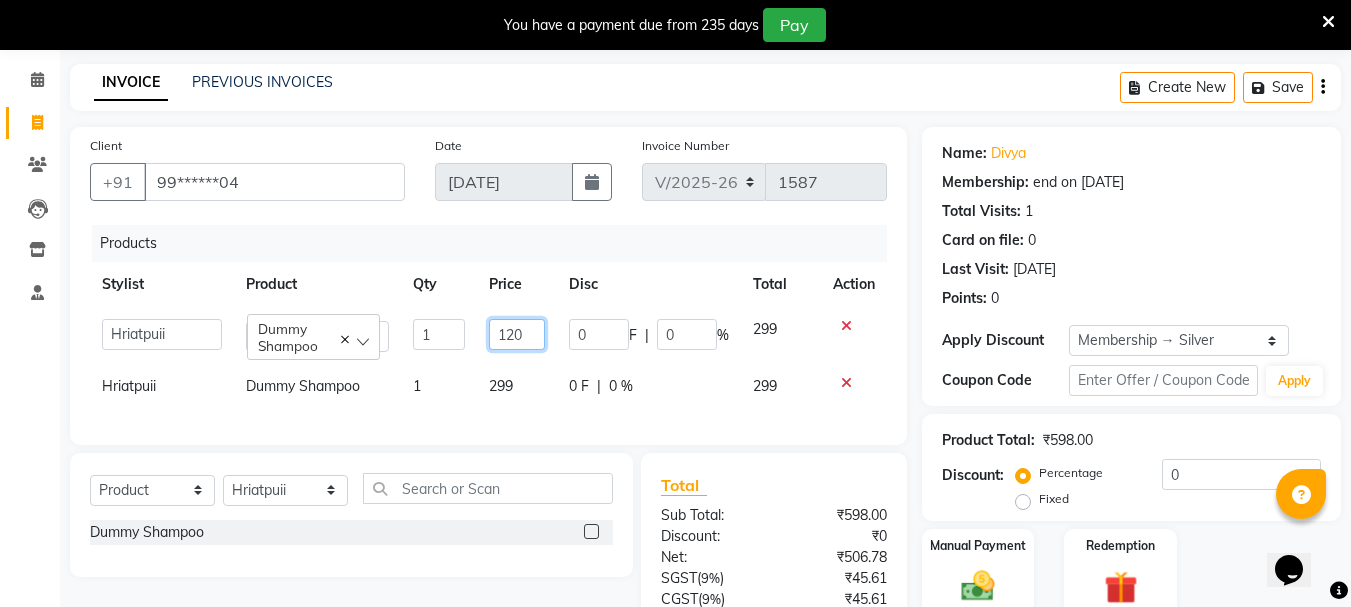 type on "1200" 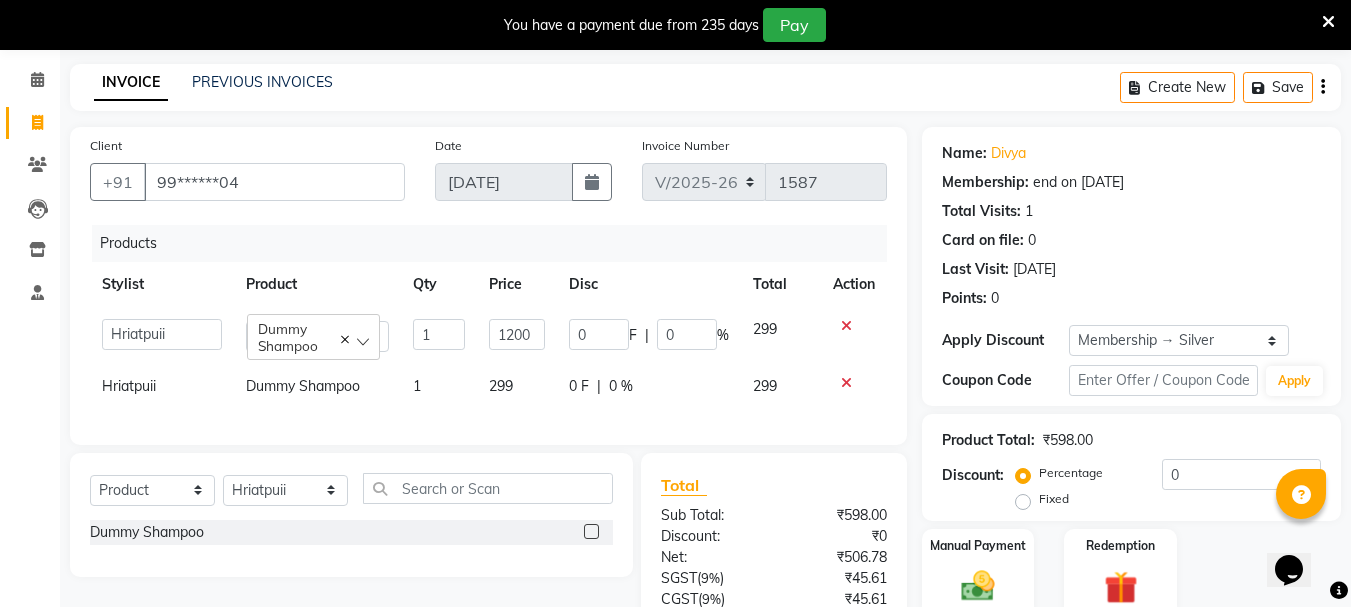 click on "Products Stylist Product Qty Price Disc Total Action  Bhavani   Buati   [PERSON_NAME]   Hriatpuii   [PERSON_NAME]   [PERSON_NAME] Salon Manager   [PERSON_NAME]   [PERSON_NAME]   Ncy   [PERSON_NAME]   [PERSON_NAME] Shampoo  1 1200 0 F | 0 % 299 Hriatpuii Dummy Shampoo 1 299 0 F | 0 % 299" 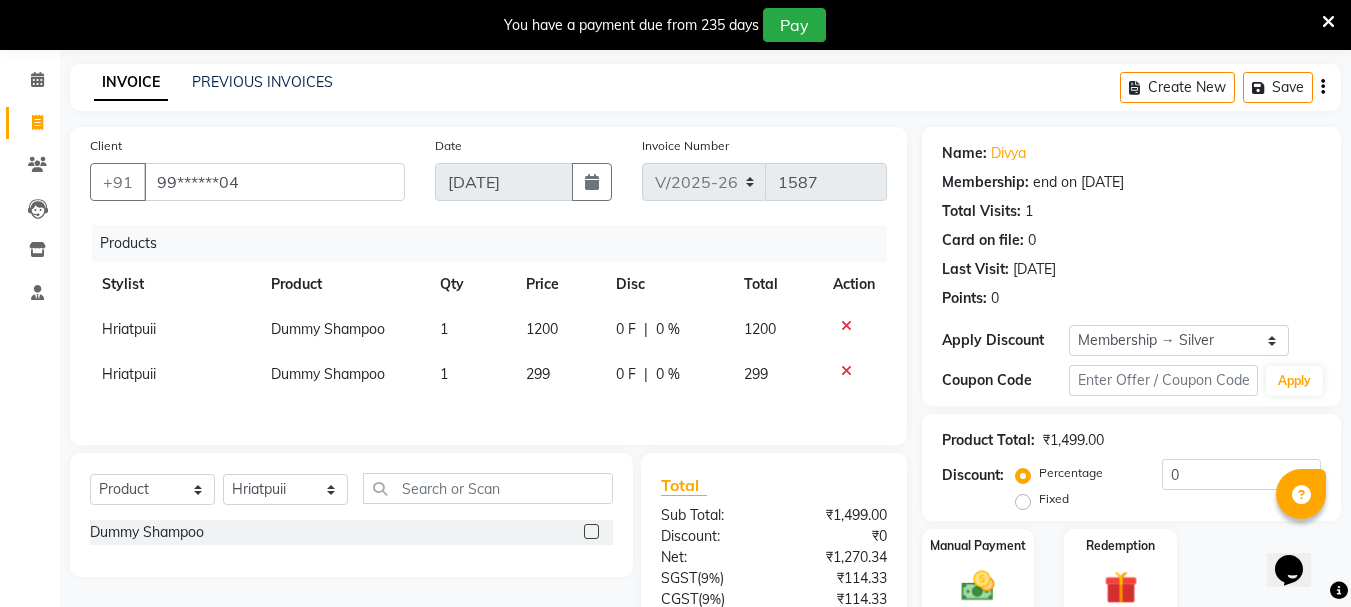 click on "299" 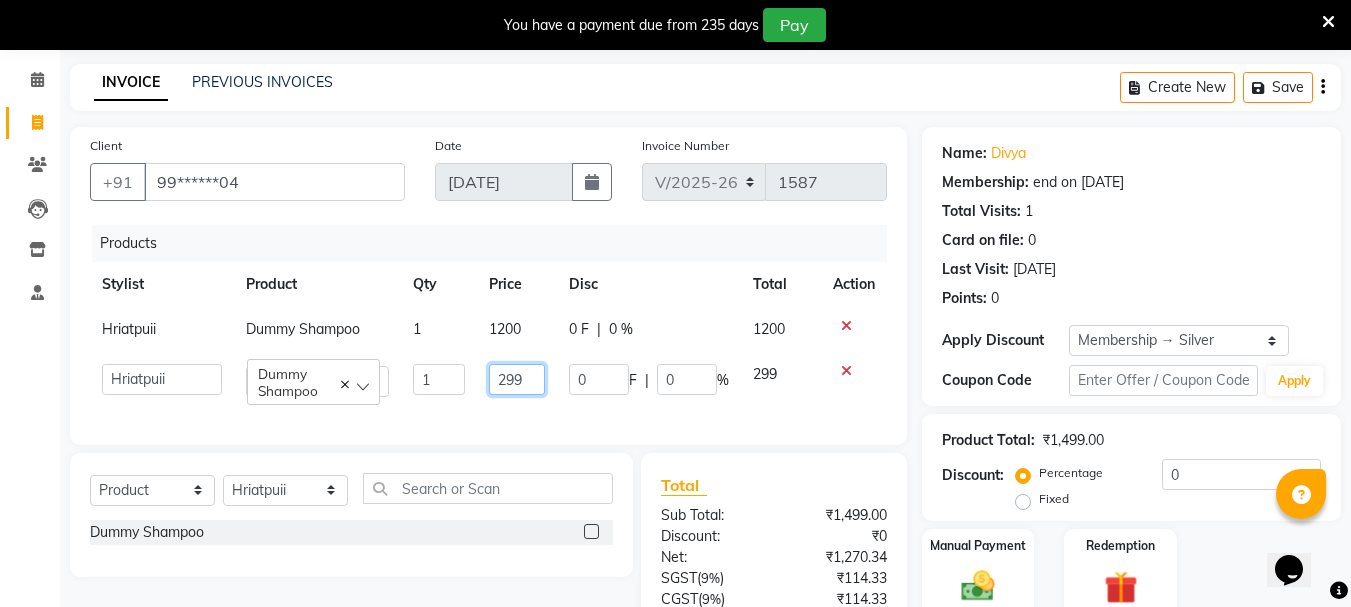 click on "299" 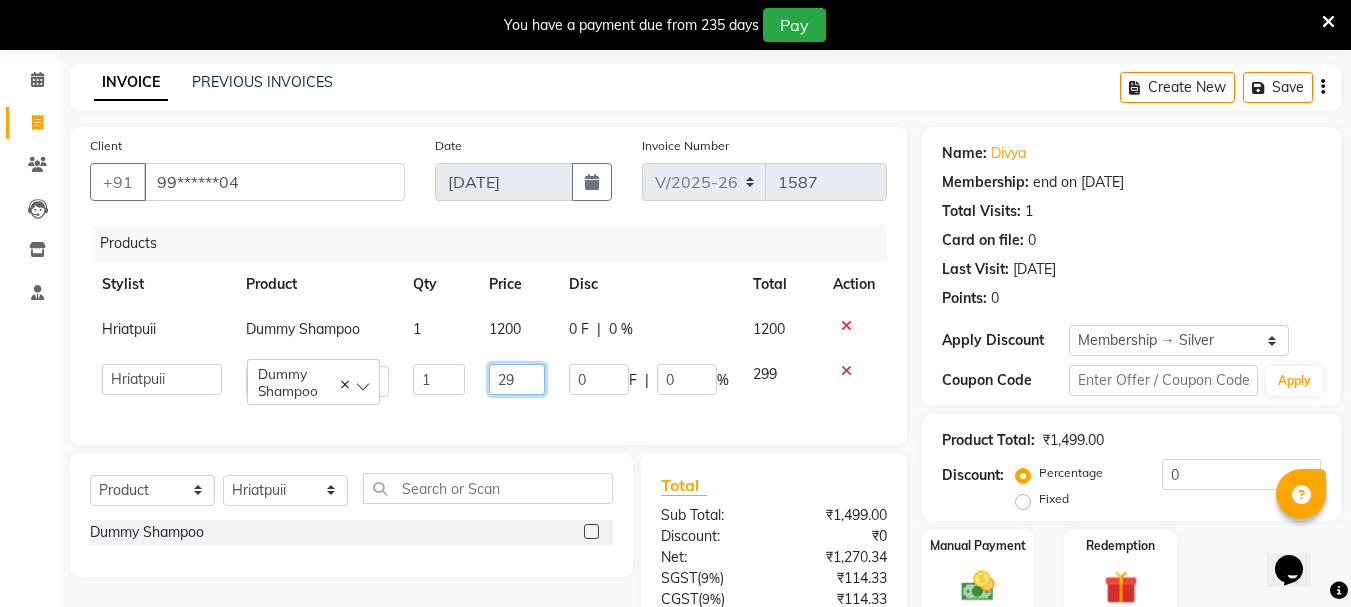 type on "2" 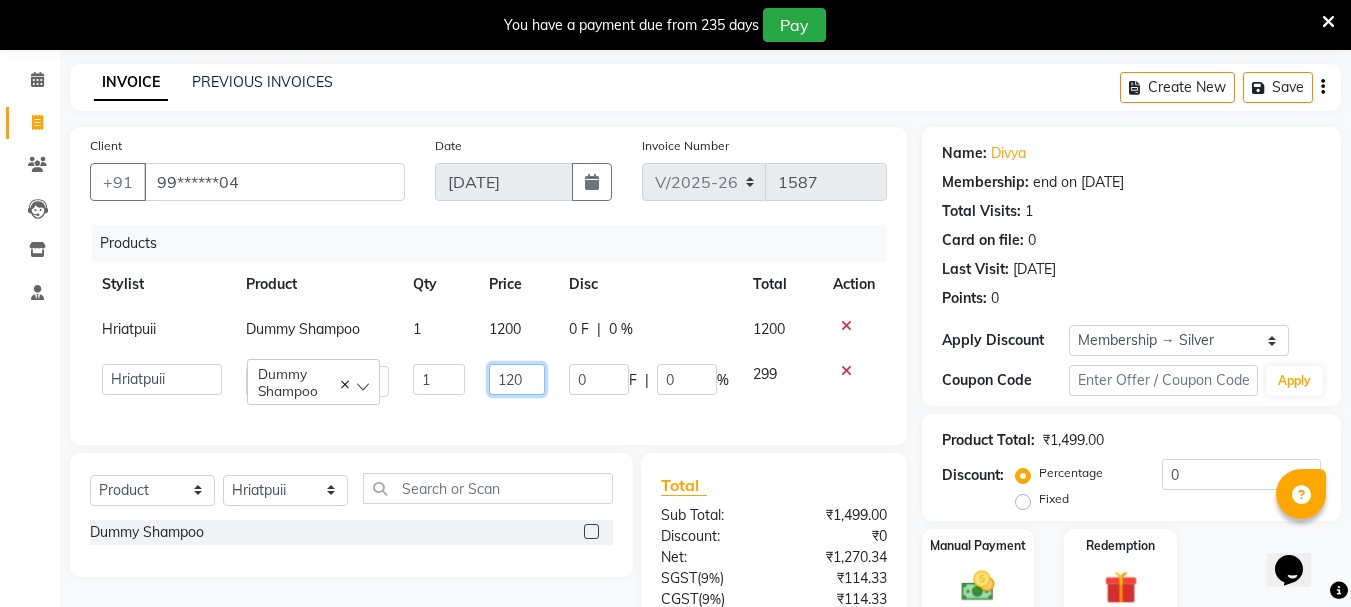 type on "1200" 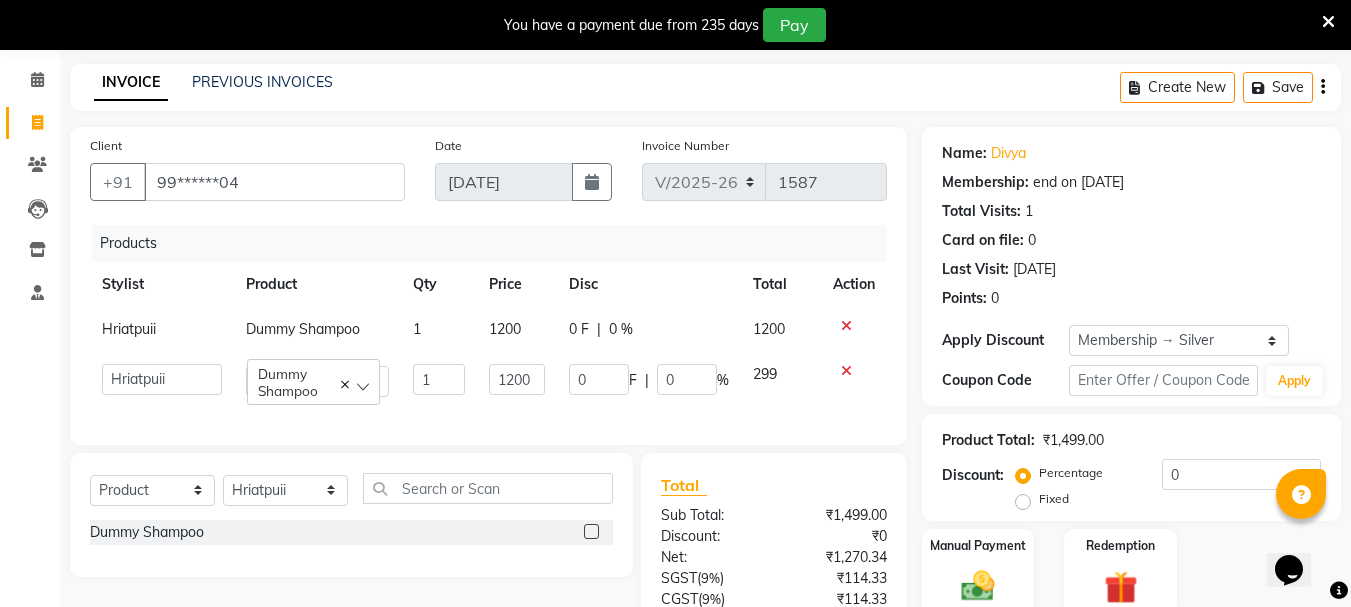 click on "Products Stylist Product Qty Price Disc Total Action Hriatpuii Dummy Shampoo 1 1200 0 F | 0 % 1200  Bhavani   Buati   Deepa   [PERSON_NAME]   Hriatpuii   [PERSON_NAME]   Kimi   [PERSON_NAME] Salon Manager   [PERSON_NAME]   [PERSON_NAME]   Ncy   [PERSON_NAME]   Zovi   Dummy Shampoo  1 1200 0 F | 0 % 299" 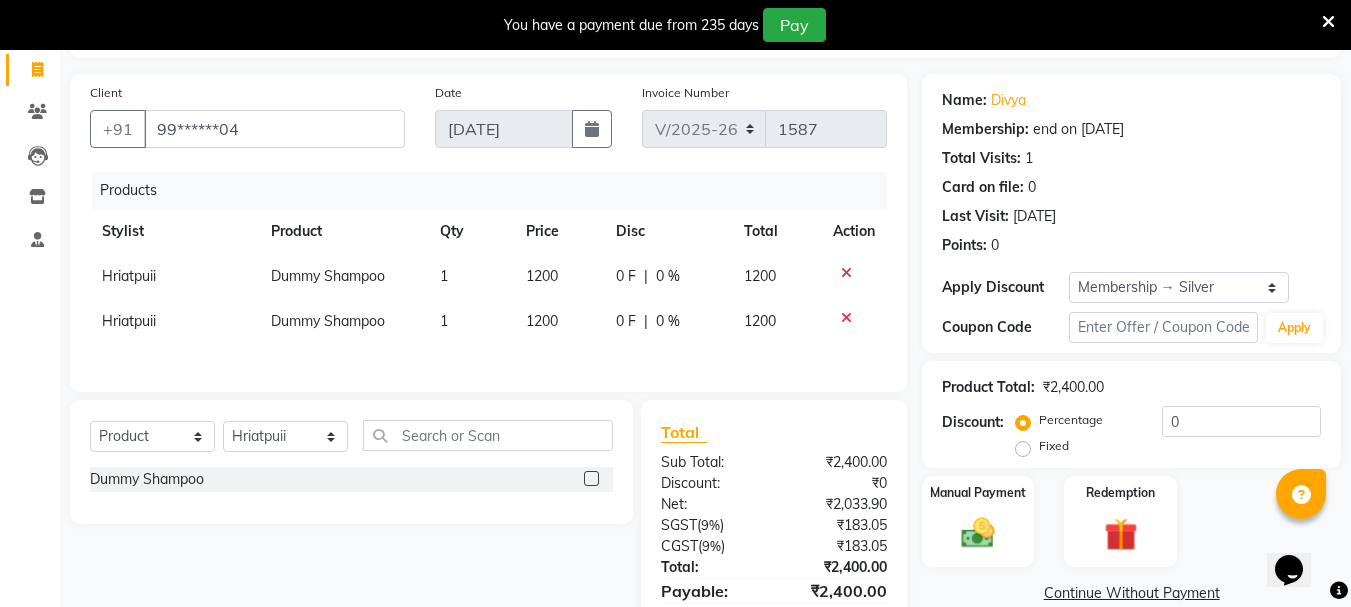 scroll, scrollTop: 173, scrollLeft: 0, axis: vertical 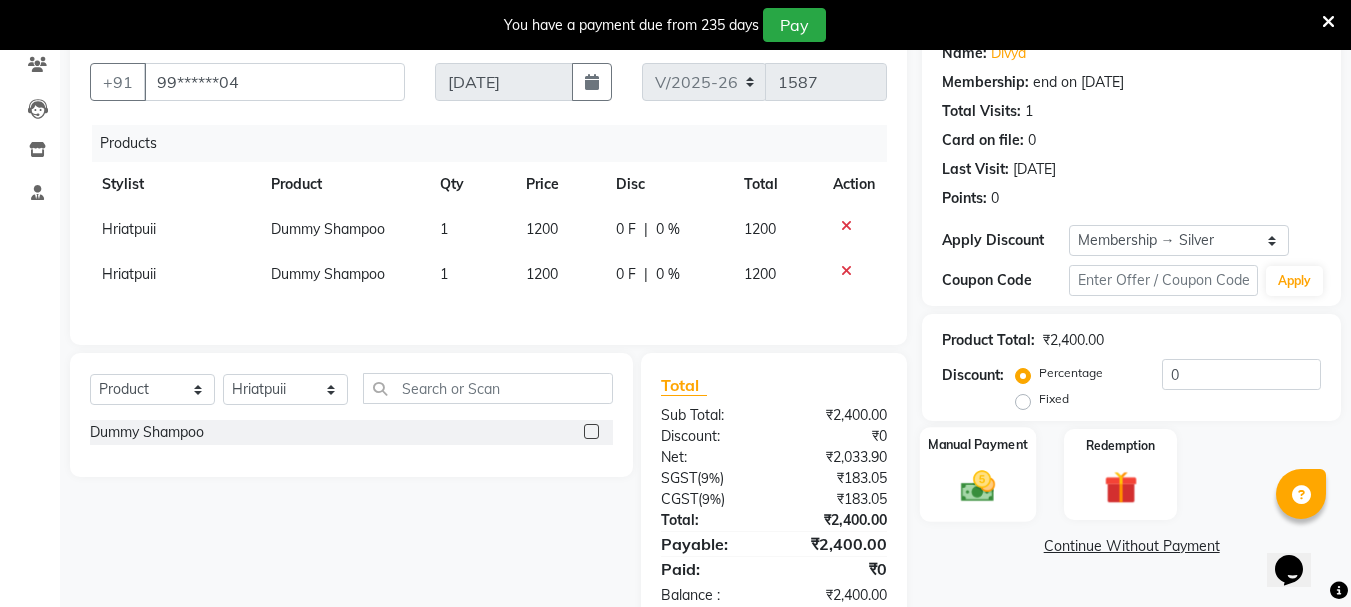 click on "Manual Payment" 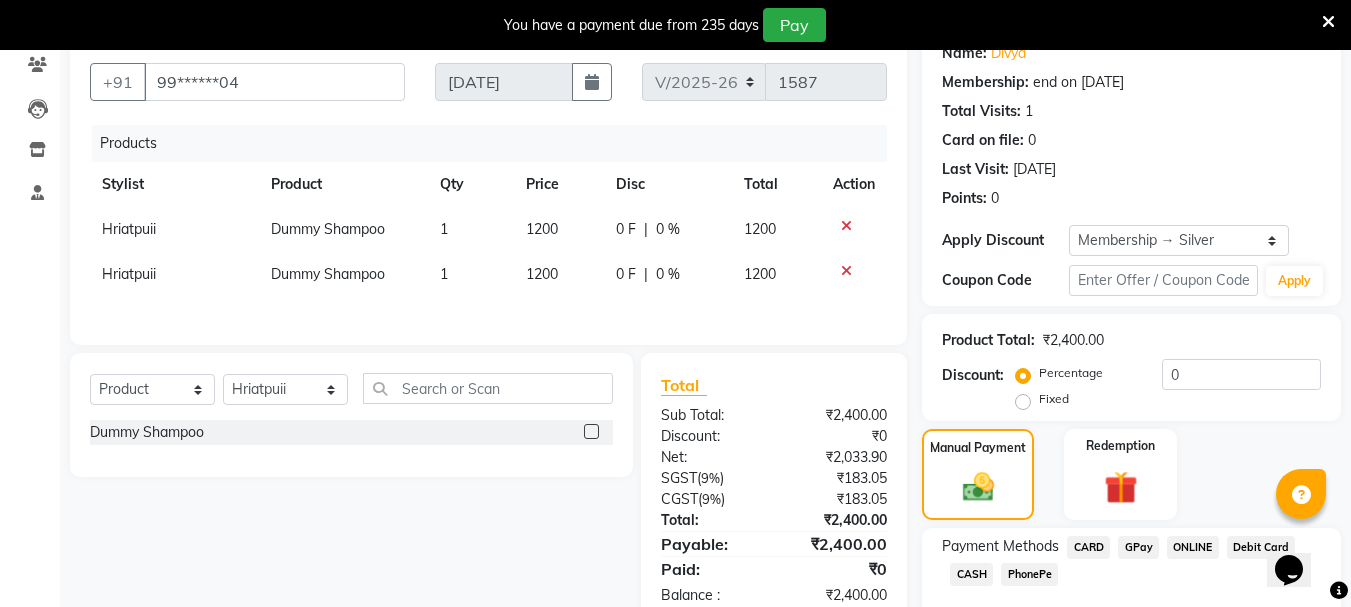 click on "CARD" 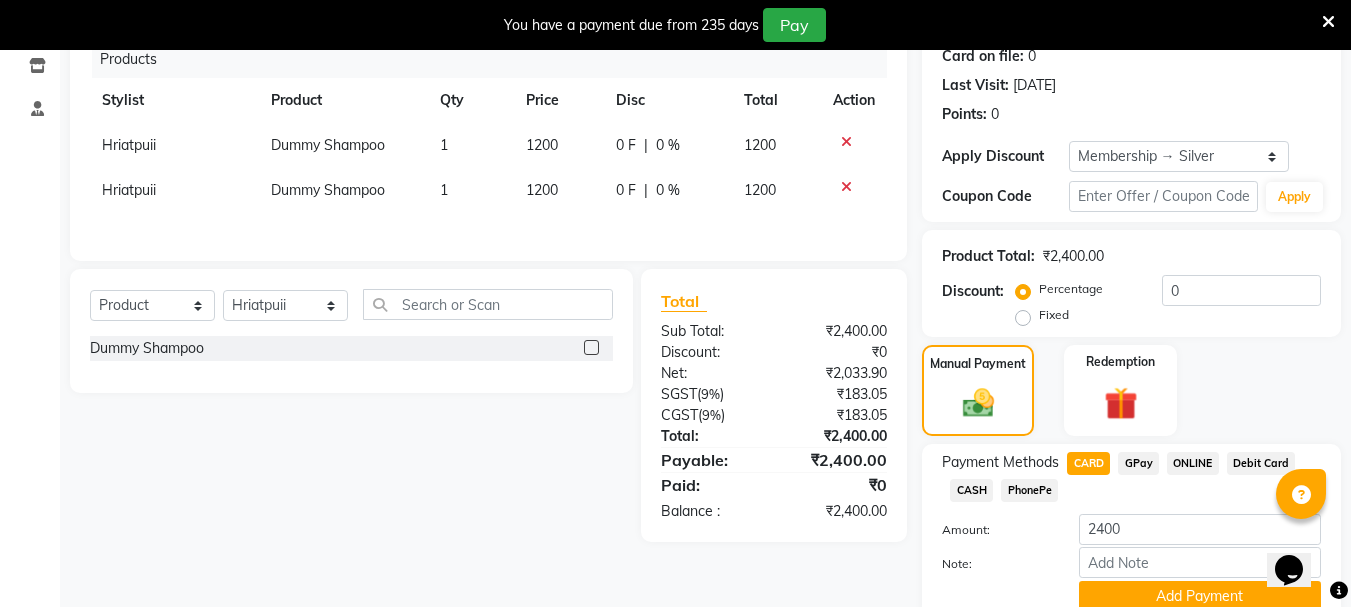 scroll, scrollTop: 341, scrollLeft: 0, axis: vertical 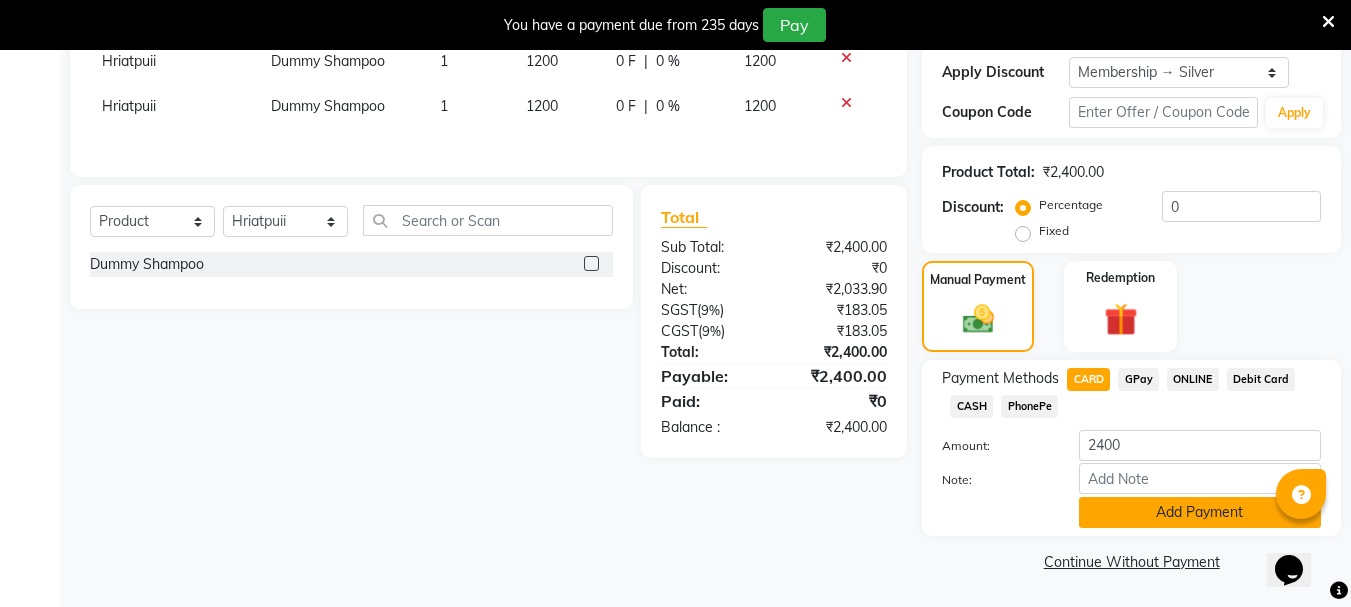 click on "Add Payment" 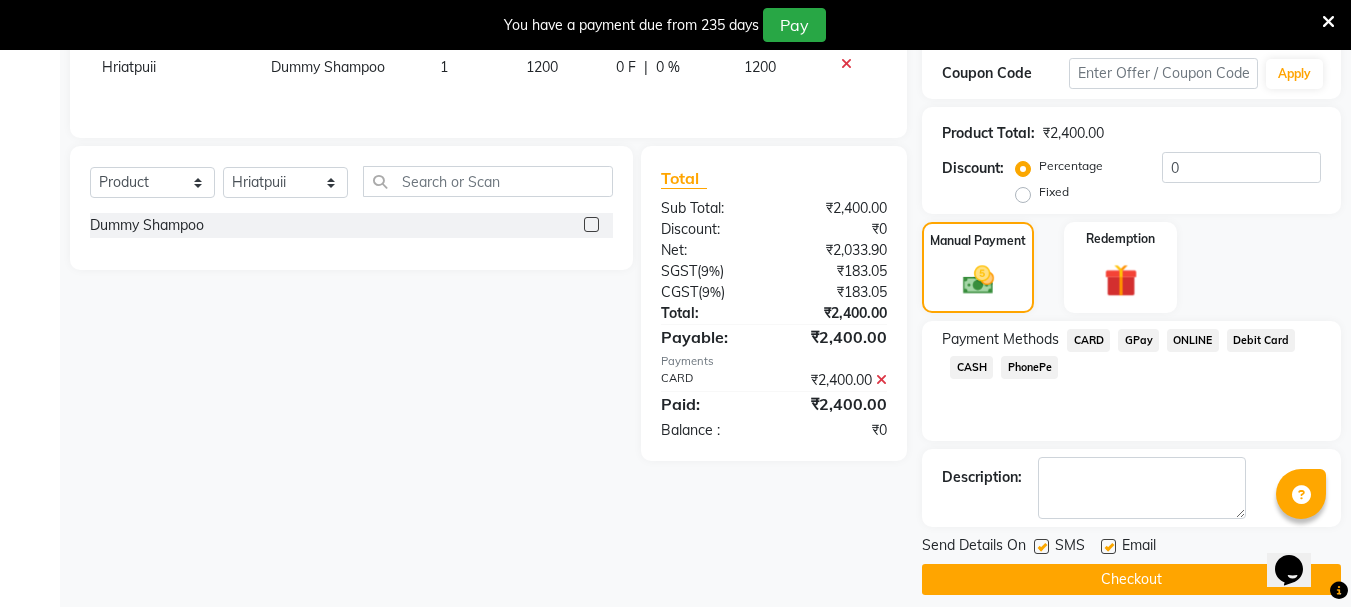 scroll, scrollTop: 398, scrollLeft: 0, axis: vertical 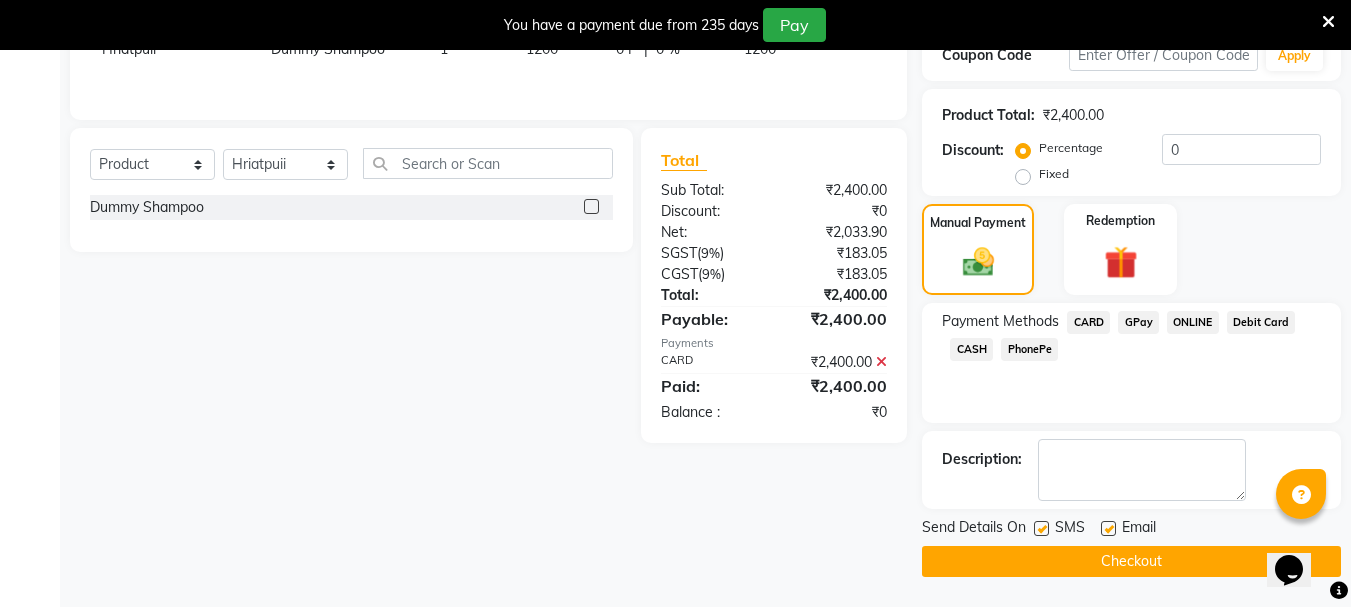 click 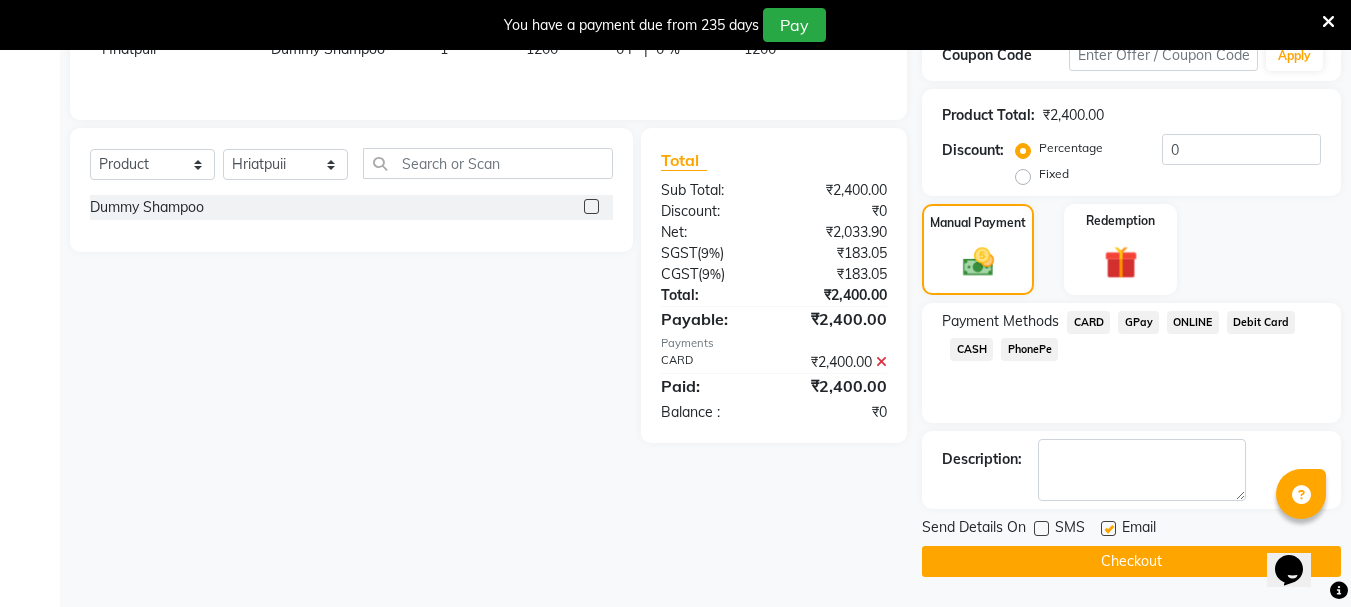 click 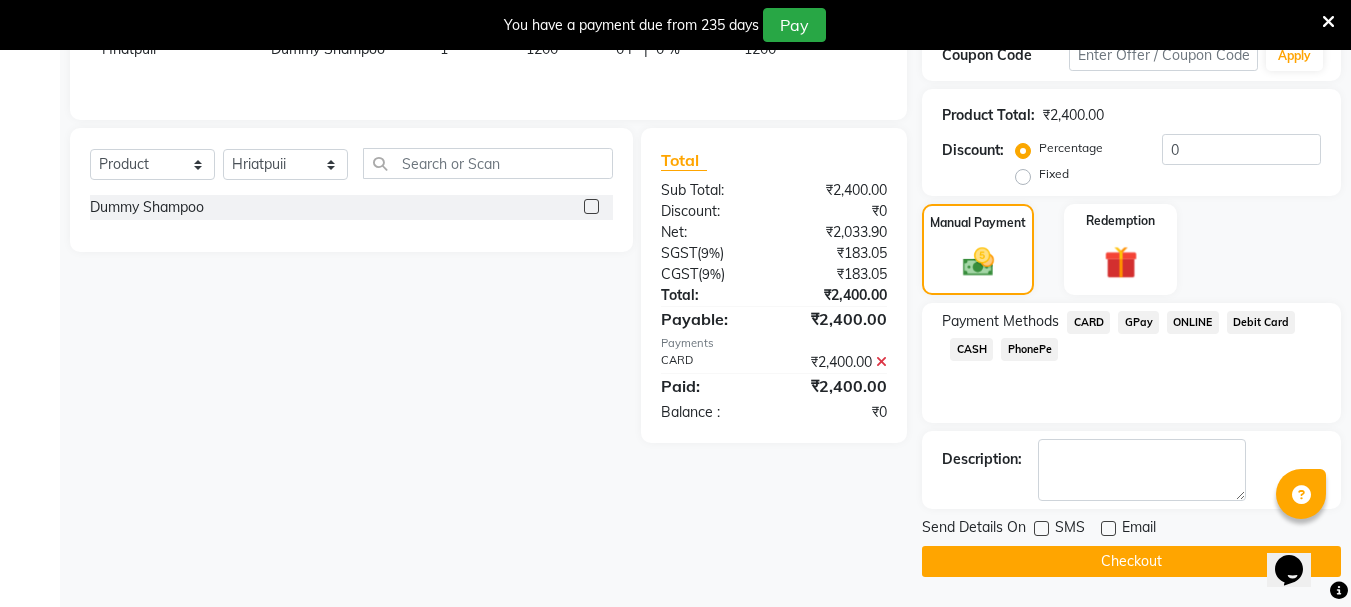click on "Checkout" 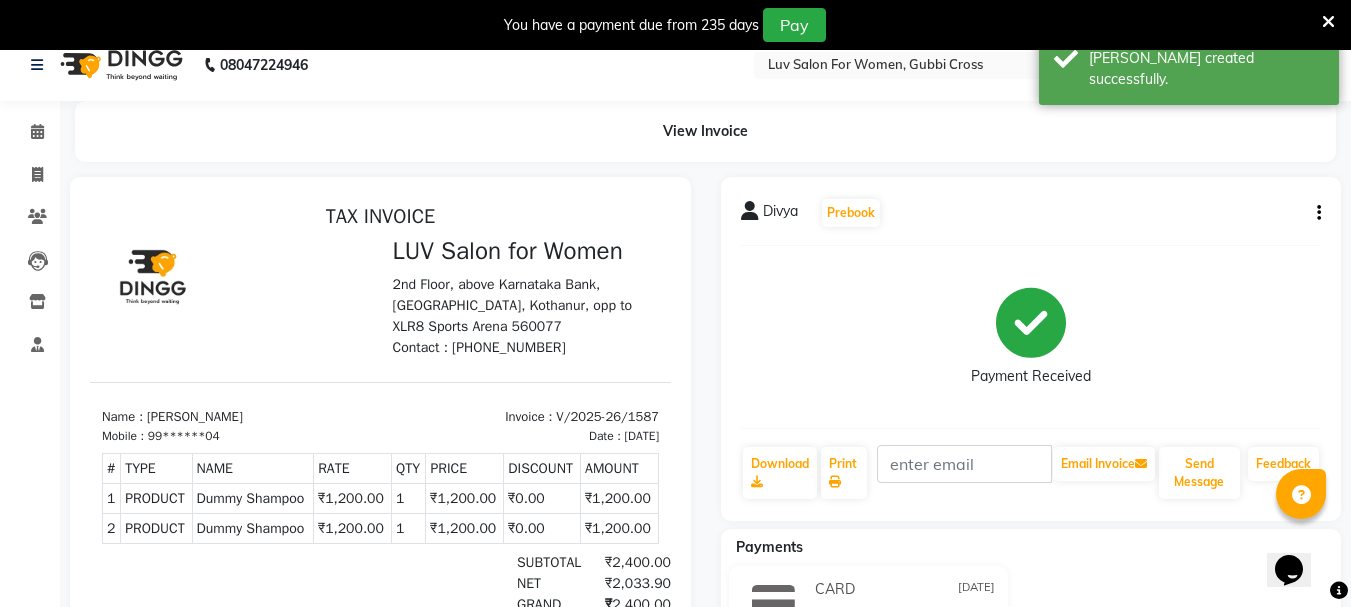 scroll, scrollTop: 0, scrollLeft: 0, axis: both 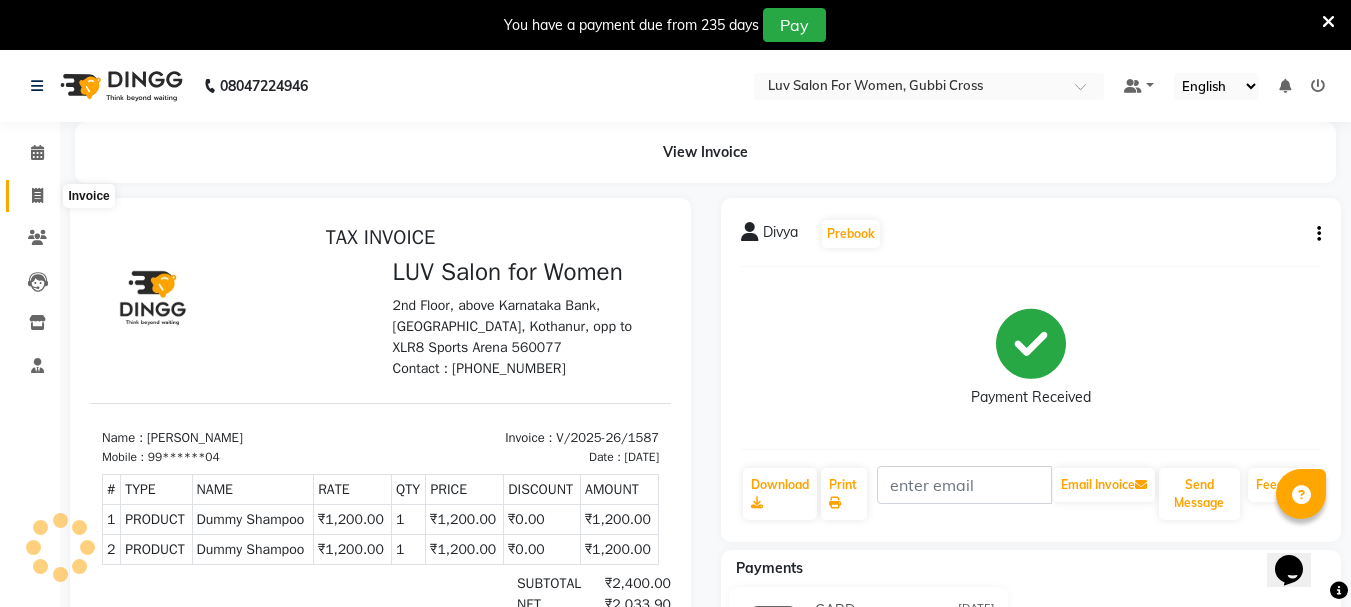 click 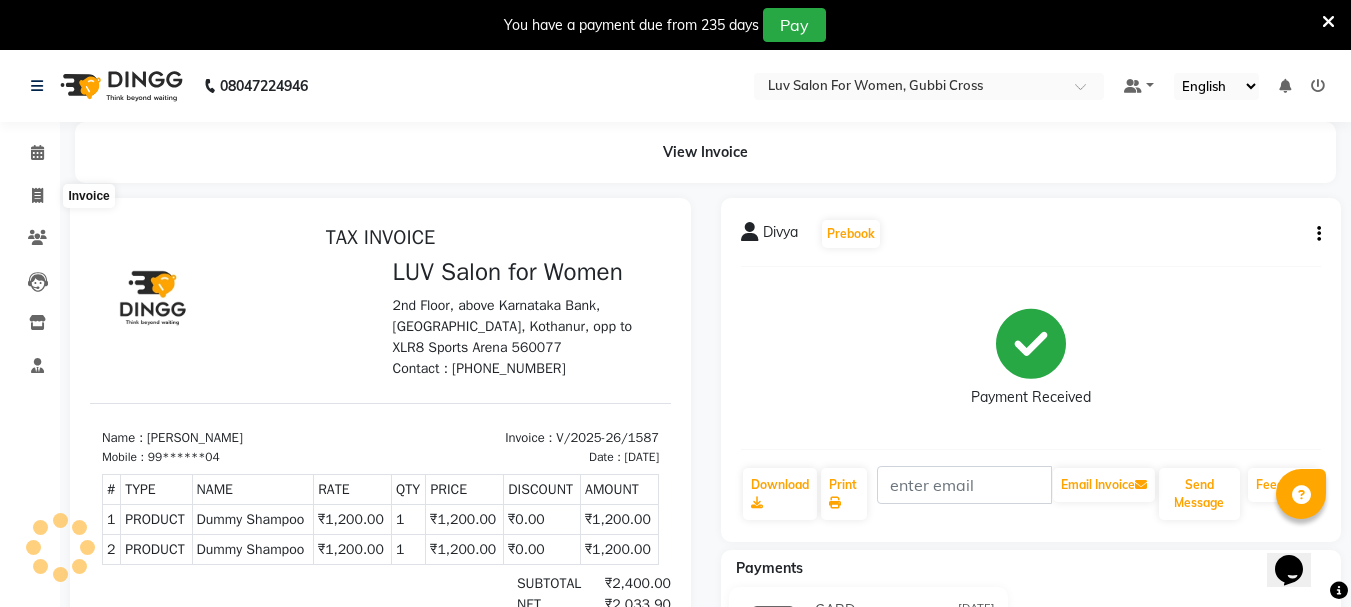 select on "service" 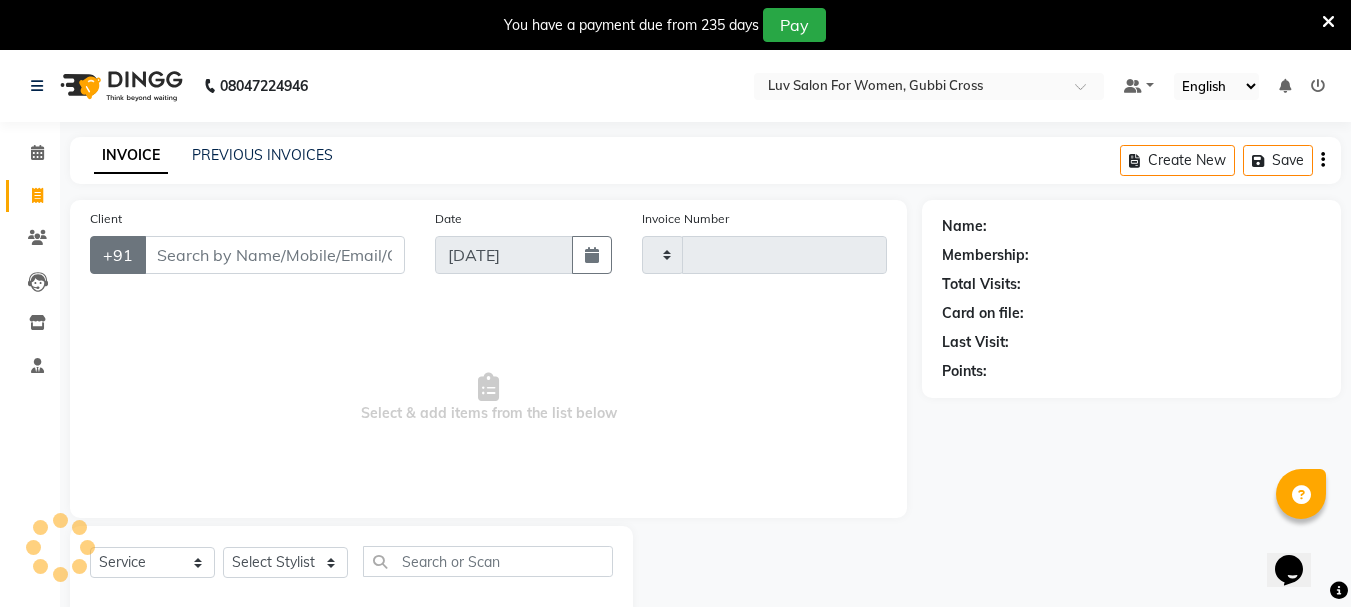 type on "1588" 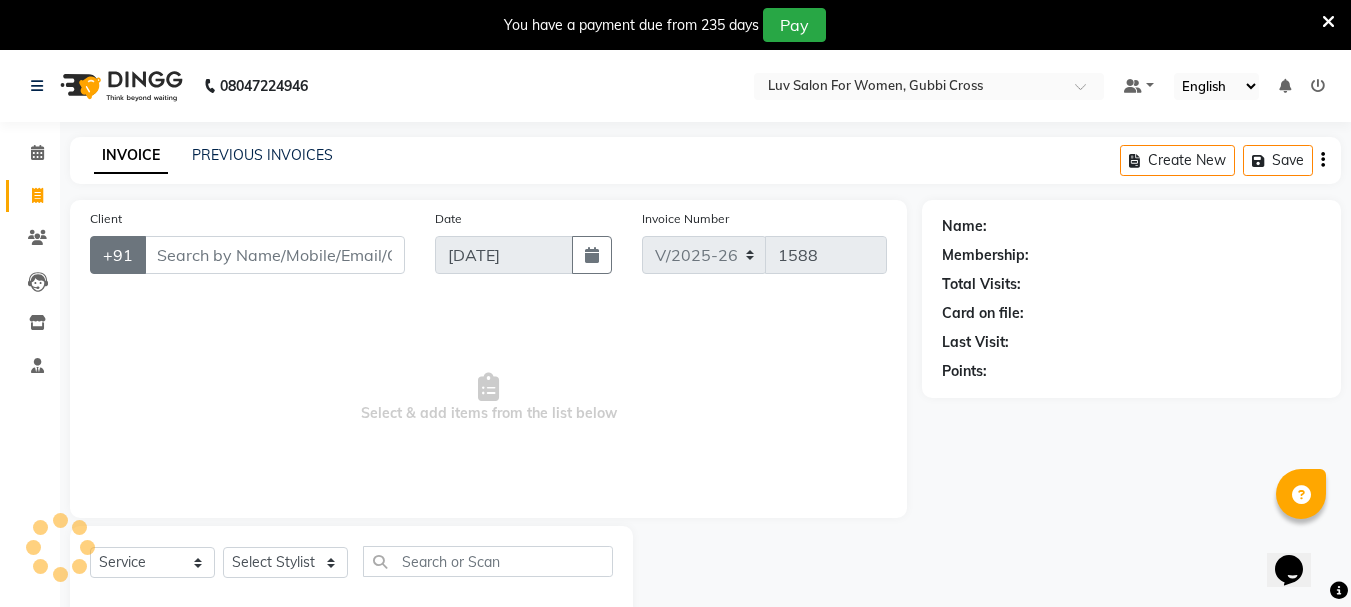 scroll, scrollTop: 50, scrollLeft: 0, axis: vertical 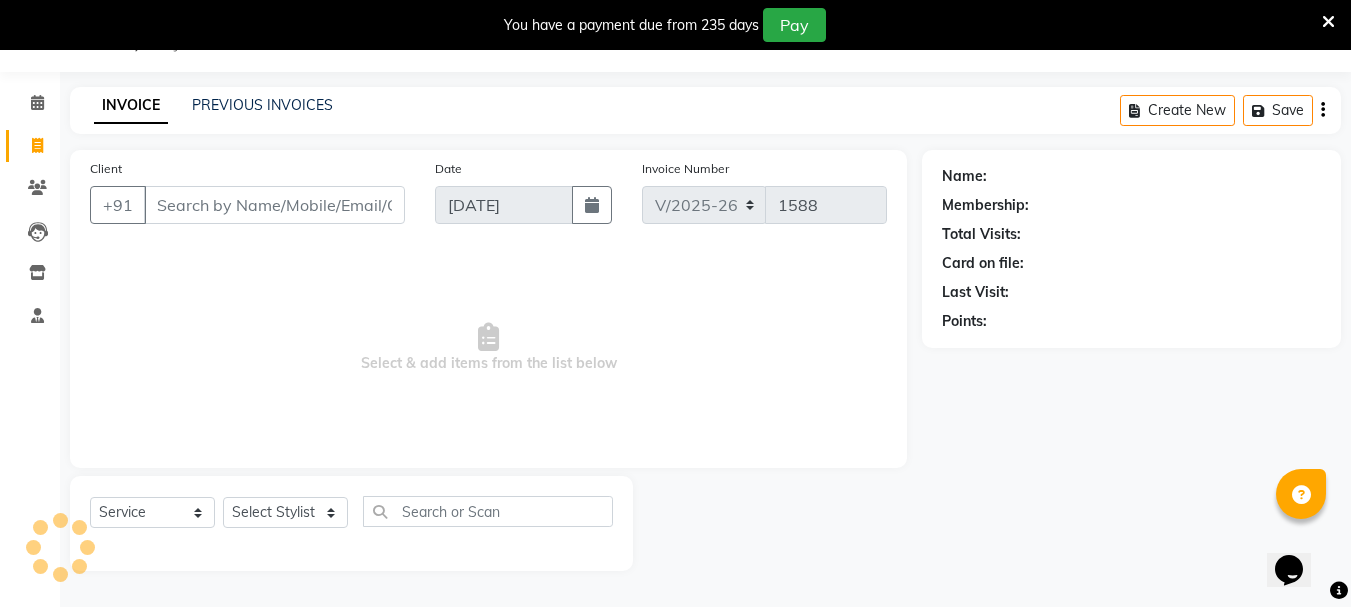 click on "Client" at bounding box center [274, 205] 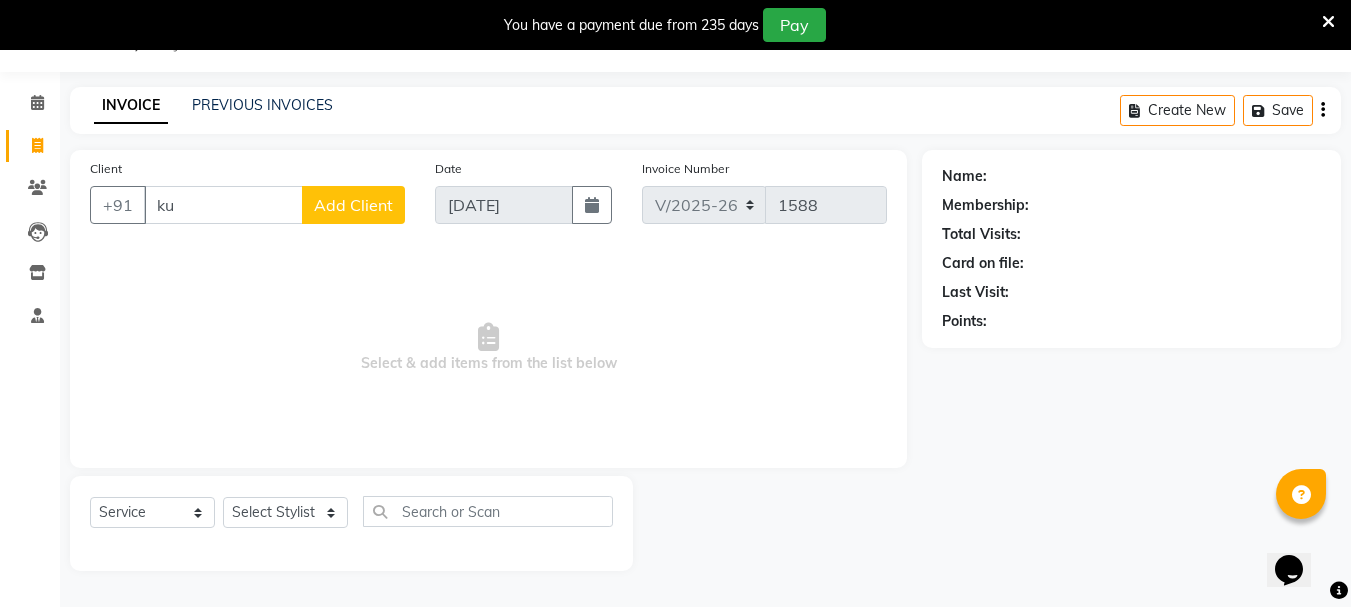type on "k" 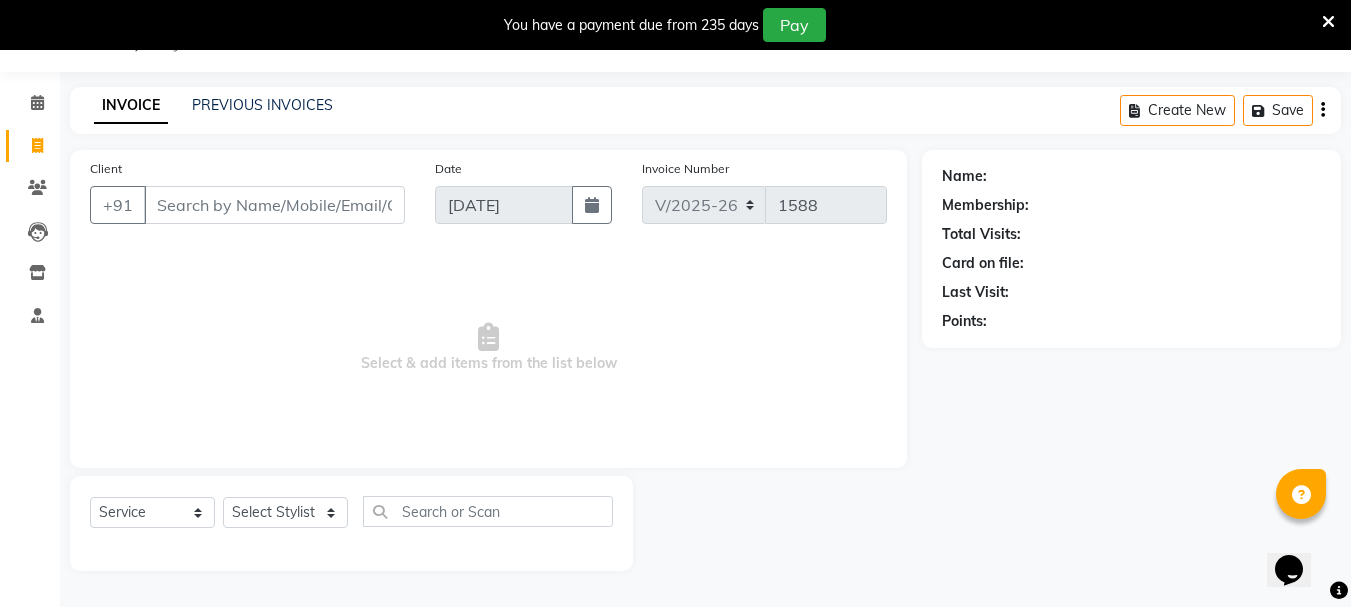 click on "Client" at bounding box center [274, 205] 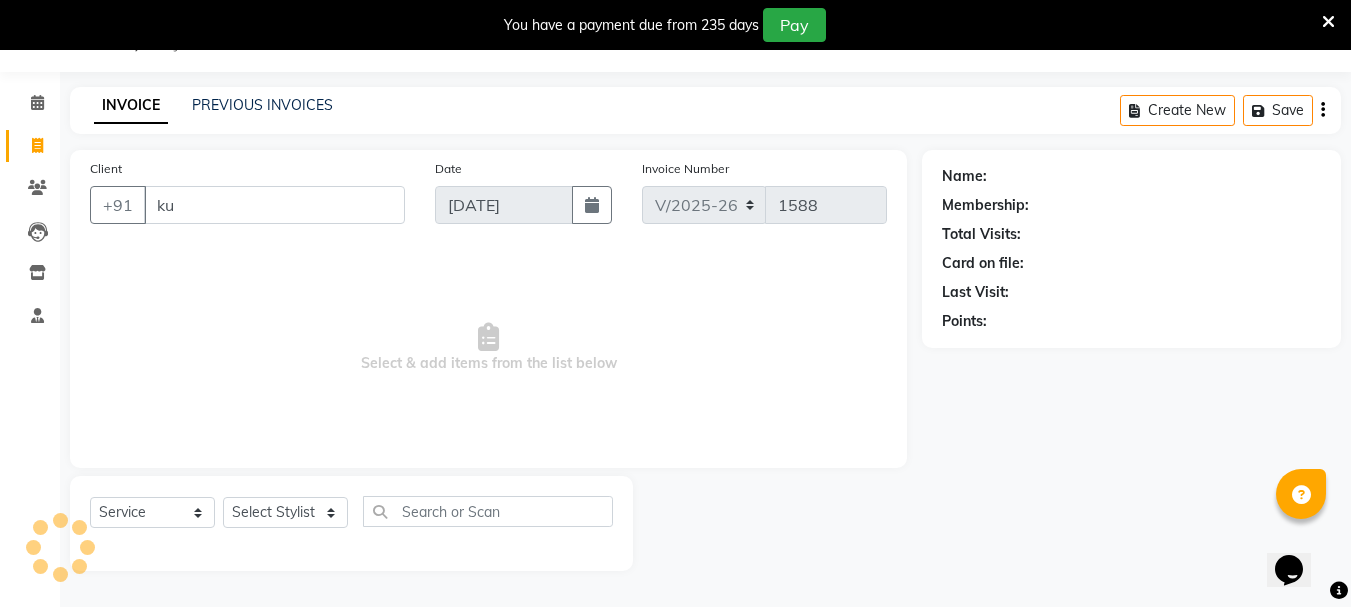type on "k" 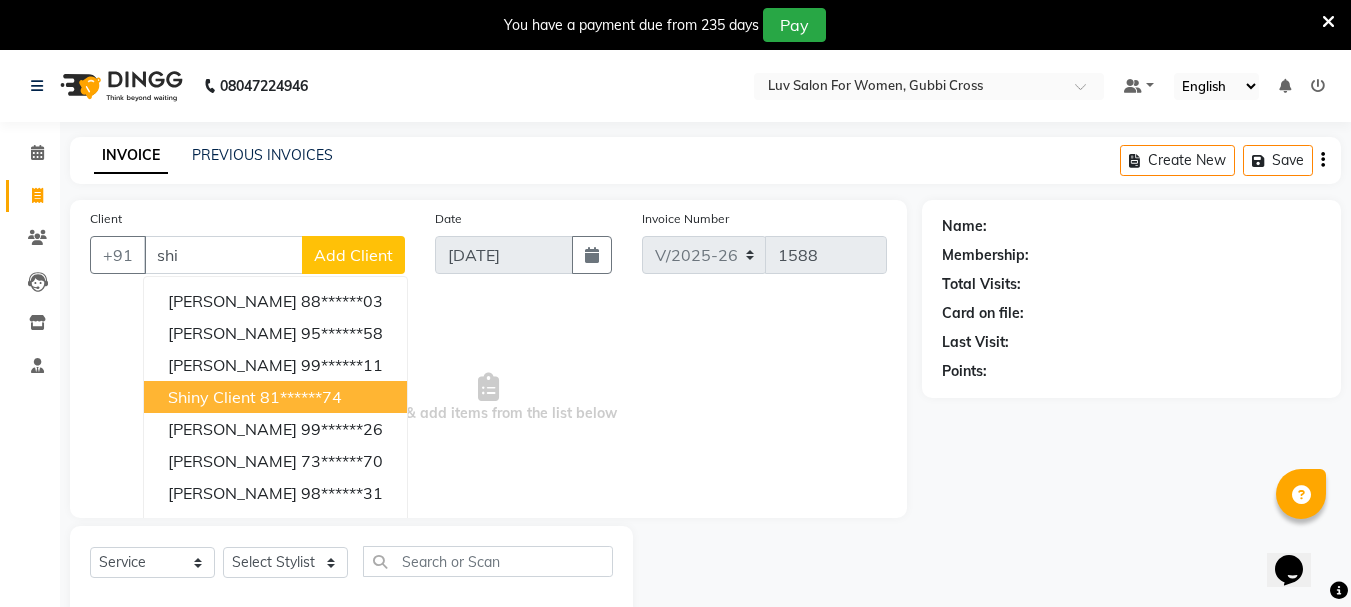 scroll, scrollTop: 50, scrollLeft: 0, axis: vertical 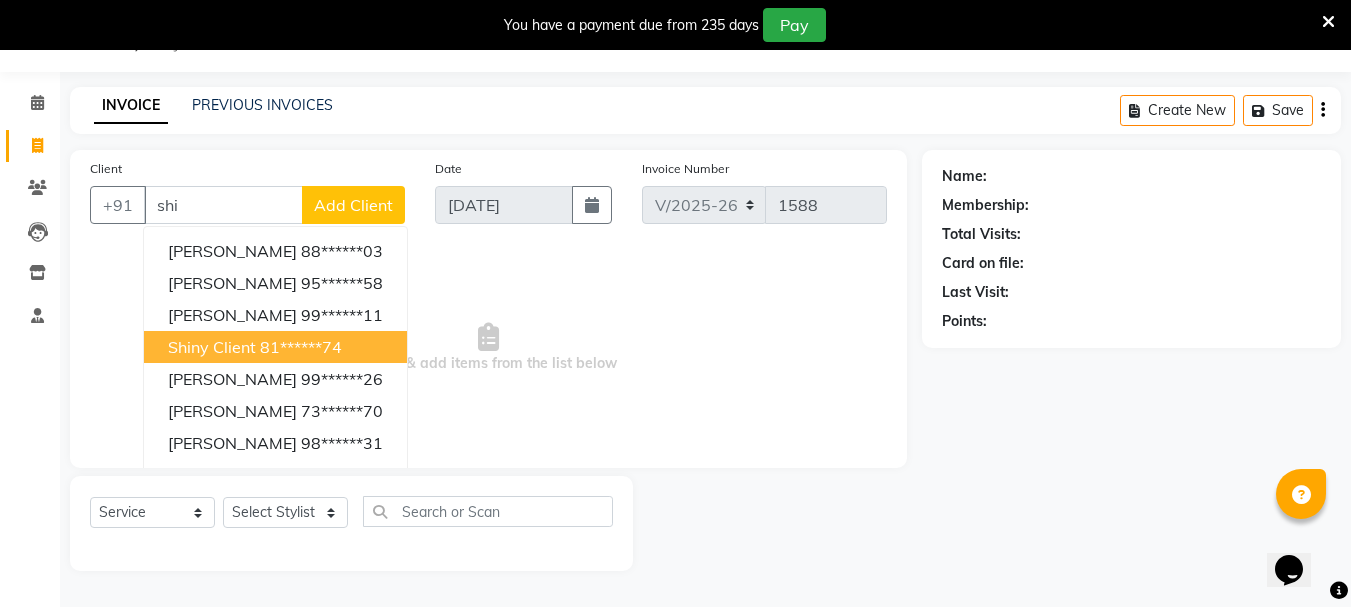 click on "81******74" at bounding box center (301, 347) 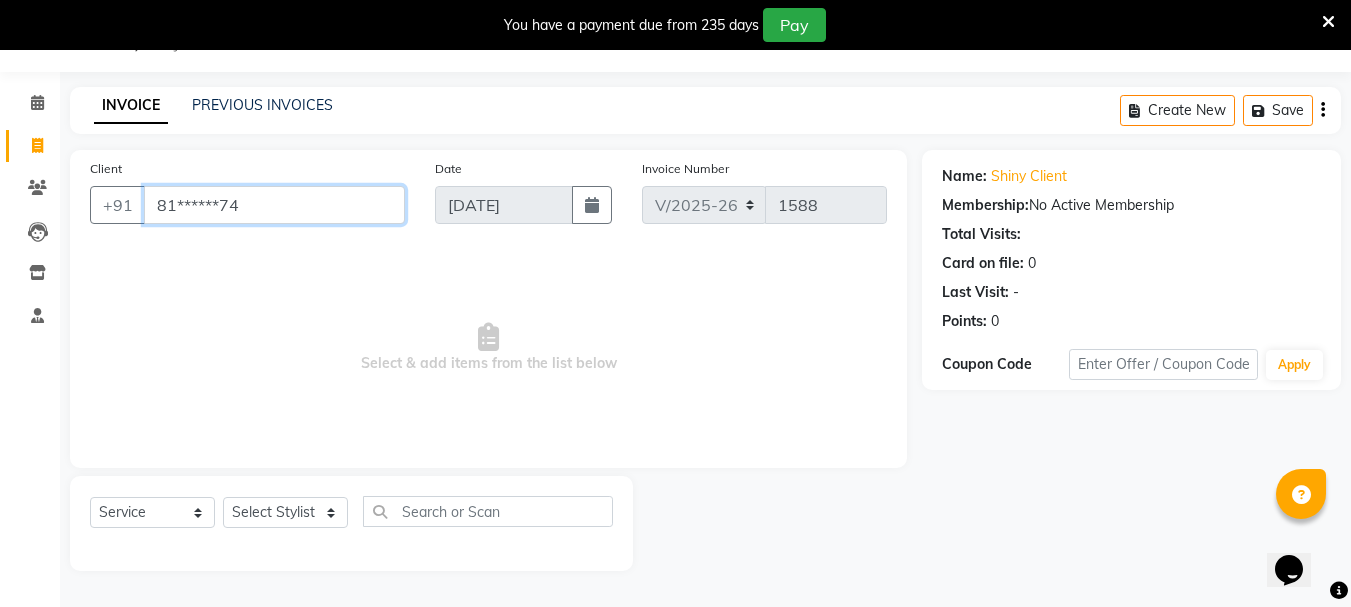click on "81******74" at bounding box center (274, 205) 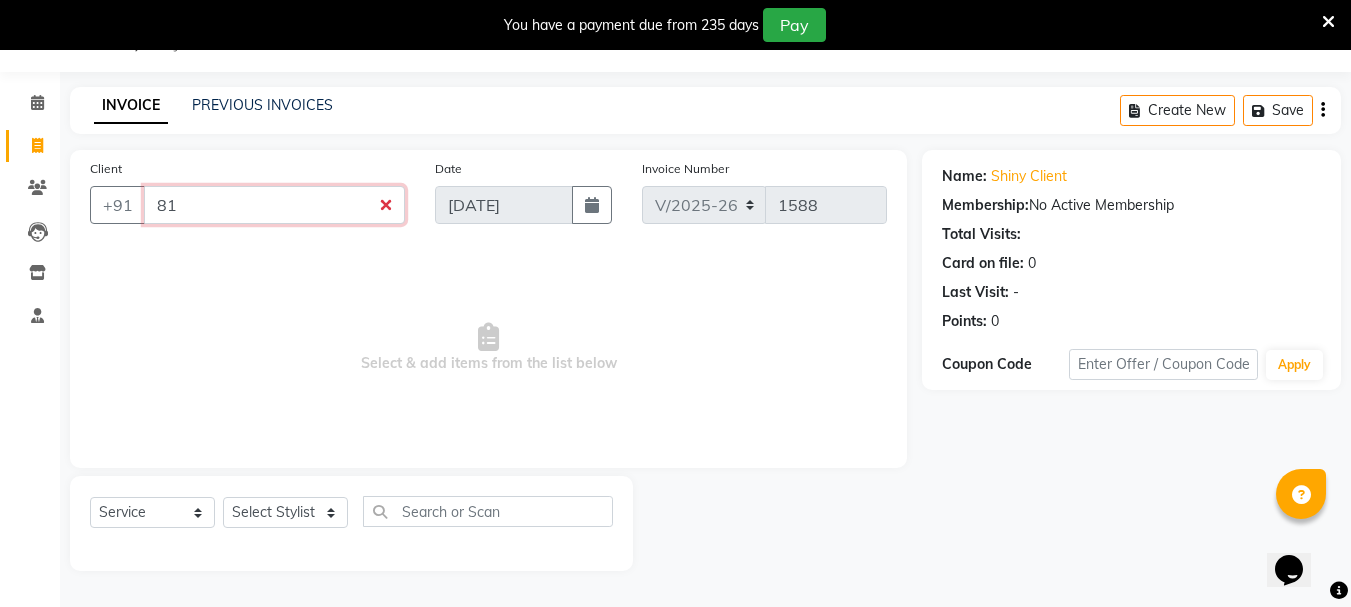 type on "8" 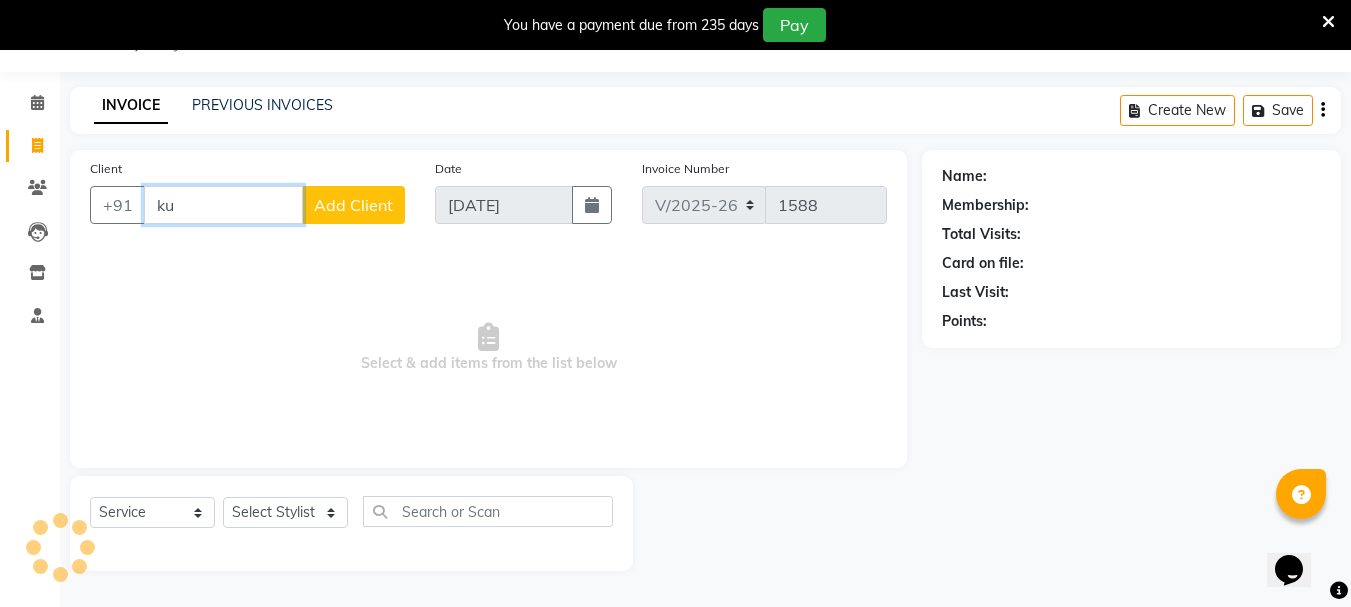 type on "k" 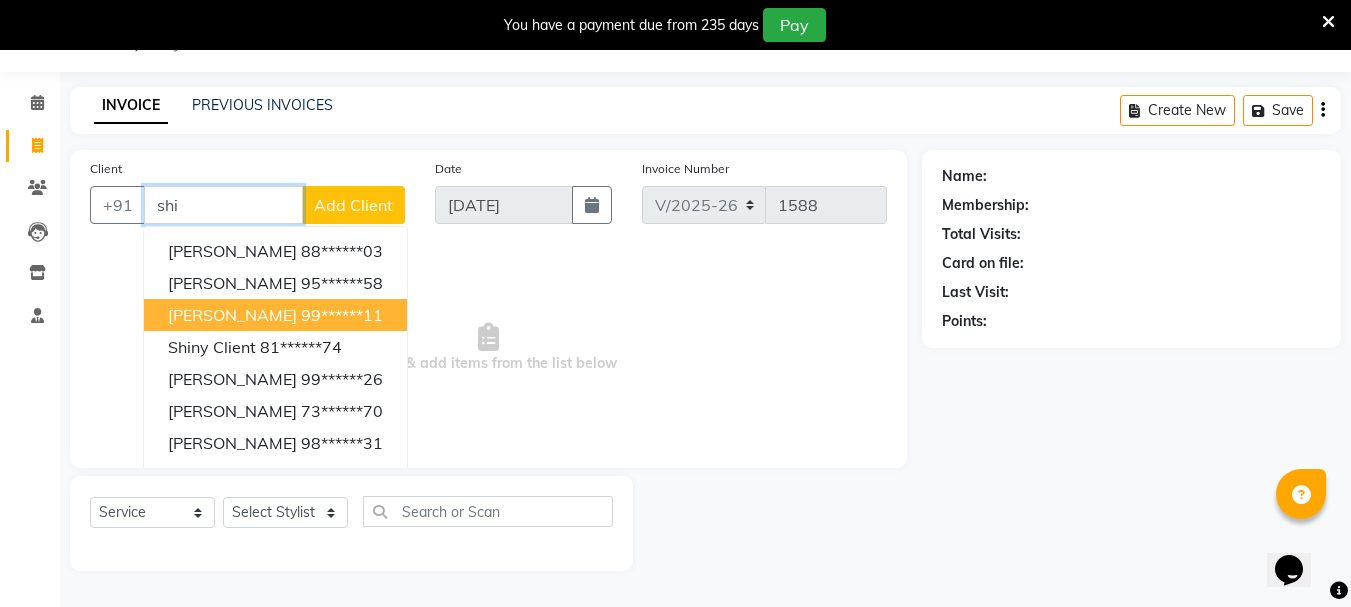 click on "[PERSON_NAME]" at bounding box center (232, 315) 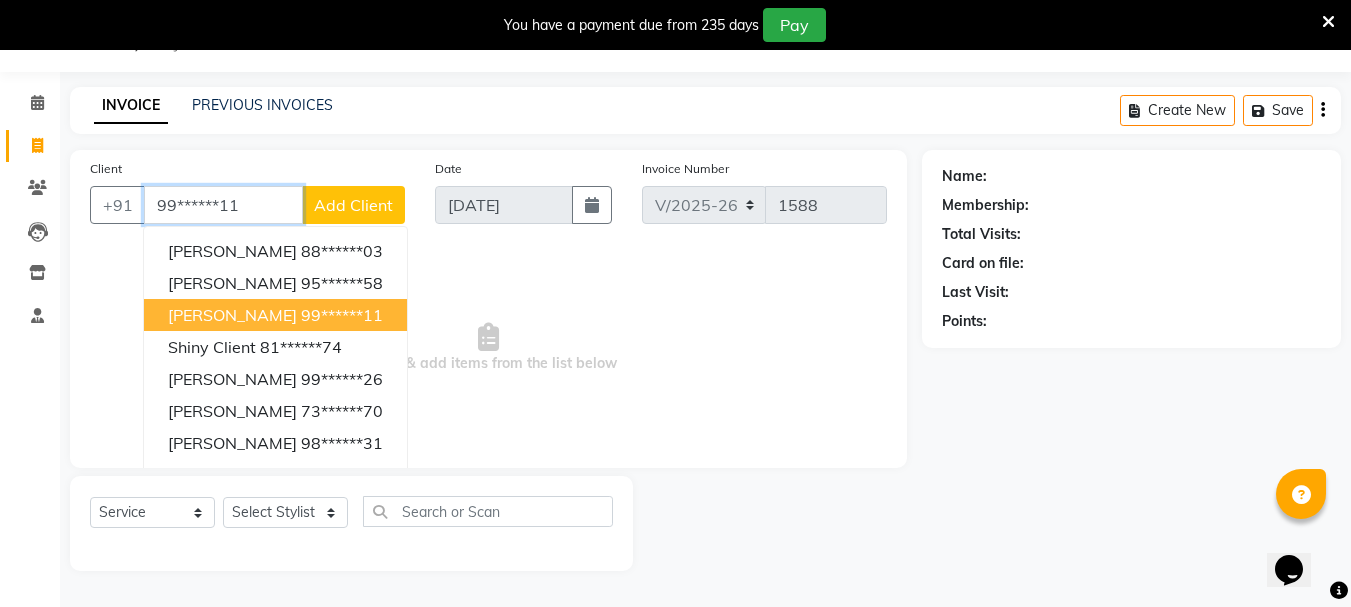 type on "99******11" 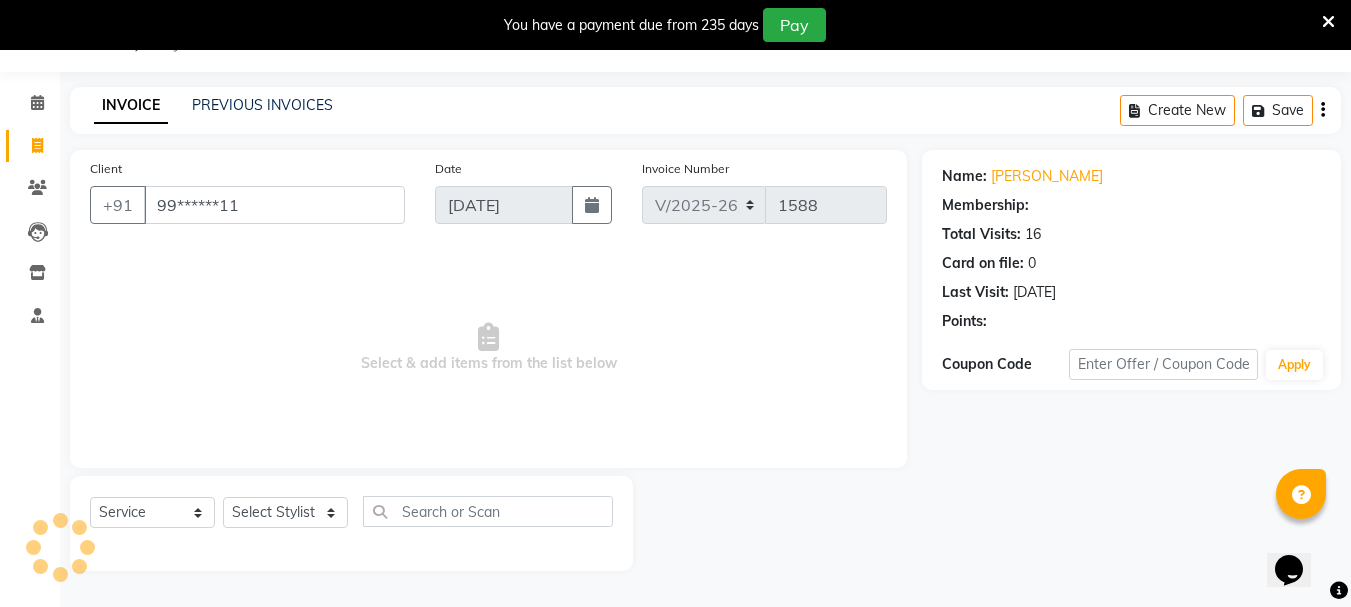 select on "1: Object" 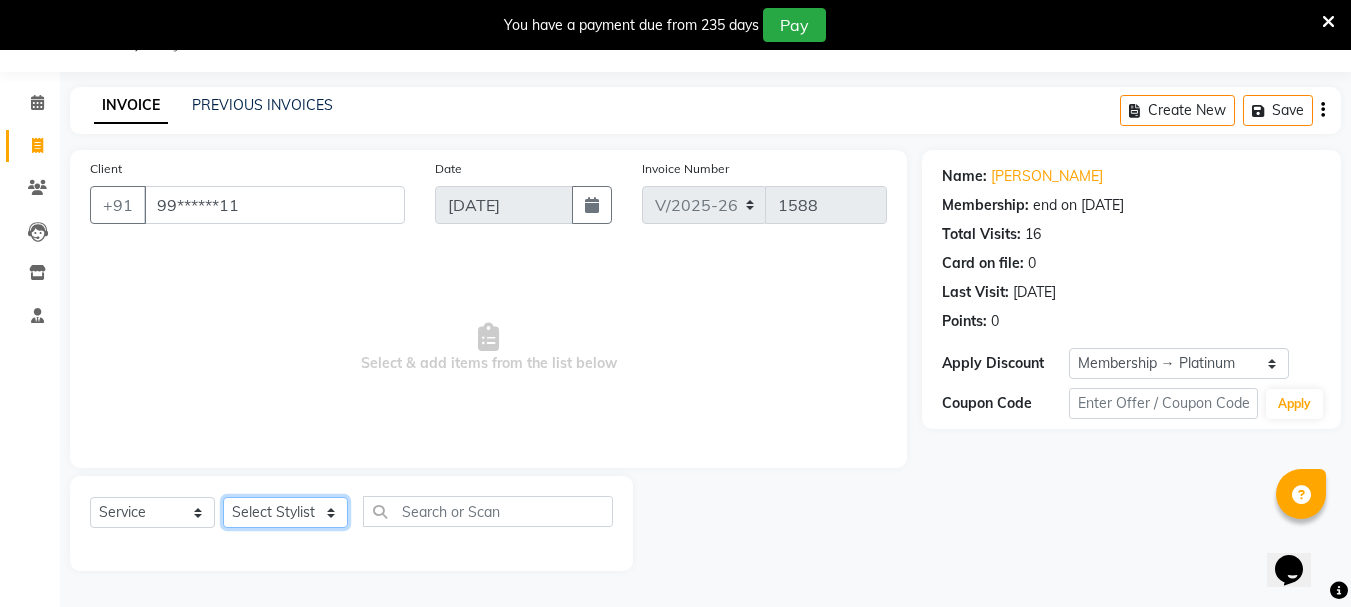 click on "Select Stylist Bhavani Buati [PERSON_NAME] Hriatpuii [PERSON_NAME] [PERSON_NAME] Salon Manager [PERSON_NAME] [PERSON_NAME] Ncy [PERSON_NAME]" 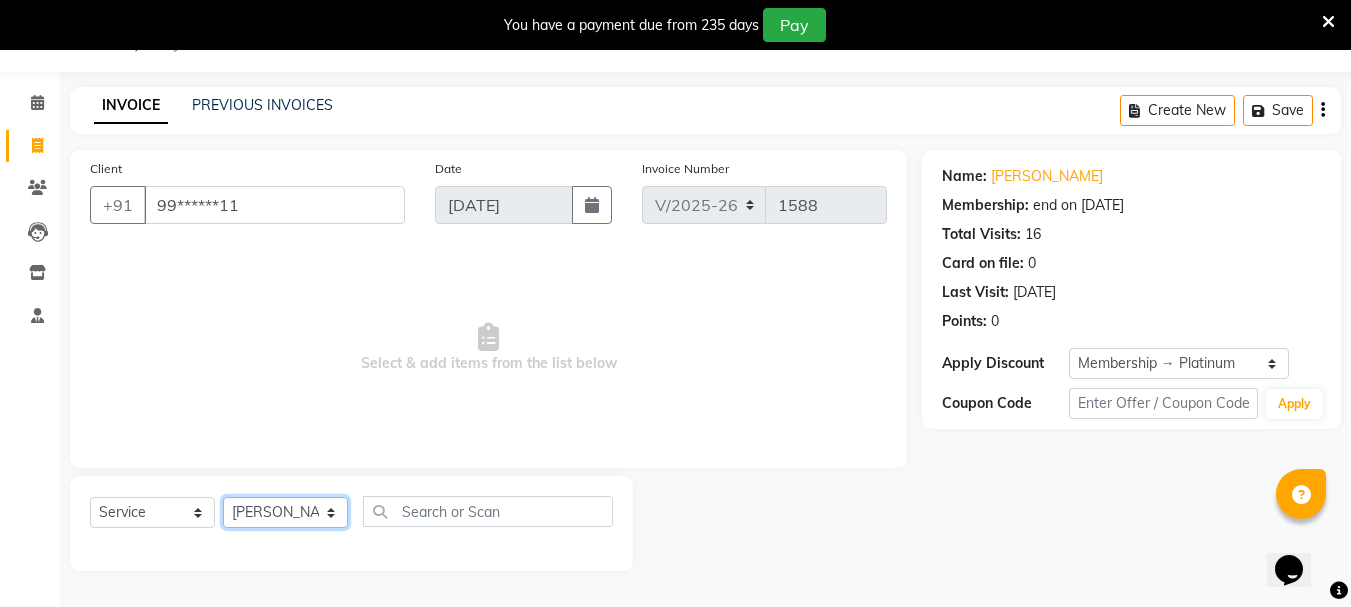 click on "Select Stylist Bhavani Buati [PERSON_NAME] Hriatpuii [PERSON_NAME] [PERSON_NAME] Salon Manager [PERSON_NAME] [PERSON_NAME] Ncy [PERSON_NAME]" 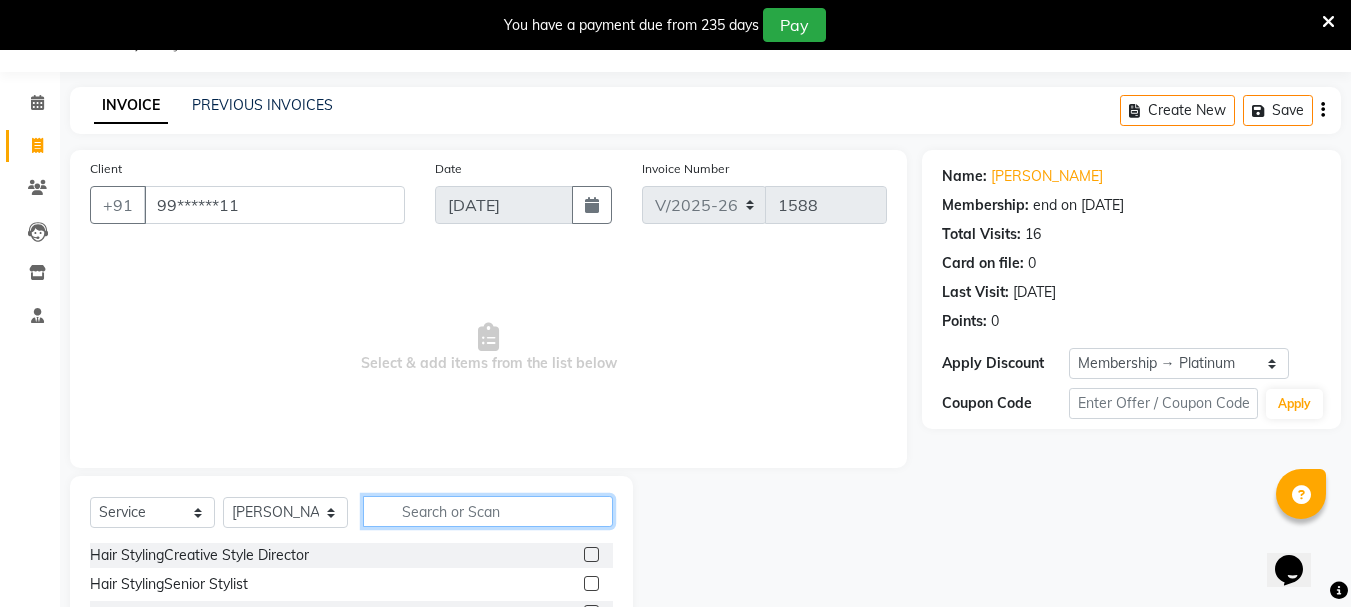 click 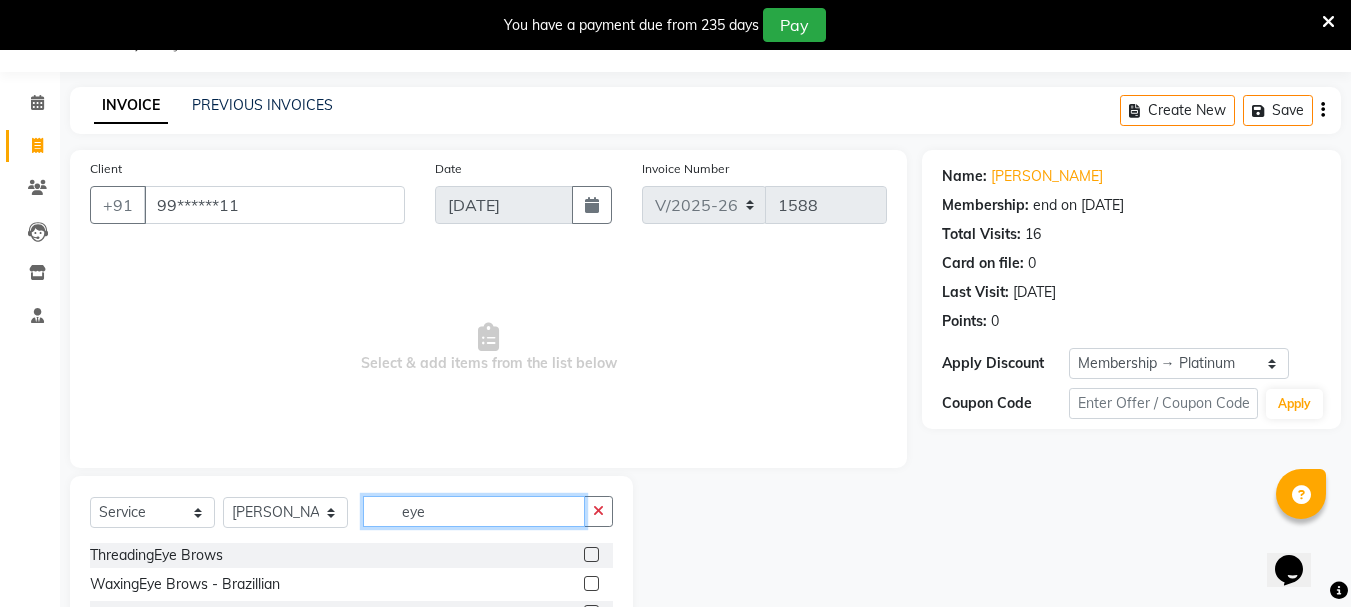 type on "eye" 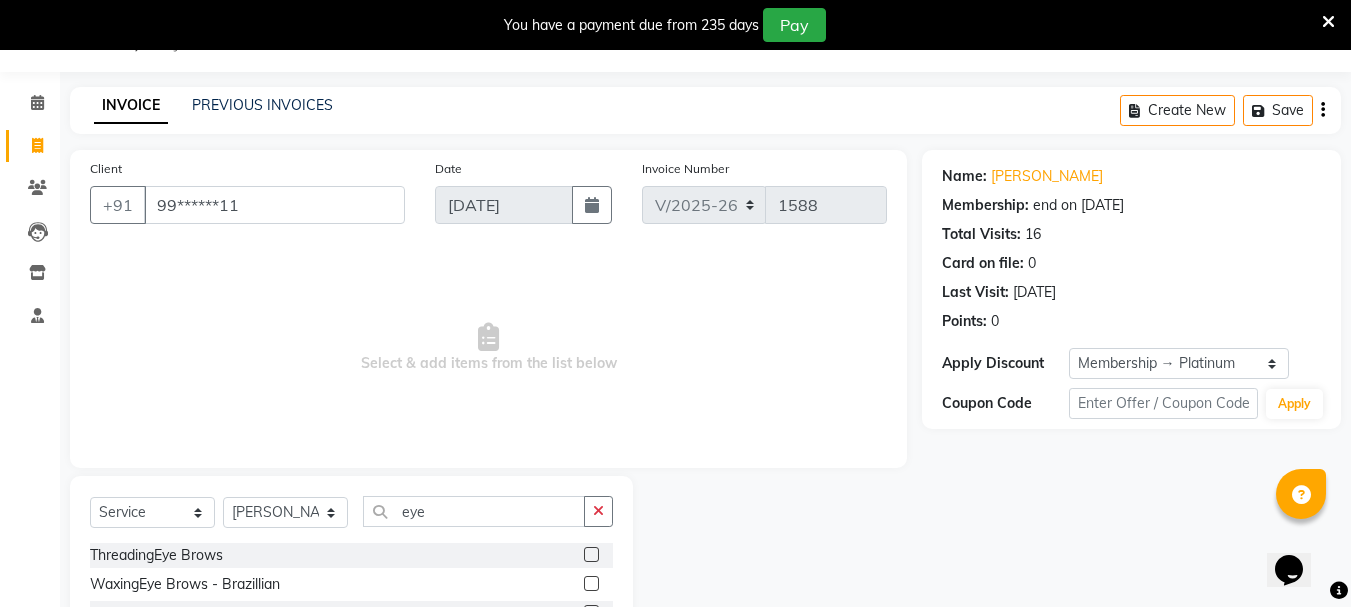 click 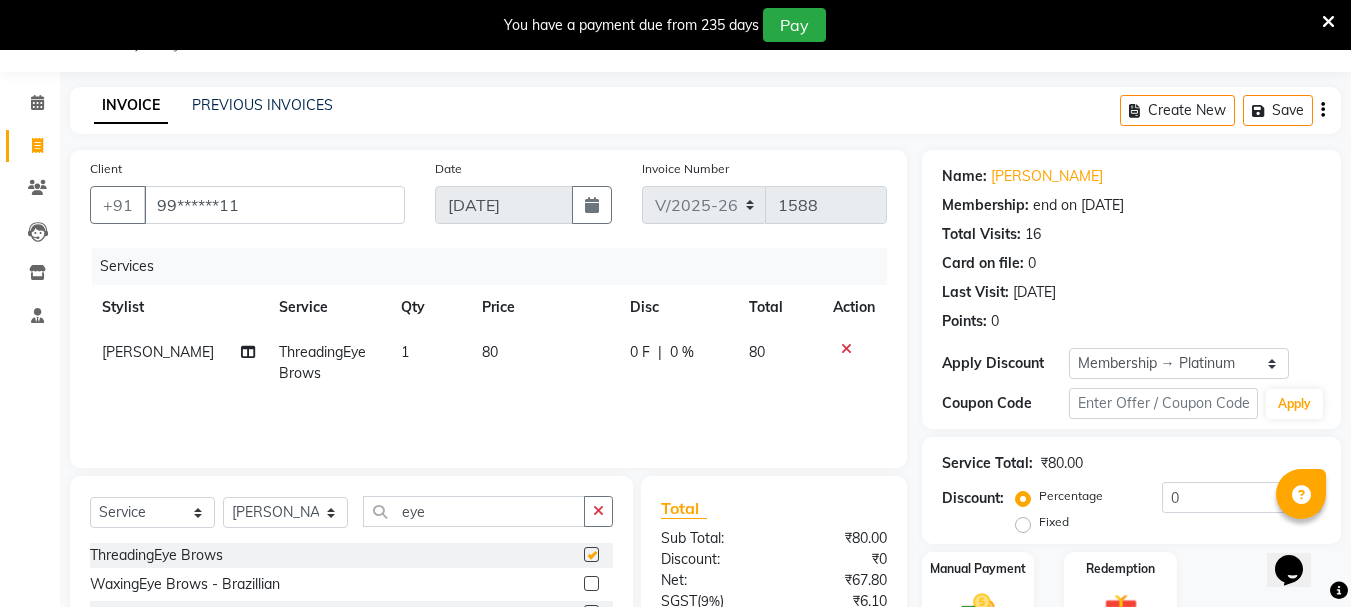 checkbox on "false" 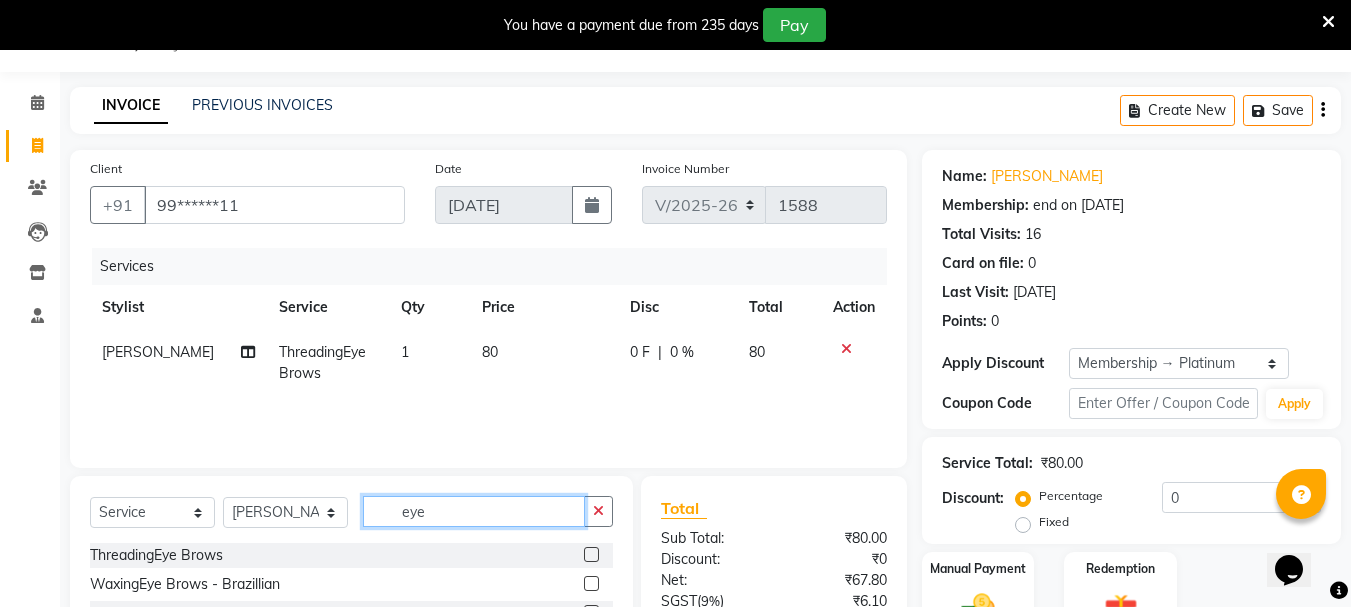 click on "eye" 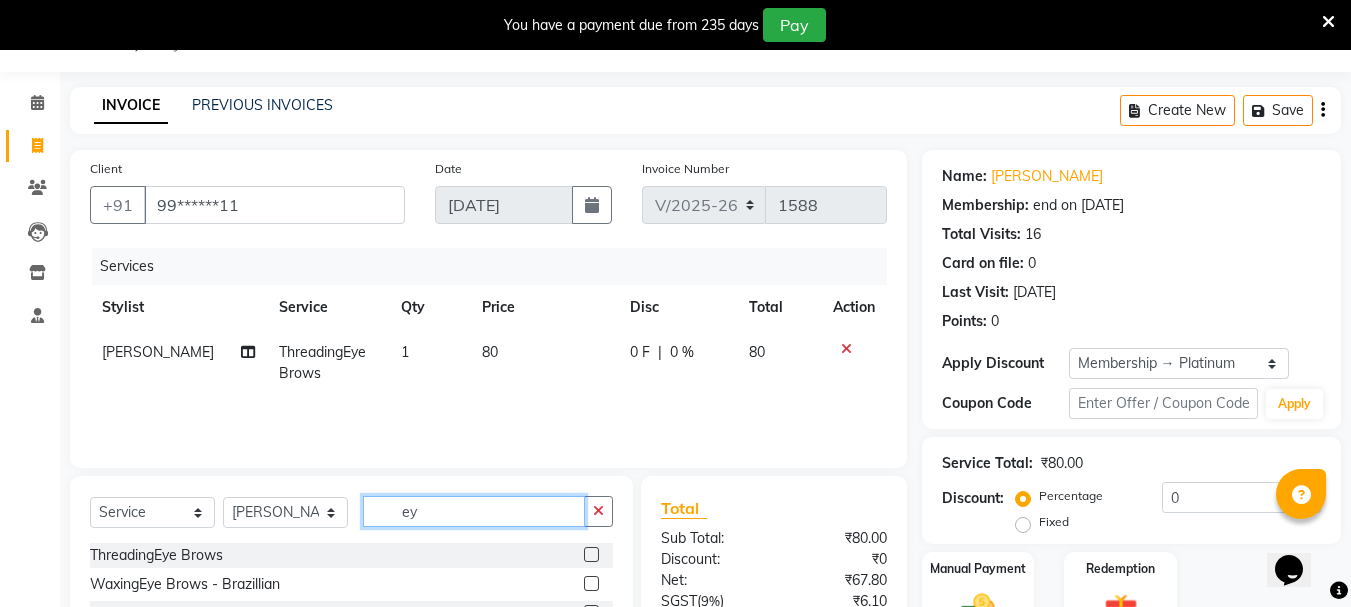 type on "e" 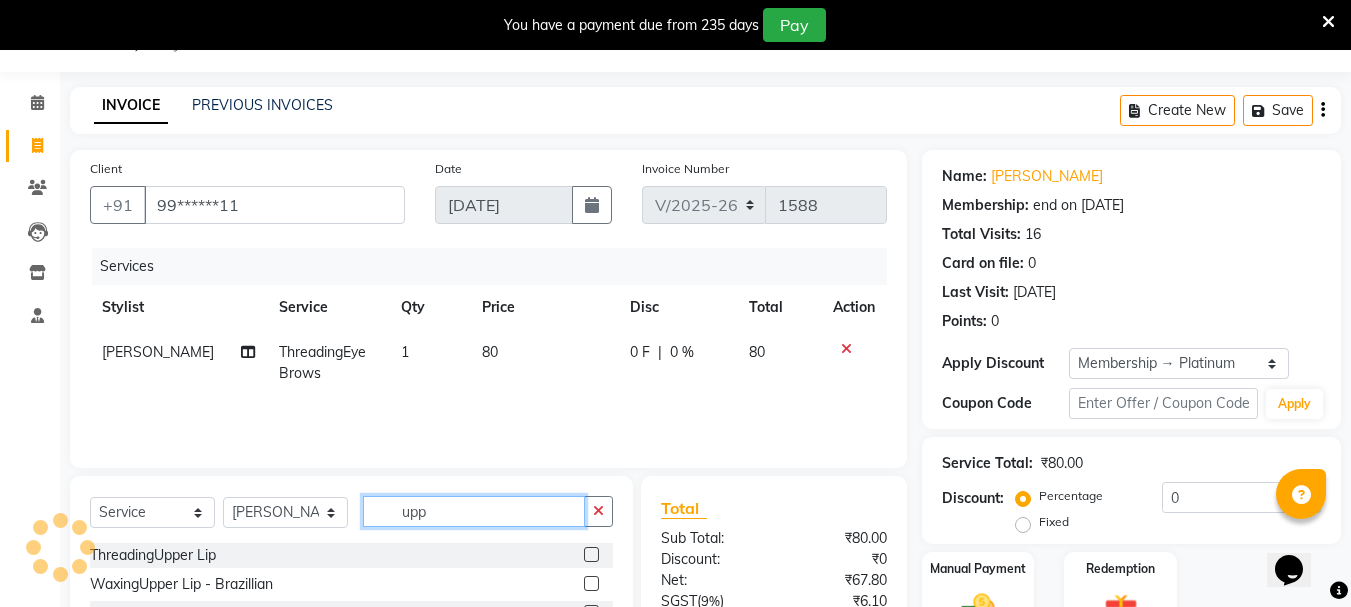 type on "upp" 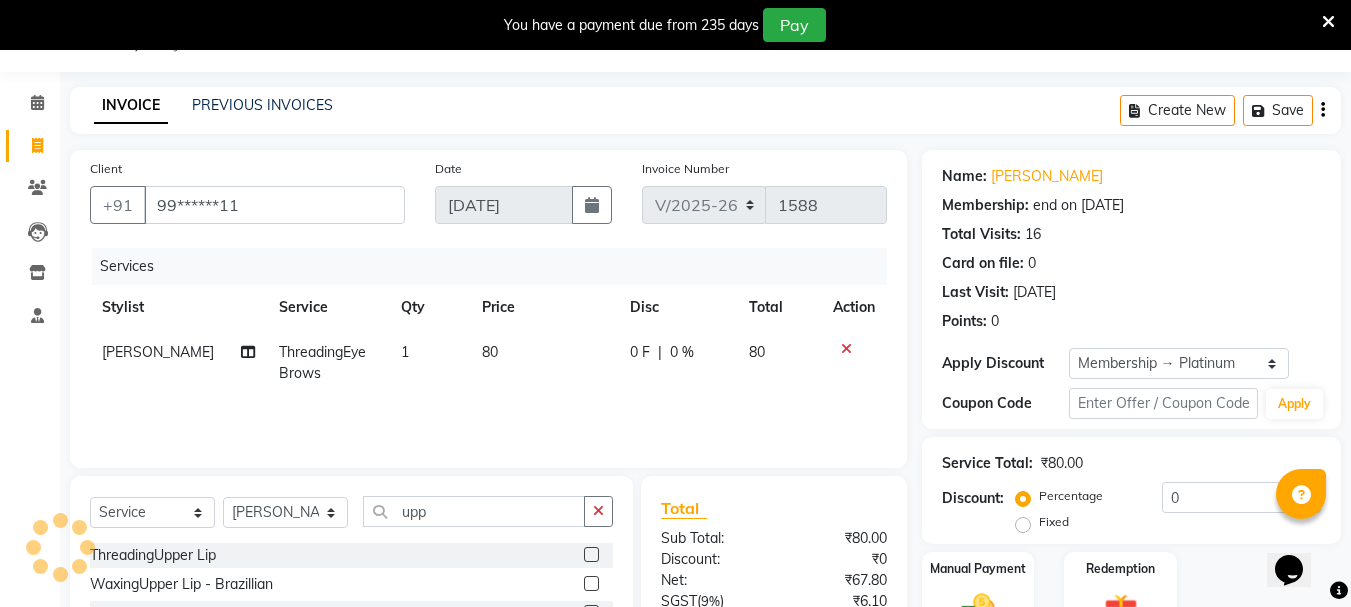 click 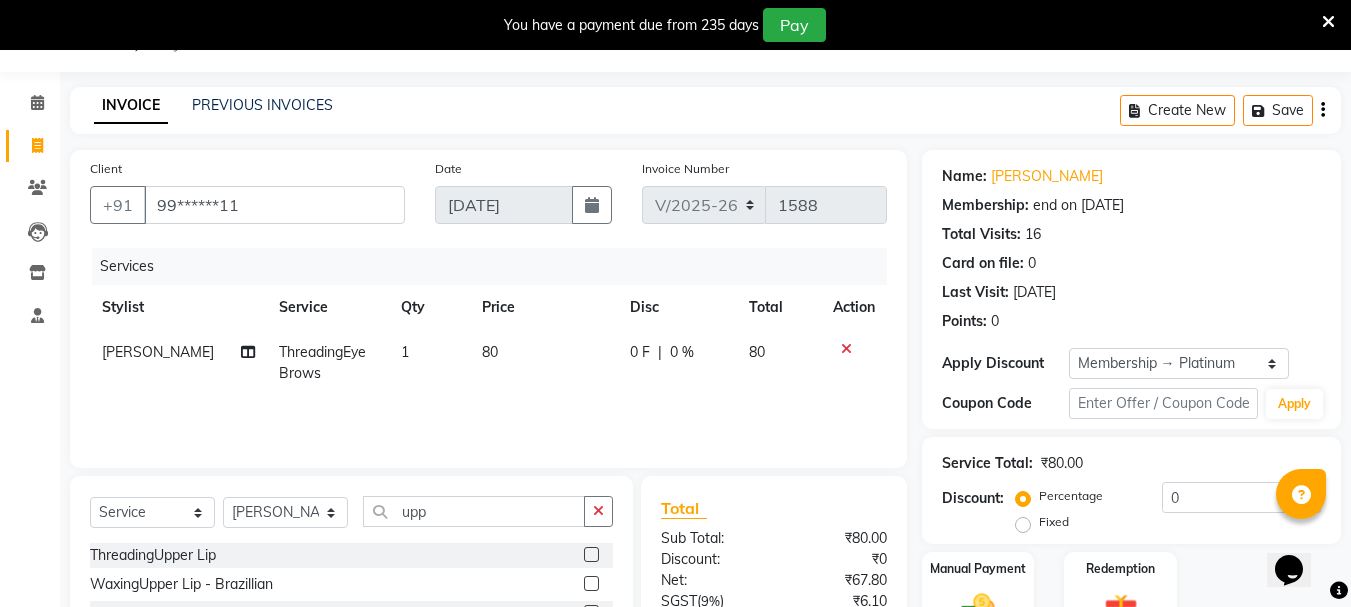 click 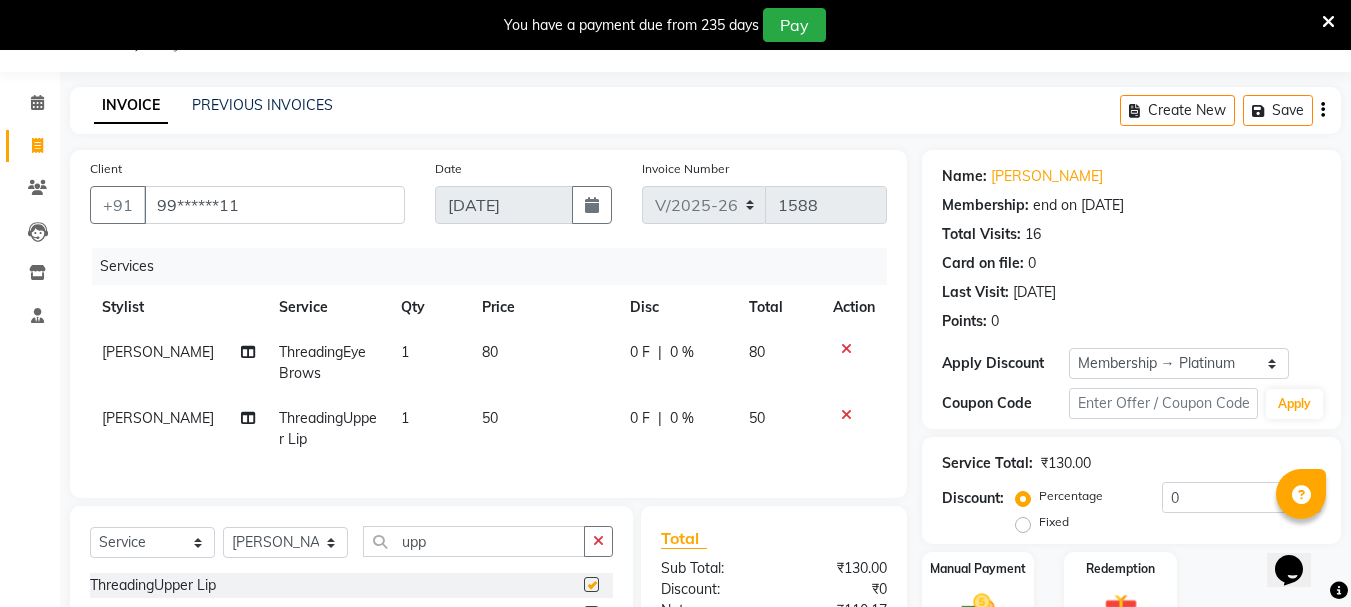 checkbox on "false" 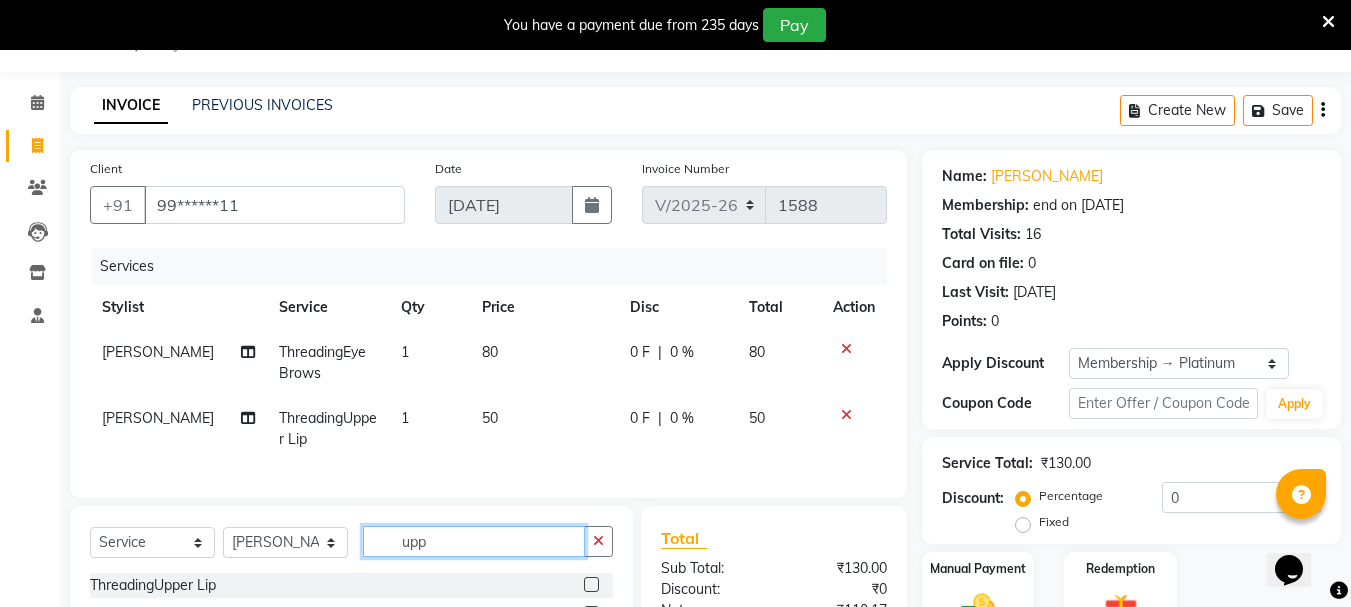click on "upp" 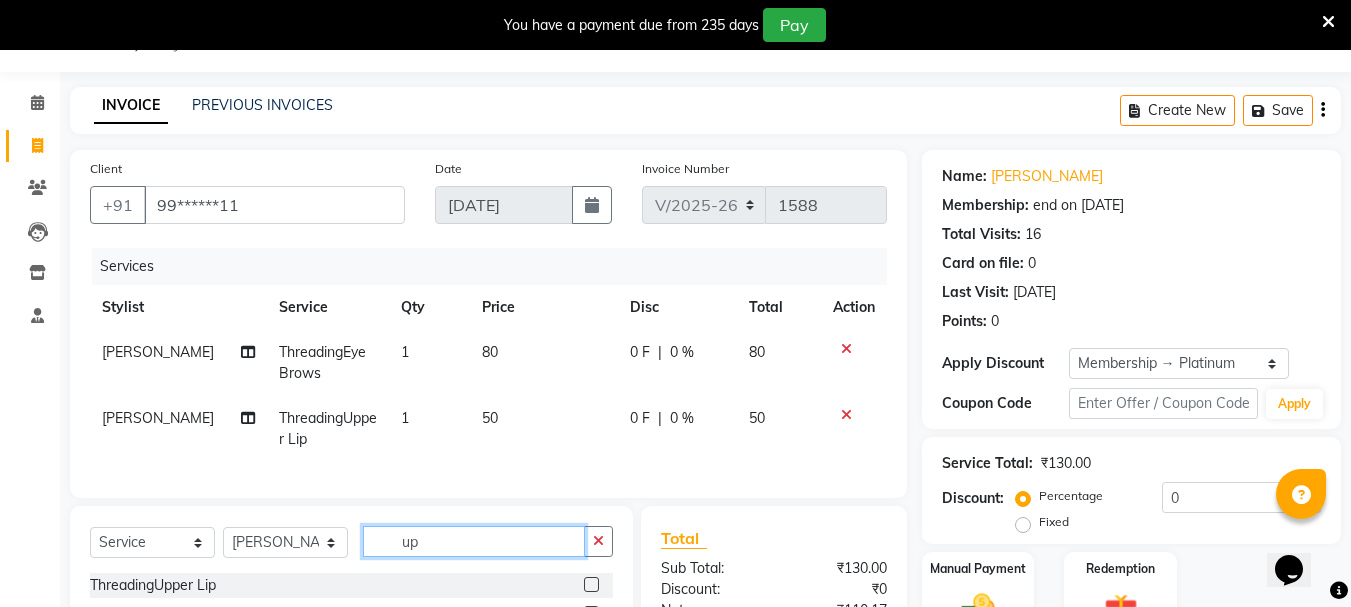 type on "u" 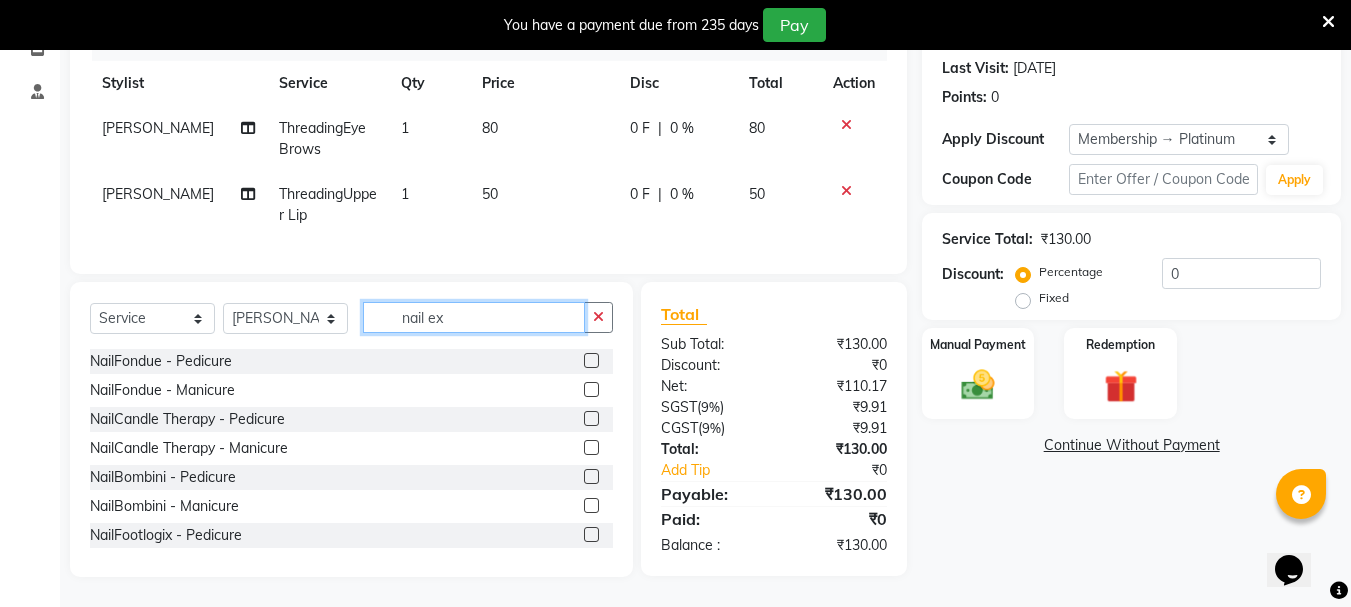 scroll, scrollTop: 288, scrollLeft: 0, axis: vertical 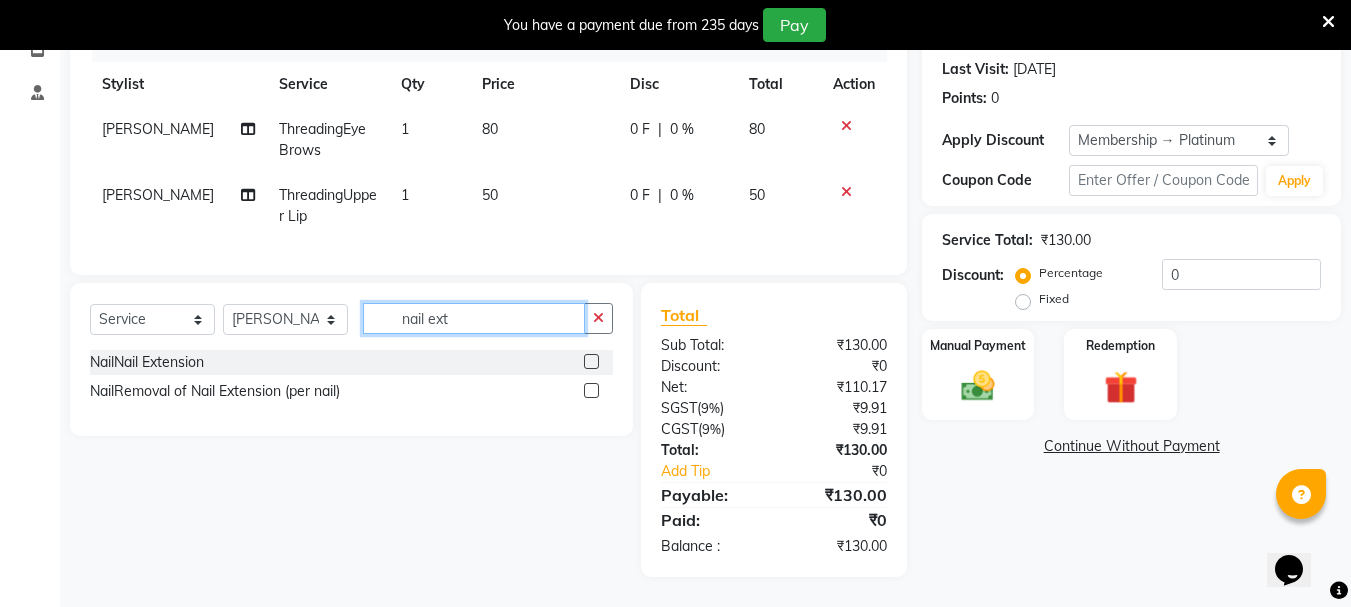 type on "nail ext" 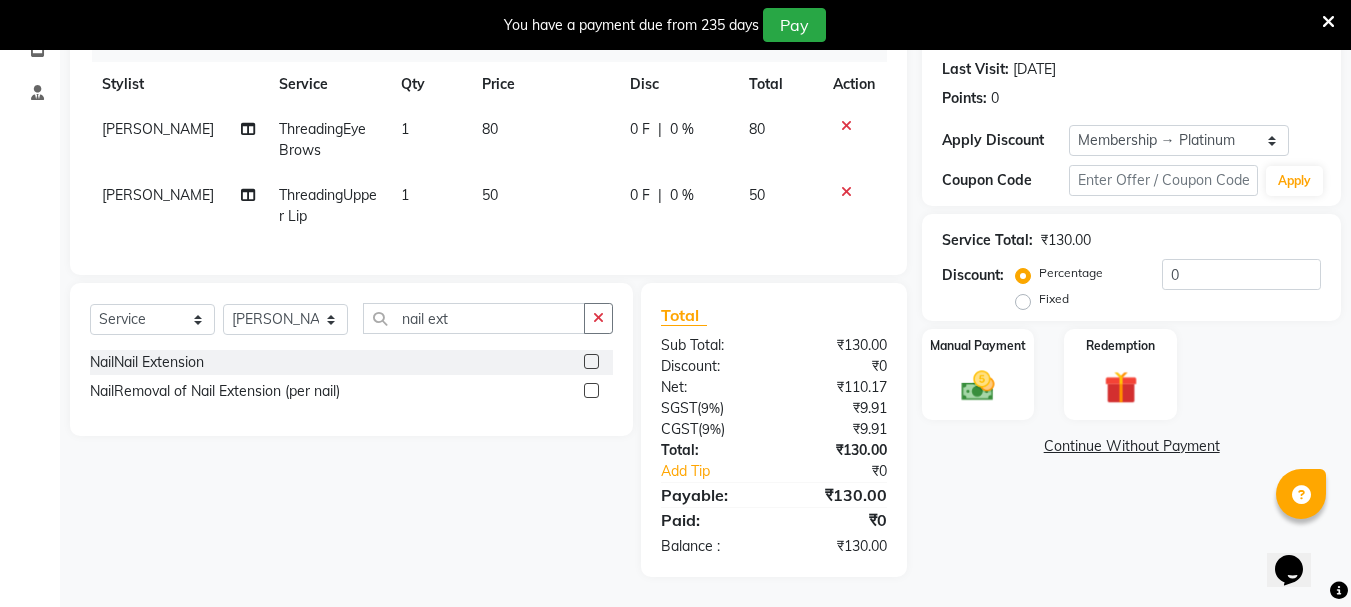 click 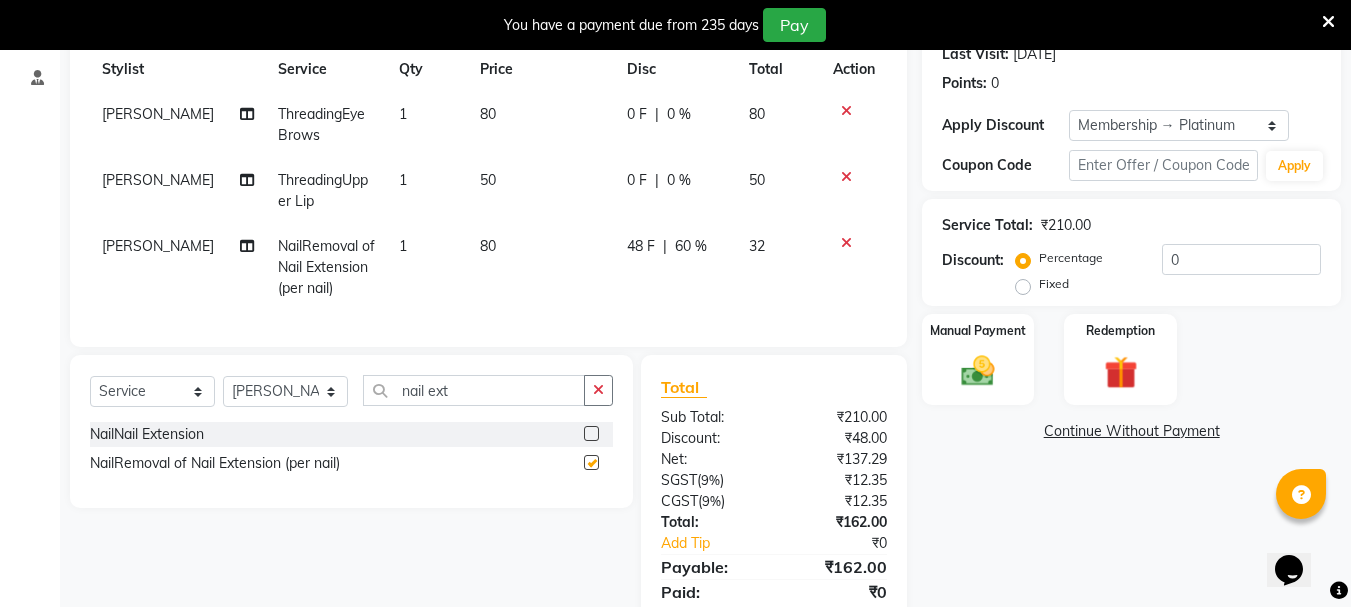 checkbox on "false" 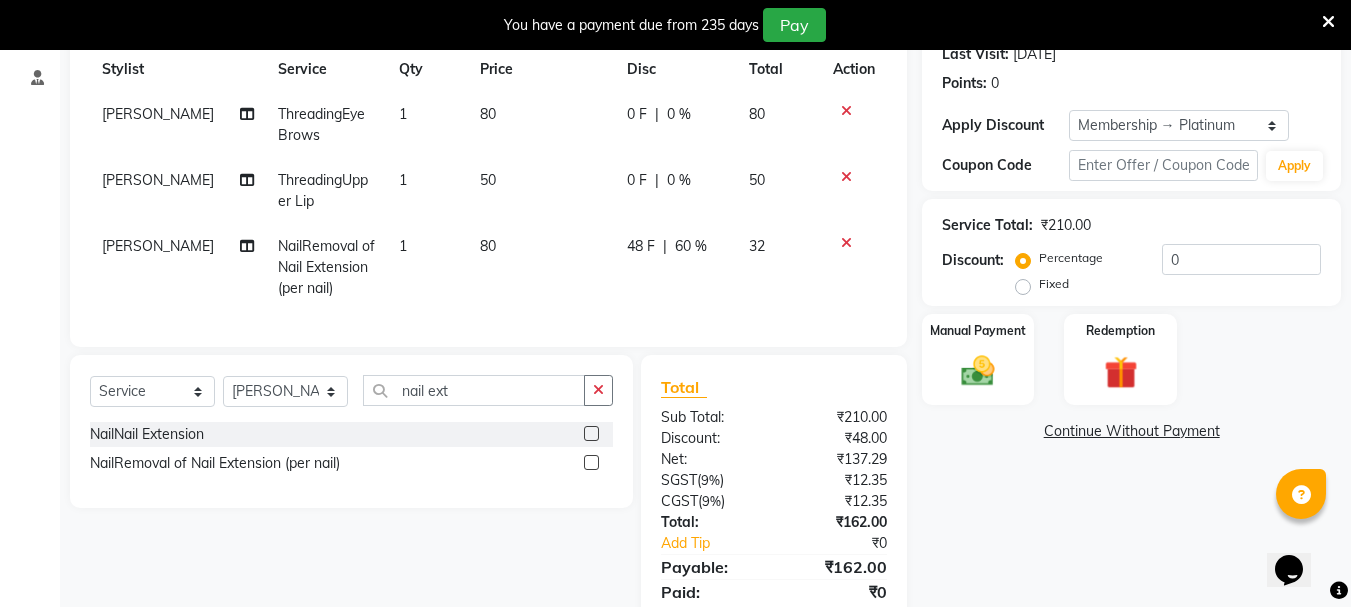 click on "80" 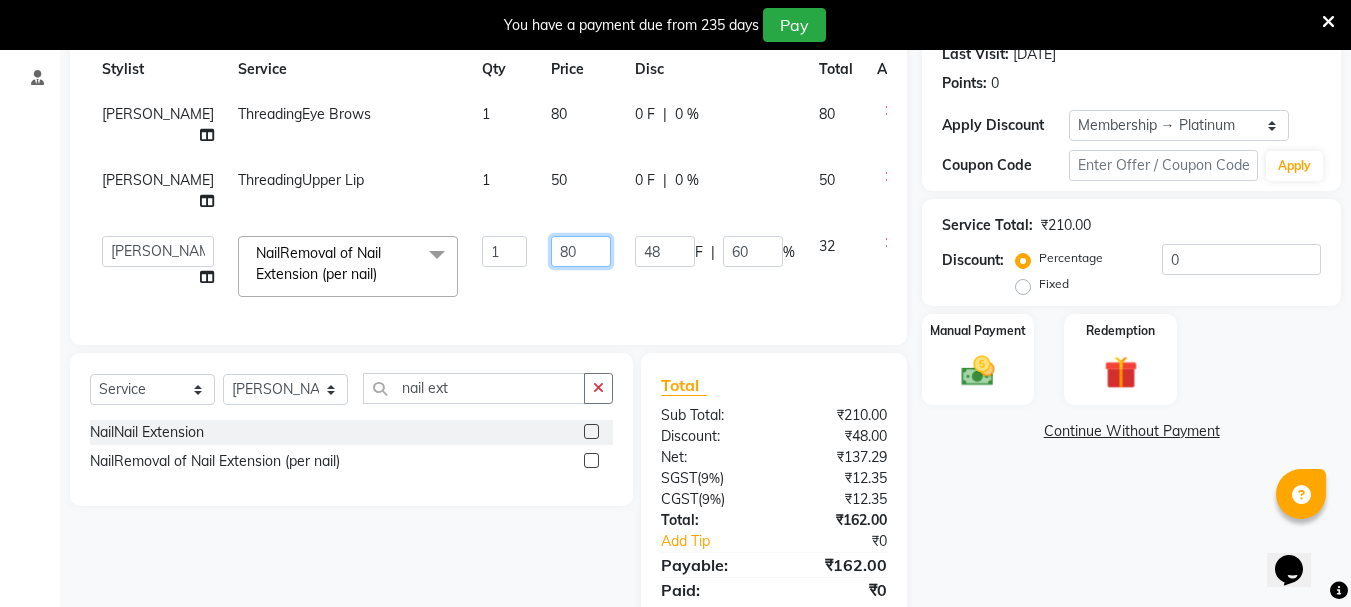 click on "80" 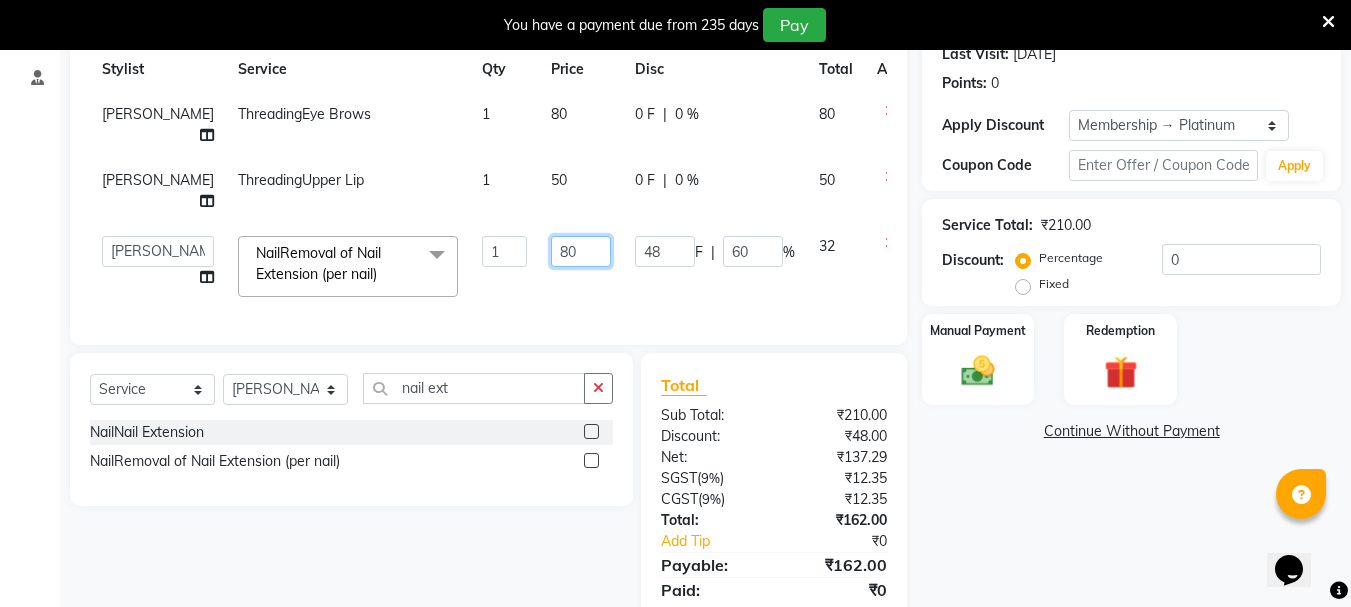 type on "8" 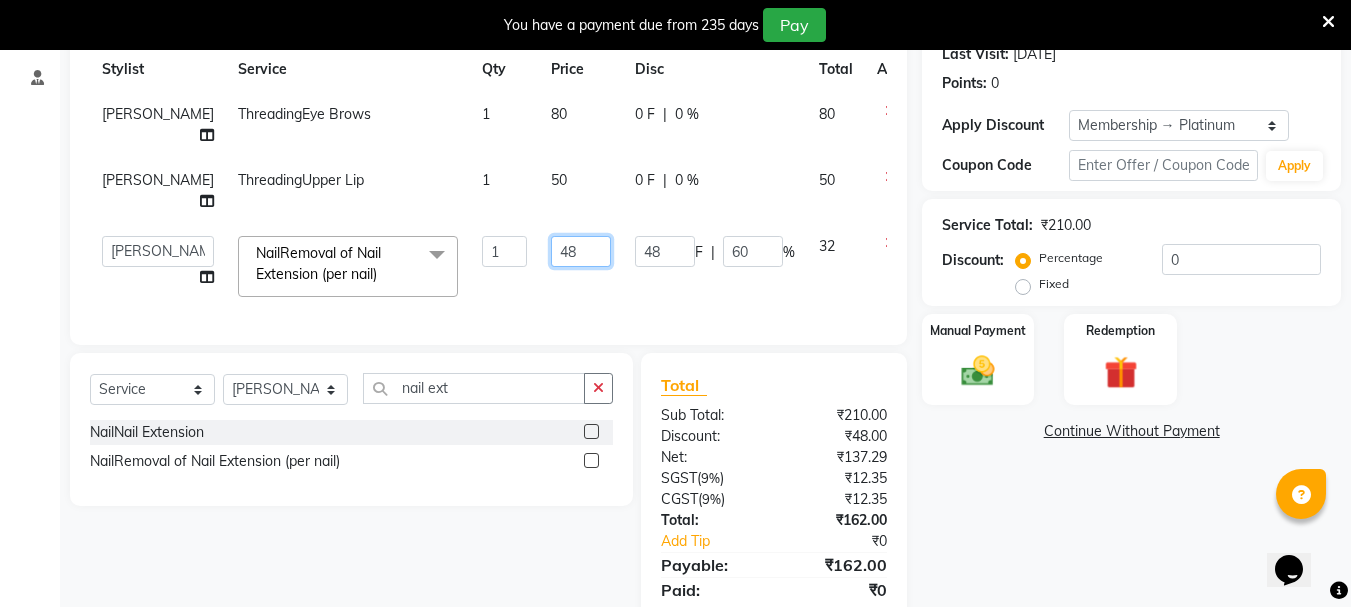type on "480" 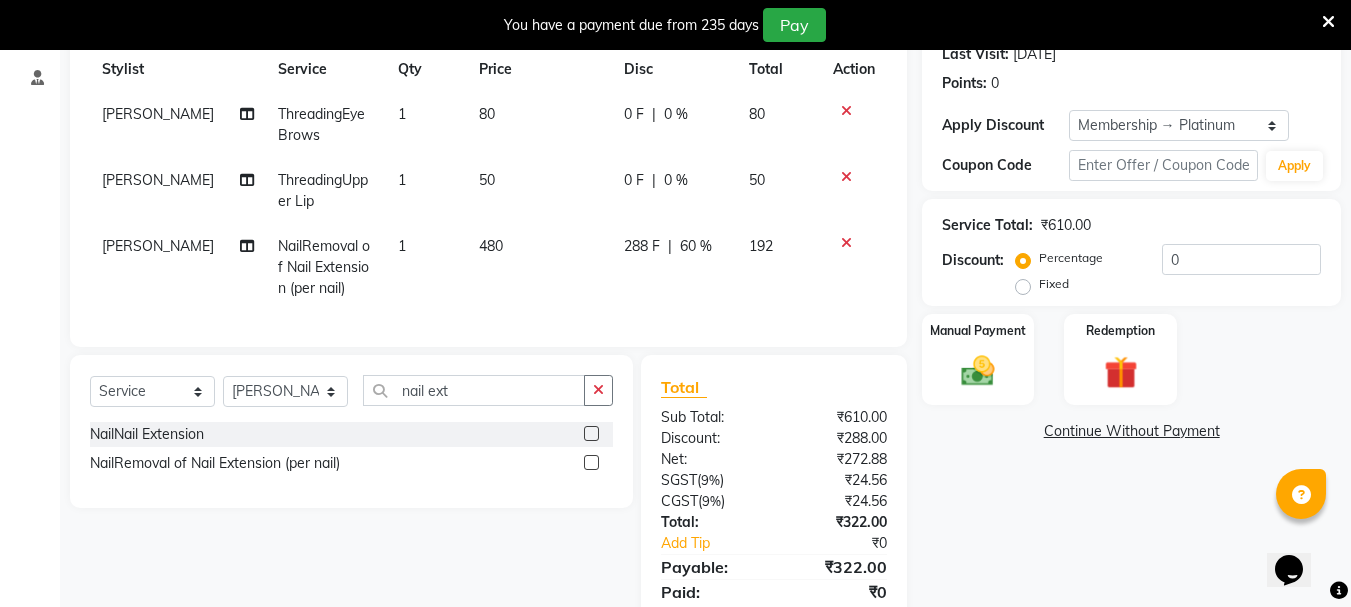click on "288 F | 60 %" 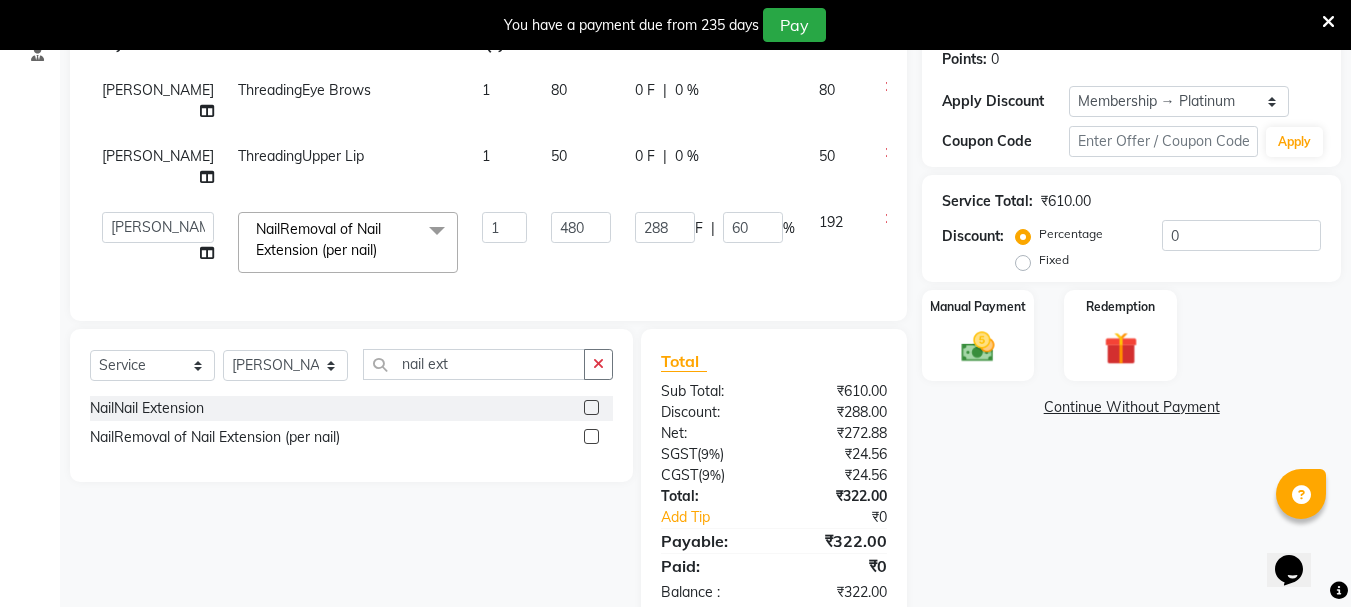 scroll, scrollTop: 331, scrollLeft: 0, axis: vertical 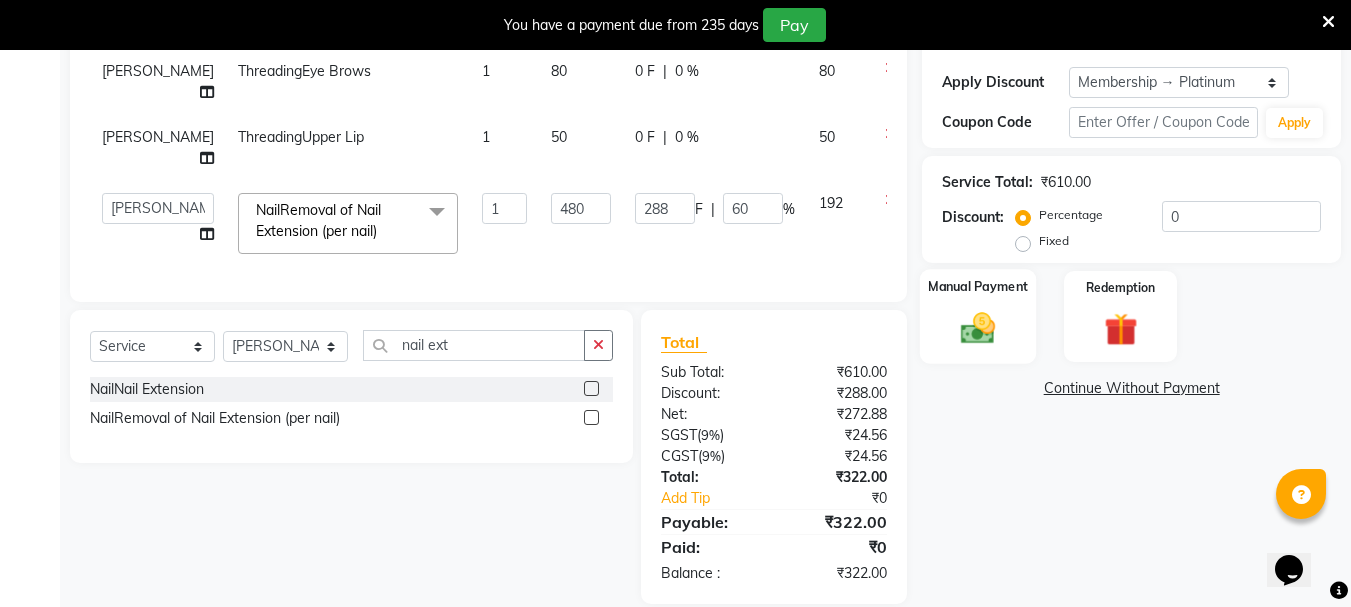 click 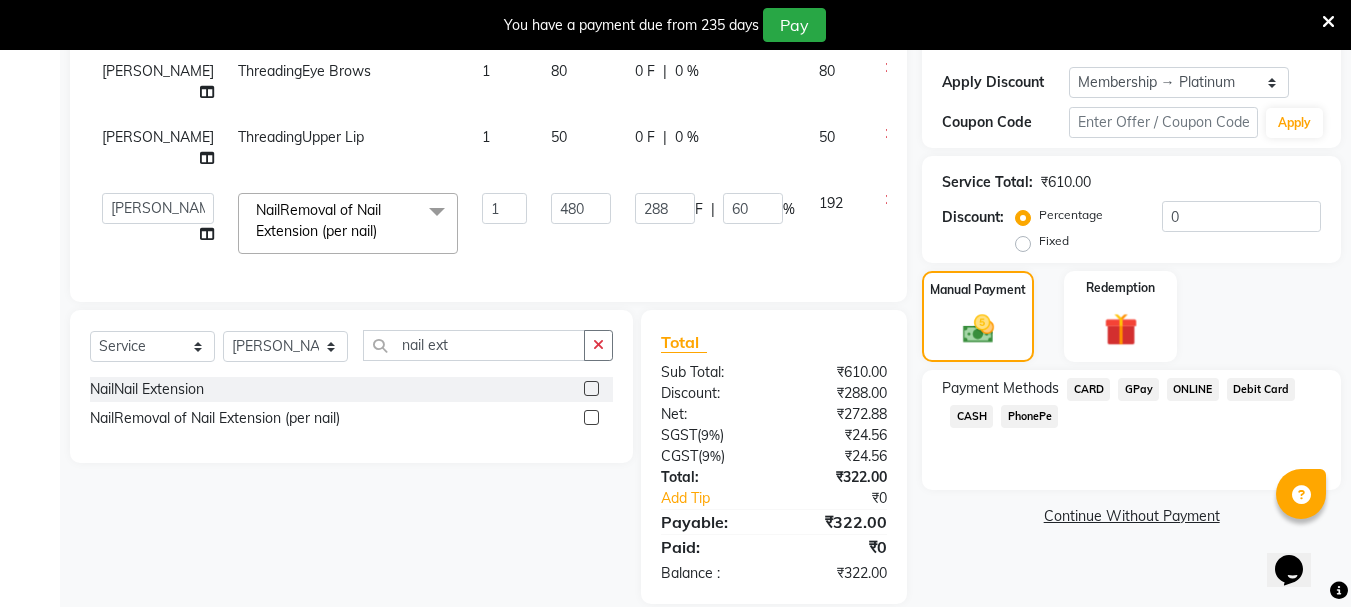 click on "CARD" 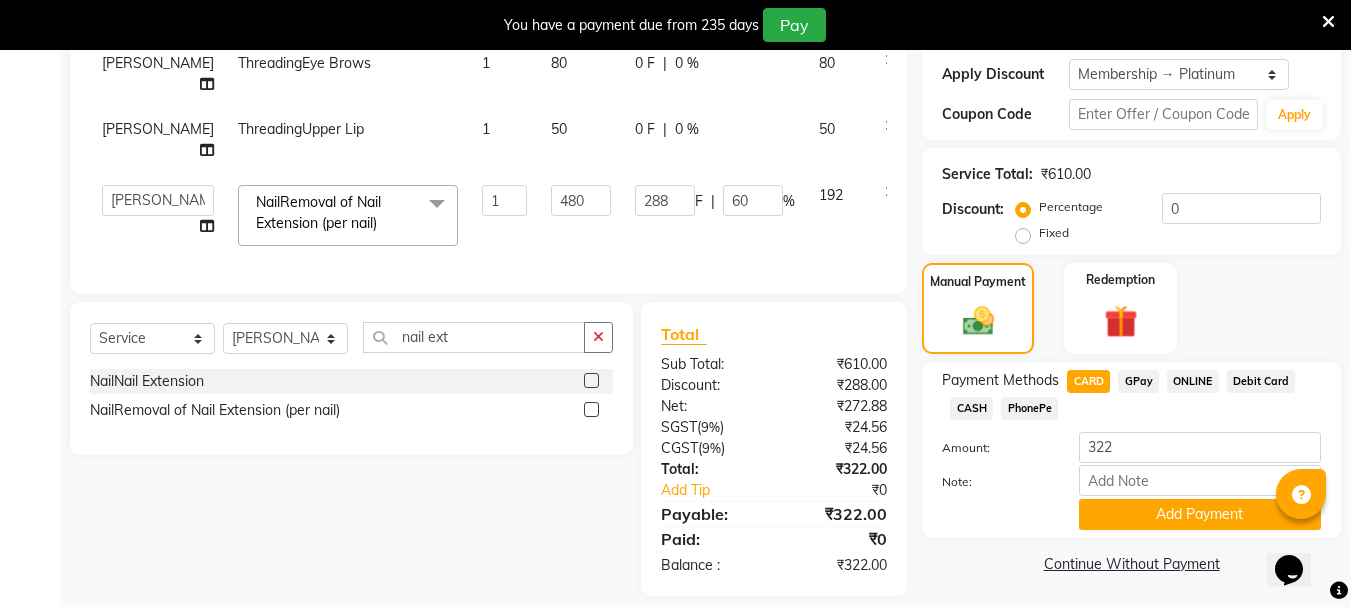 scroll, scrollTop: 341, scrollLeft: 0, axis: vertical 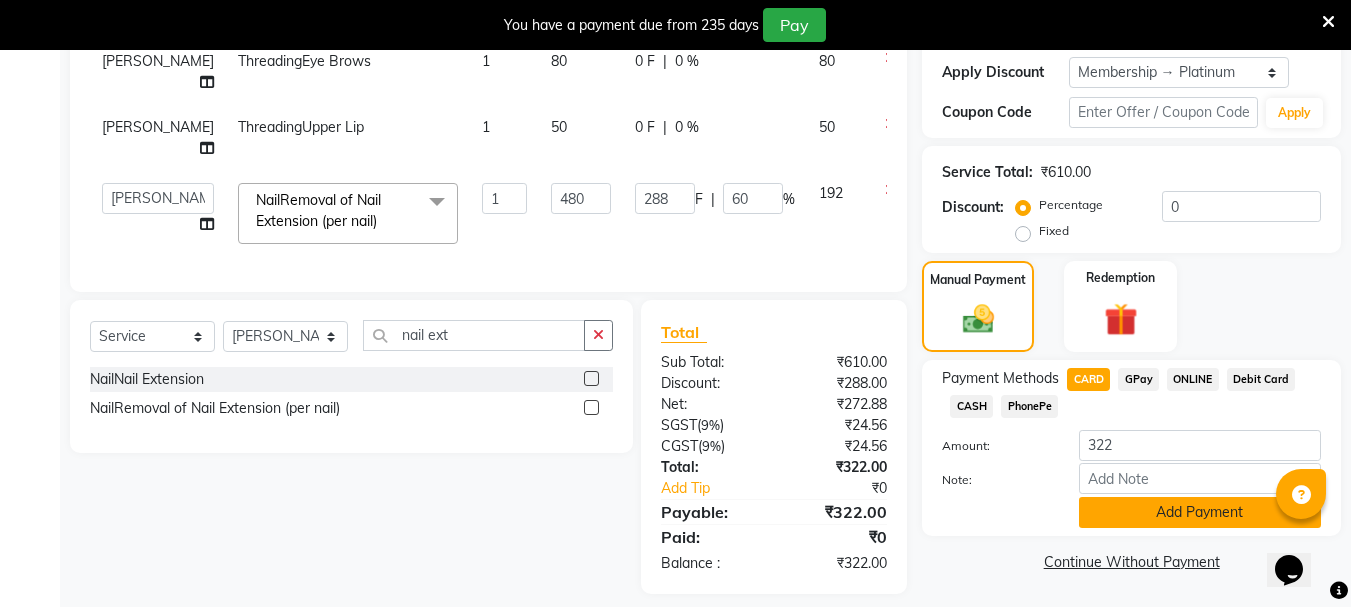 click on "Add Payment" 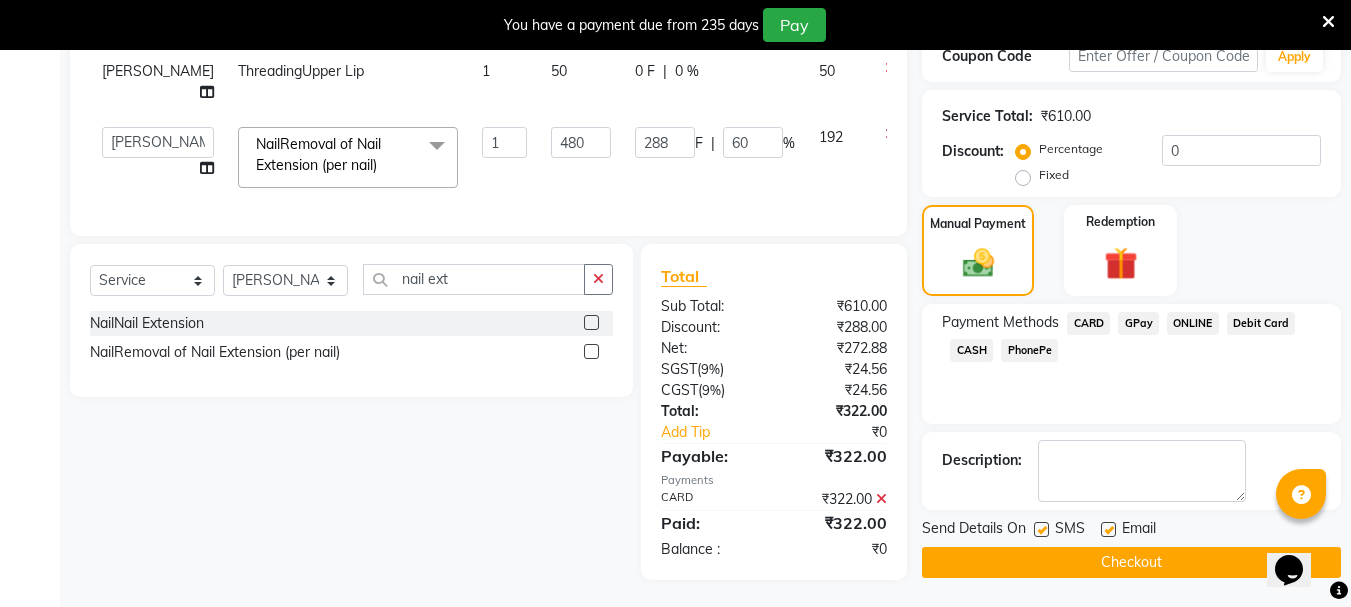 scroll, scrollTop: 398, scrollLeft: 0, axis: vertical 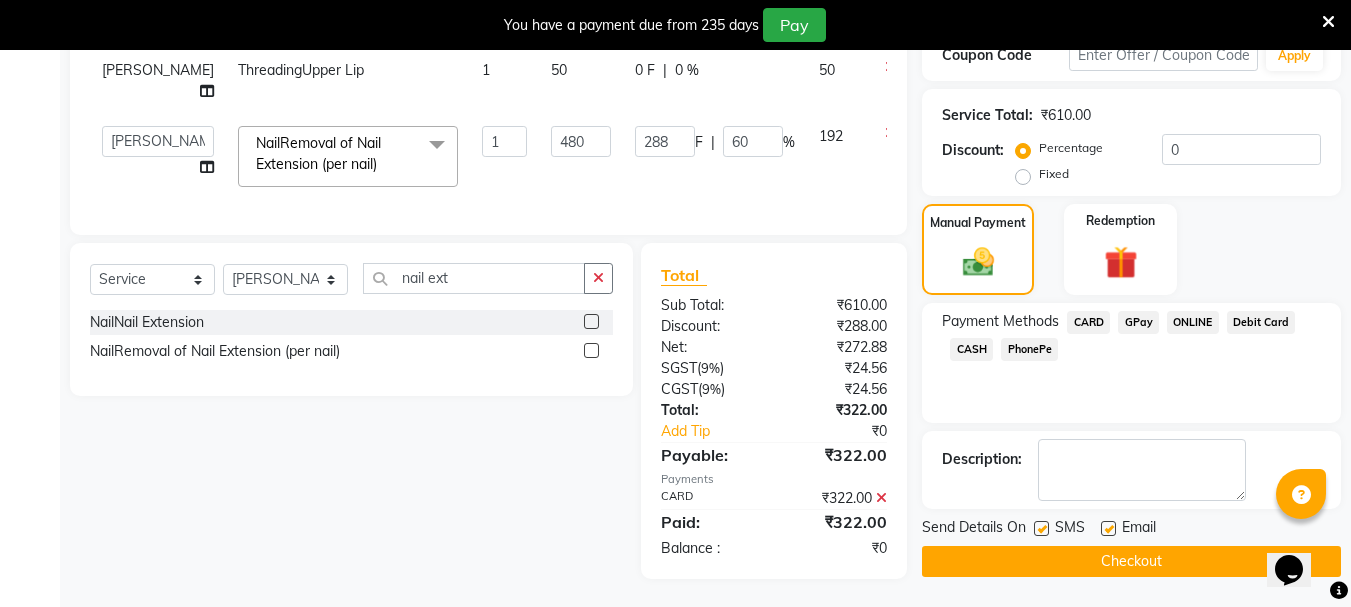 click 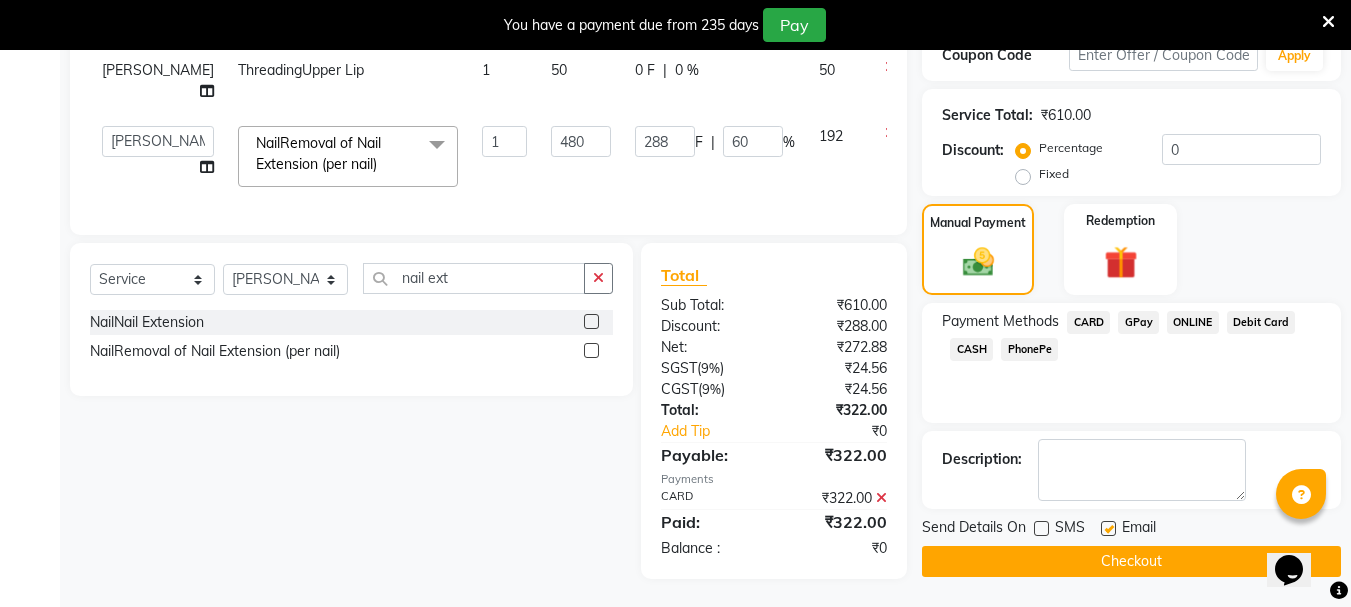 click 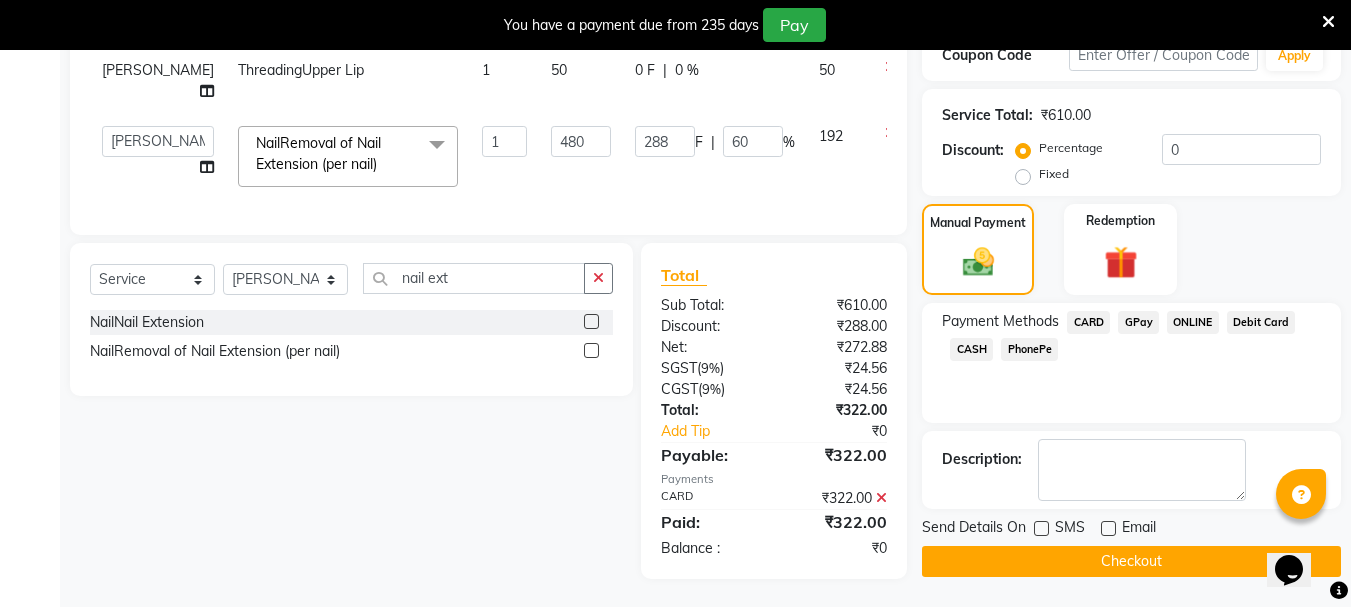 click on "Checkout" 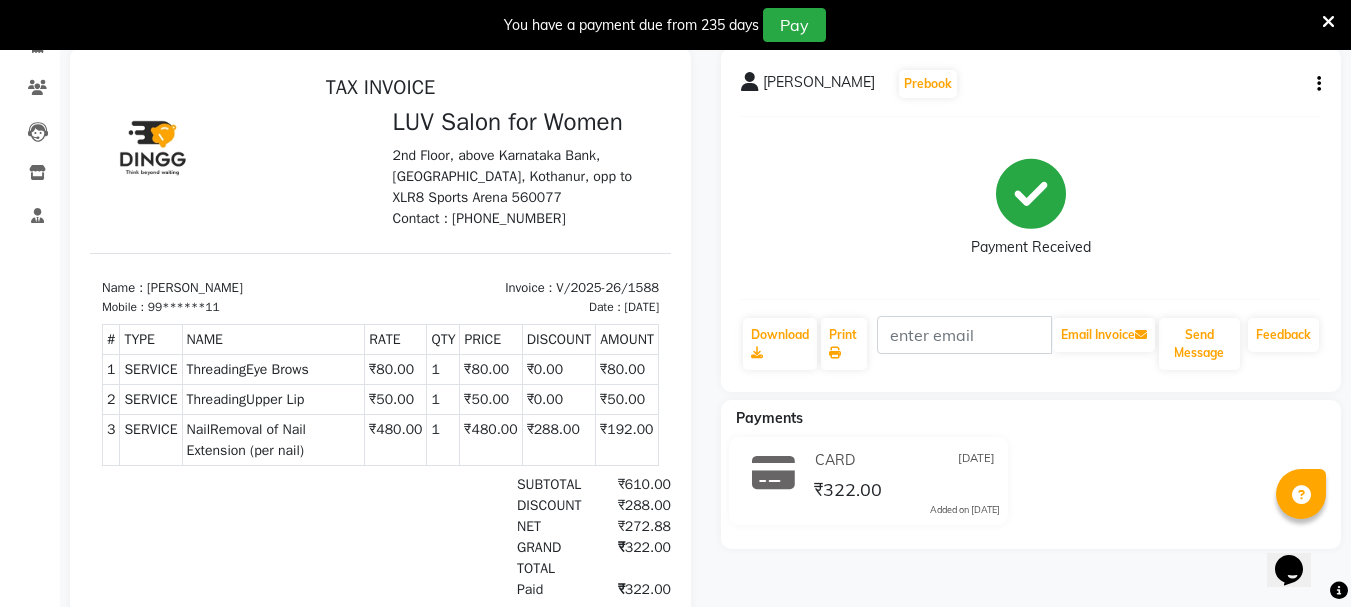 scroll, scrollTop: 0, scrollLeft: 0, axis: both 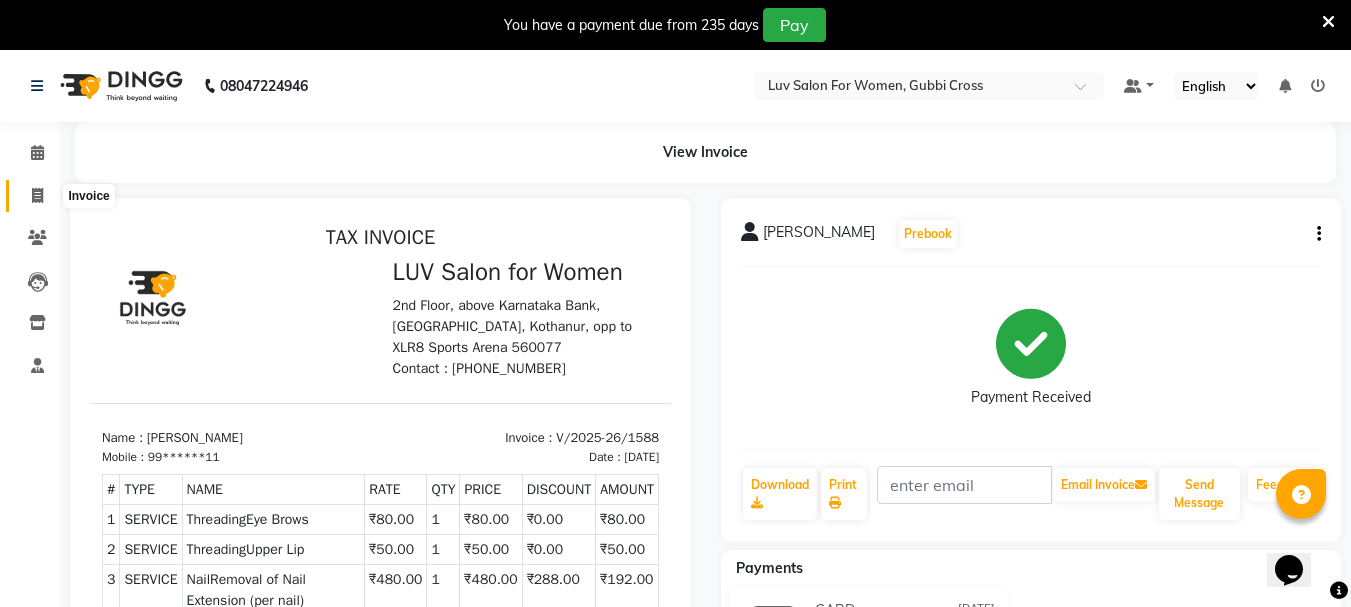 click 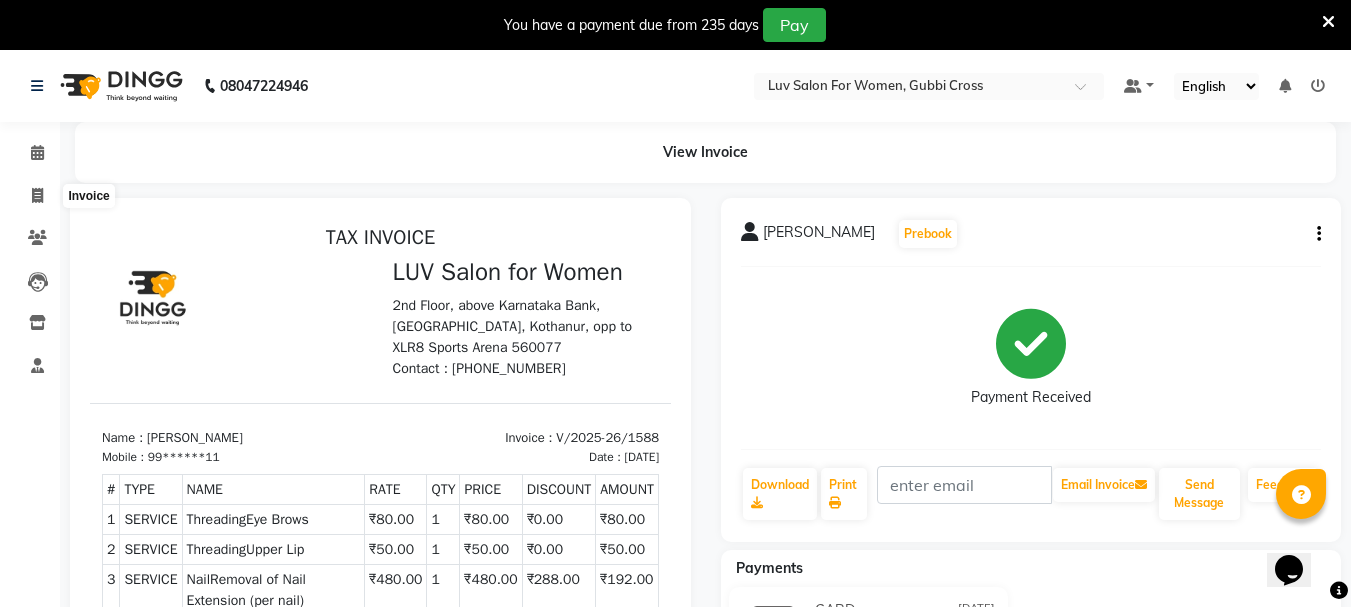 select on "service" 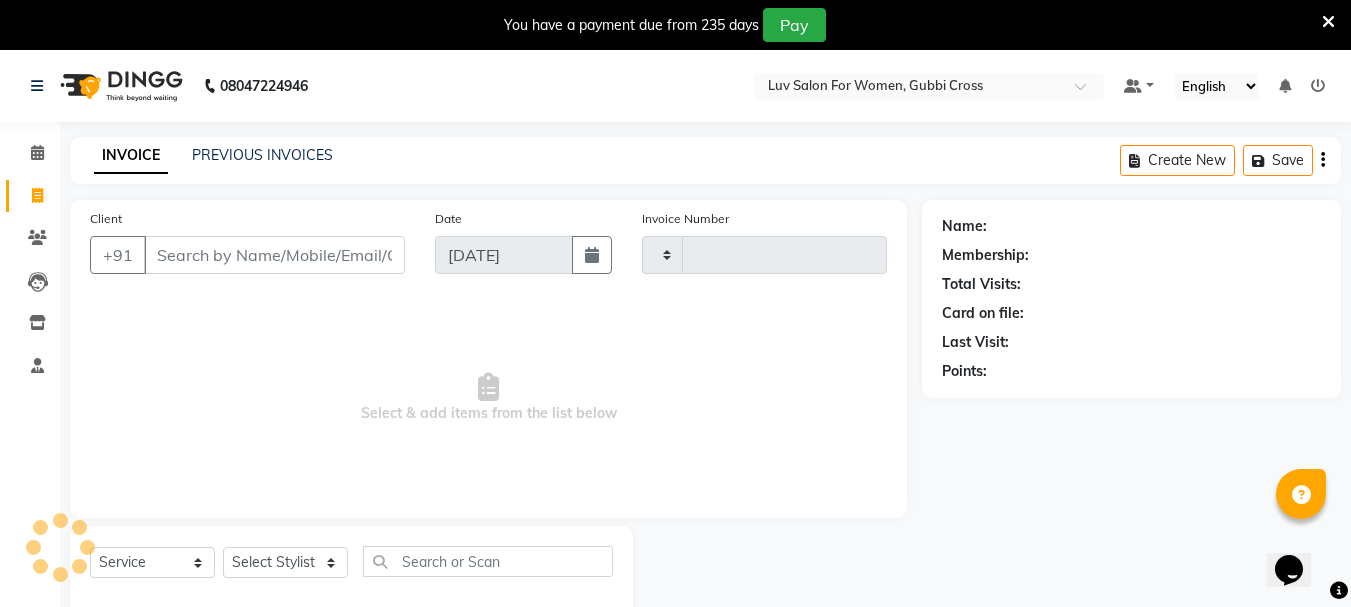 type on "1589" 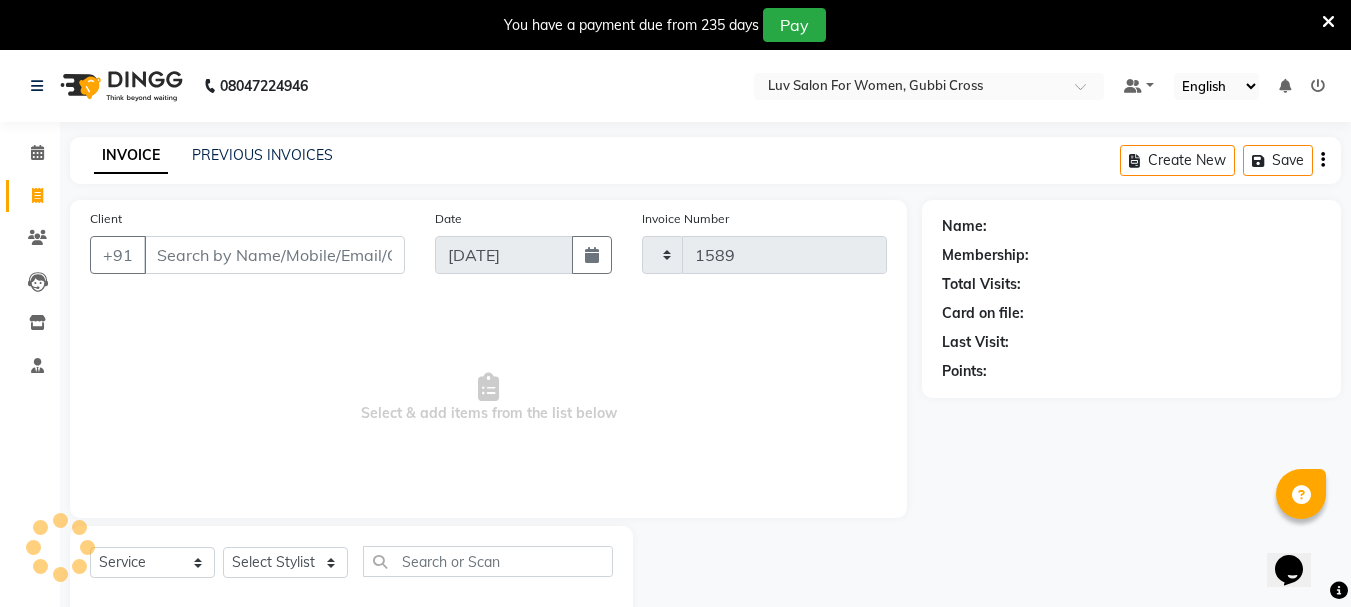 scroll, scrollTop: 50, scrollLeft: 0, axis: vertical 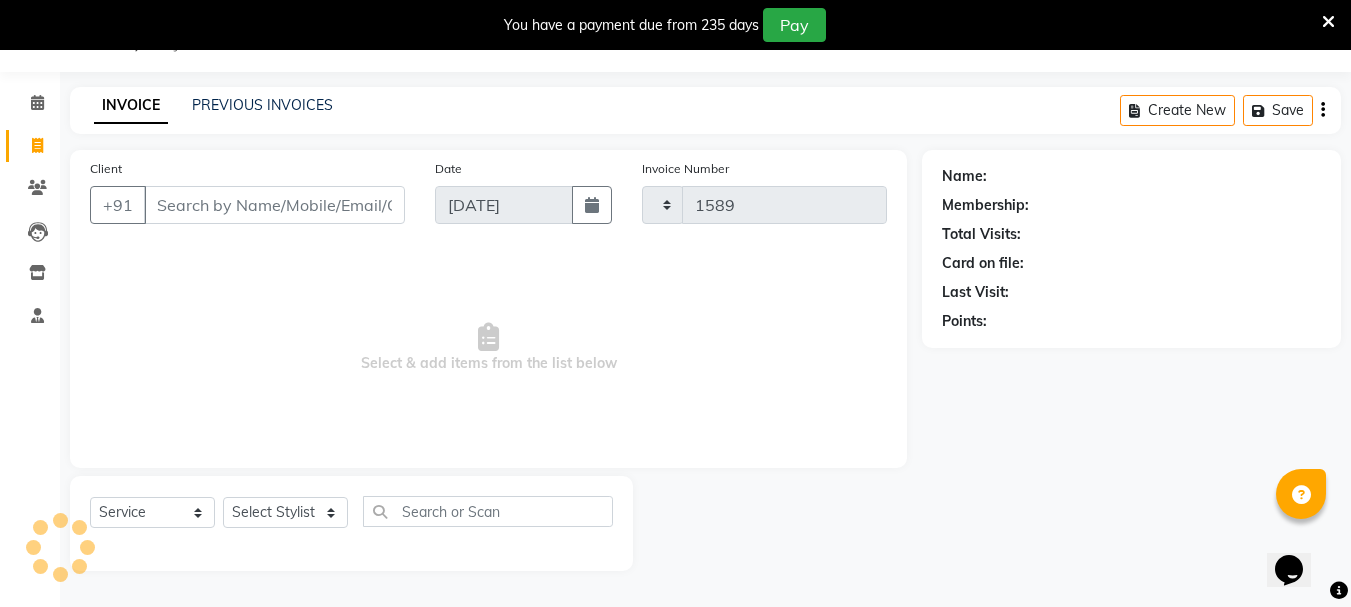 select on "7221" 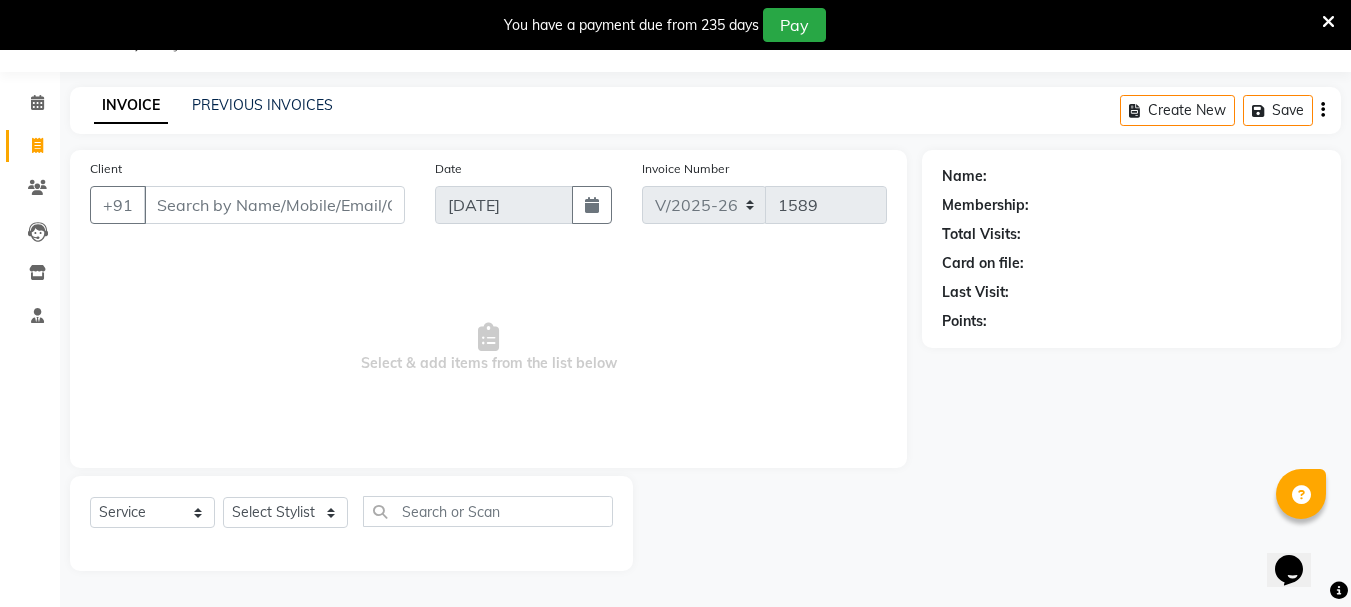 click on "Client" at bounding box center [274, 205] 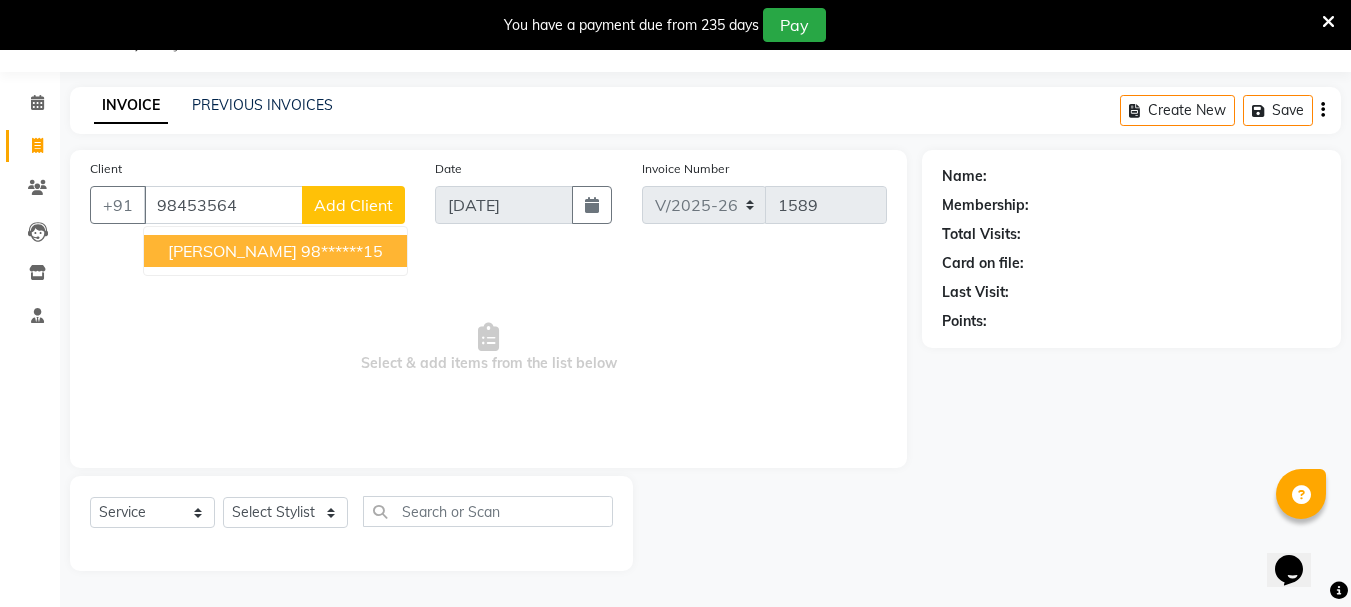 click on "98******15" at bounding box center (342, 251) 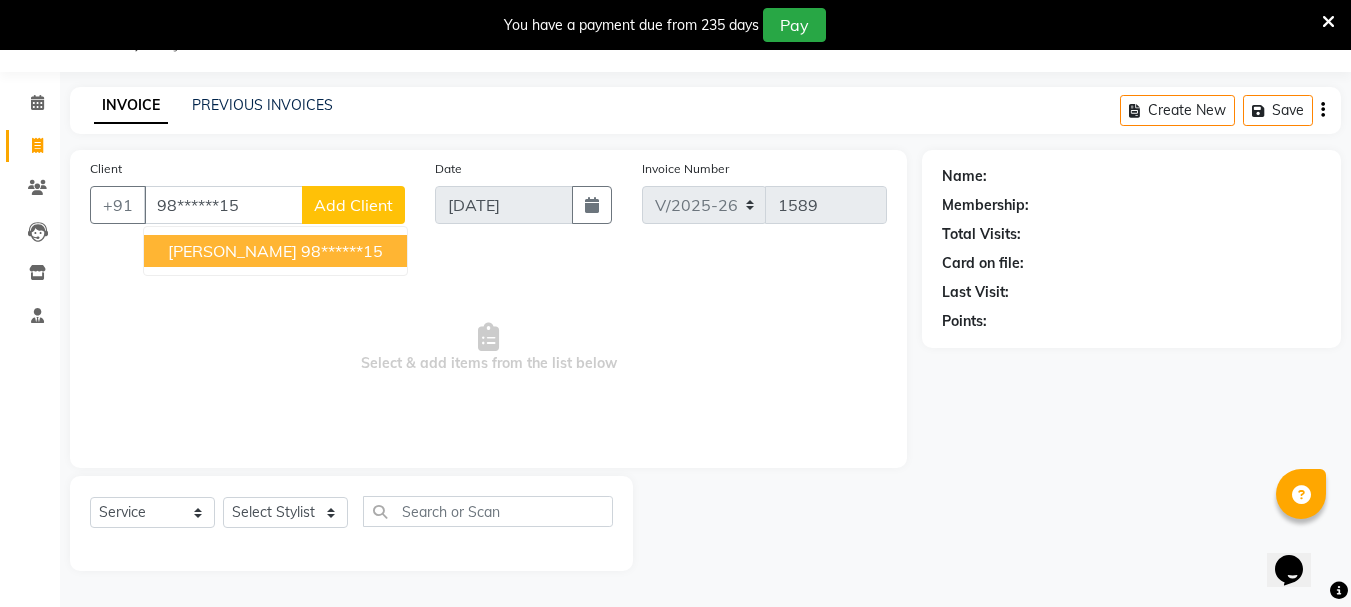 type on "98******15" 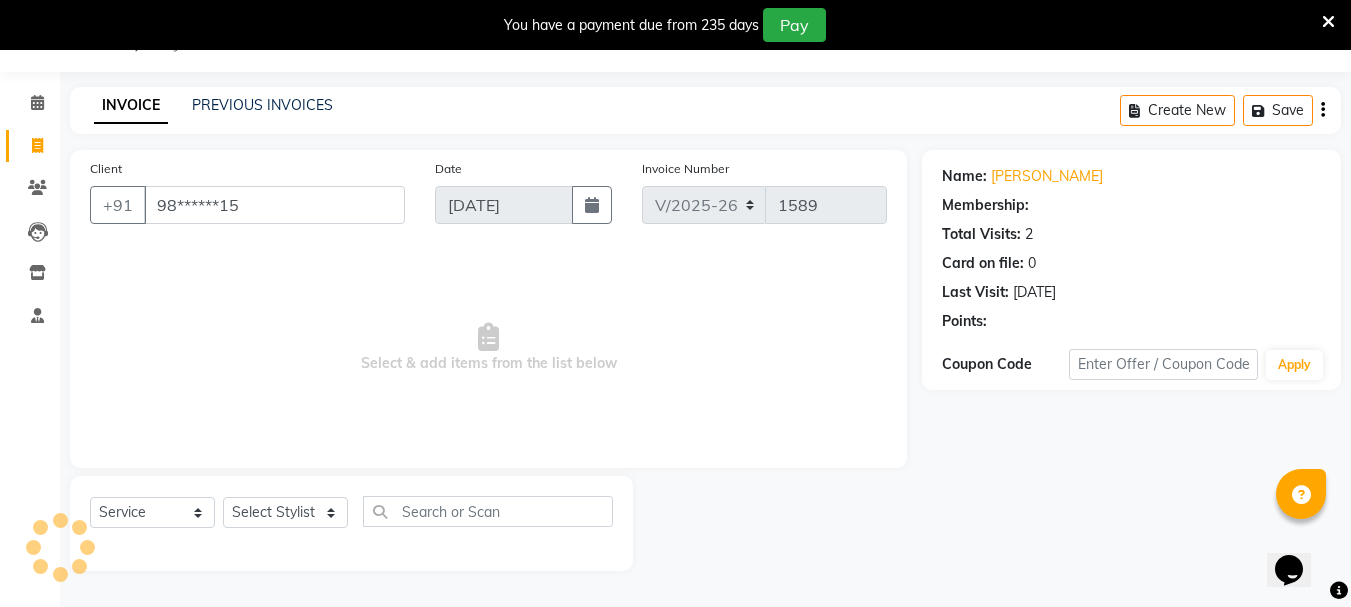 select on "1: Object" 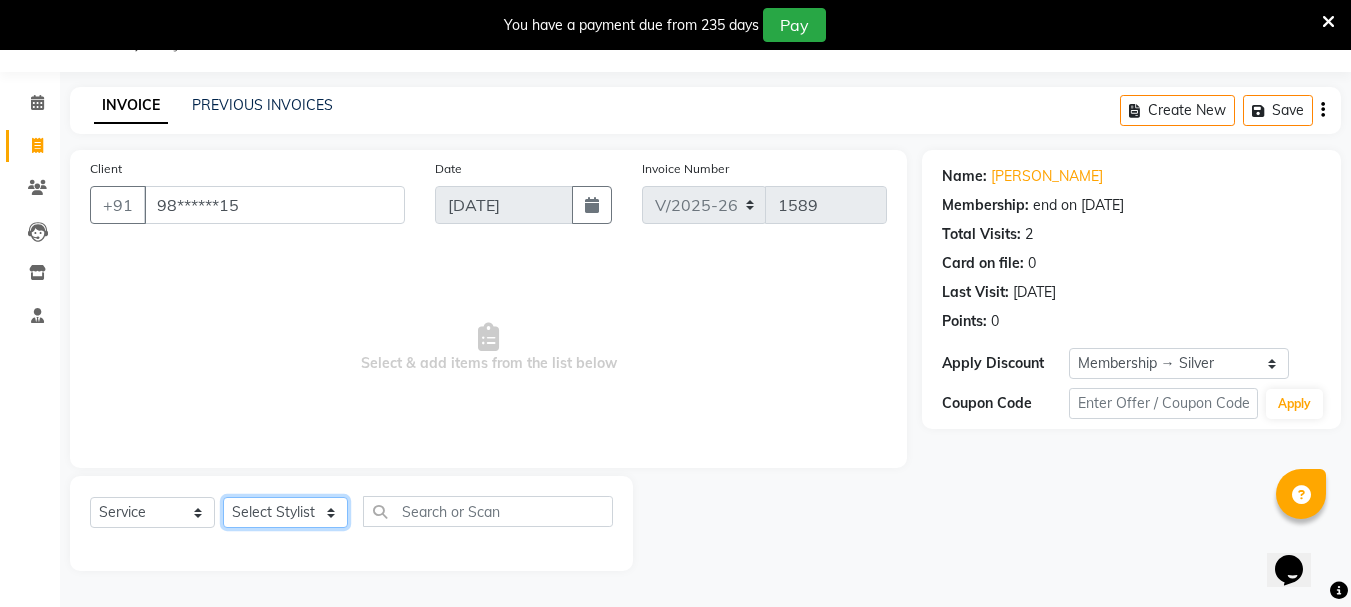 click on "Select Stylist Bhavani Buati [PERSON_NAME] Hriatpuii [PERSON_NAME] [PERSON_NAME] Salon Manager [PERSON_NAME] [PERSON_NAME] Ncy [PERSON_NAME]" 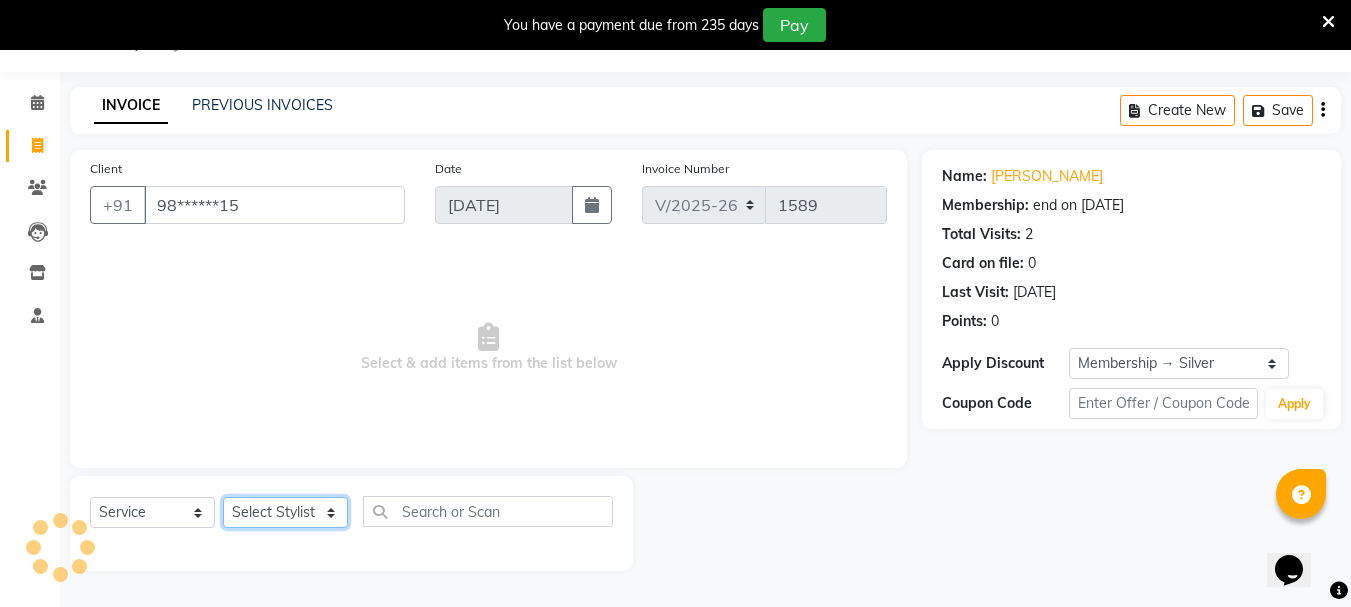 select on "71440" 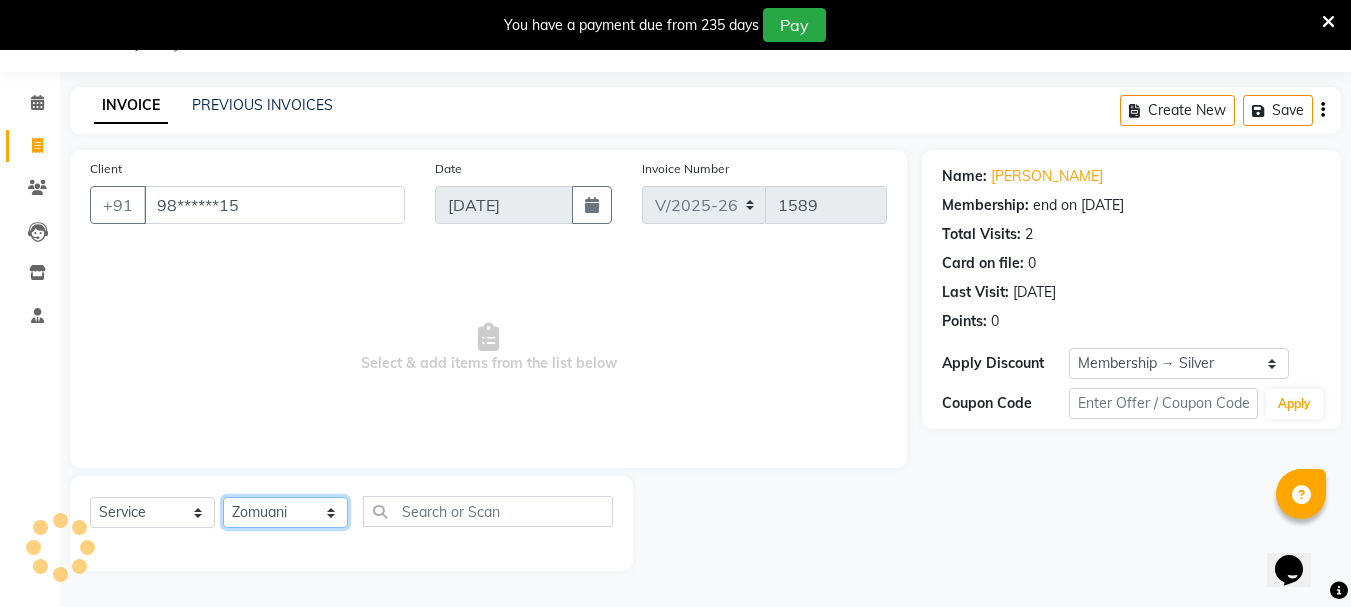 click on "Select Stylist Bhavani Buati [PERSON_NAME] Hriatpuii [PERSON_NAME] [PERSON_NAME] Salon Manager [PERSON_NAME] [PERSON_NAME] Ncy [PERSON_NAME]" 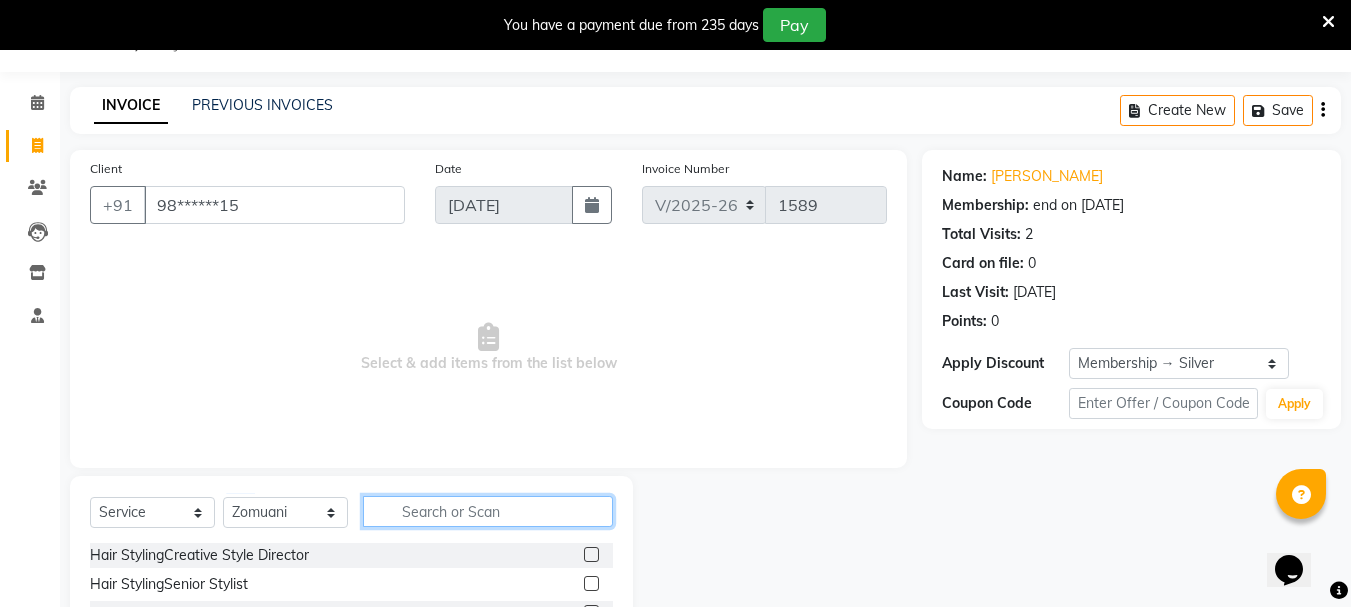 click 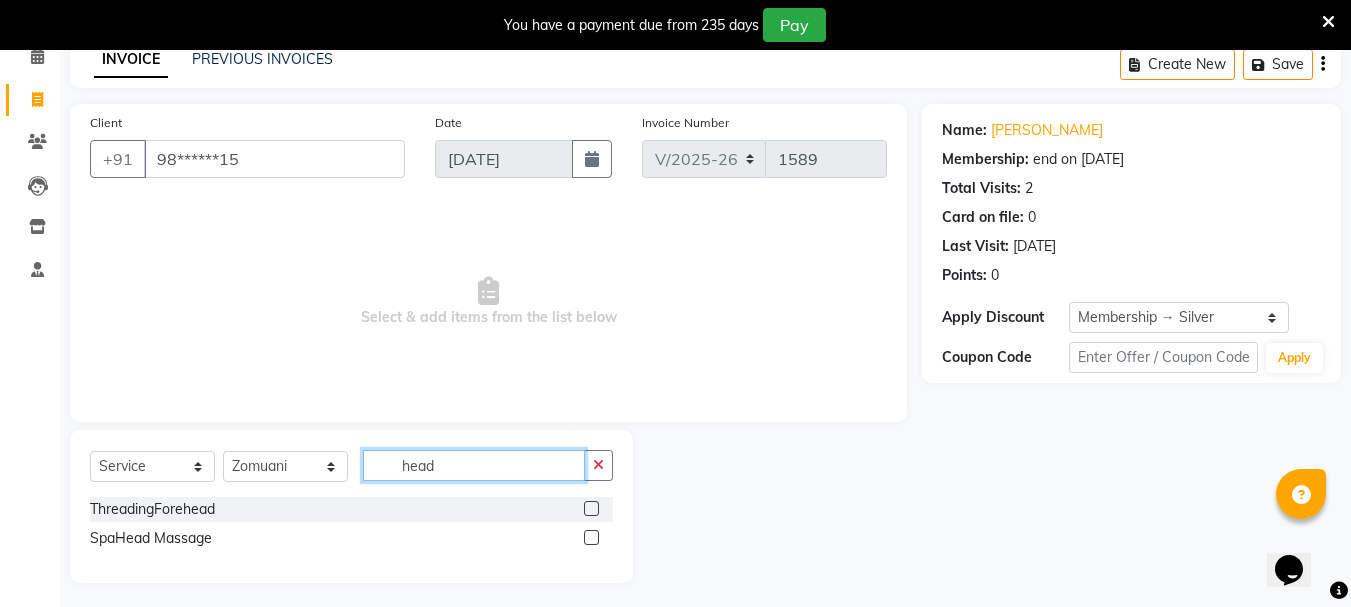 scroll, scrollTop: 102, scrollLeft: 0, axis: vertical 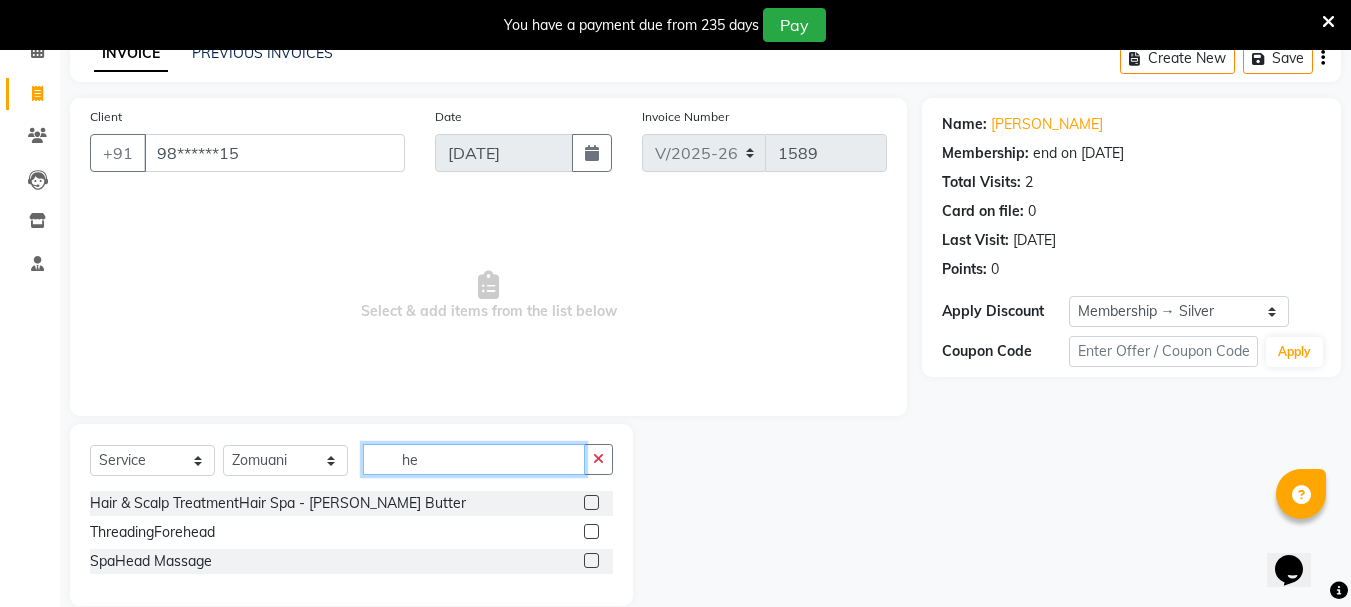type on "h" 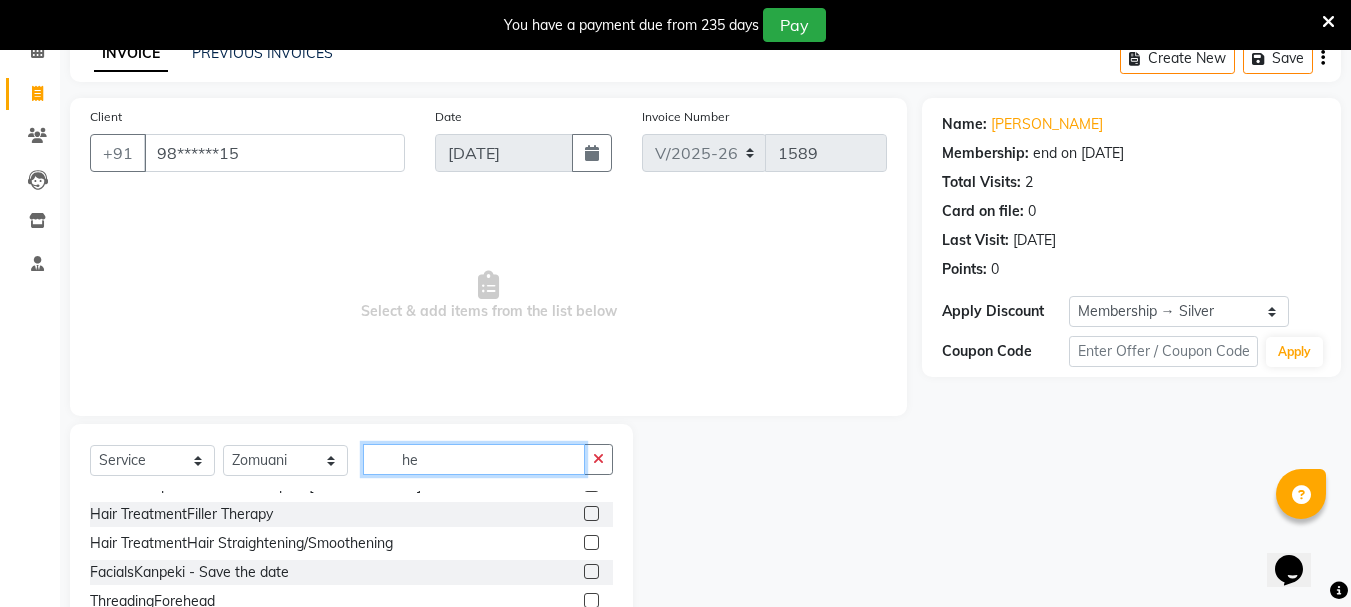 scroll, scrollTop: 90, scrollLeft: 0, axis: vertical 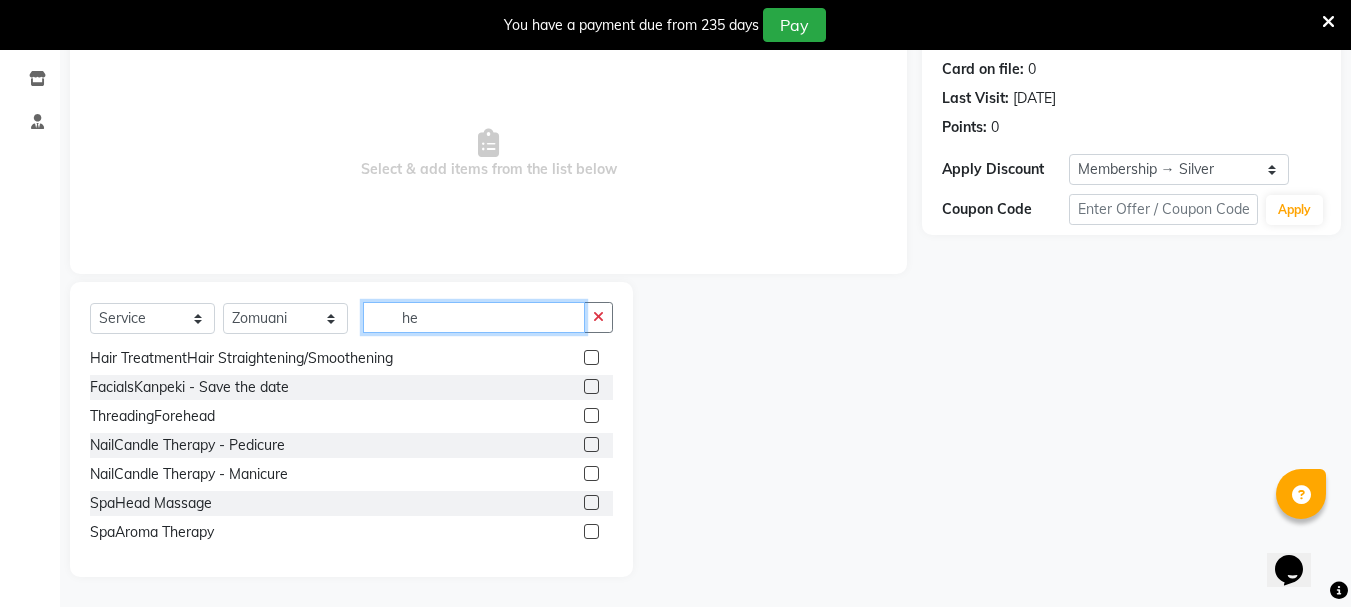 type on "he" 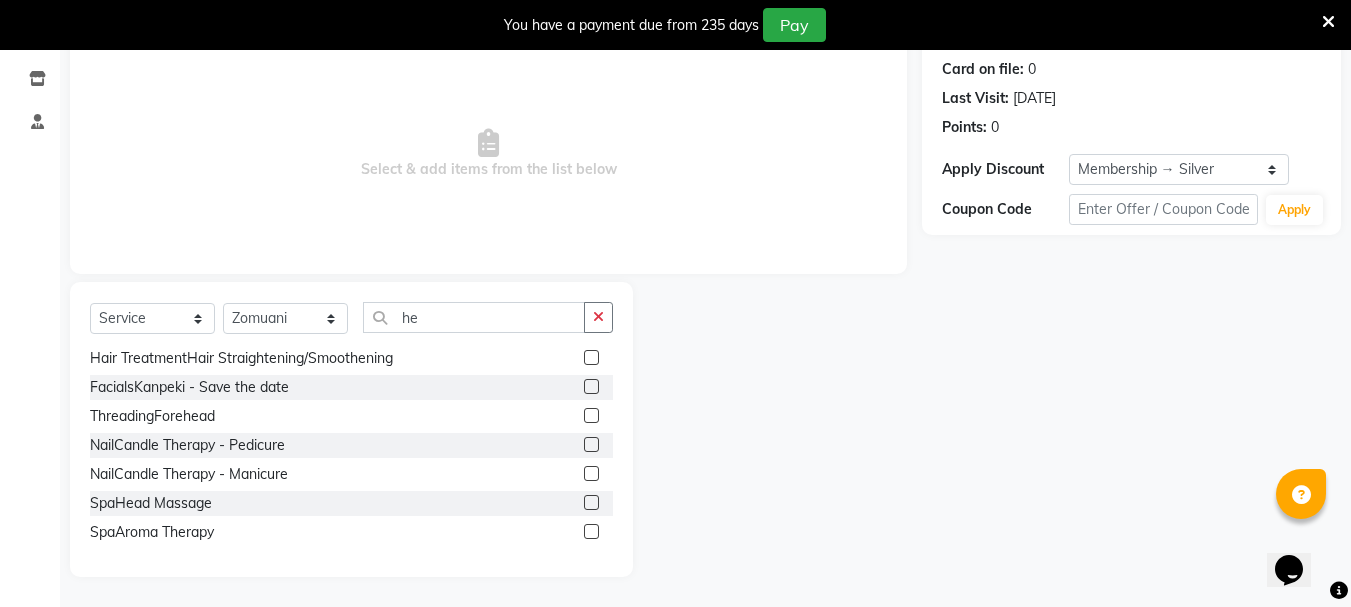click 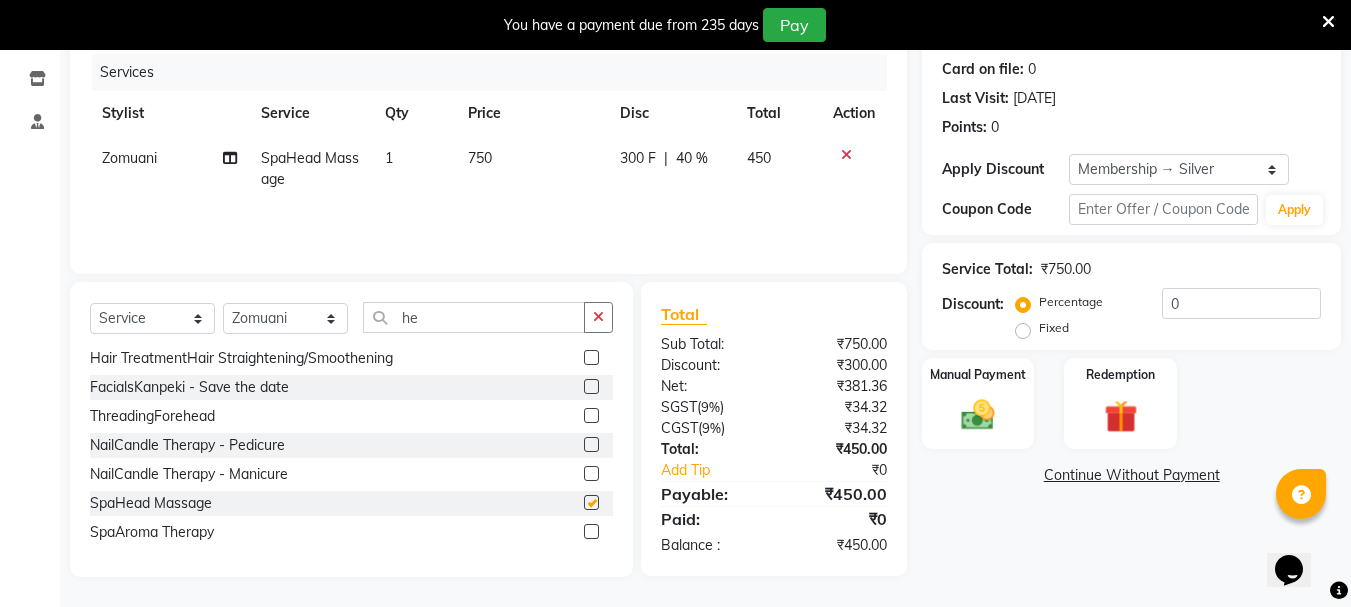 checkbox on "false" 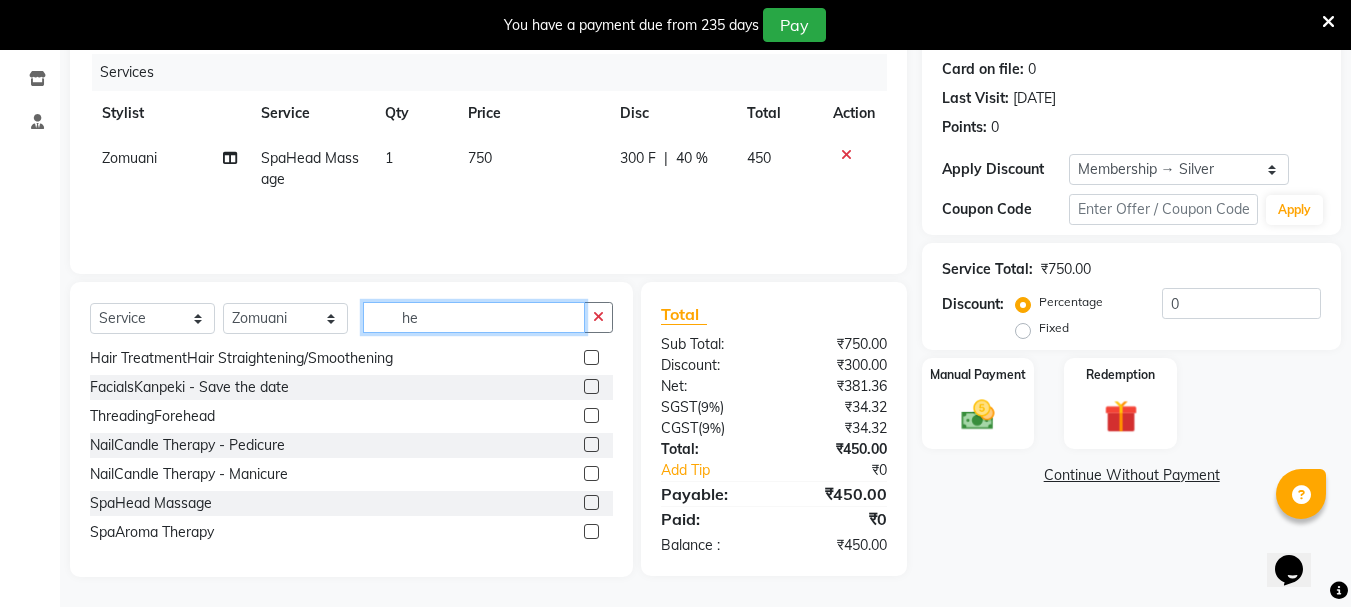 click on "he" 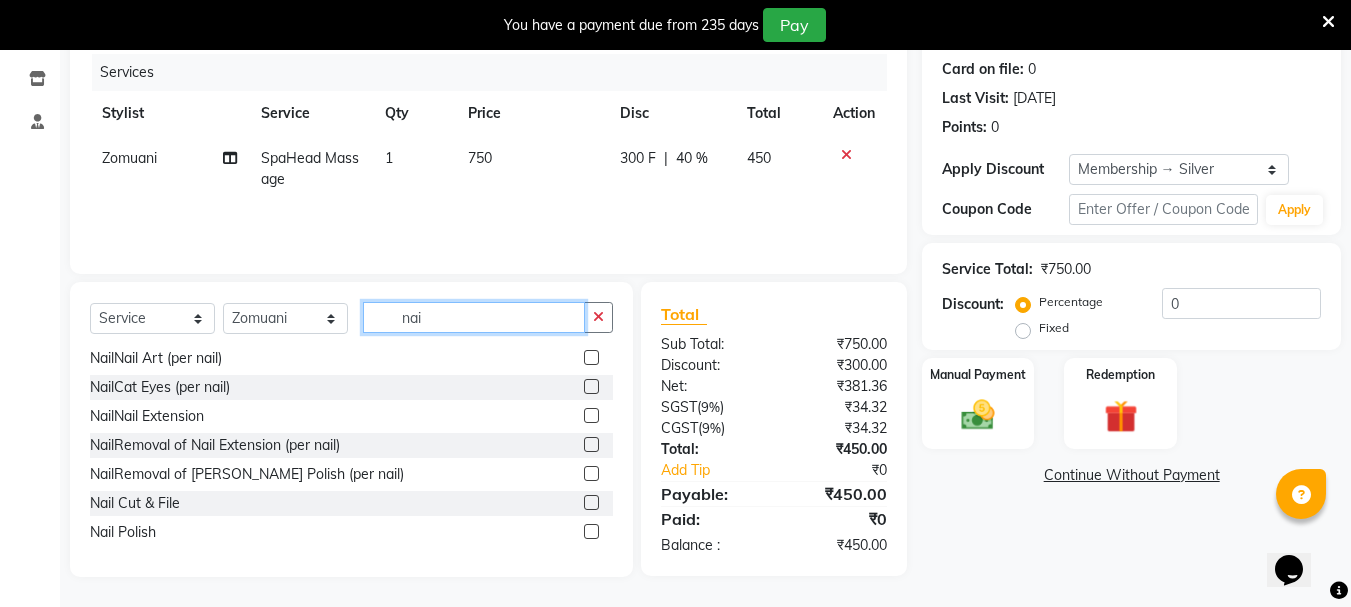 scroll, scrollTop: 496, scrollLeft: 0, axis: vertical 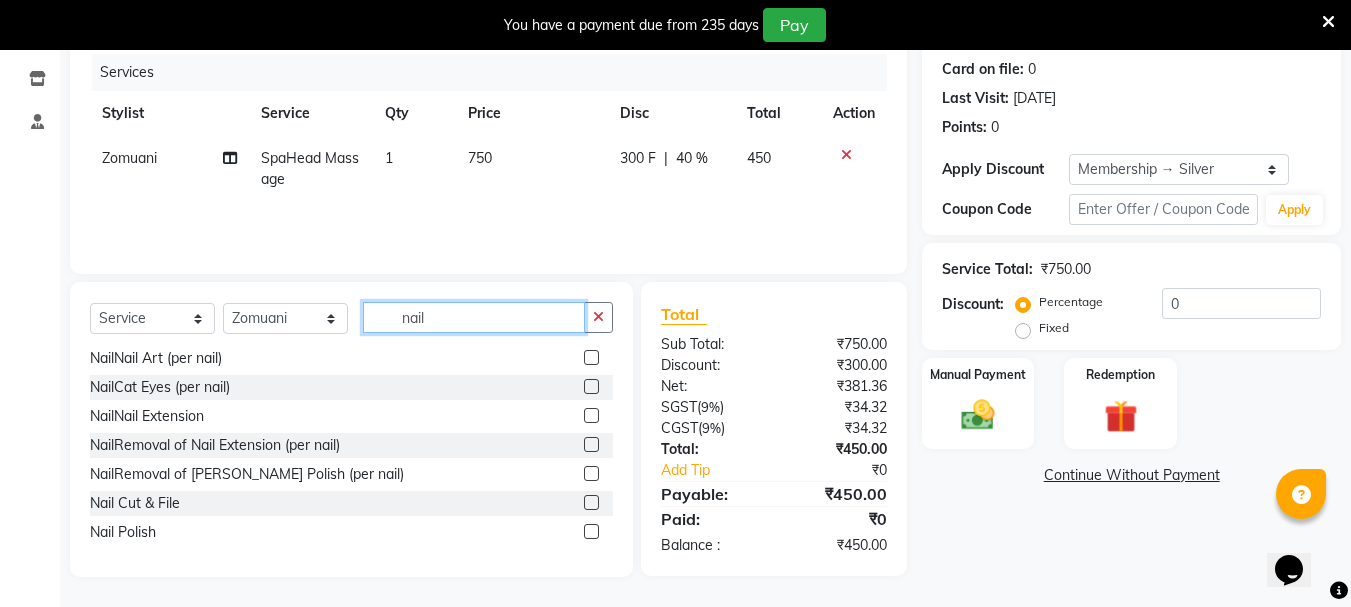 type on "nail" 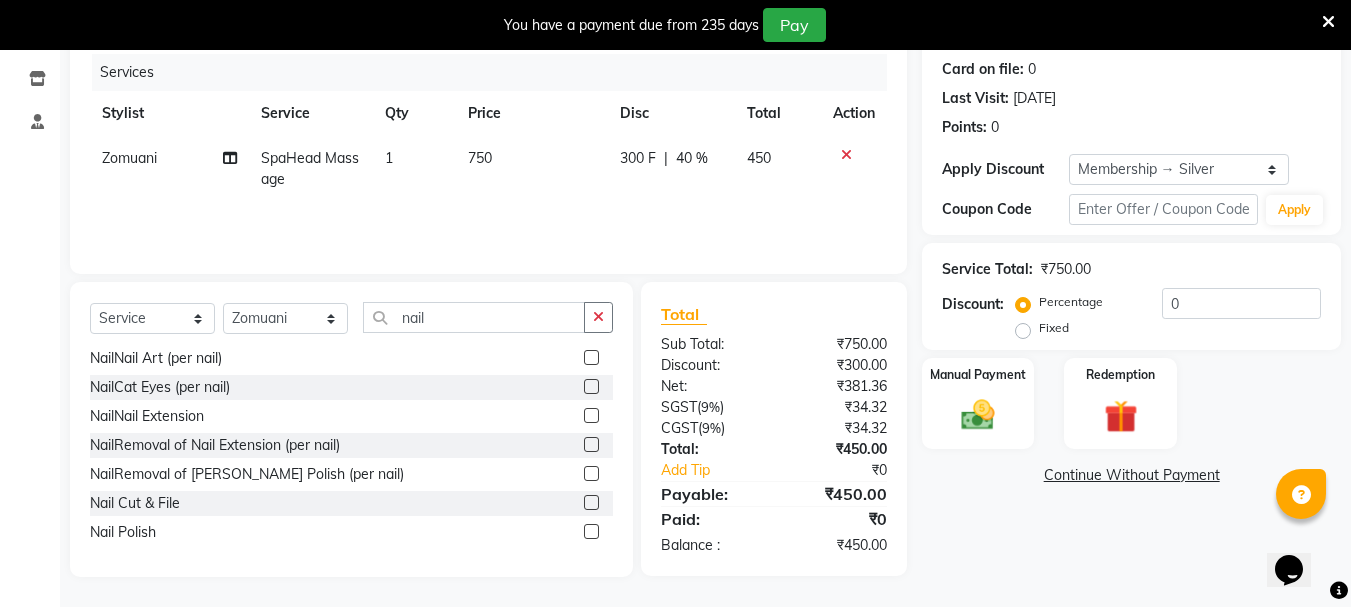 click 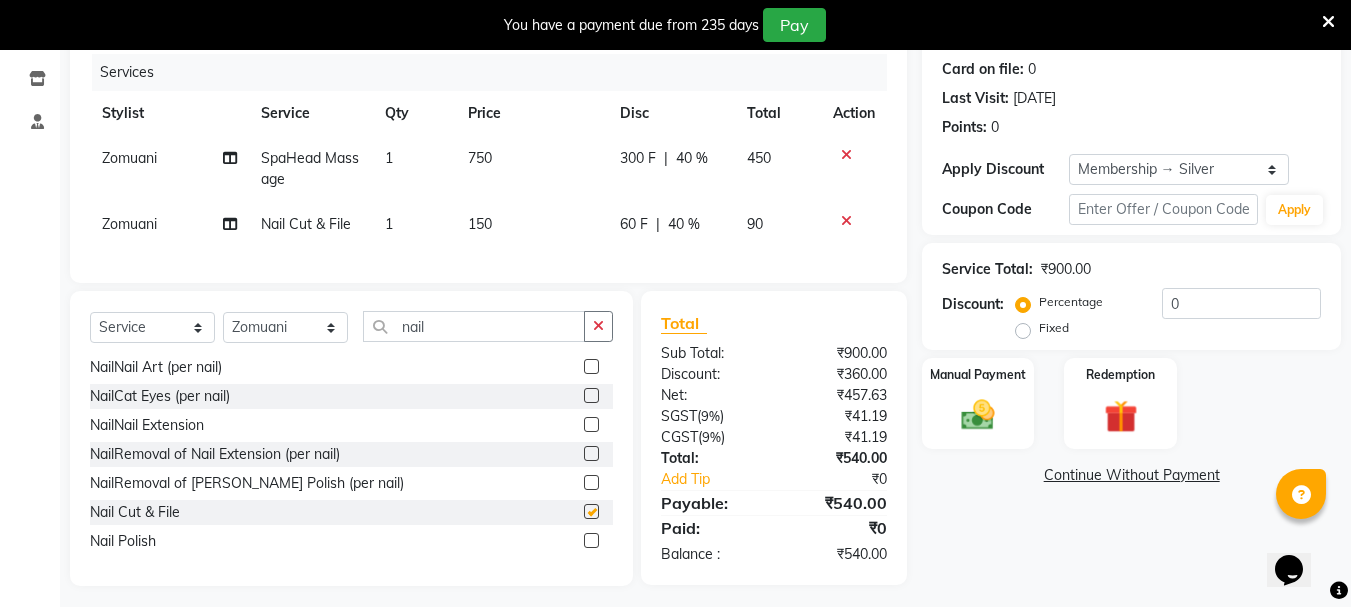 checkbox on "false" 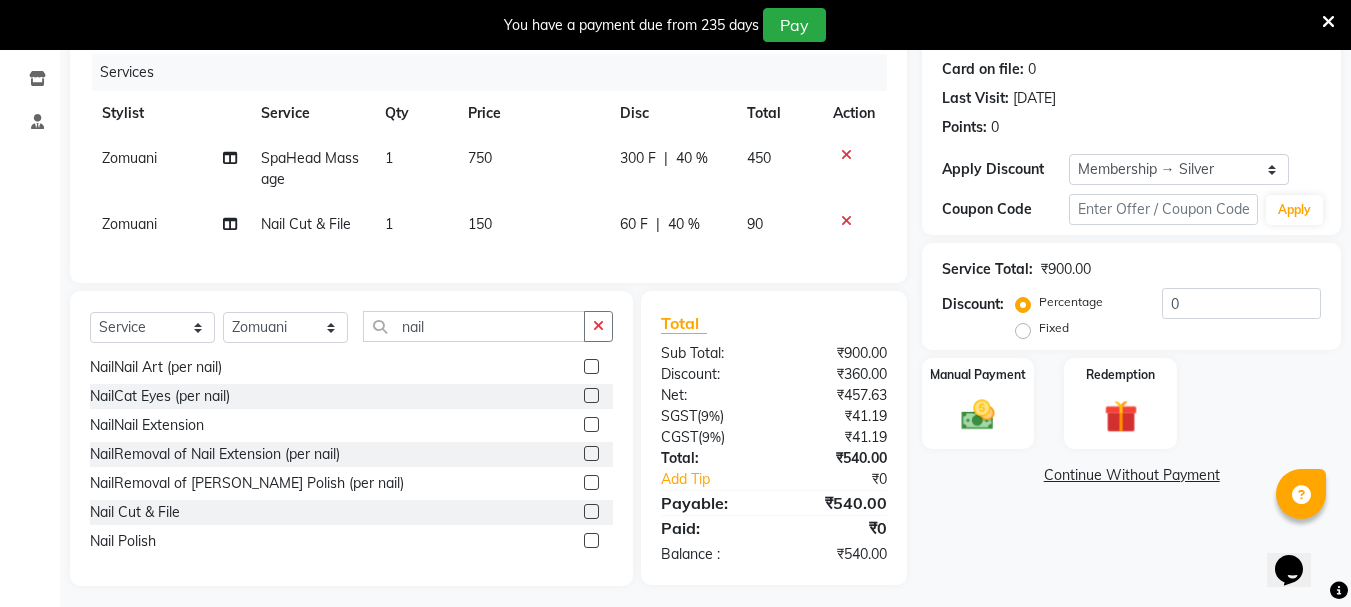 click on "150" 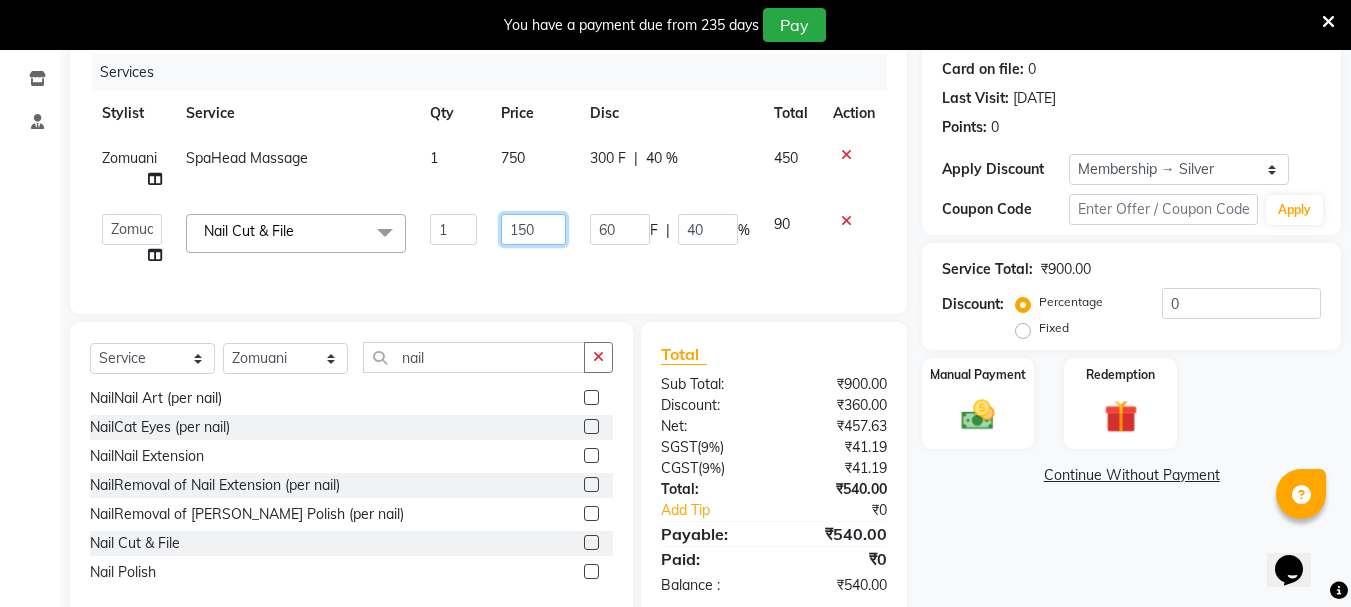 click on "150" 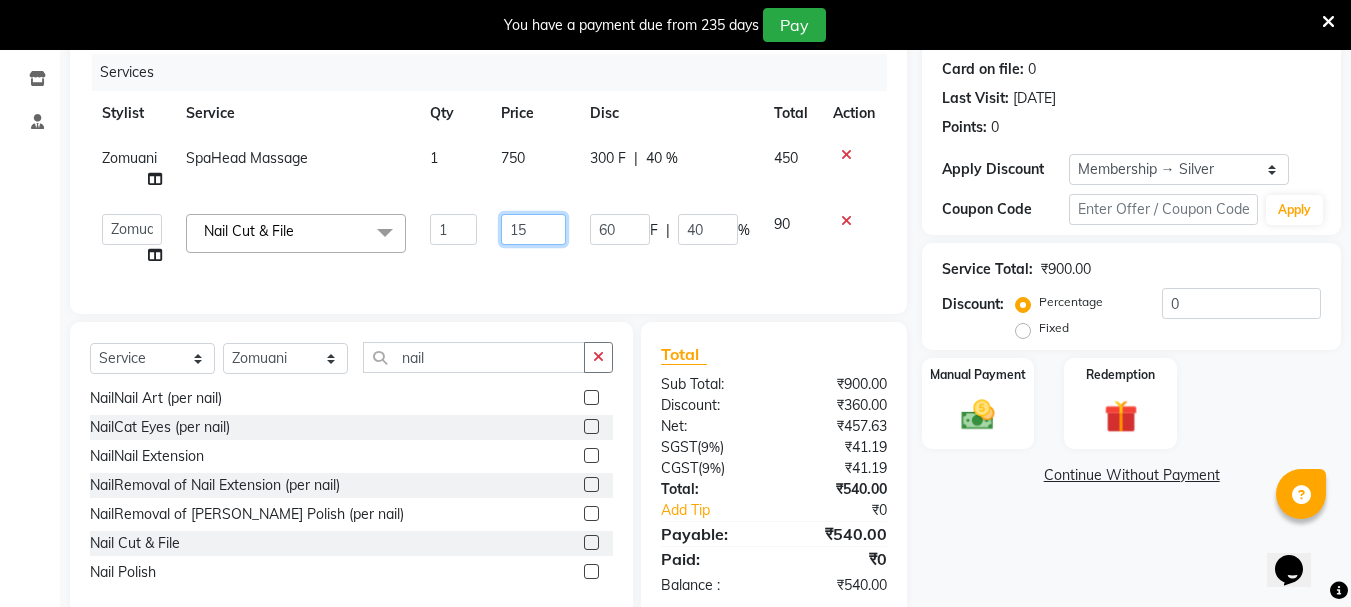 type on "1" 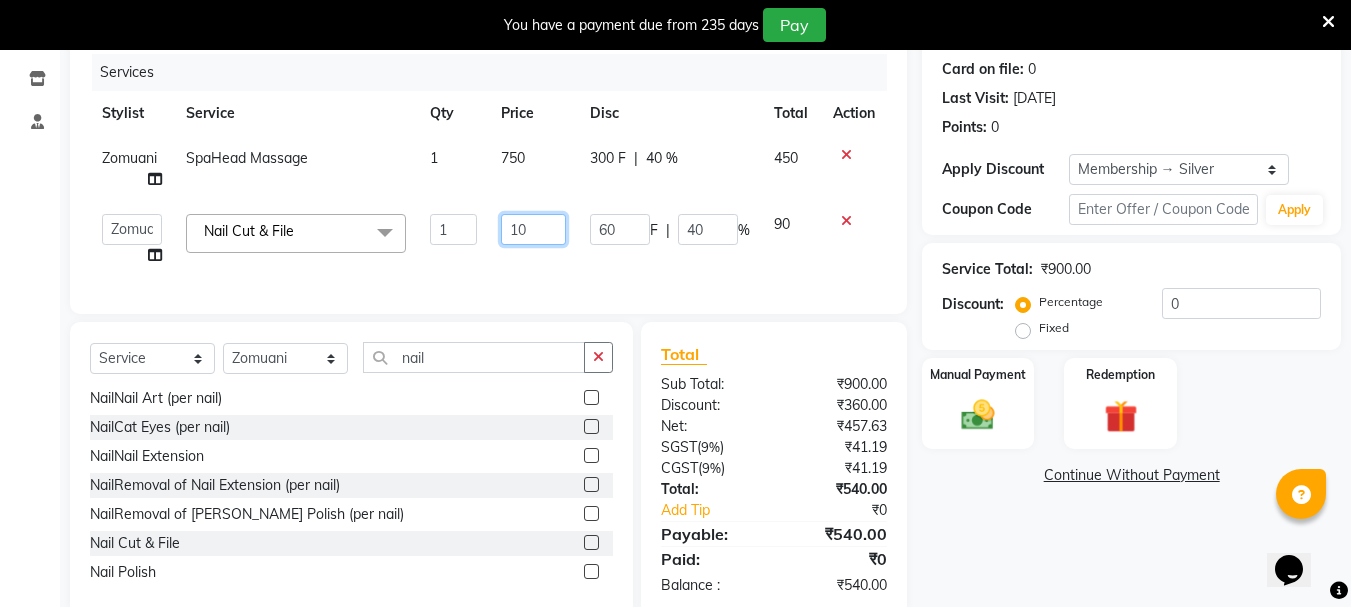 type on "100" 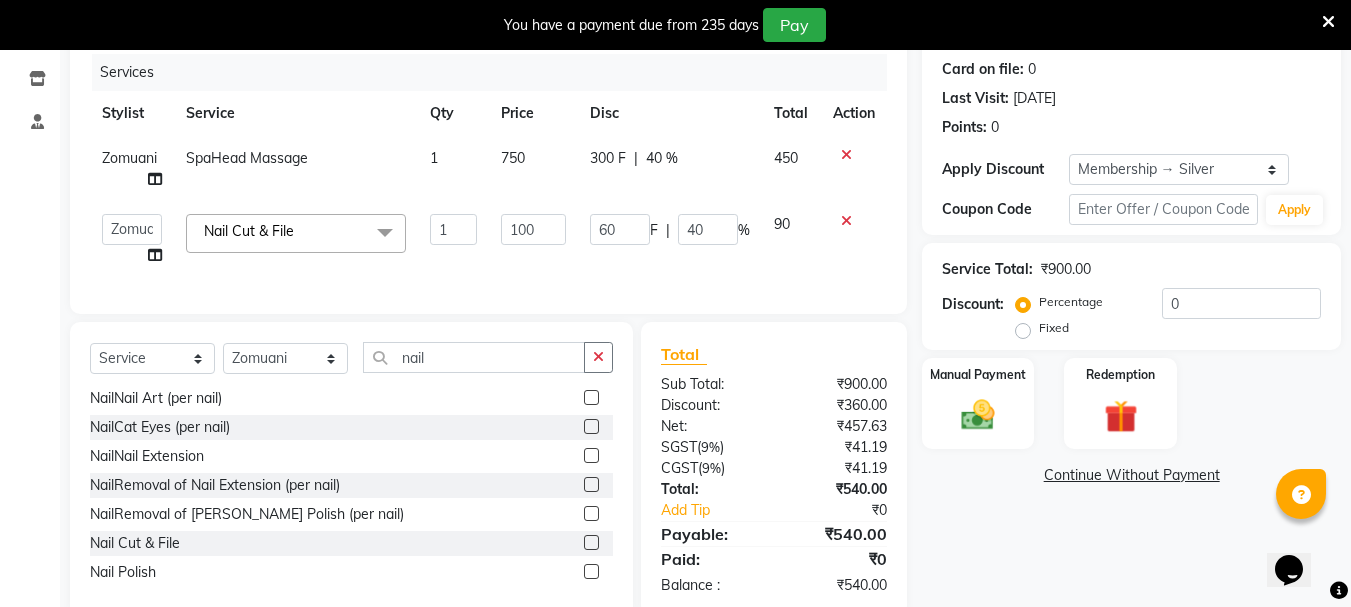 click on "Client +91 98******15 Date [DATE] Invoice Number V/2025 V/[PHONE_NUMBER] Services Stylist Service Qty Price Disc Total Action Zomuani SpaHead Massage 1 750 300 F | 40 % 450  Bhavani   Buati   Deepa   [PERSON_NAME]   Hriatpuii   [PERSON_NAME]   Kimi   [PERSON_NAME] Salon Manager   [PERSON_NAME]   [PERSON_NAME]   Ncy   [PERSON_NAME]   Zovi  Nail Cut & File  x Hair StylingCreative Style Director Hair StylingSenior Stylist Hair StylingStylist Hair StylingBlunt Hair Cut Hair StylingFringe Hair StylingKids Hair Cut (below 6 years) Hair StylingShampoo & Conditioning Hair StylingBlow-dry Hair StylingIroning Hair StylingTong Curls Hair Accessories Hair ColorRoot Touch-Up Vegan Hair ColorRoot Touch-Up PPD Free Hair ColorRoot Touch-Up [MEDICAL_DATA] Free Hair ColorHighlights (Per Foil) Hair ColorHighlights with pre lightener (Per Foil) Hair ColorCrazy Hair Color (Per Foil) Hair ColorGlobal Hair Color Hair ColorBalayage/Ombre Henna Hair Toning Hair & Scalp TreatmentHair Spa - [PERSON_NAME] Butter HydraHydra Facial 1" 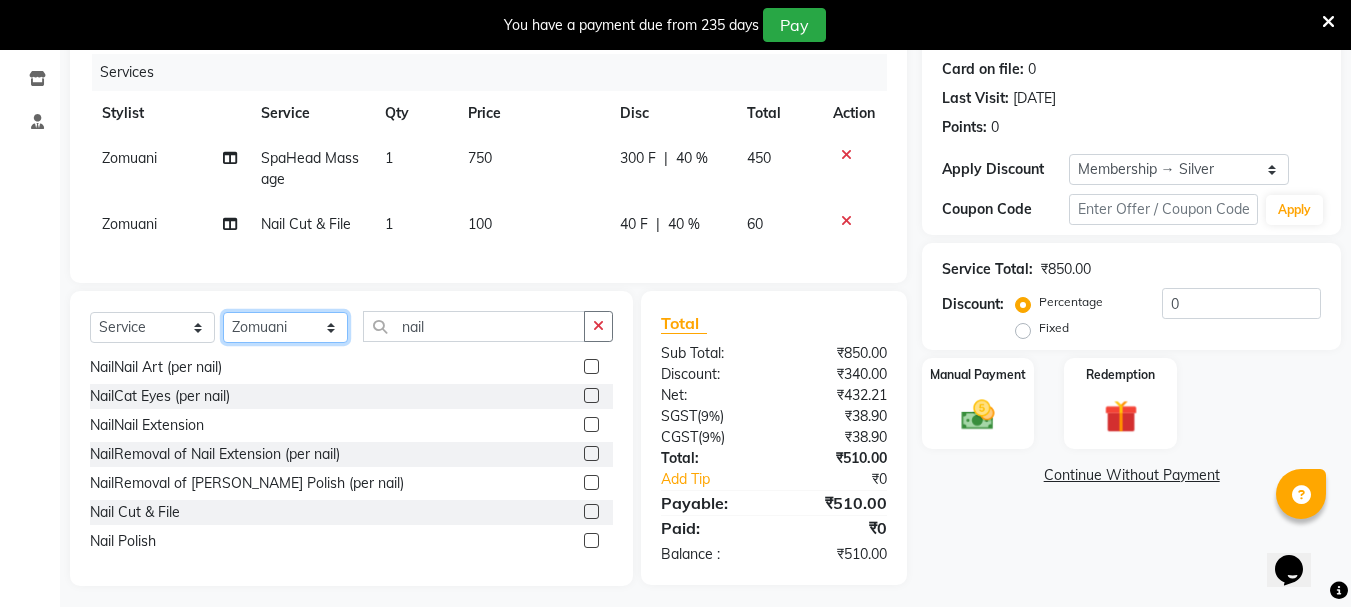 click on "Select Stylist Bhavani Buati [PERSON_NAME] Hriatpuii [PERSON_NAME] [PERSON_NAME] Salon Manager [PERSON_NAME] [PERSON_NAME] Ncy [PERSON_NAME]" 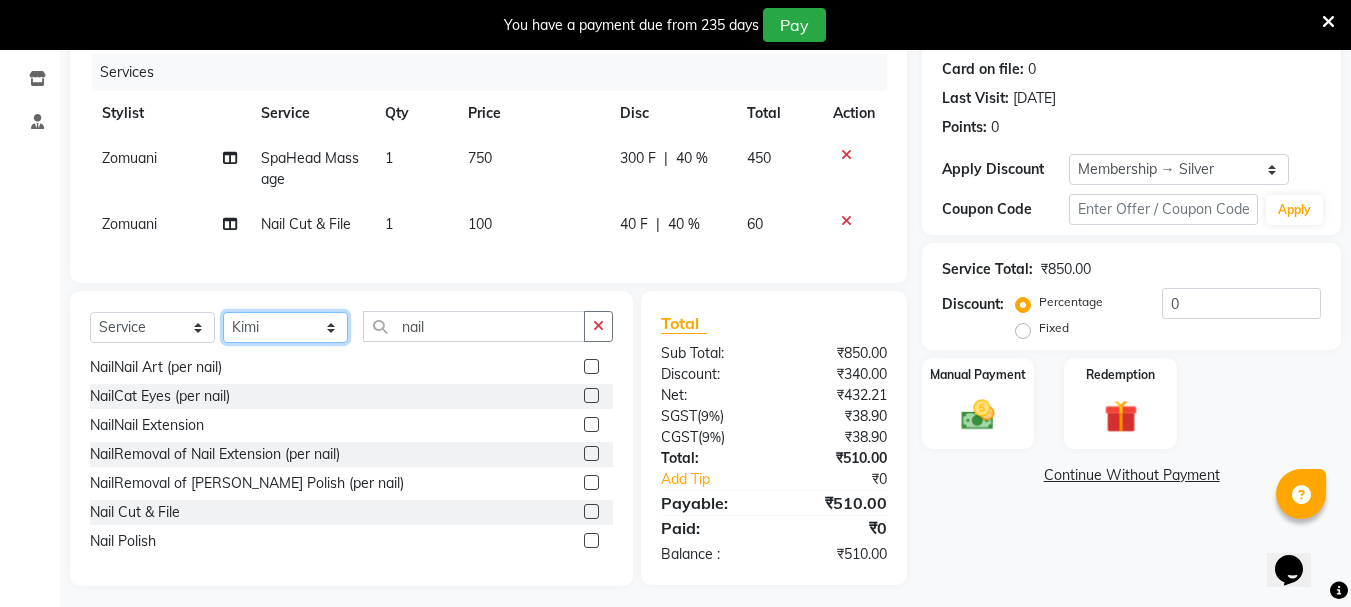 click on "Select Stylist Bhavani Buati [PERSON_NAME] Hriatpuii [PERSON_NAME] [PERSON_NAME] Salon Manager [PERSON_NAME] [PERSON_NAME] Ncy [PERSON_NAME]" 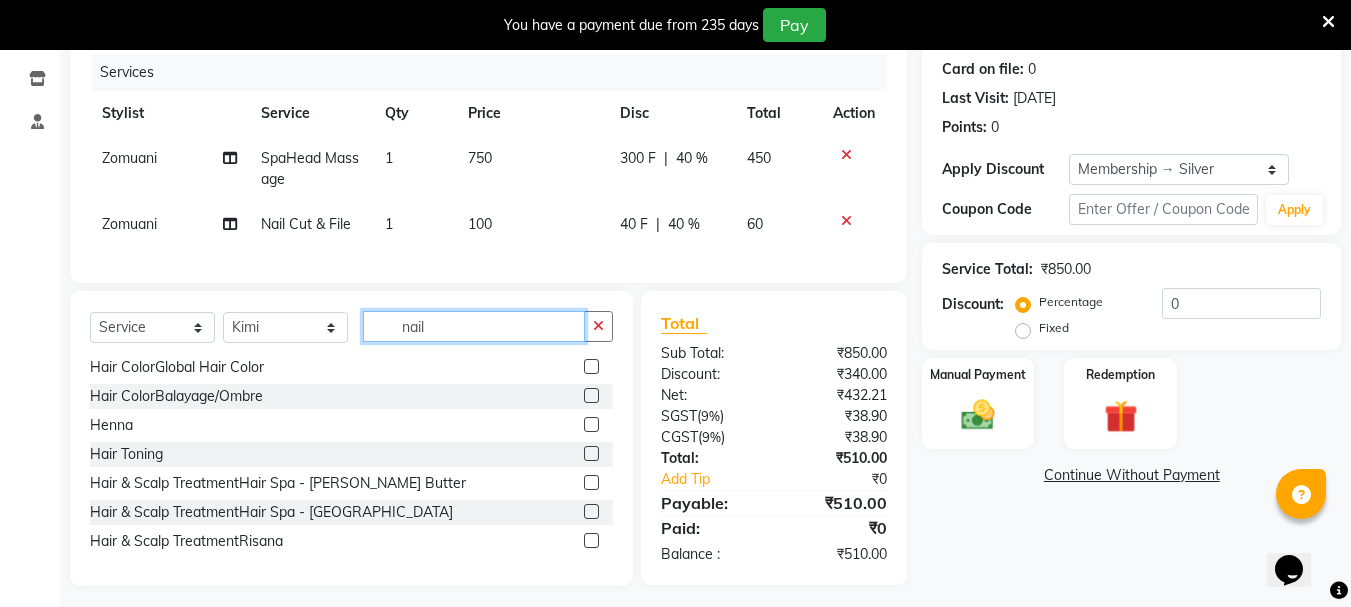 click on "nail" 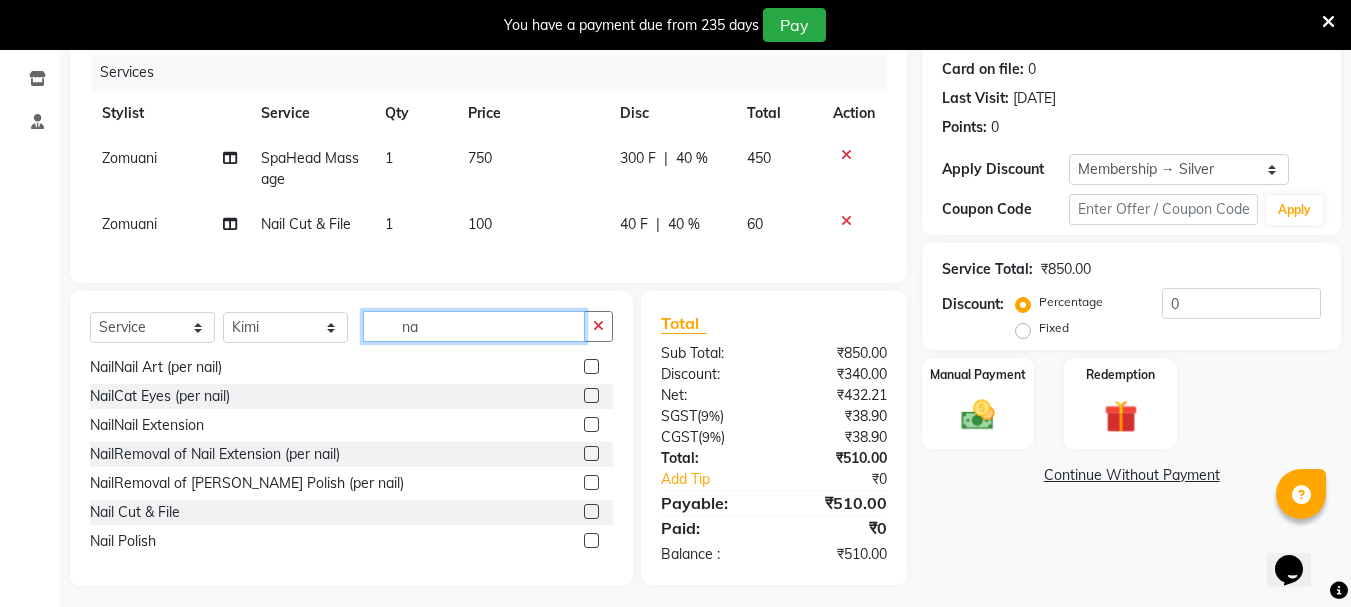 type on "n" 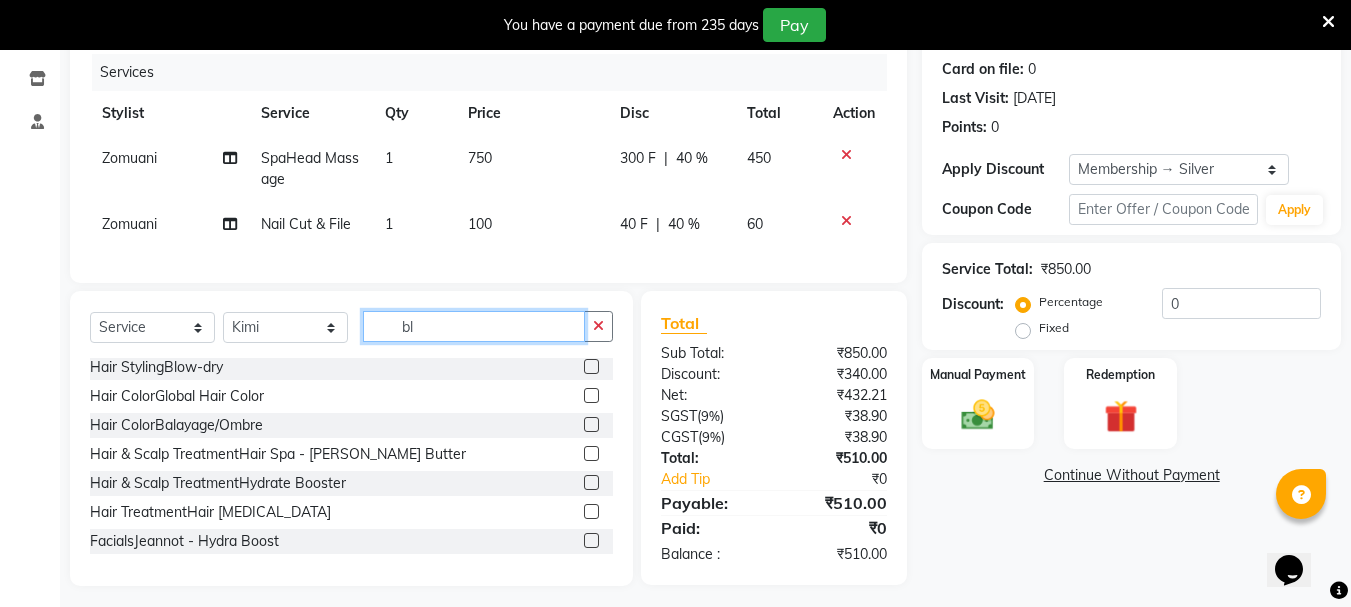 scroll, scrollTop: 32, scrollLeft: 0, axis: vertical 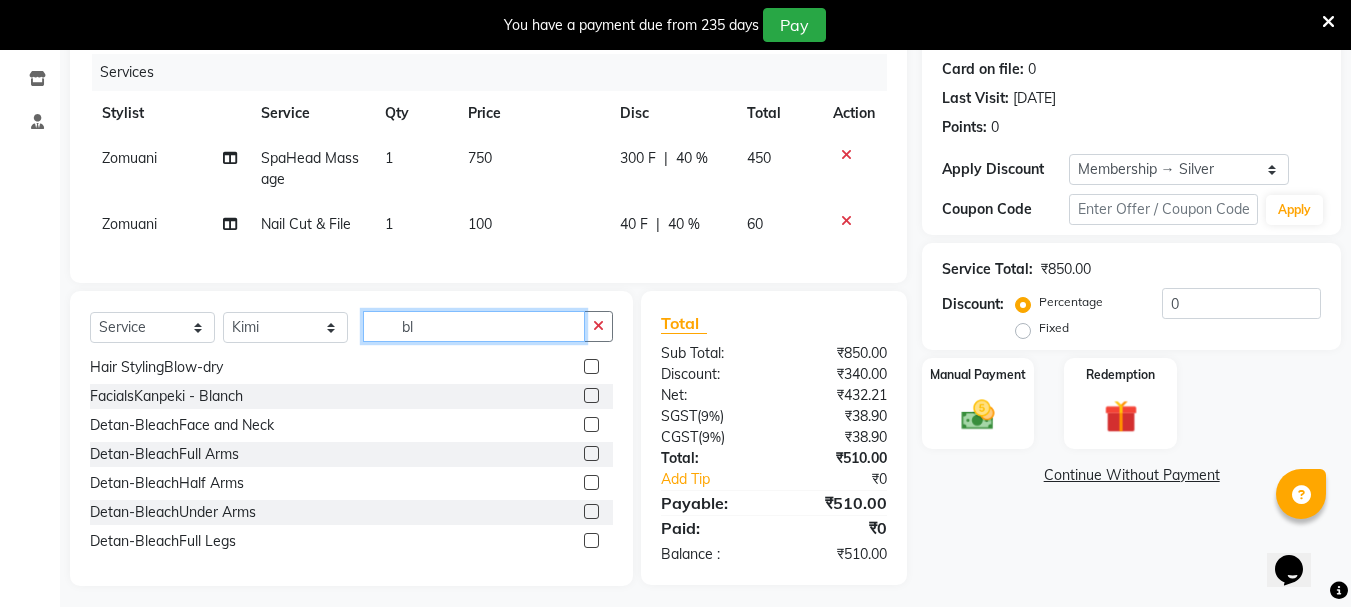 type on "bl" 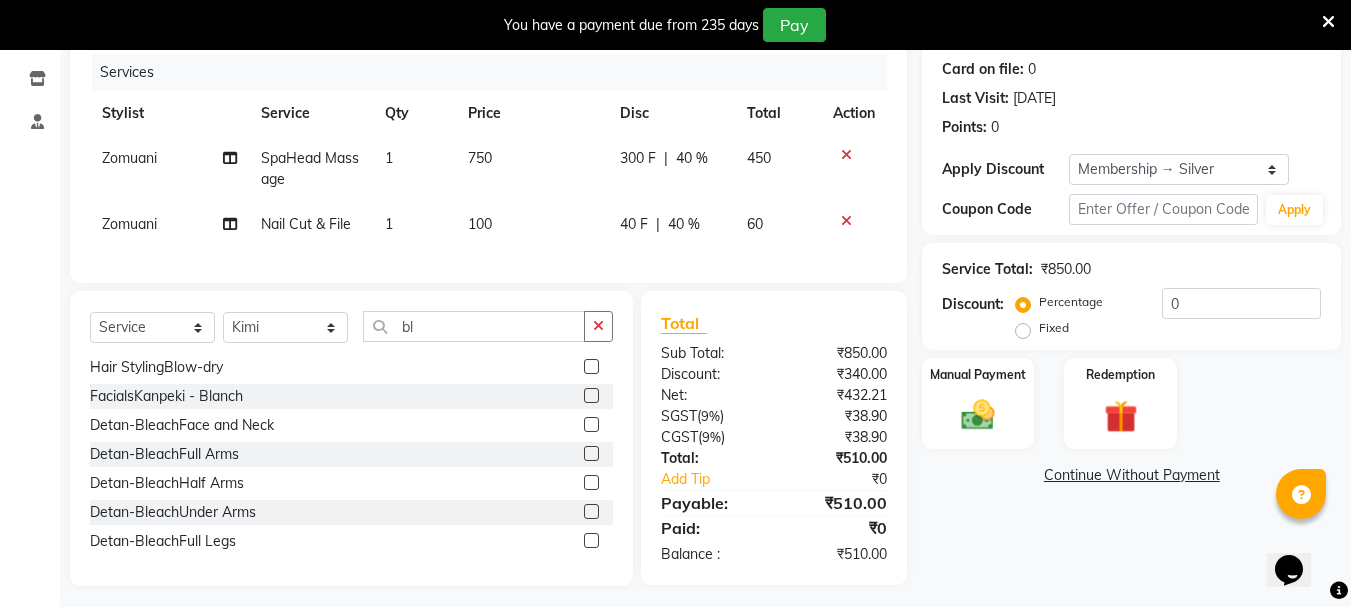 click 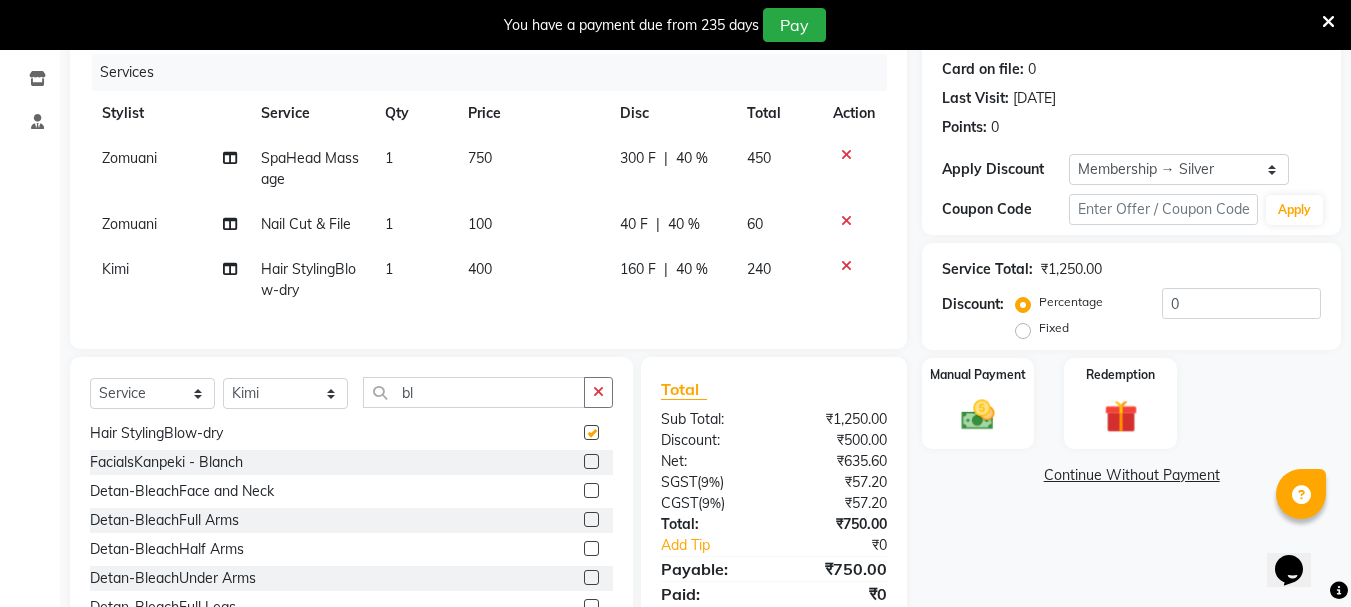 checkbox on "false" 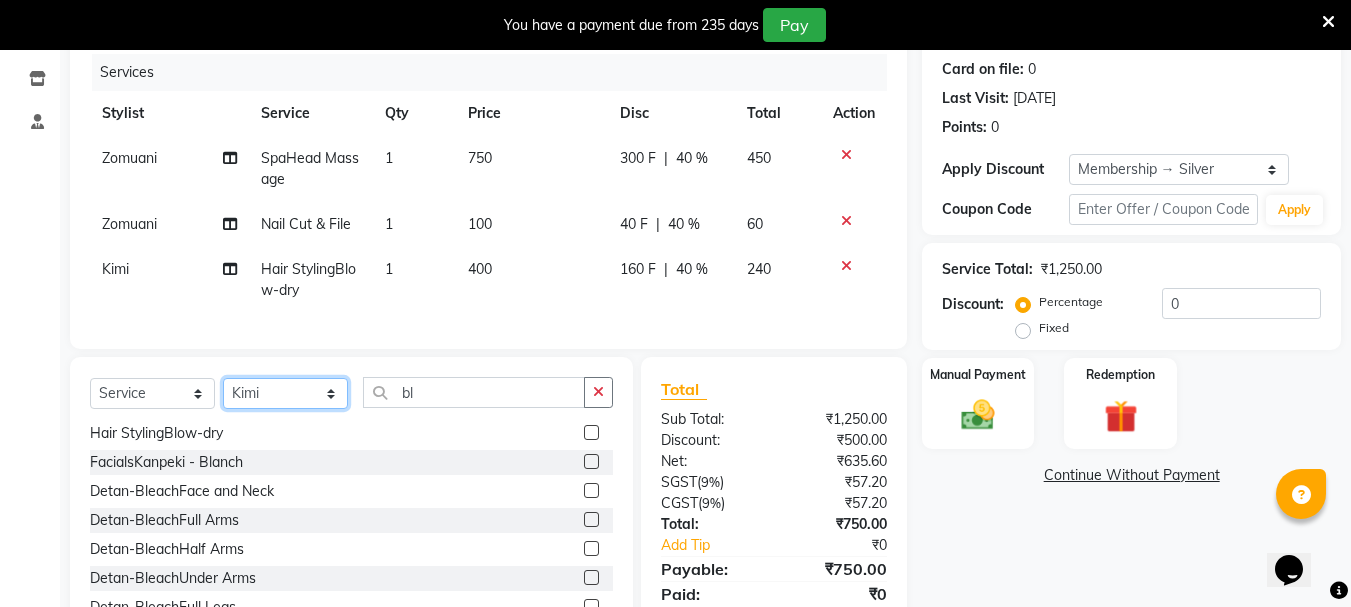 click on "Select Stylist Bhavani Buati [PERSON_NAME] Hriatpuii [PERSON_NAME] [PERSON_NAME] Salon Manager [PERSON_NAME] [PERSON_NAME] Ncy [PERSON_NAME]" 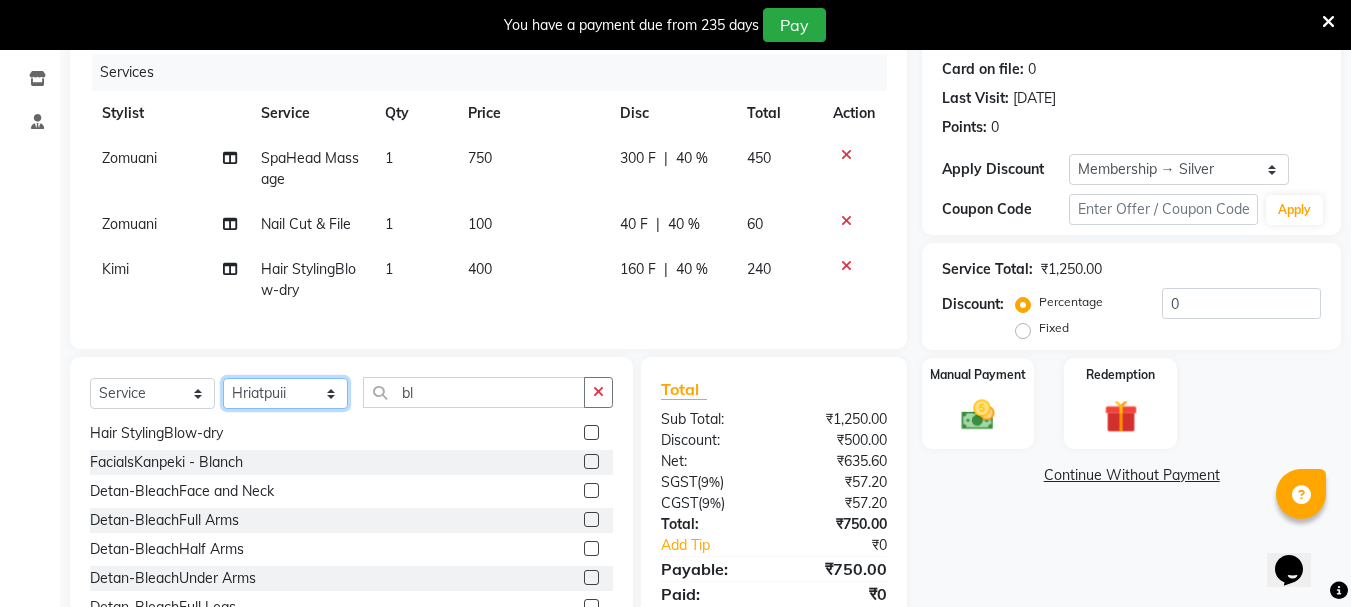 click on "Select Stylist Bhavani Buati [PERSON_NAME] Hriatpuii [PERSON_NAME] [PERSON_NAME] Salon Manager [PERSON_NAME] [PERSON_NAME] Ncy [PERSON_NAME]" 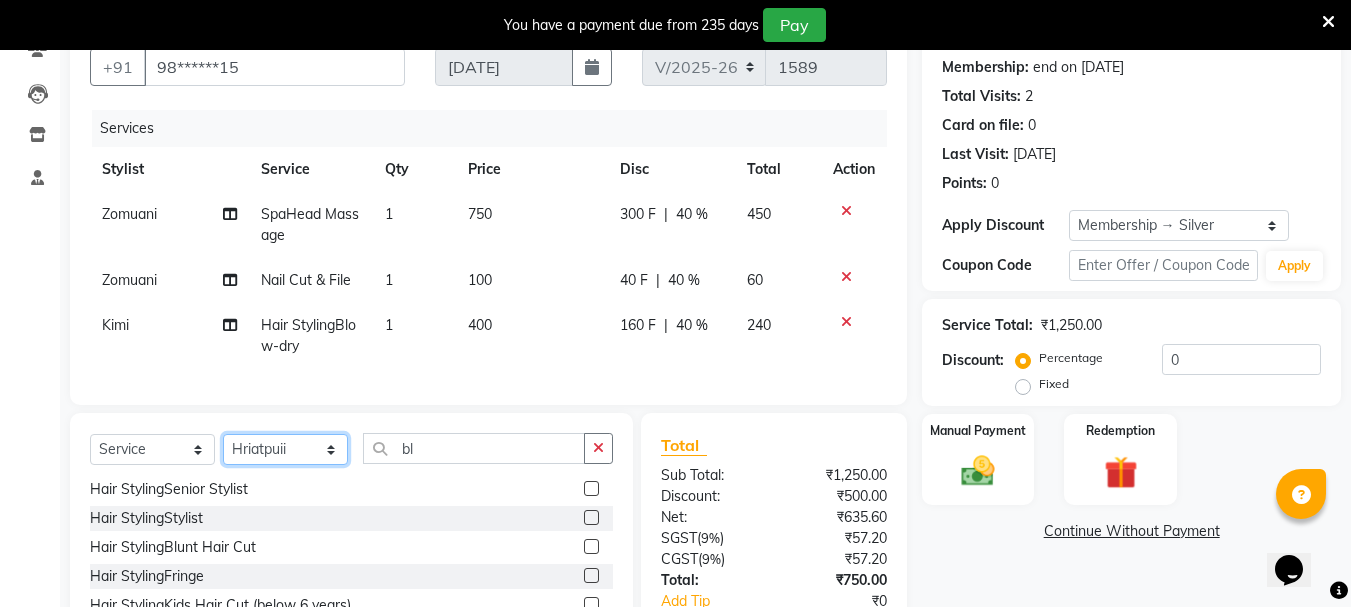 scroll, scrollTop: 334, scrollLeft: 0, axis: vertical 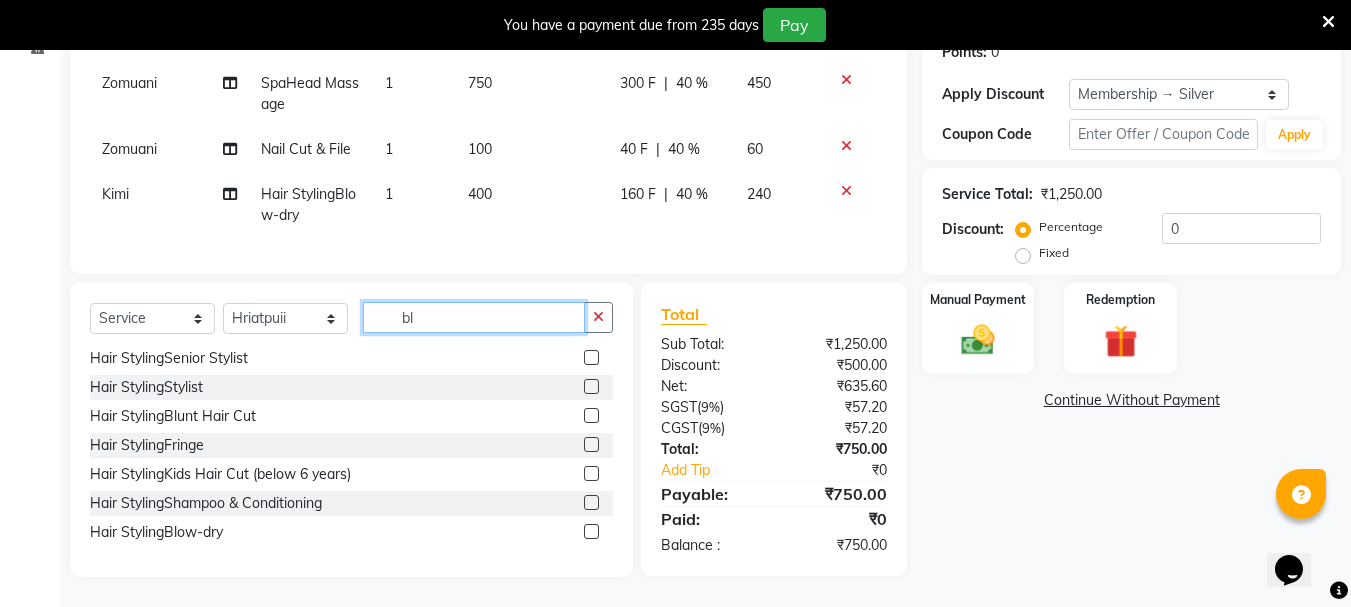 click on "bl" 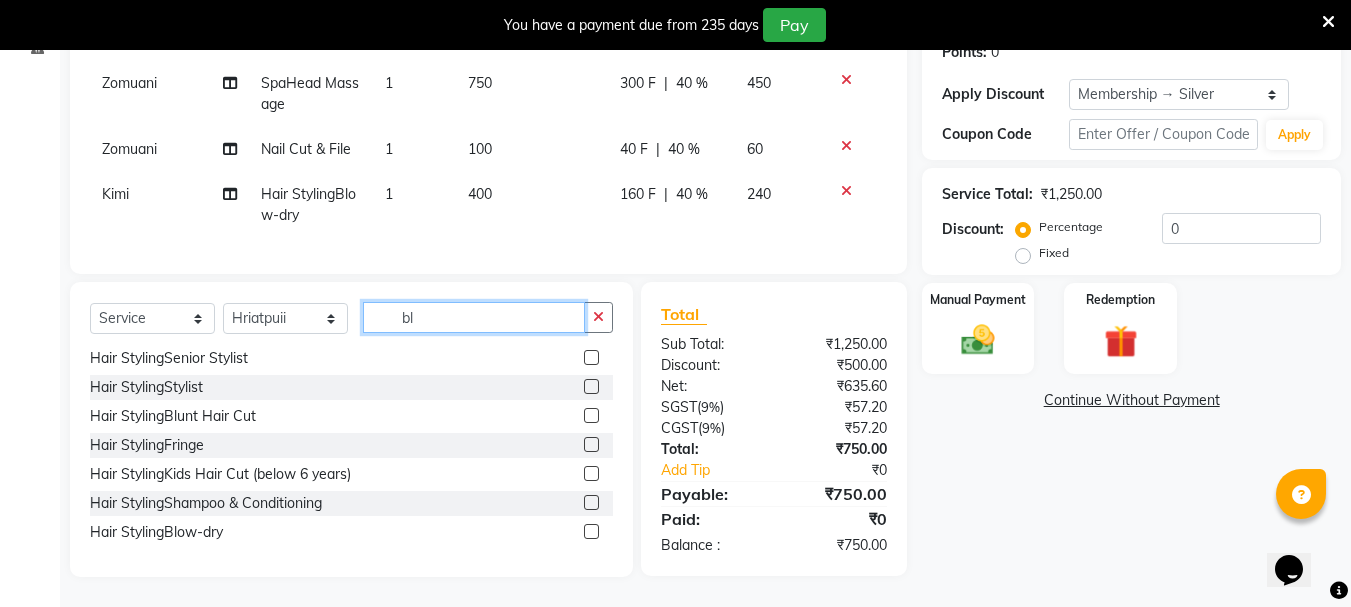 type on "b" 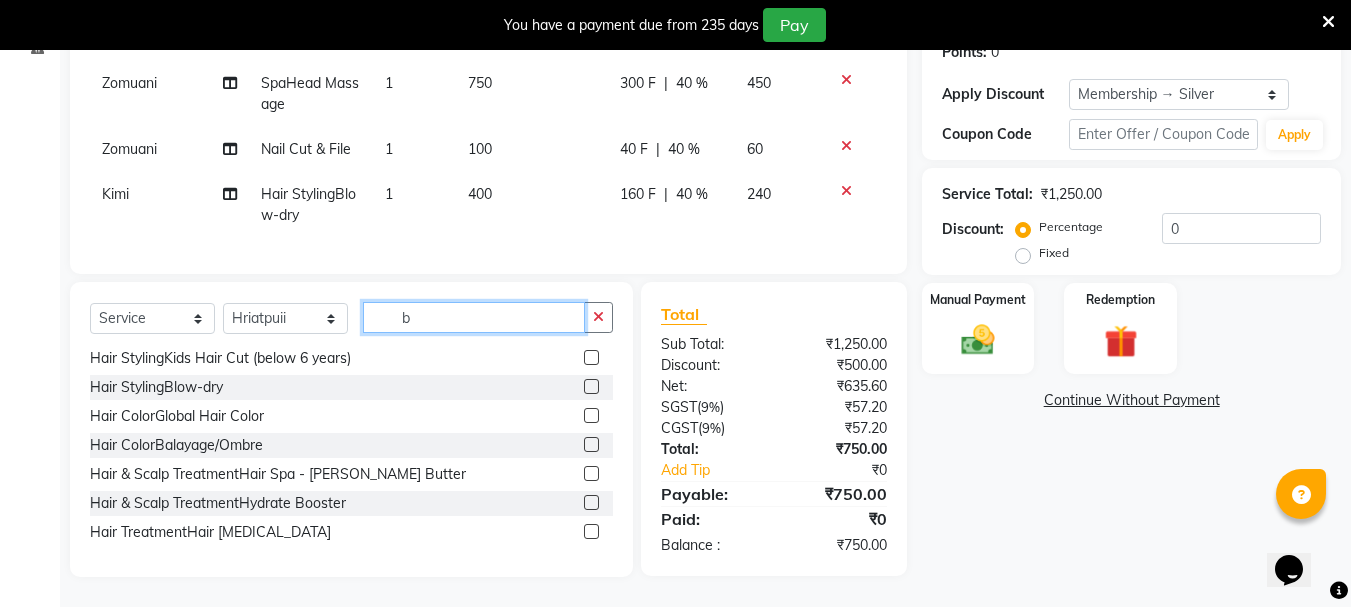 scroll, scrollTop: 0, scrollLeft: 0, axis: both 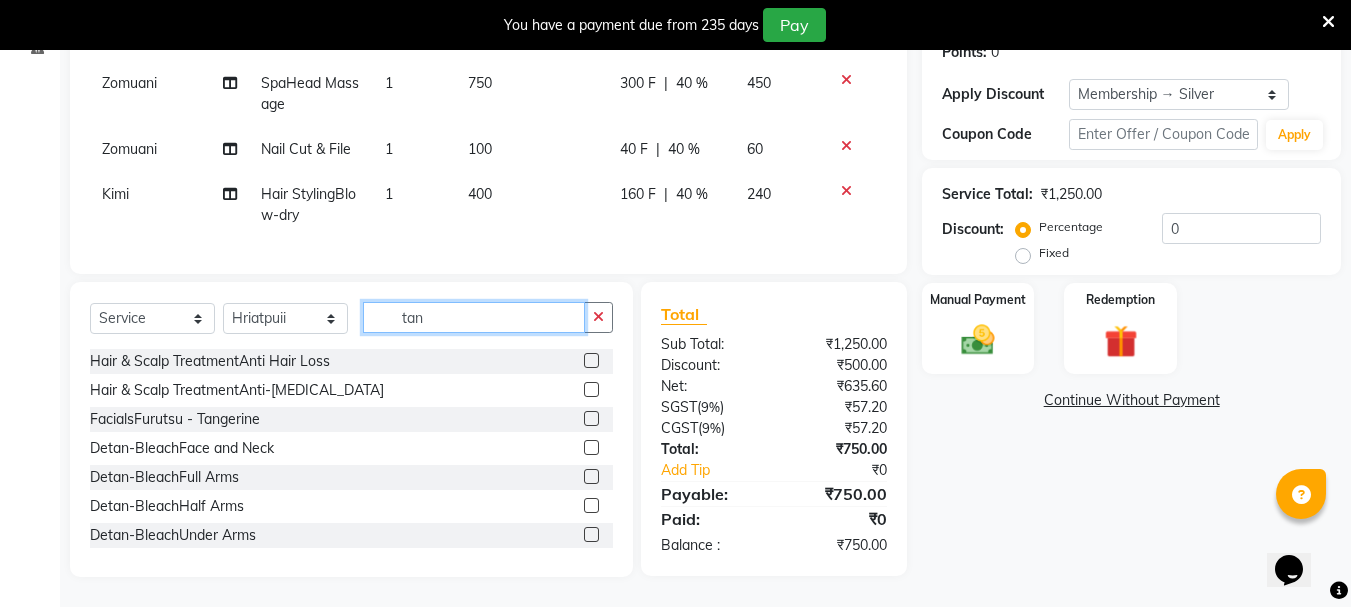 type on "tan" 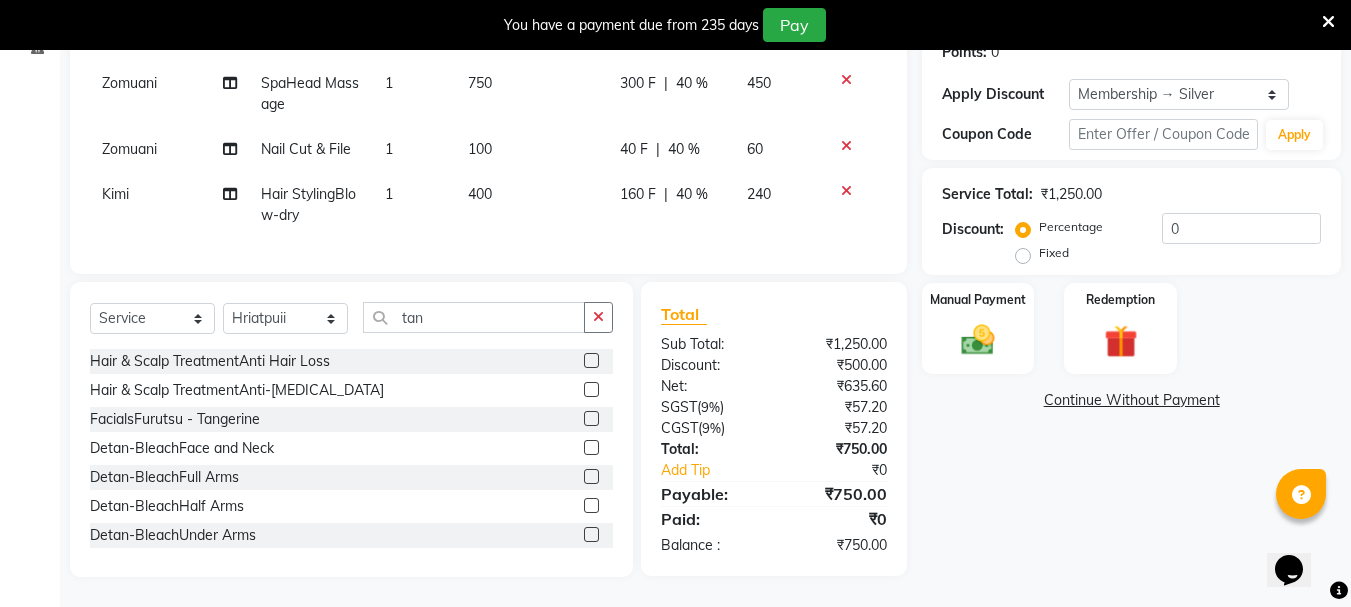 click 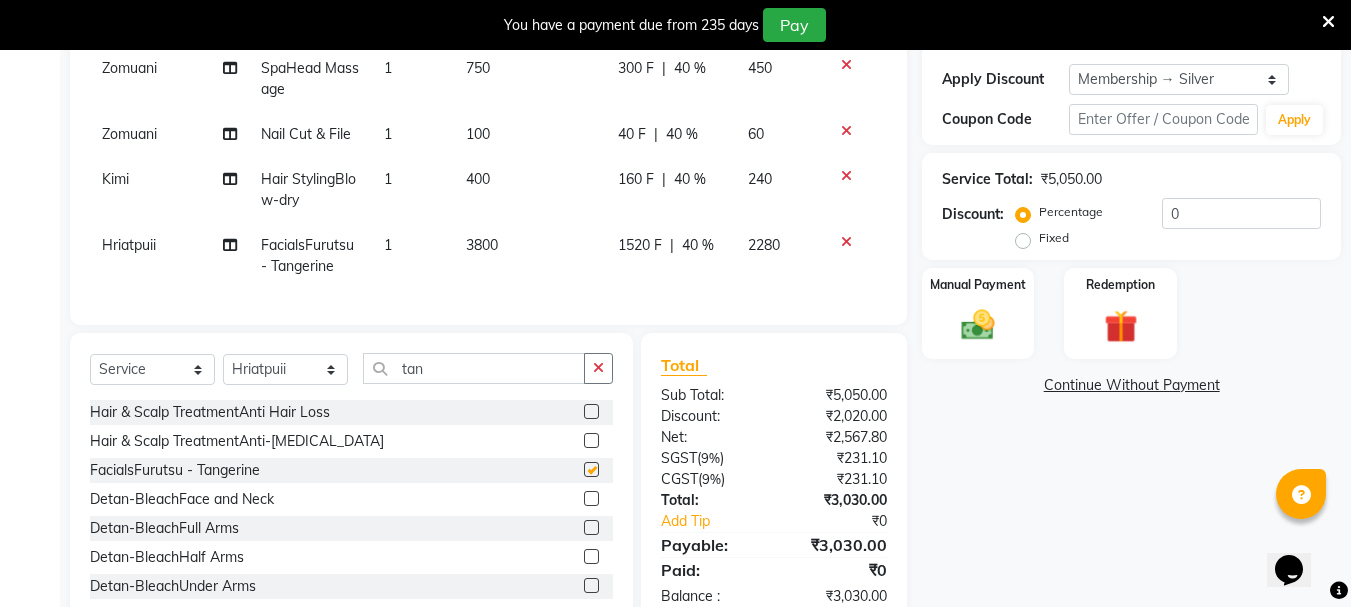 checkbox on "false" 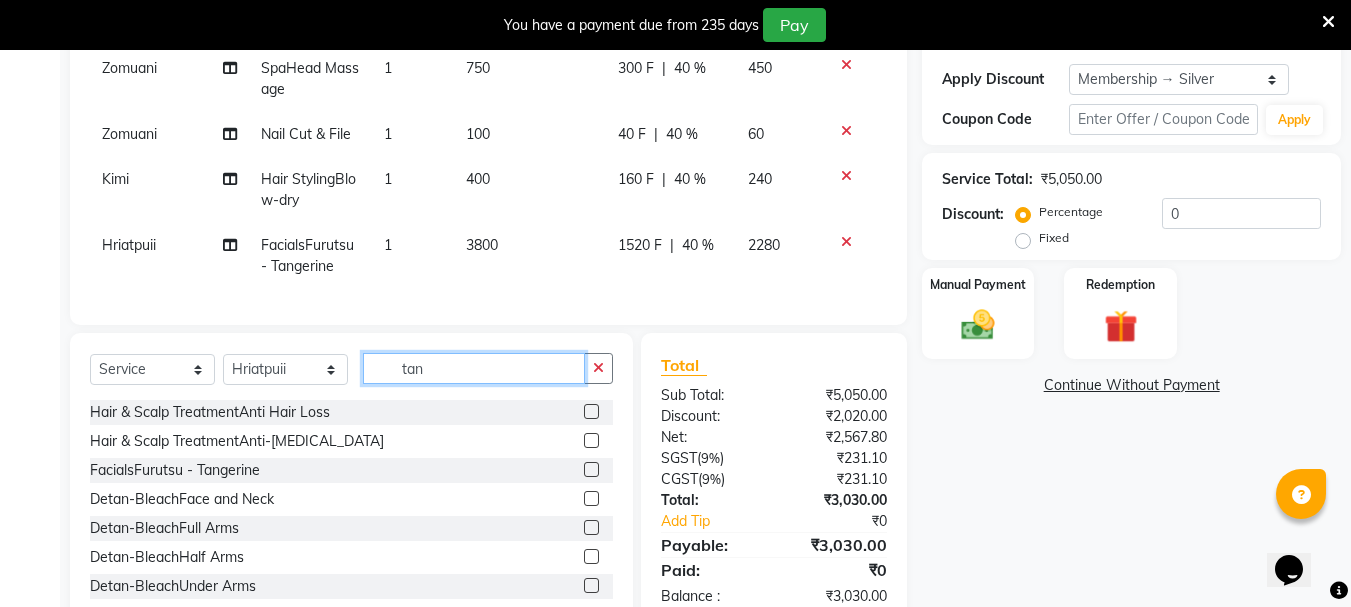 click on "tan" 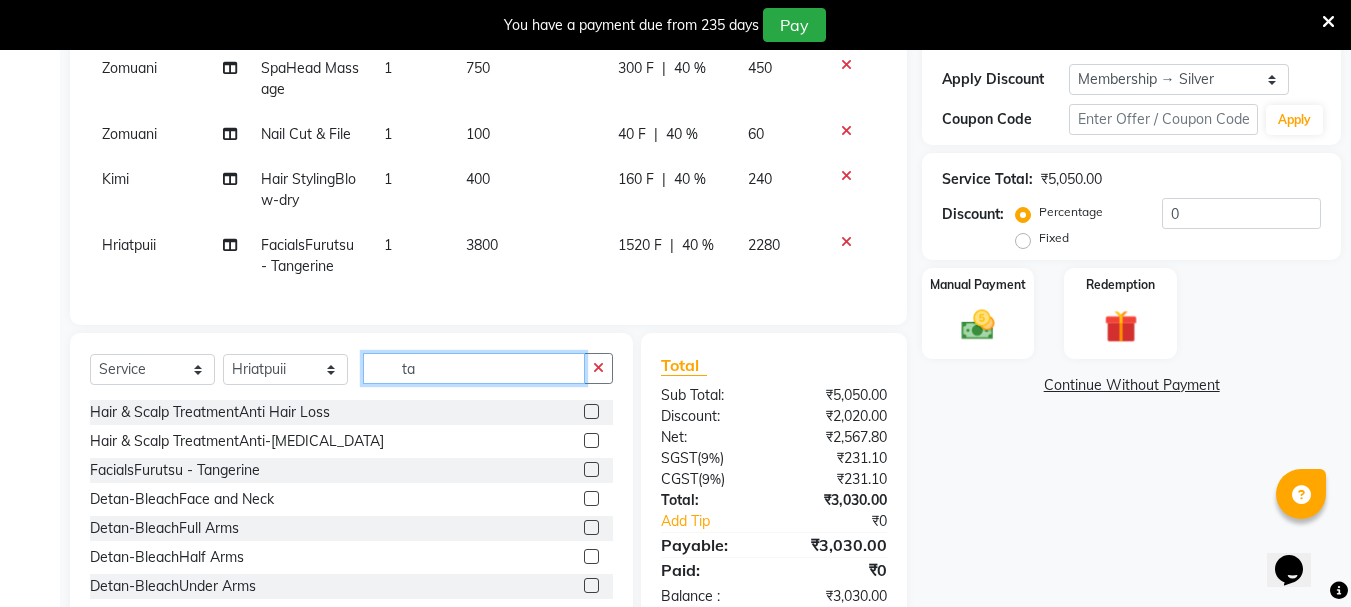 type on "t" 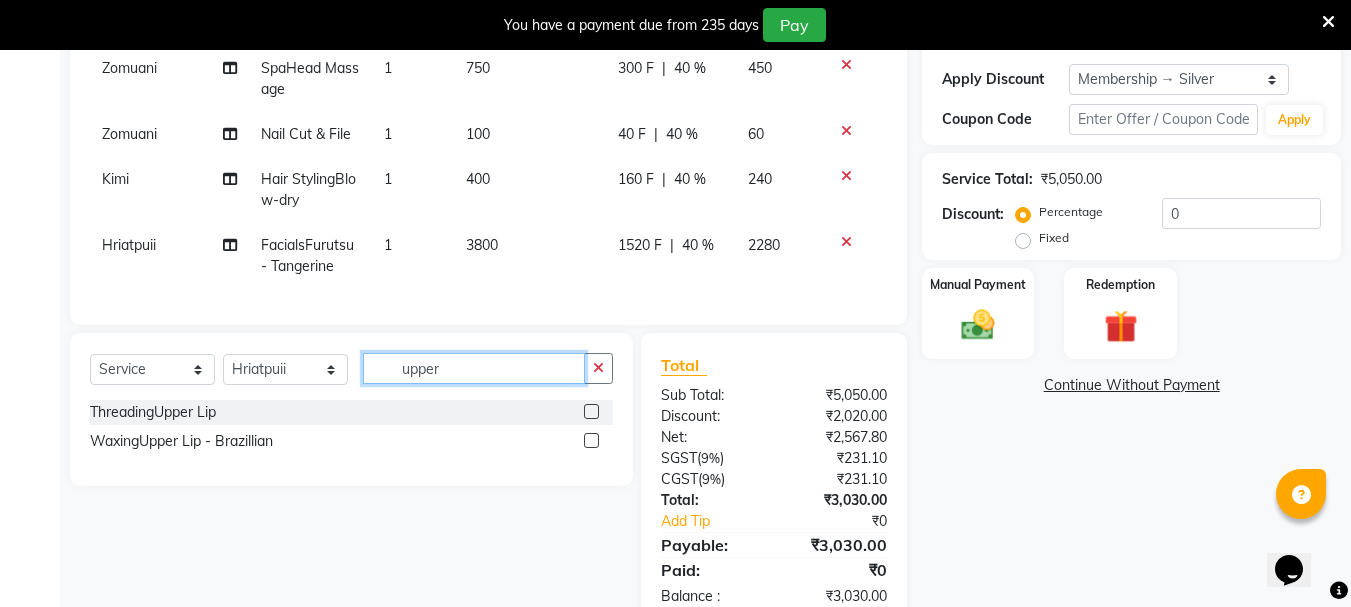 type on "upper" 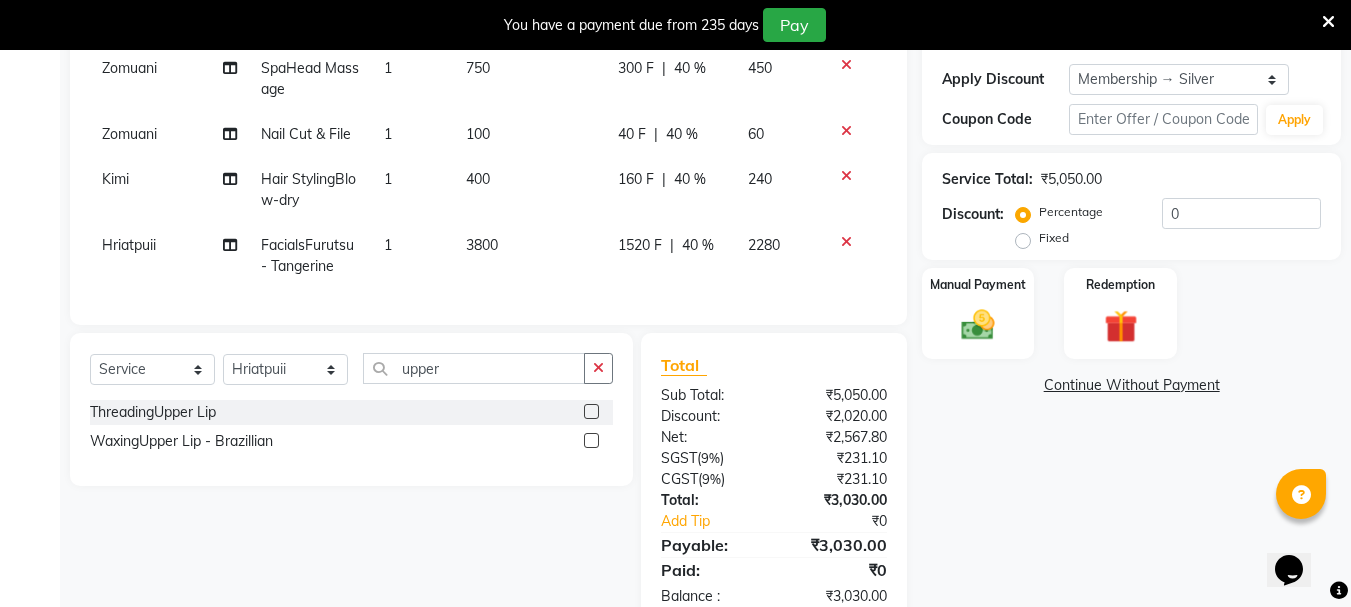 click 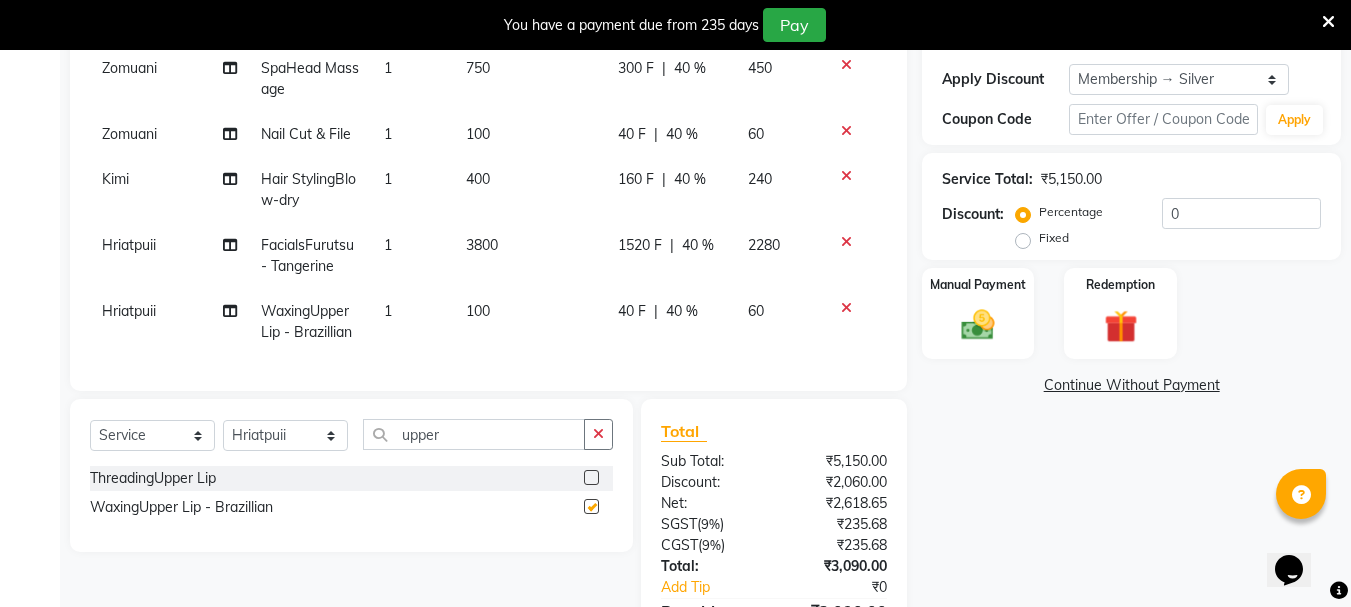 checkbox on "false" 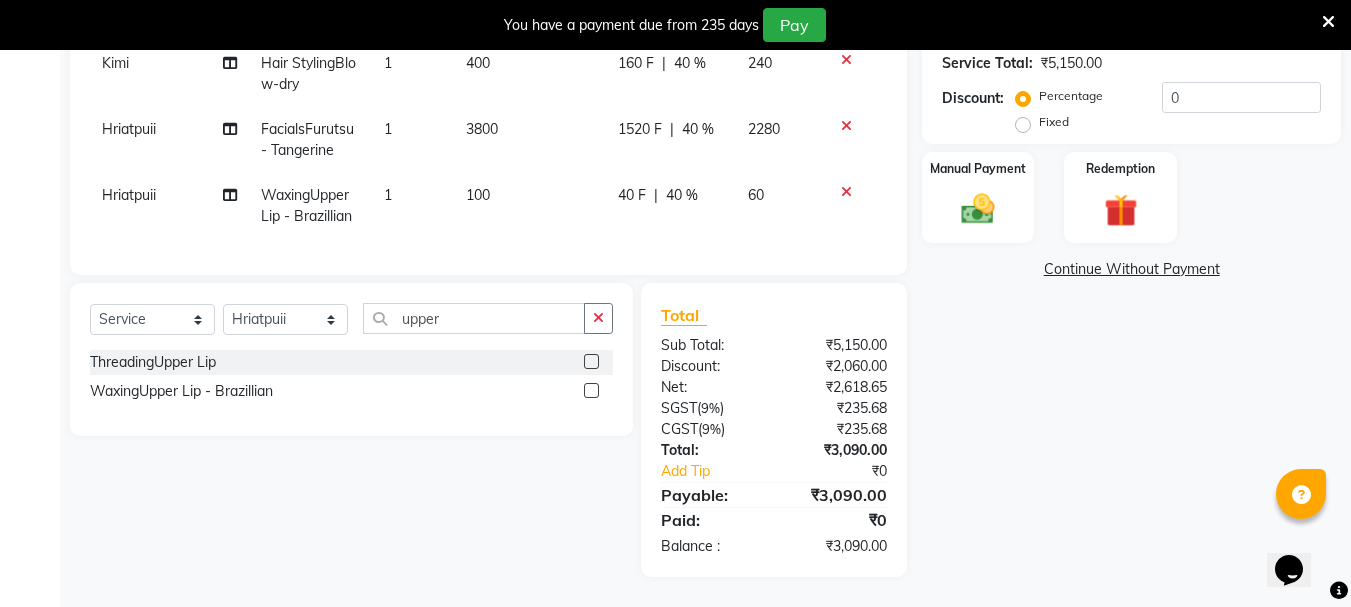 scroll, scrollTop: 465, scrollLeft: 0, axis: vertical 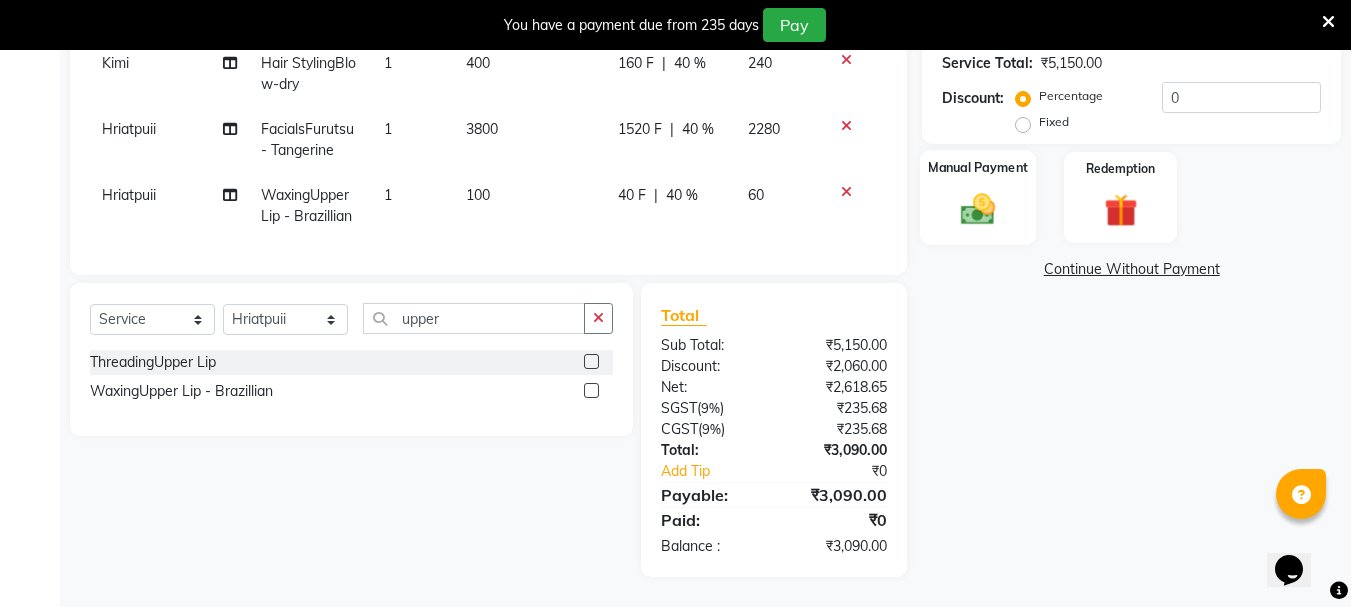 click 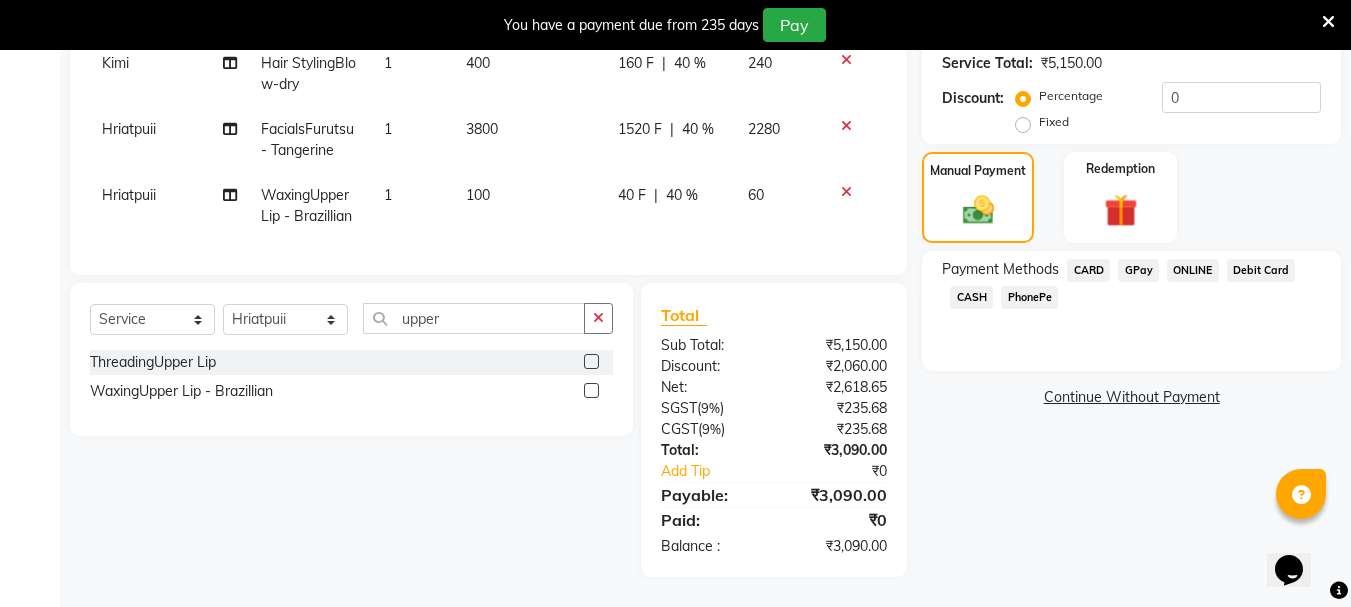 click on "CARD" 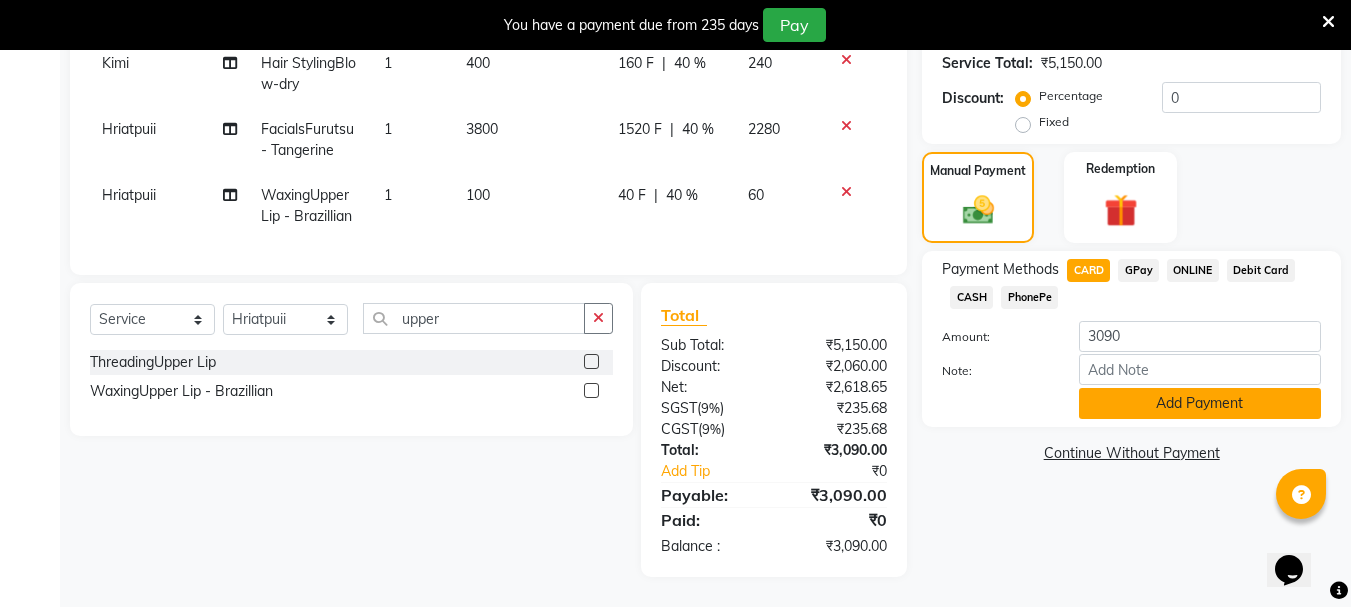 click on "Add Payment" 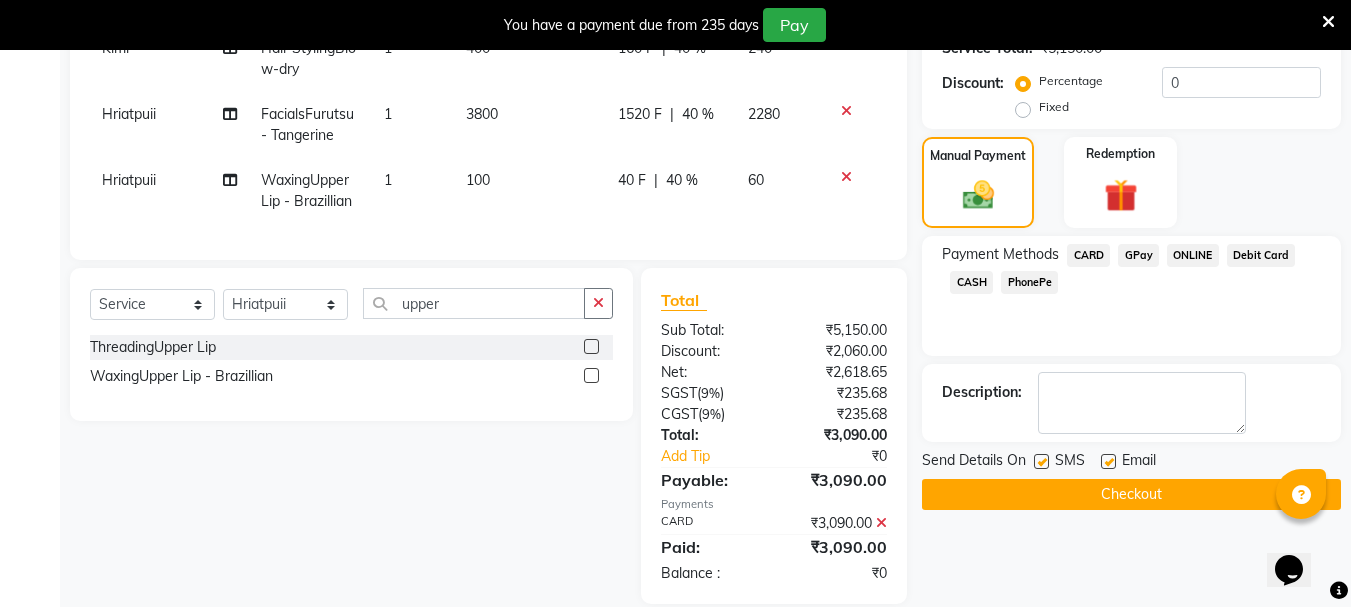 click on "Checkout" 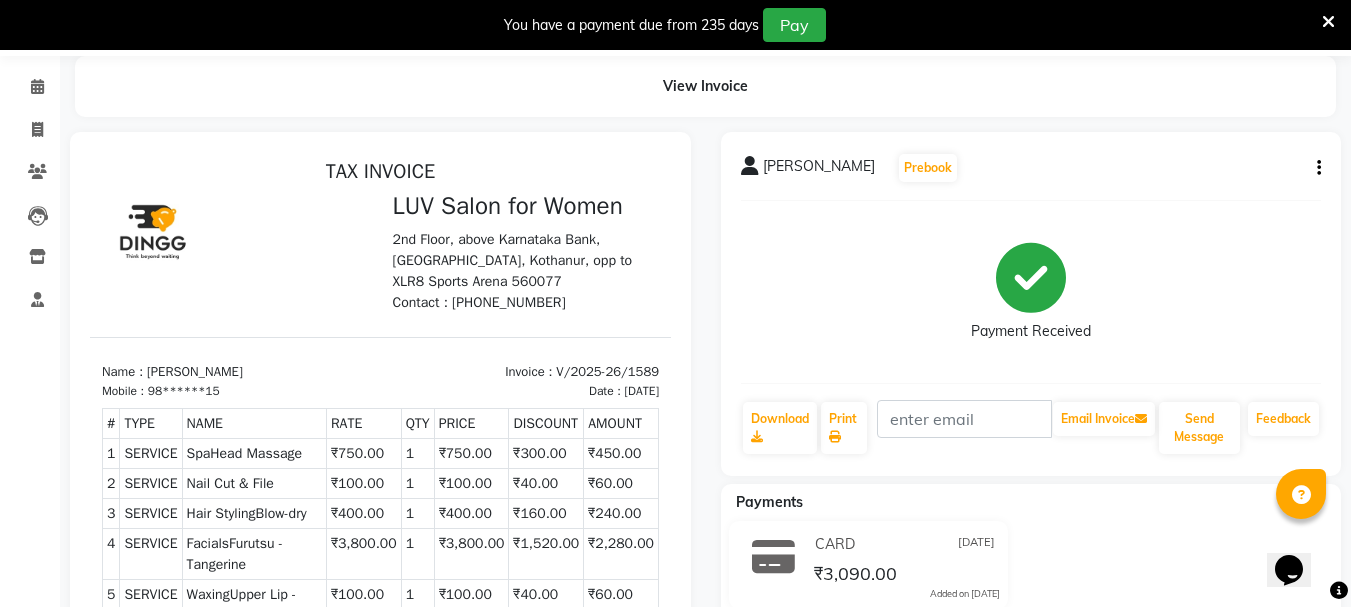 scroll, scrollTop: 0, scrollLeft: 0, axis: both 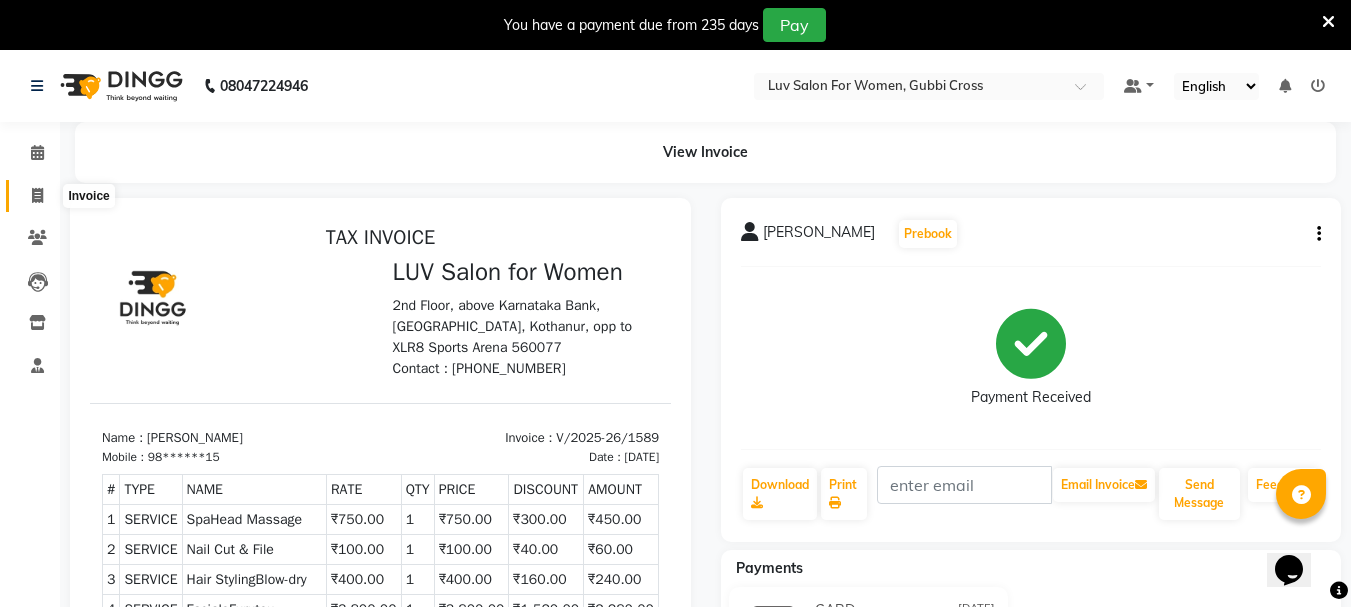 click 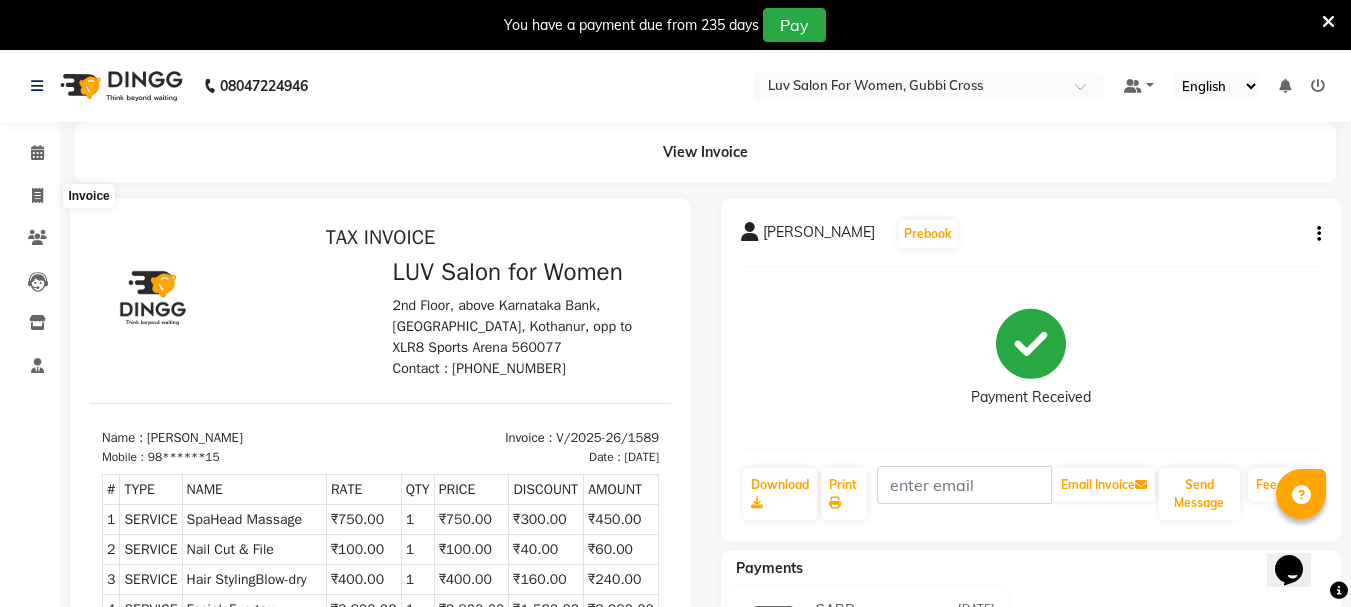 select on "service" 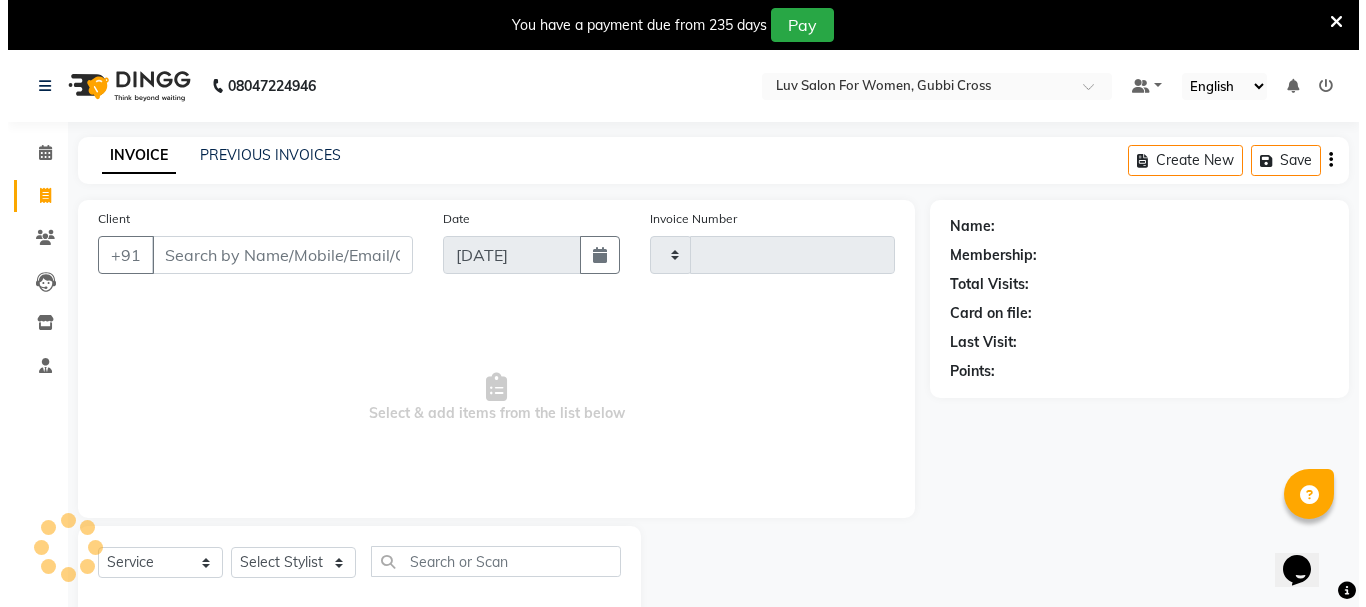 scroll, scrollTop: 50, scrollLeft: 0, axis: vertical 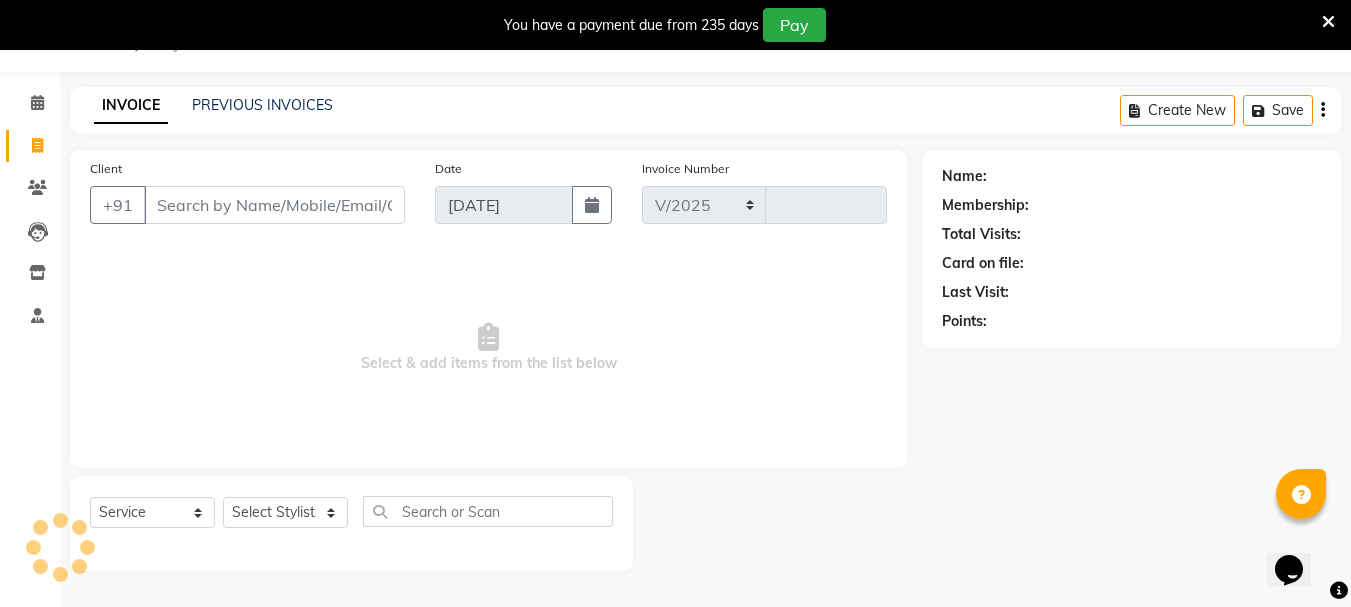 select on "7221" 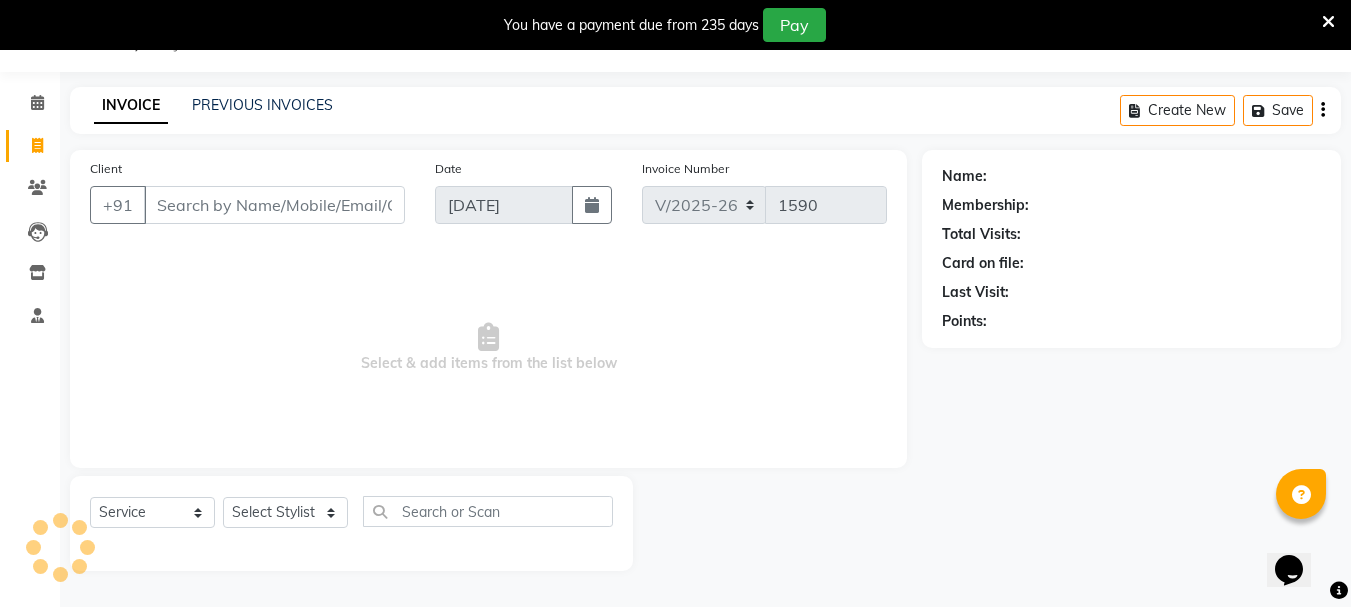 click on "Client" at bounding box center (274, 205) 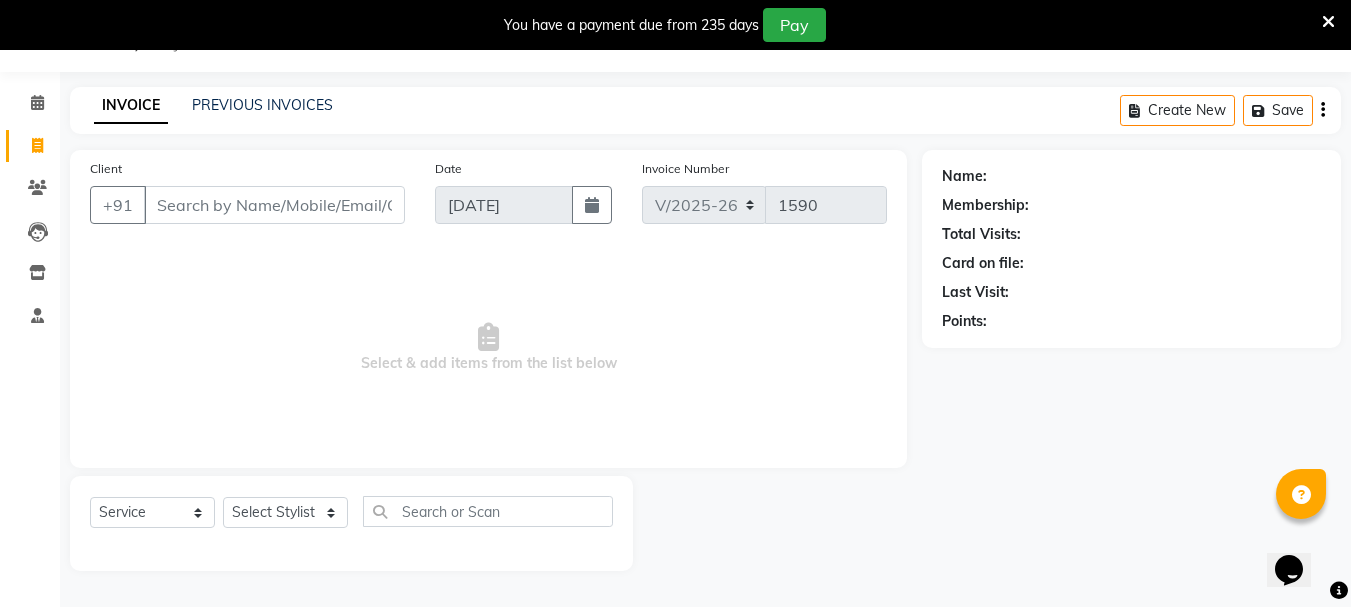click on "Client" at bounding box center [274, 205] 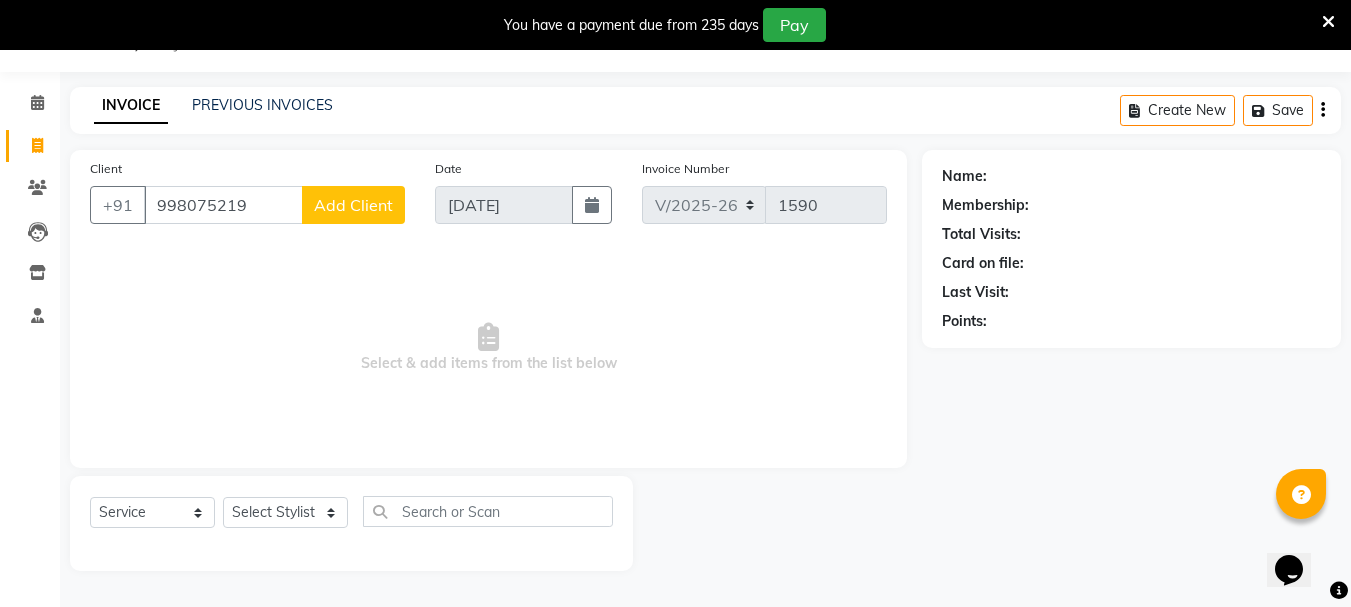 type on "998075219" 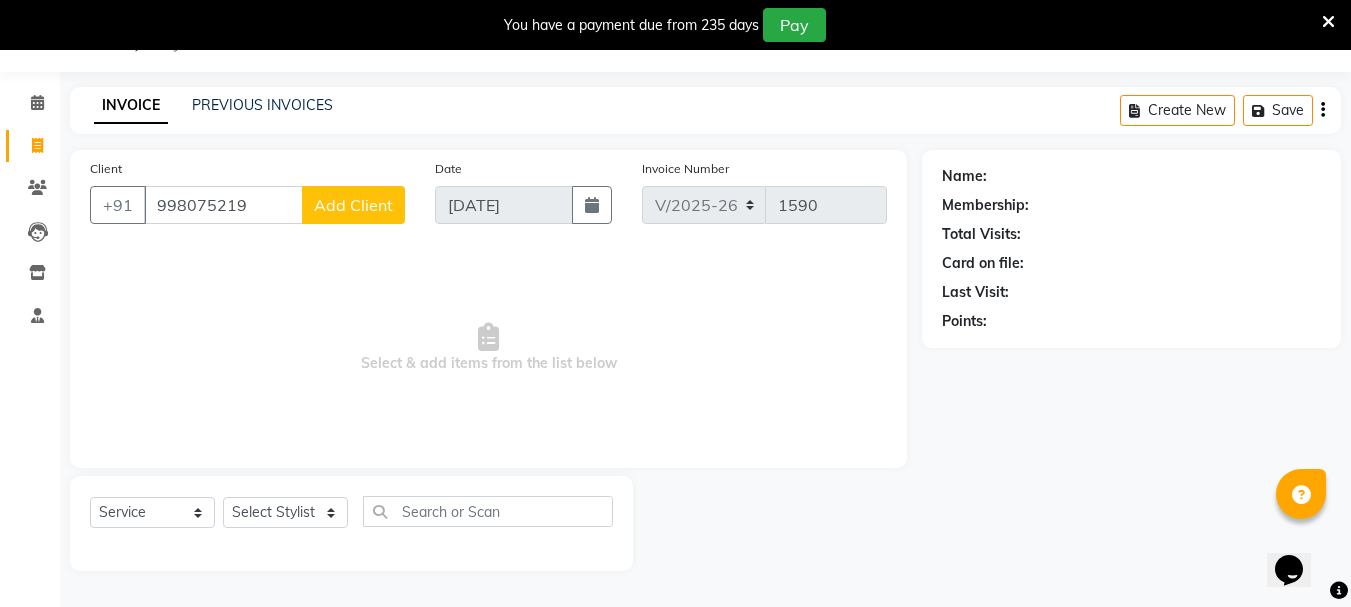 click on "Add Client" 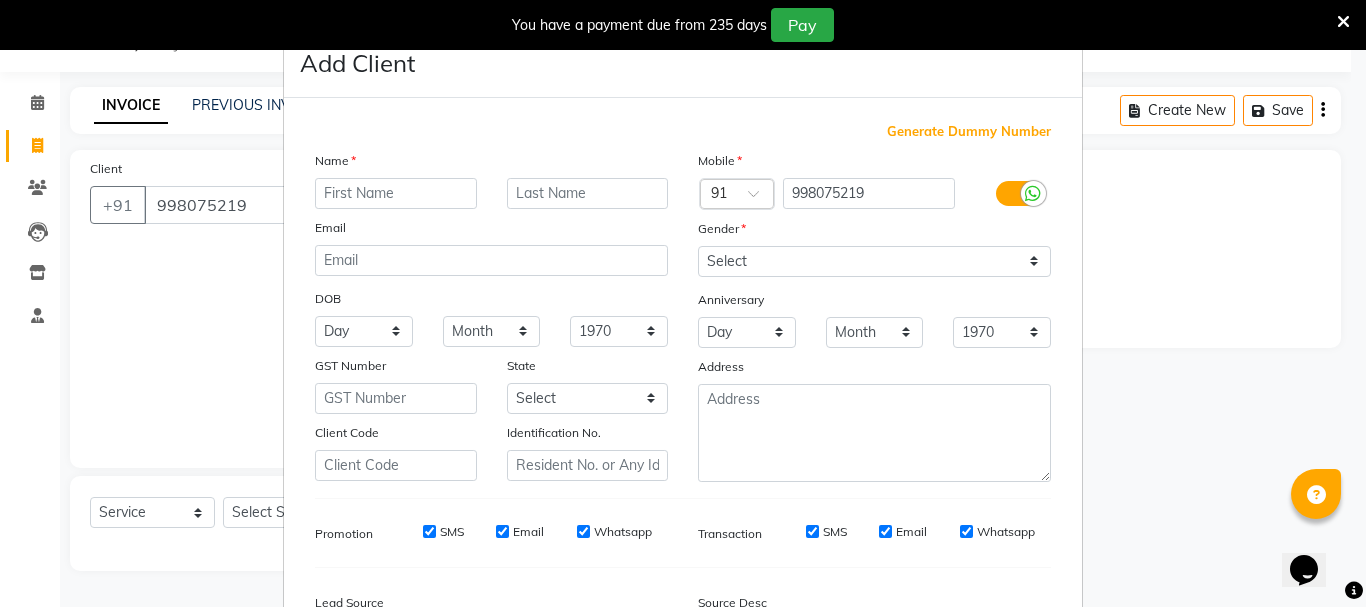 click at bounding box center (396, 193) 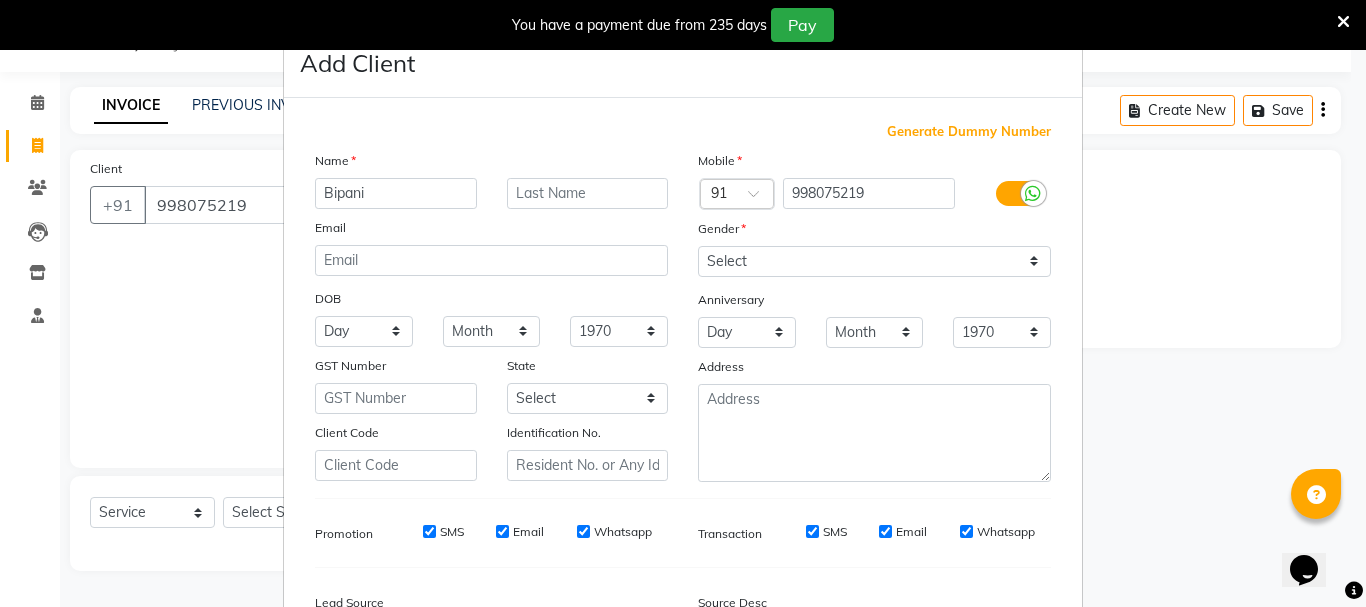 type on "Bipani" 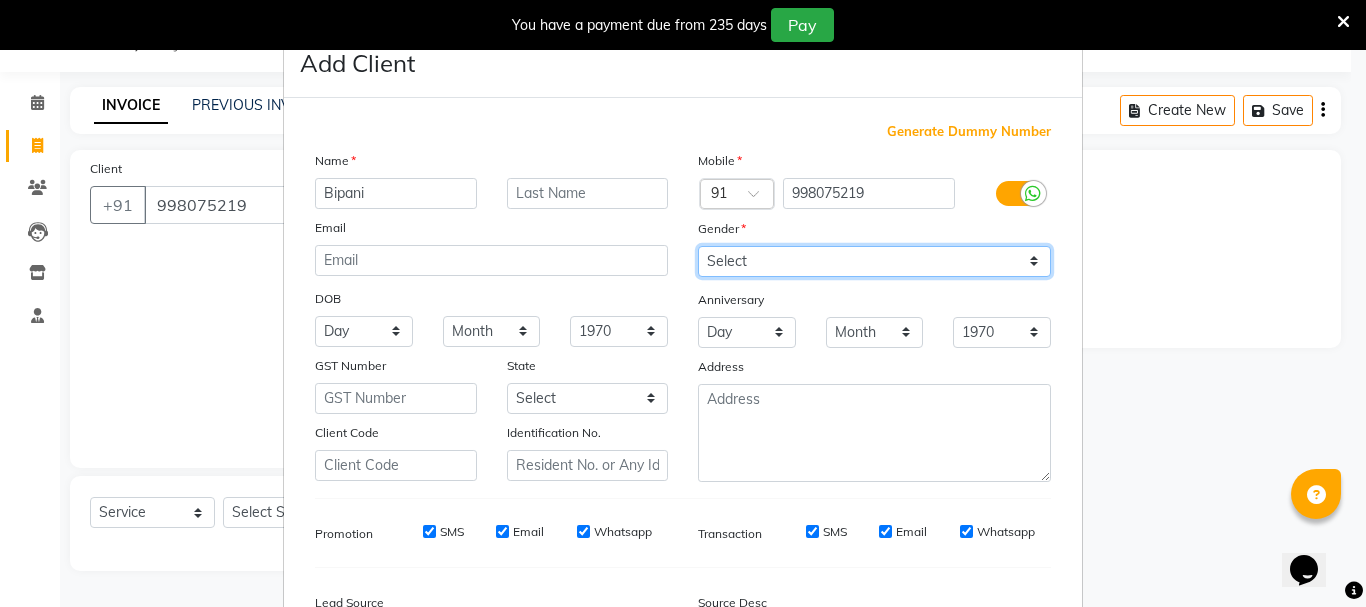 click on "Select [DEMOGRAPHIC_DATA] [DEMOGRAPHIC_DATA] Other Prefer Not To Say" at bounding box center (874, 261) 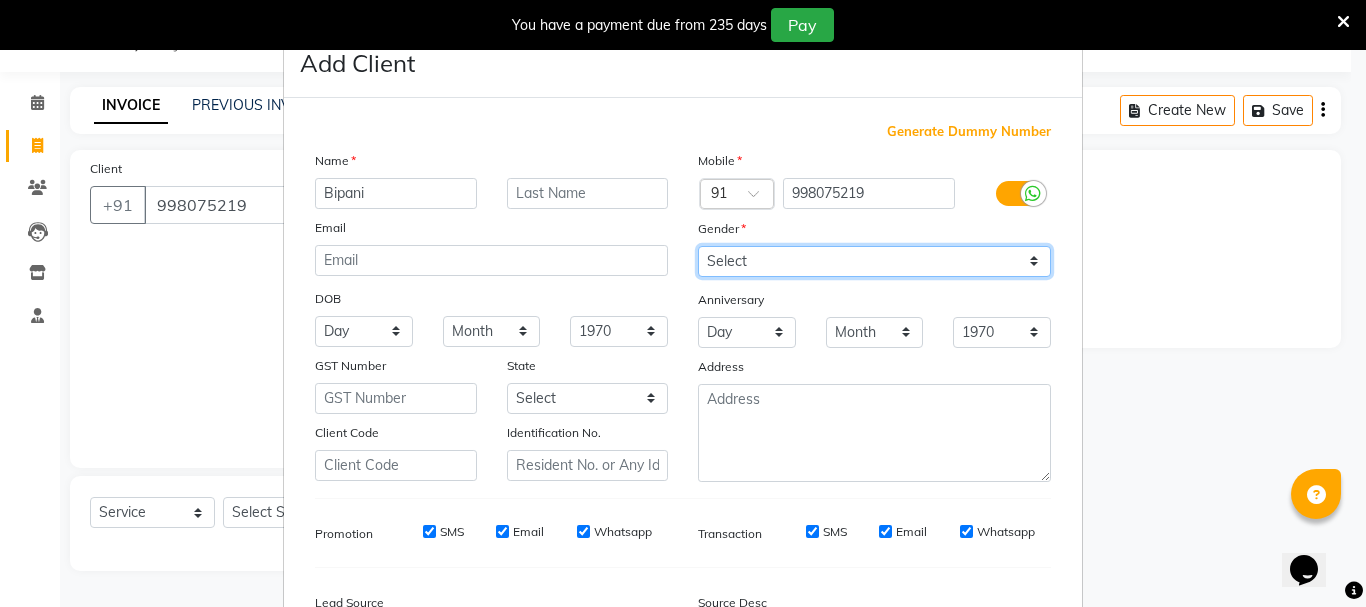 select on "[DEMOGRAPHIC_DATA]" 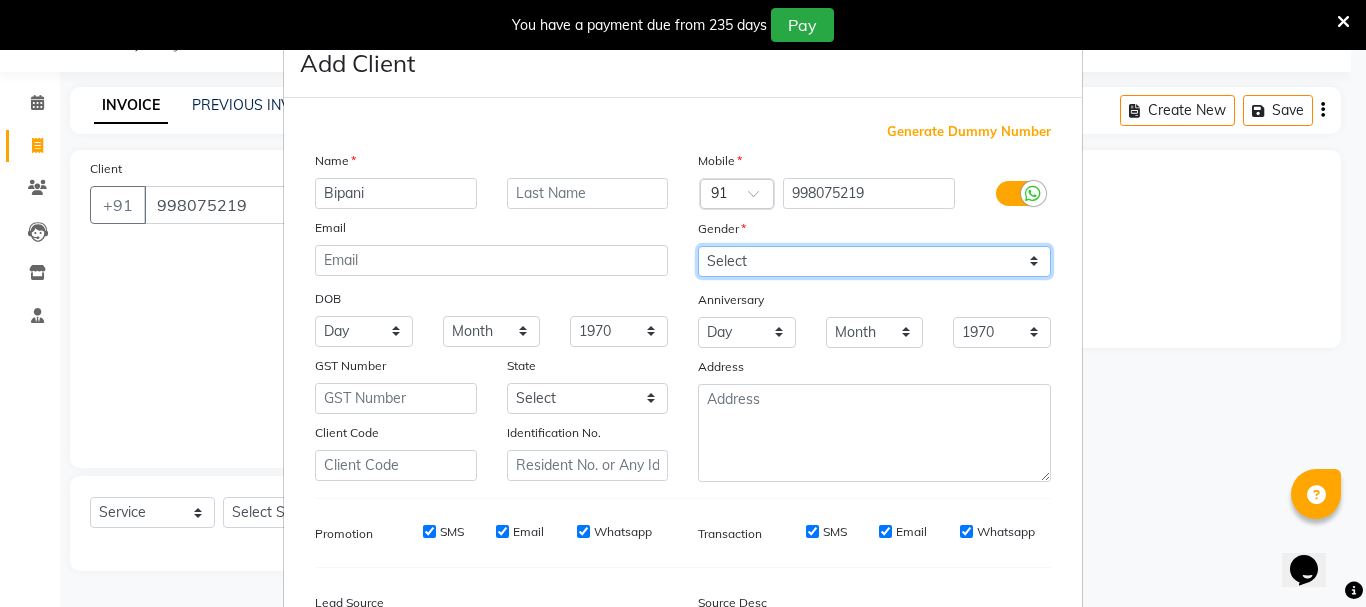 click on "Select [DEMOGRAPHIC_DATA] [DEMOGRAPHIC_DATA] Other Prefer Not To Say" at bounding box center [874, 261] 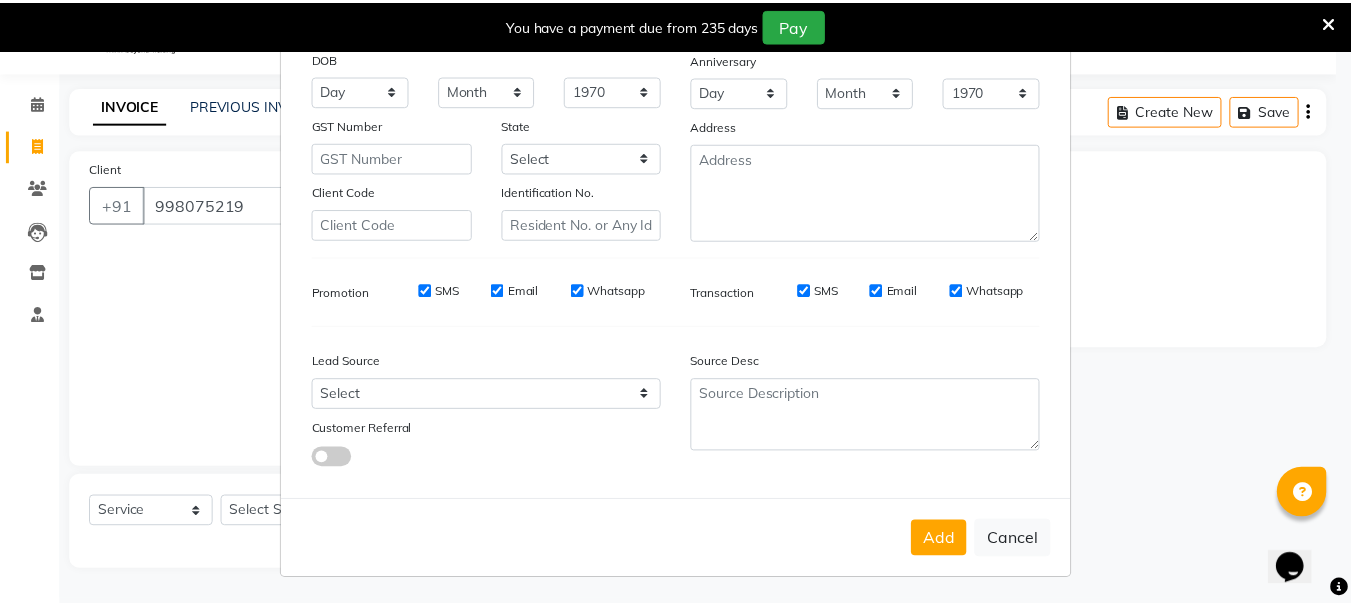 scroll, scrollTop: 242, scrollLeft: 0, axis: vertical 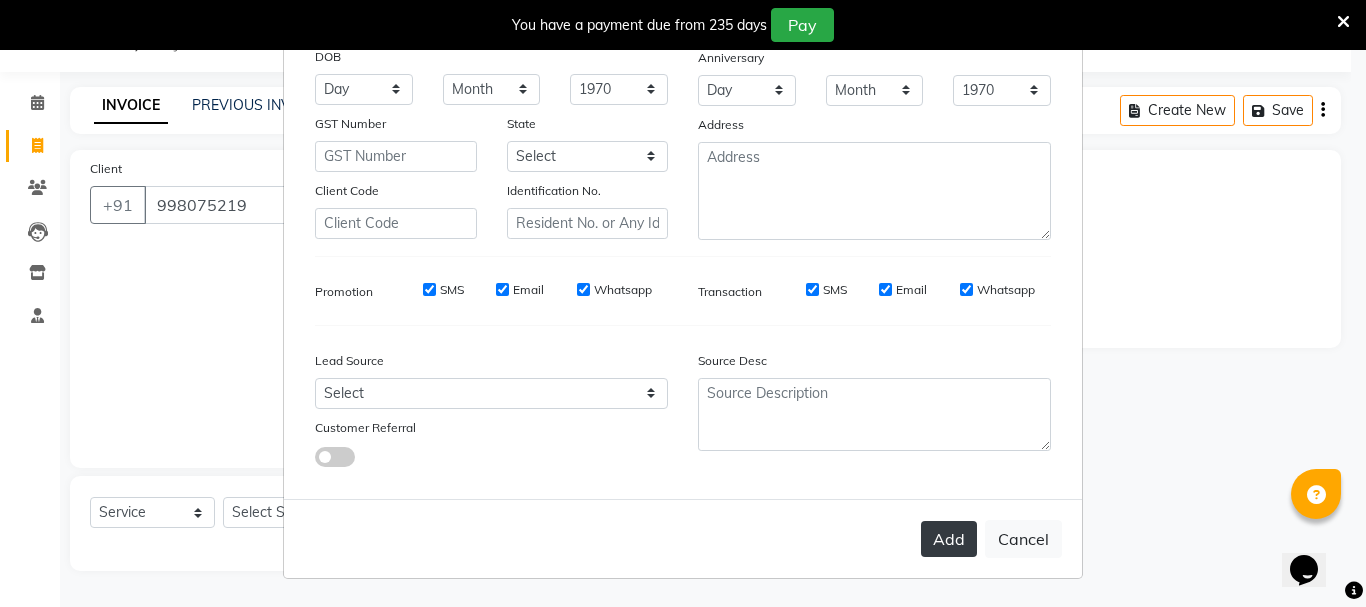 click on "Add" at bounding box center [949, 539] 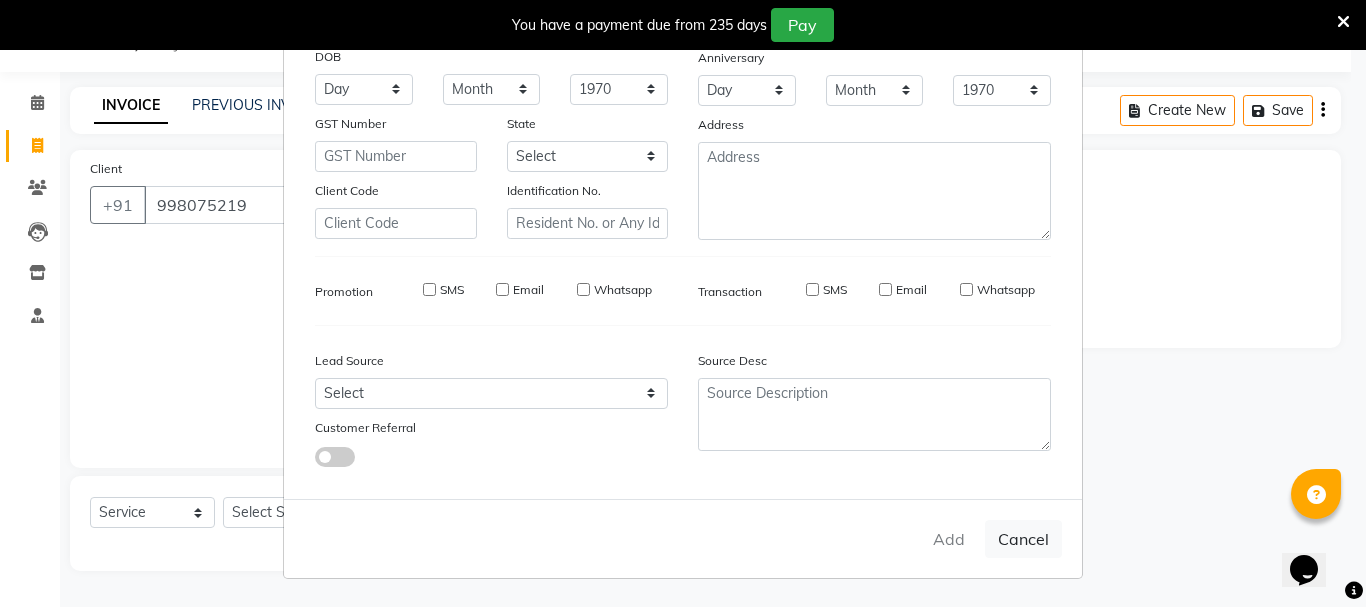 type on "99*****19" 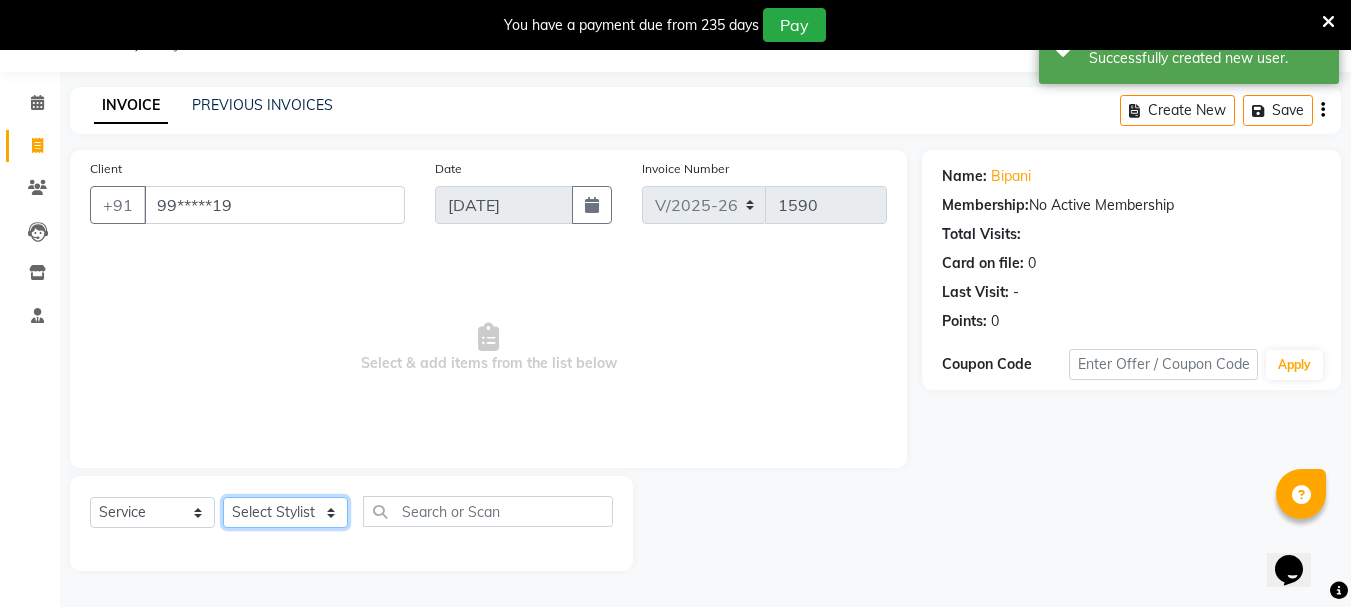 click on "Select Stylist Bhavani Buati [PERSON_NAME] Hriatpuii [PERSON_NAME] [PERSON_NAME] Salon Manager [PERSON_NAME] [PERSON_NAME] Ncy [PERSON_NAME]" 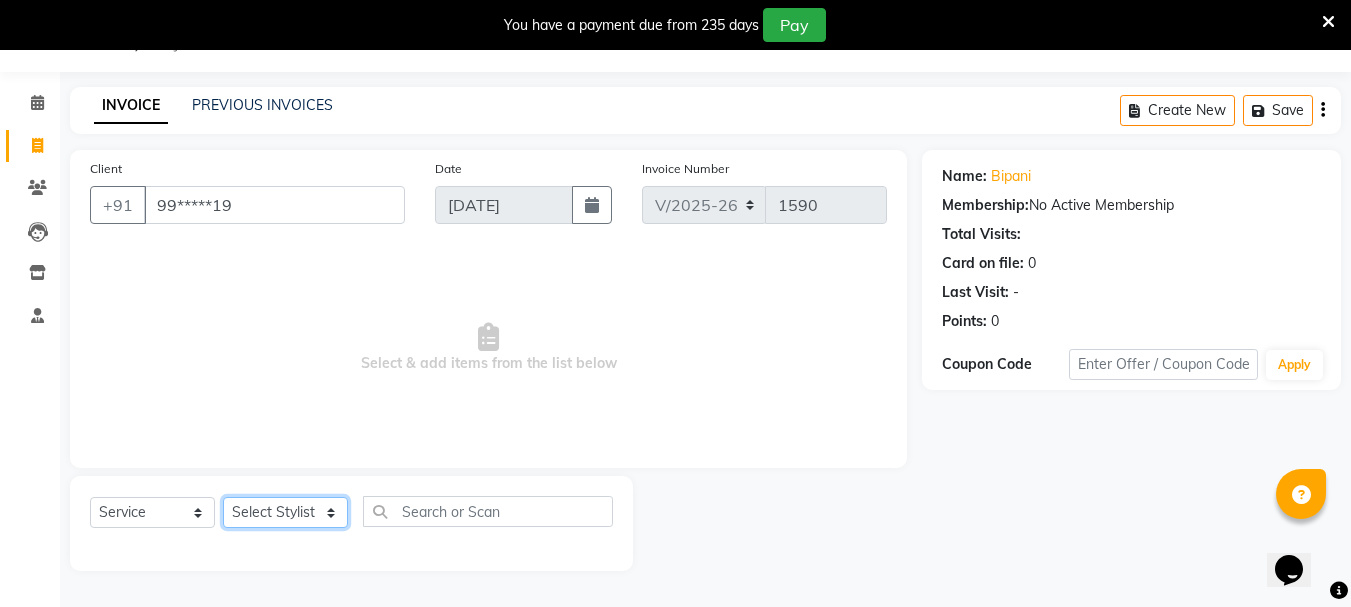 select on "64243" 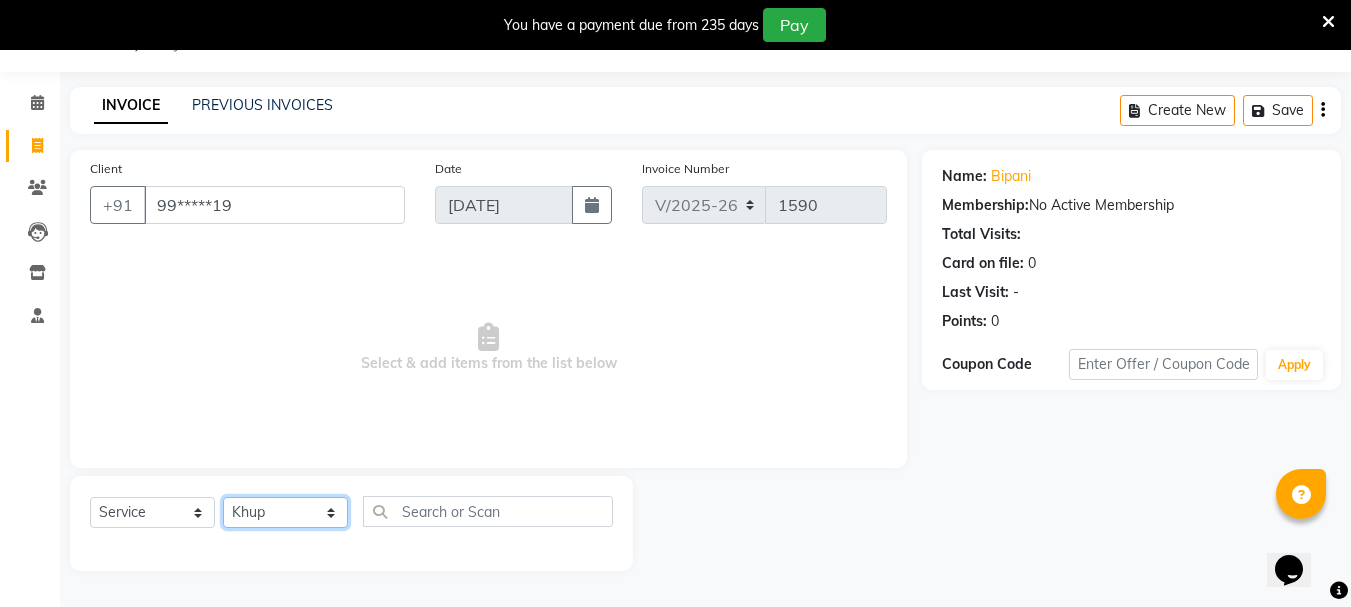 click on "Select Stylist Bhavani Buati [PERSON_NAME] Hriatpuii [PERSON_NAME] [PERSON_NAME] Salon Manager [PERSON_NAME] [PERSON_NAME] Ncy [PERSON_NAME]" 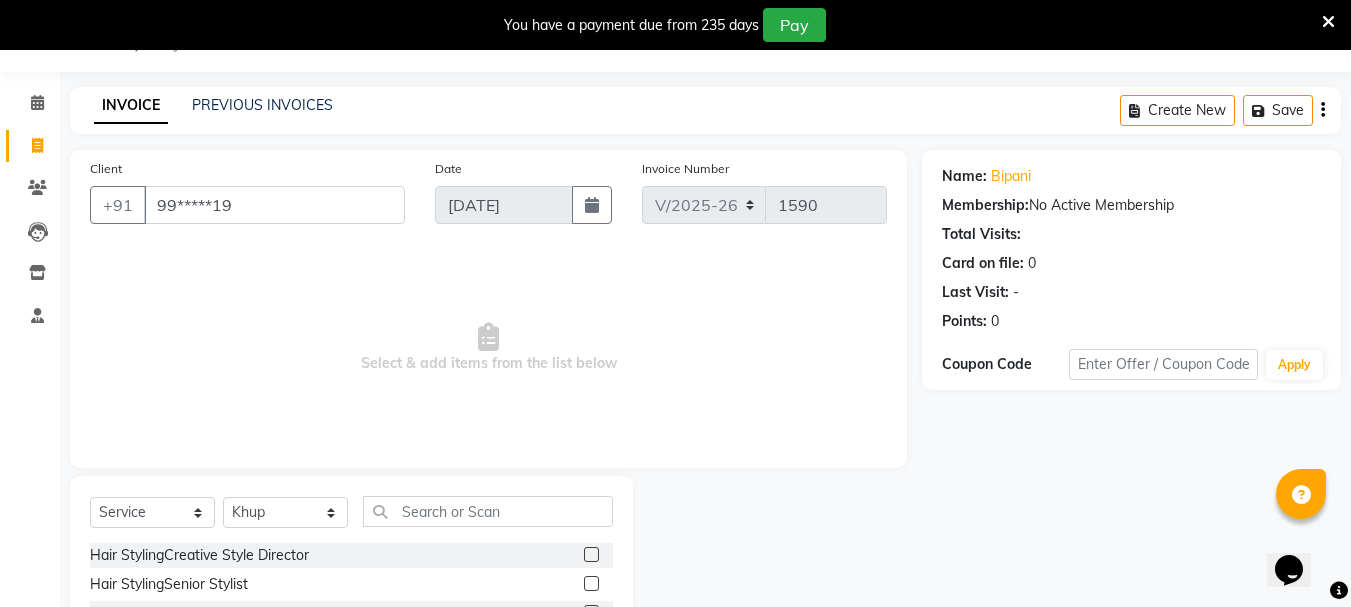 click 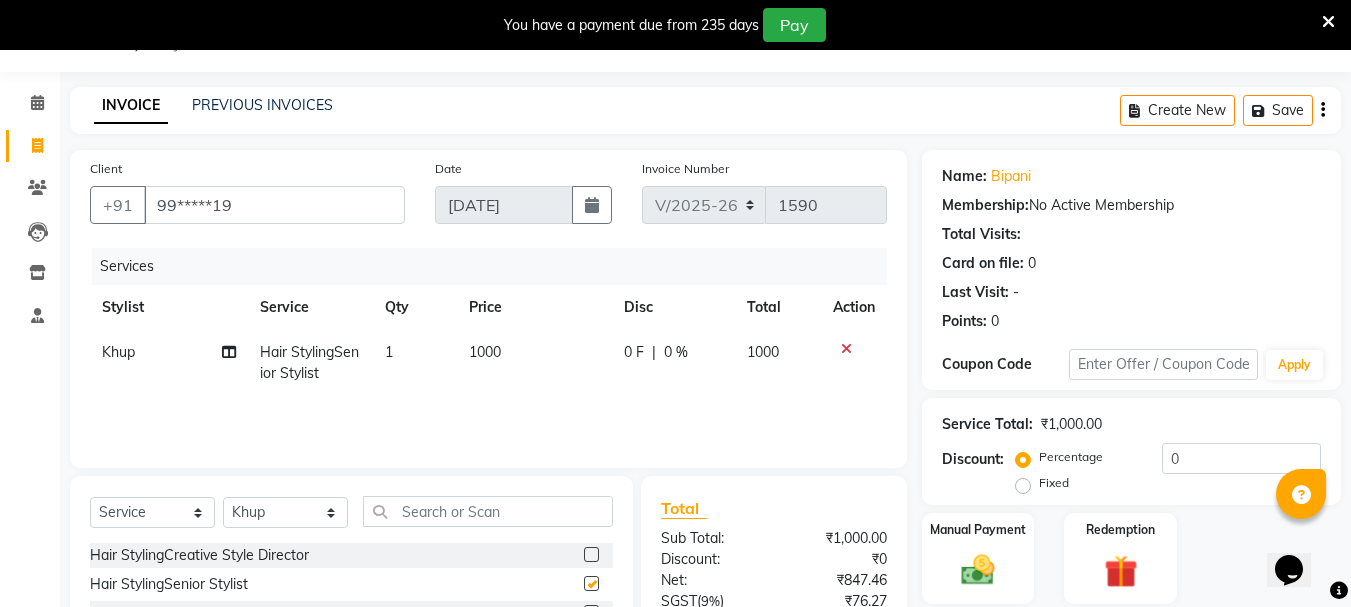 checkbox on "false" 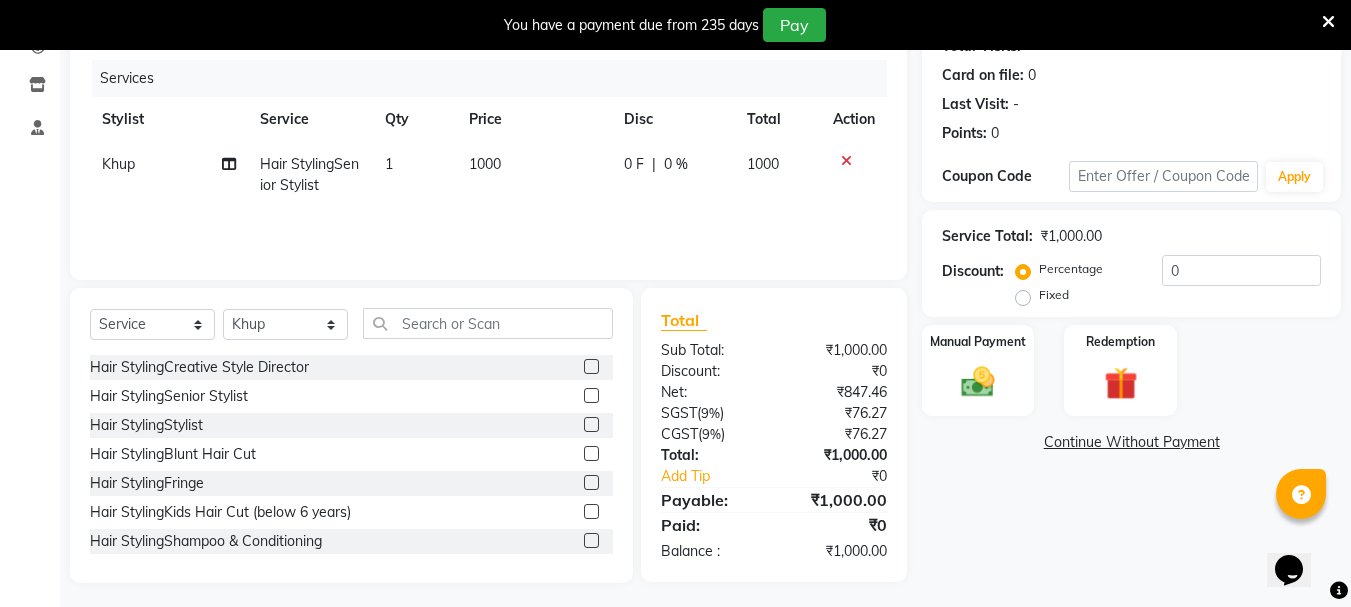 scroll, scrollTop: 244, scrollLeft: 0, axis: vertical 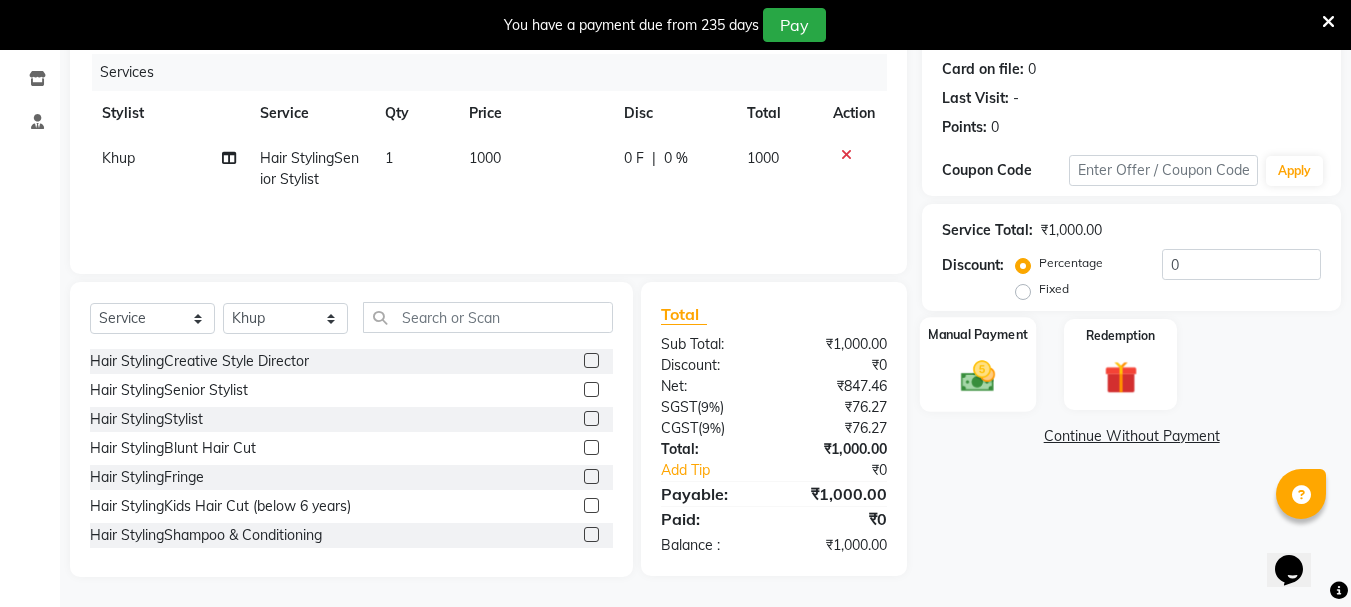 click on "Manual Payment" 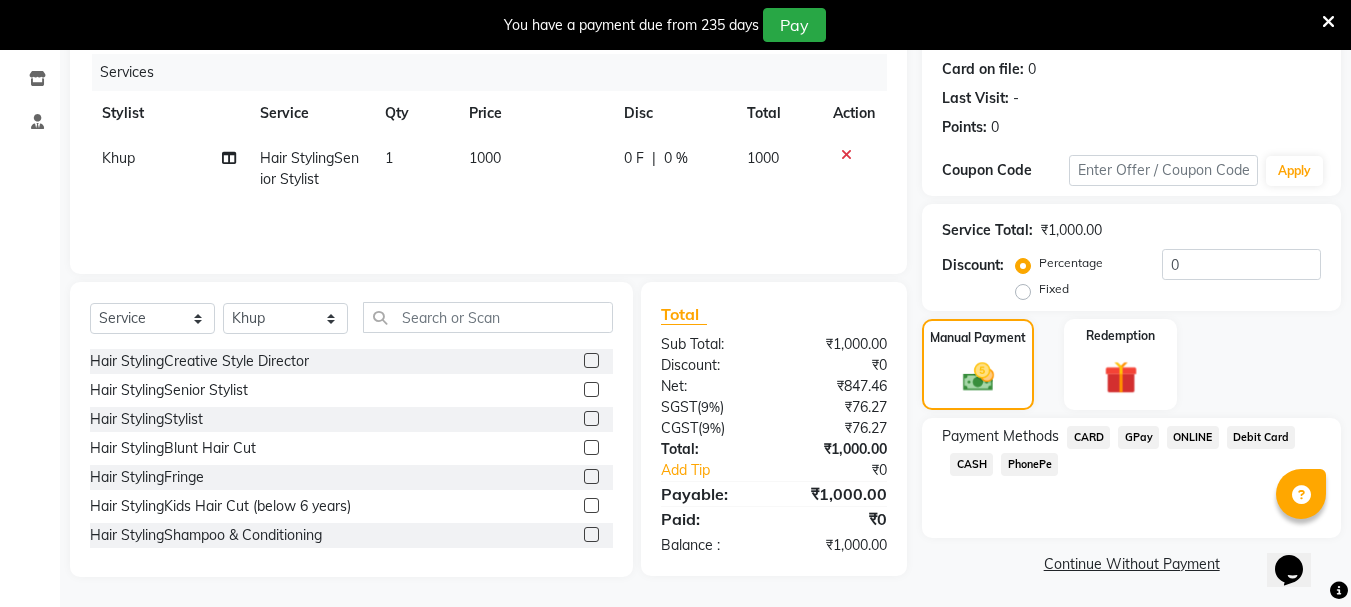 click on "CARD" 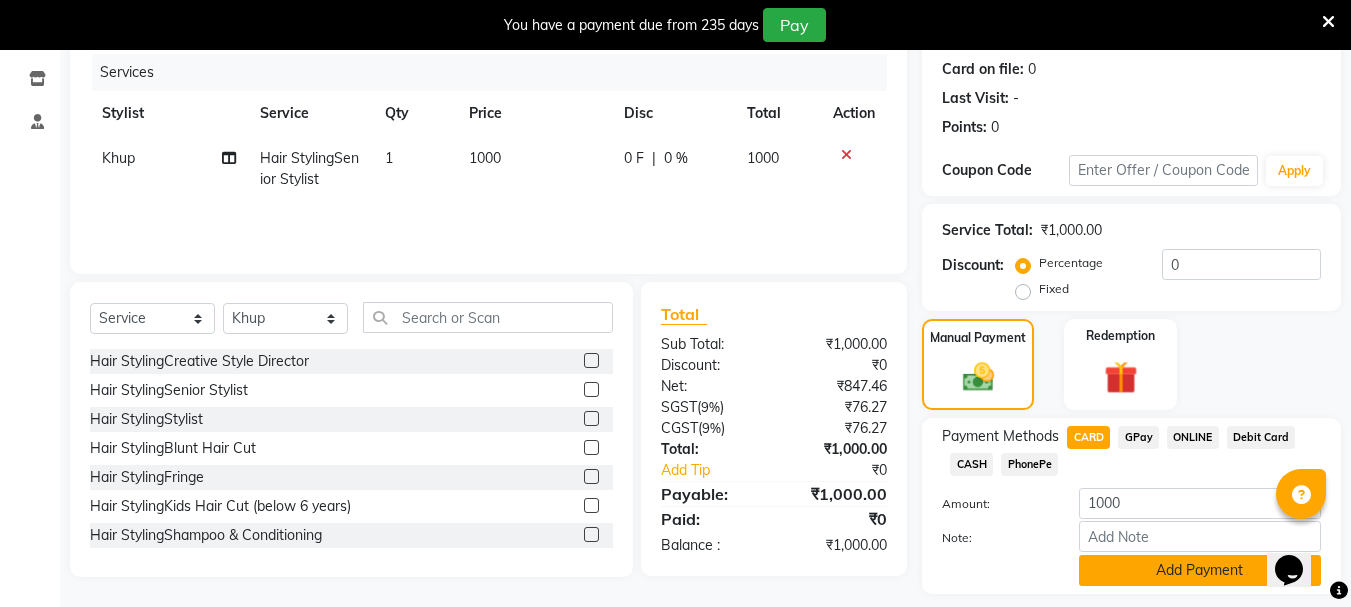 click on "Add Payment" 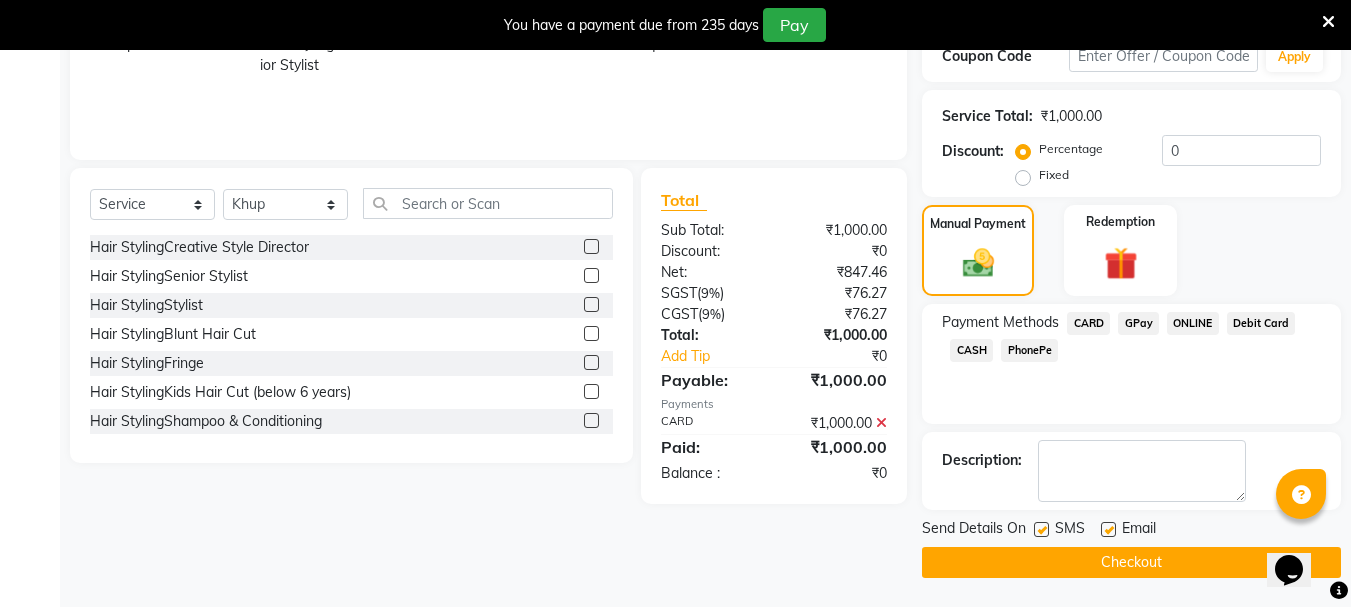 scroll, scrollTop: 359, scrollLeft: 0, axis: vertical 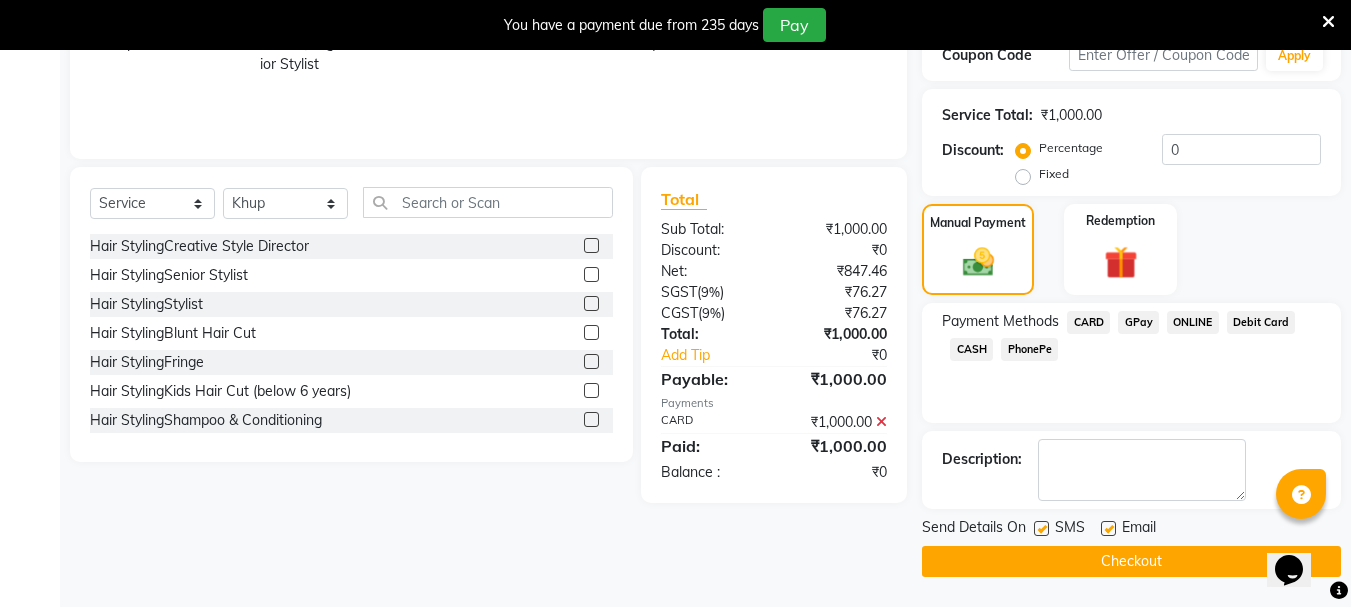 click on "Checkout" 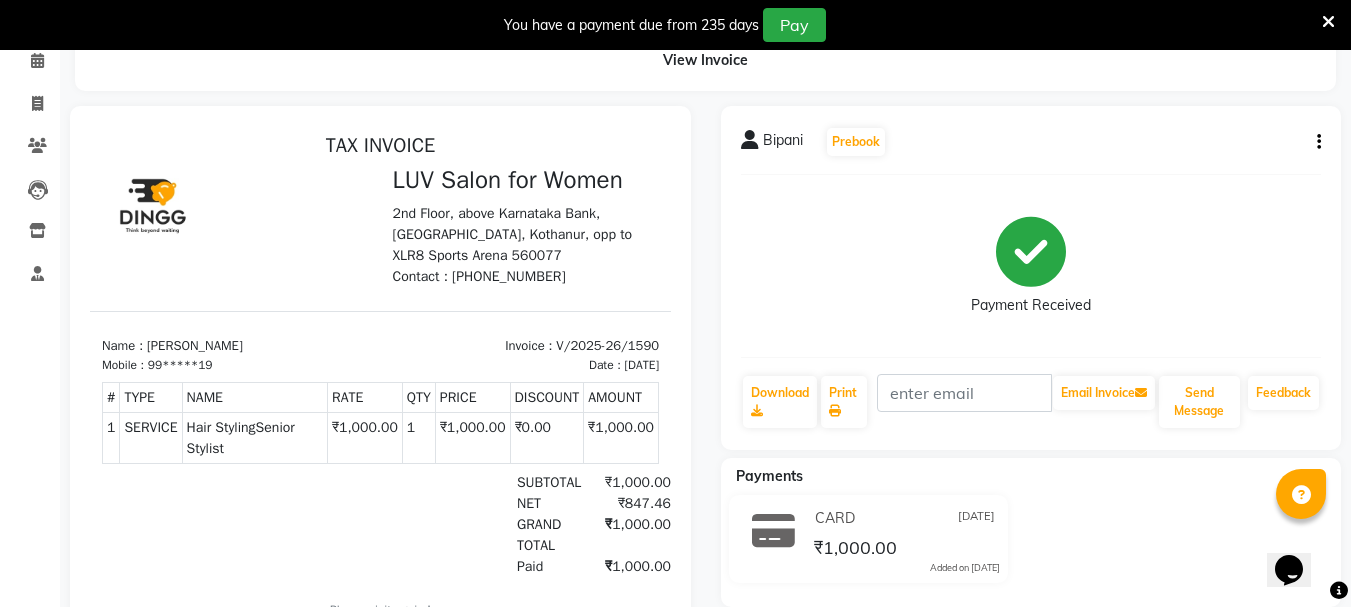 scroll, scrollTop: 0, scrollLeft: 0, axis: both 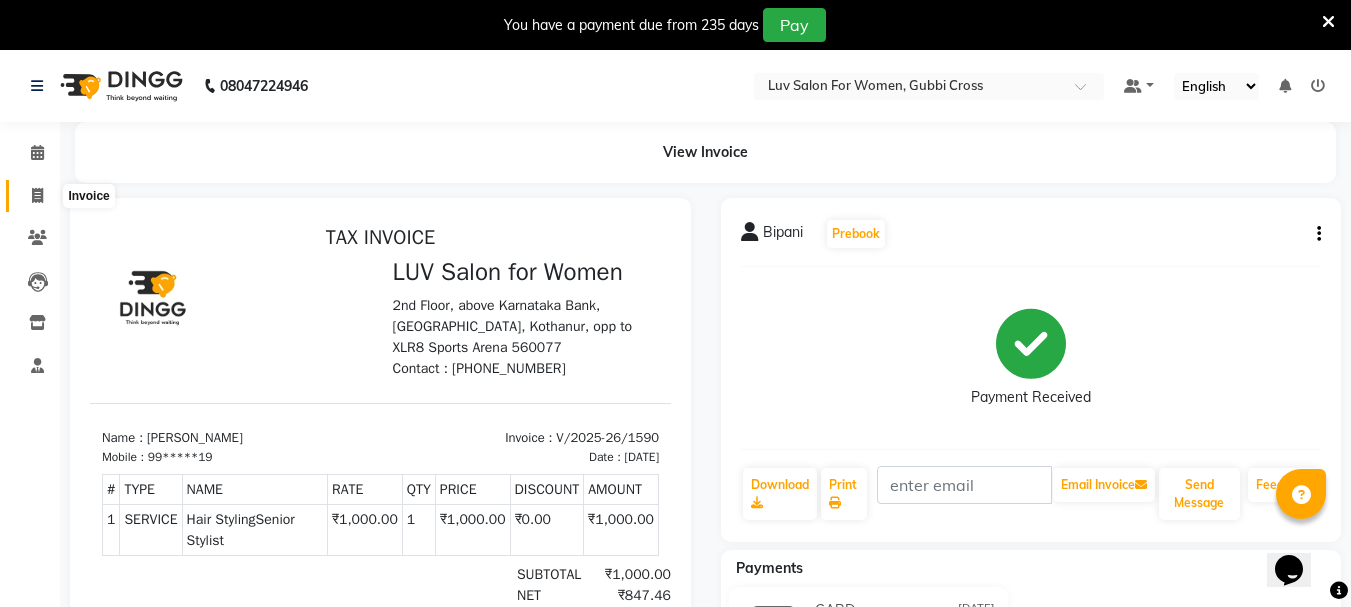 click 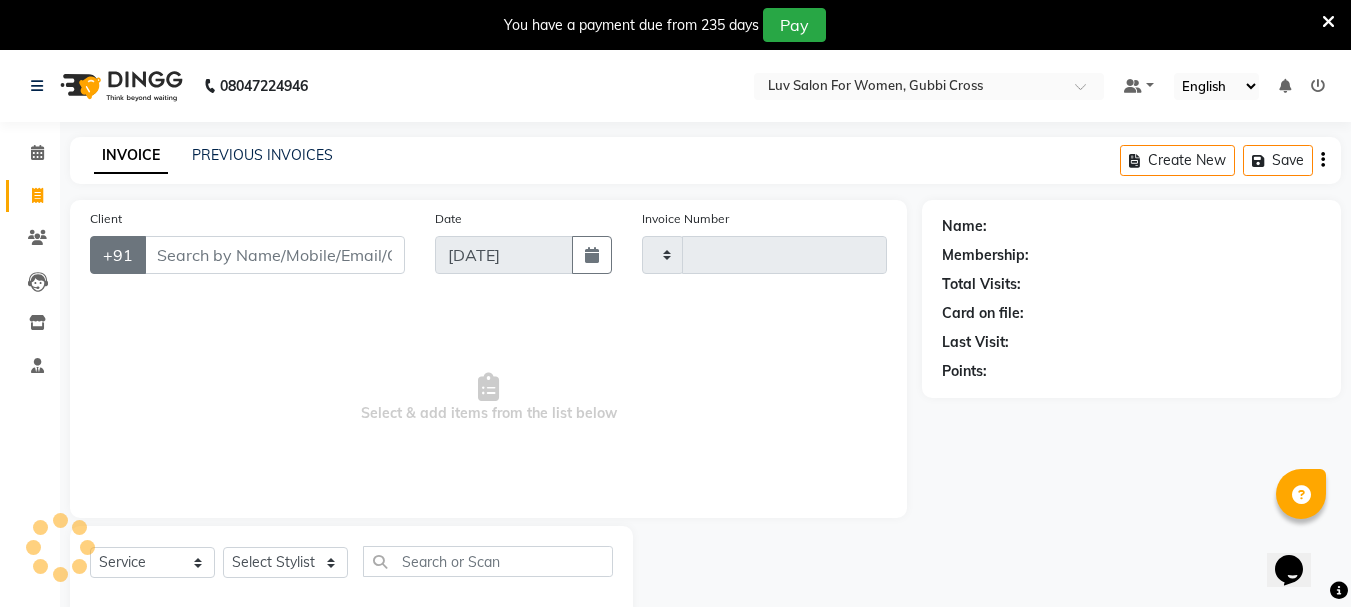 scroll, scrollTop: 50, scrollLeft: 0, axis: vertical 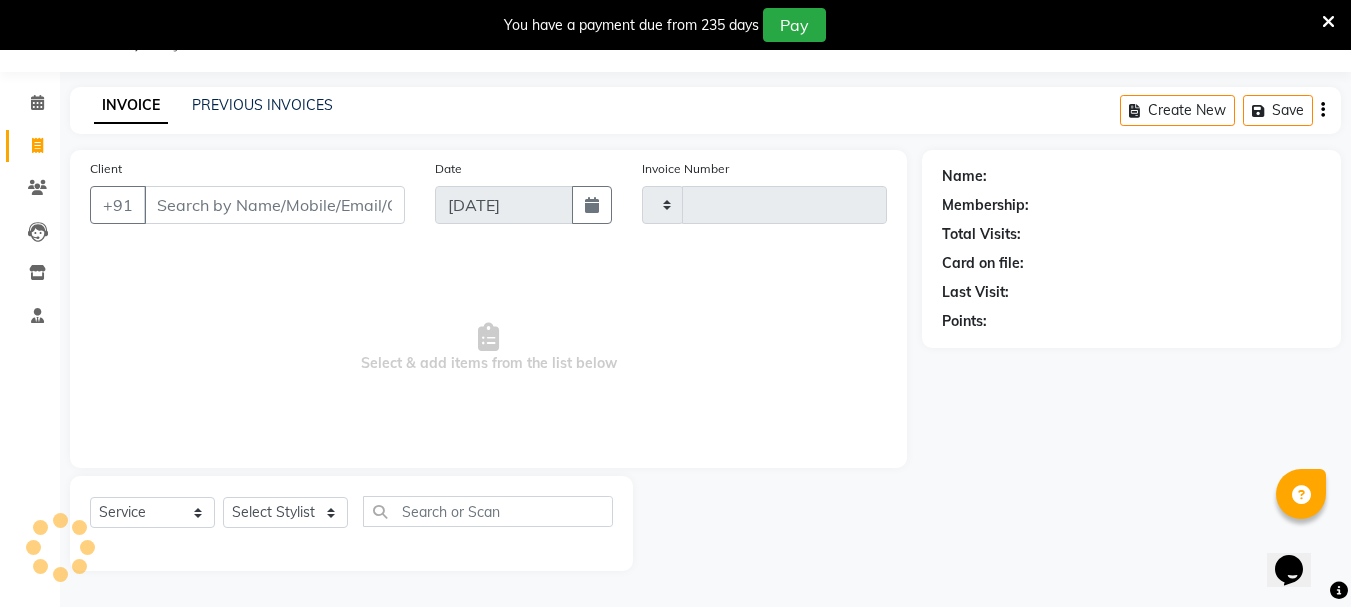 type on "1591" 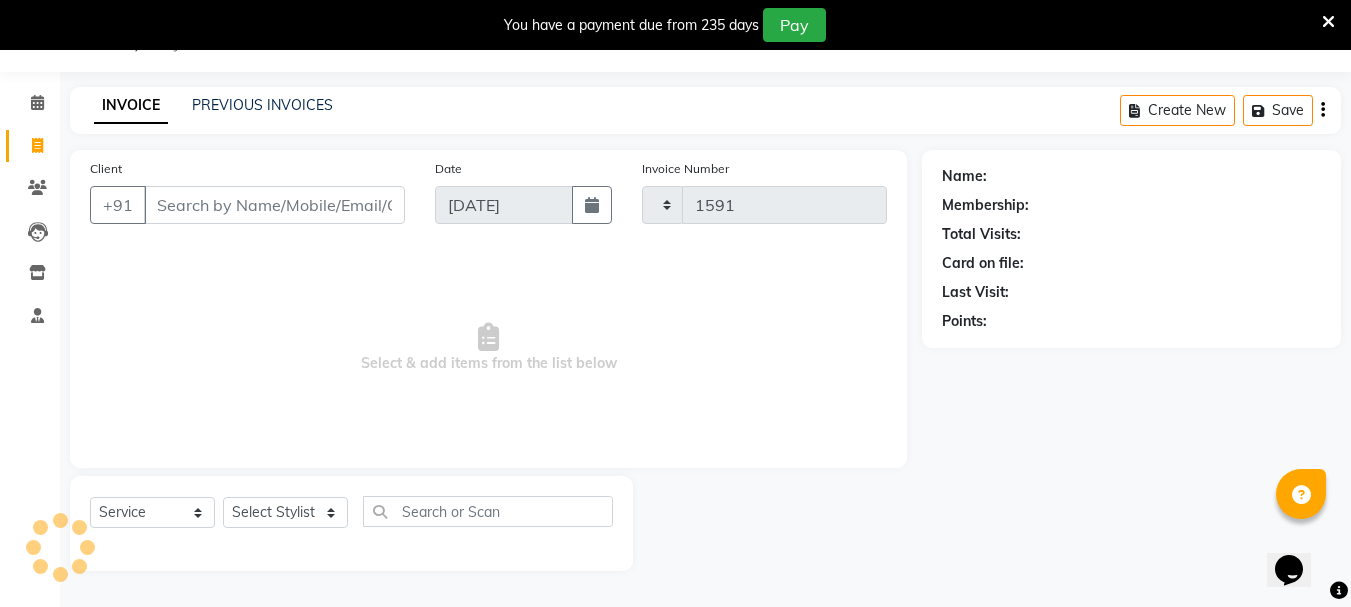 select on "7221" 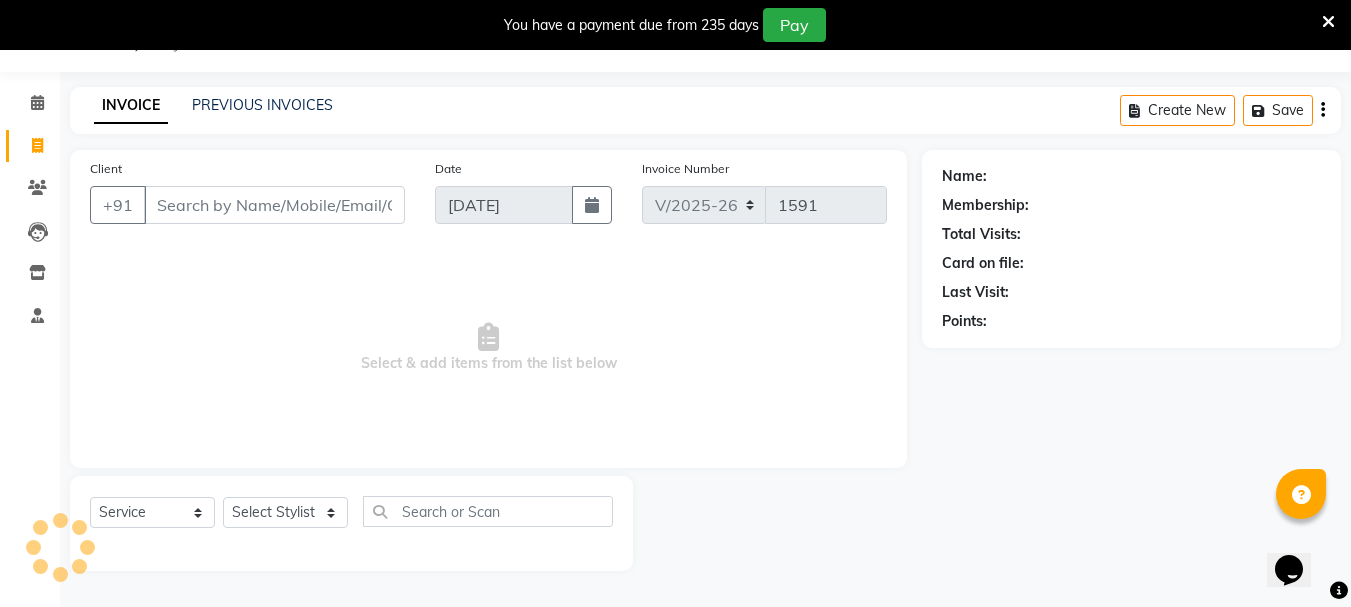 drag, startPoint x: 274, startPoint y: 208, endPoint x: 677, endPoint y: 294, distance: 412.07404 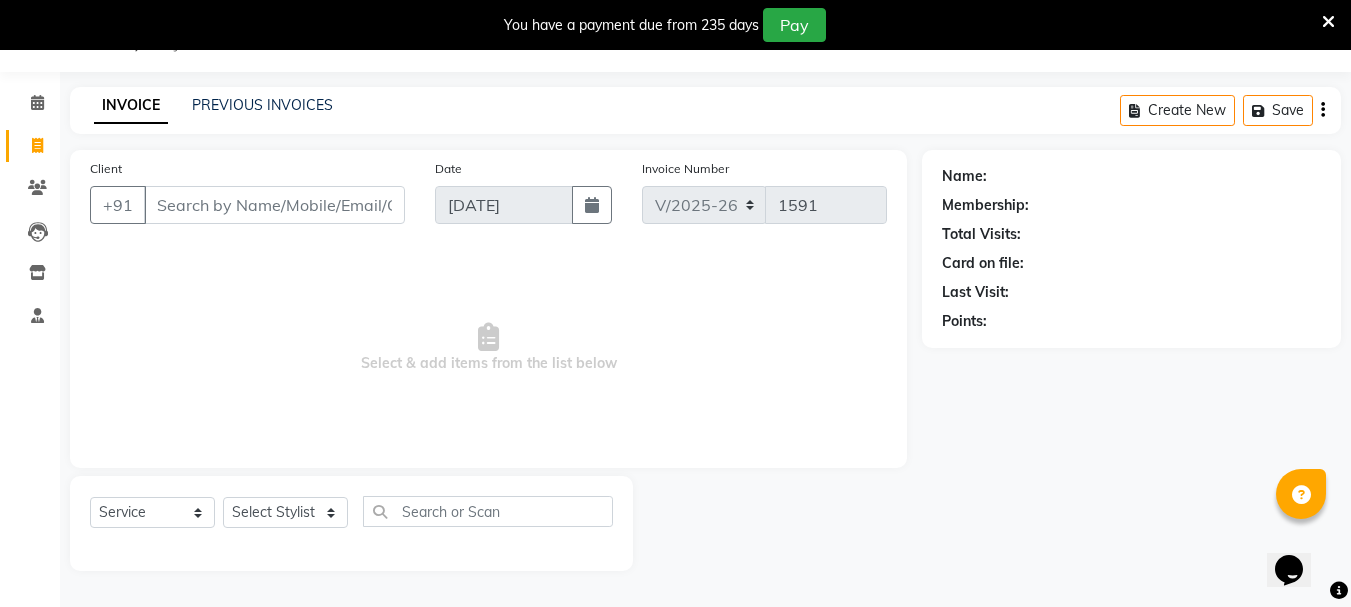 click on "Client" at bounding box center (274, 205) 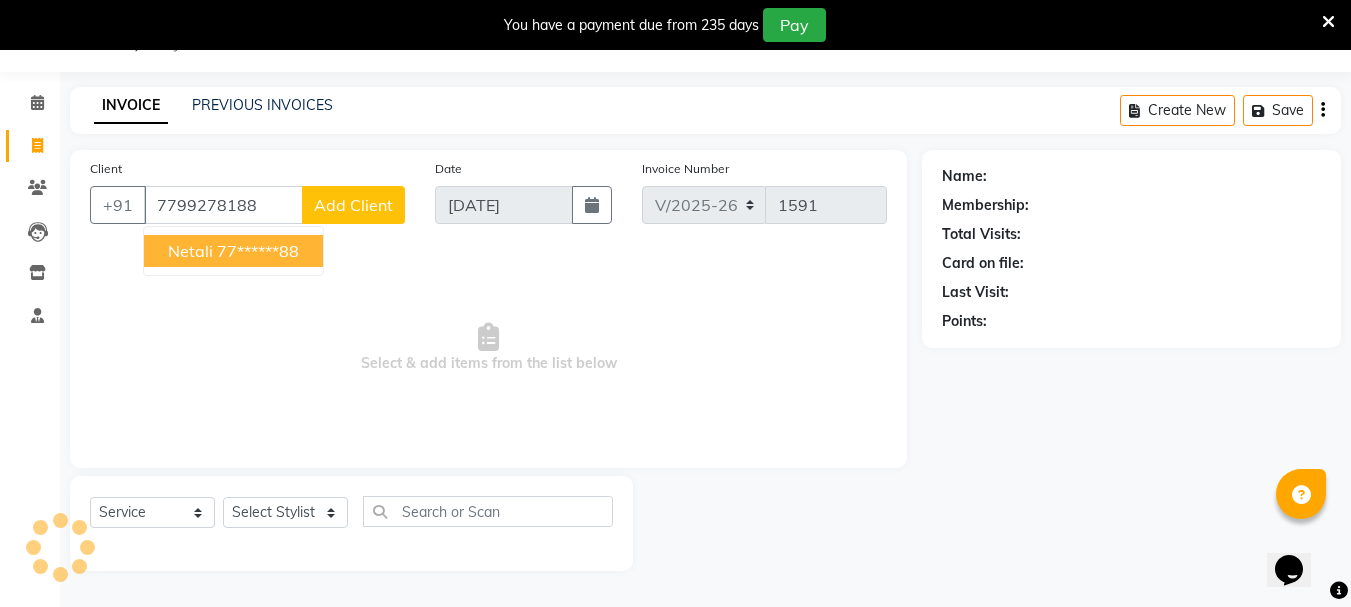 type on "7799278188" 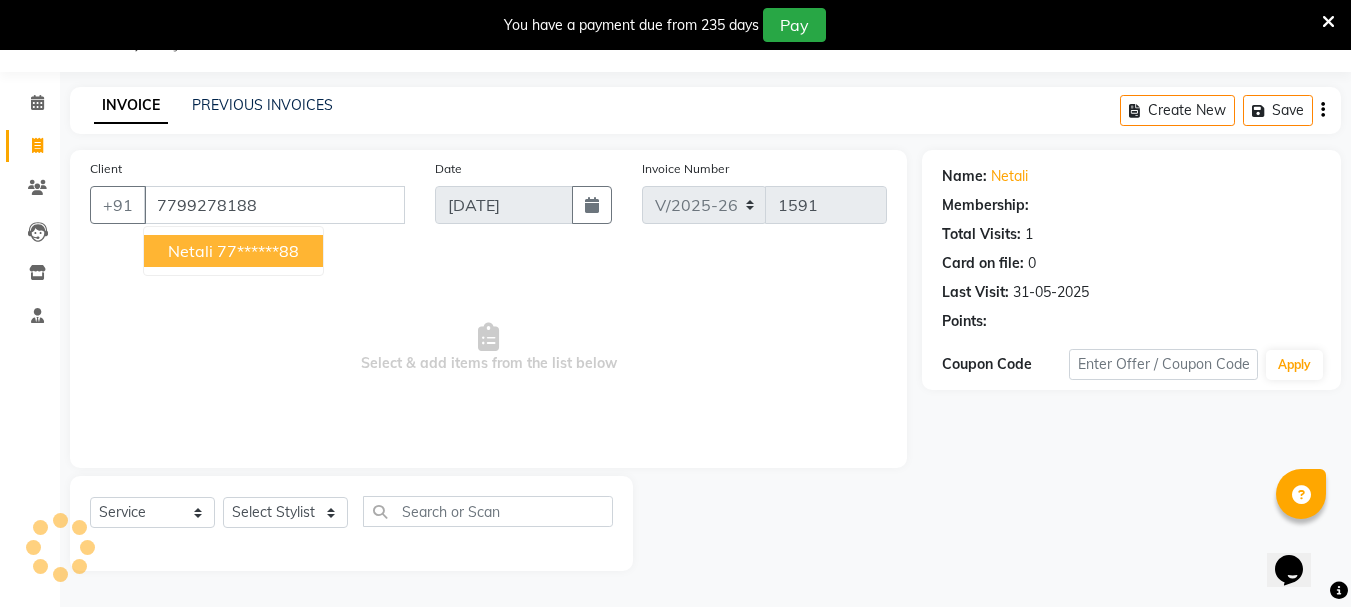 select on "1: Object" 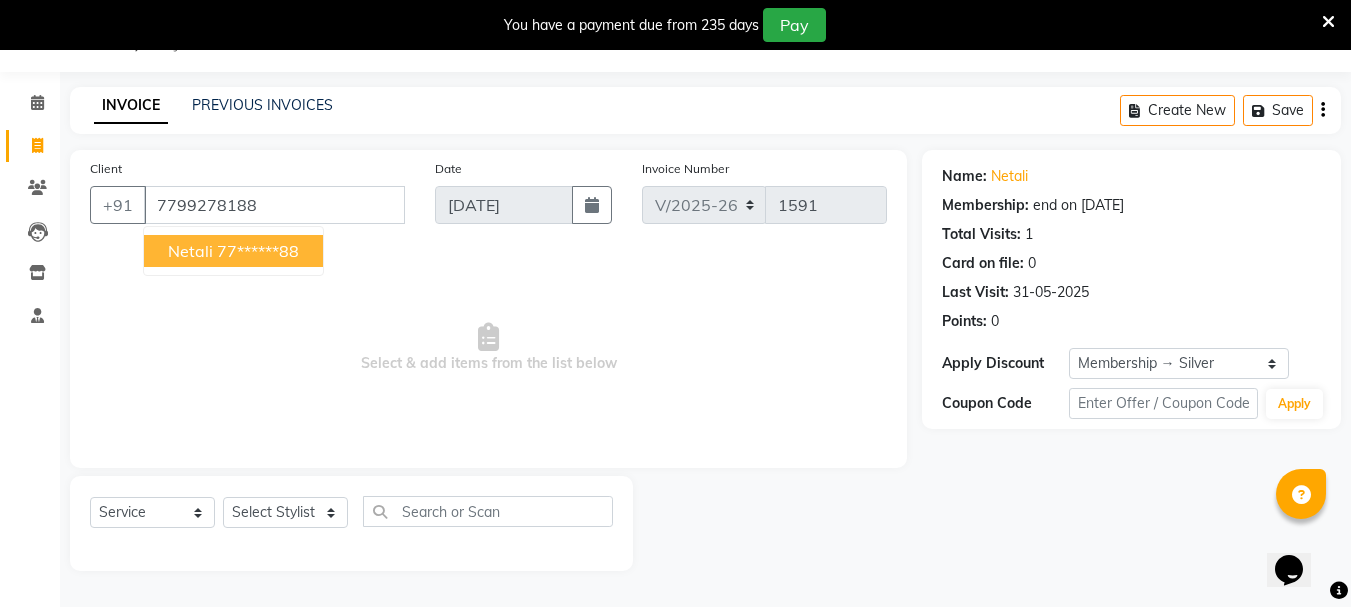 click on "77******88" at bounding box center [258, 251] 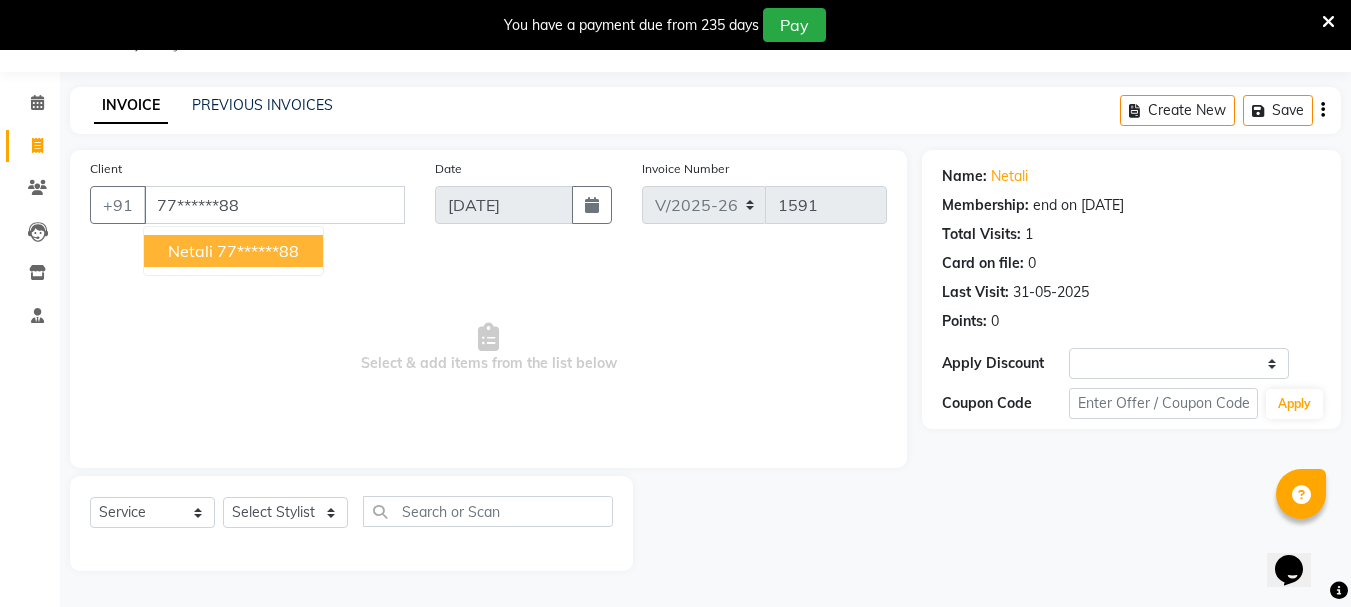select on "1: Object" 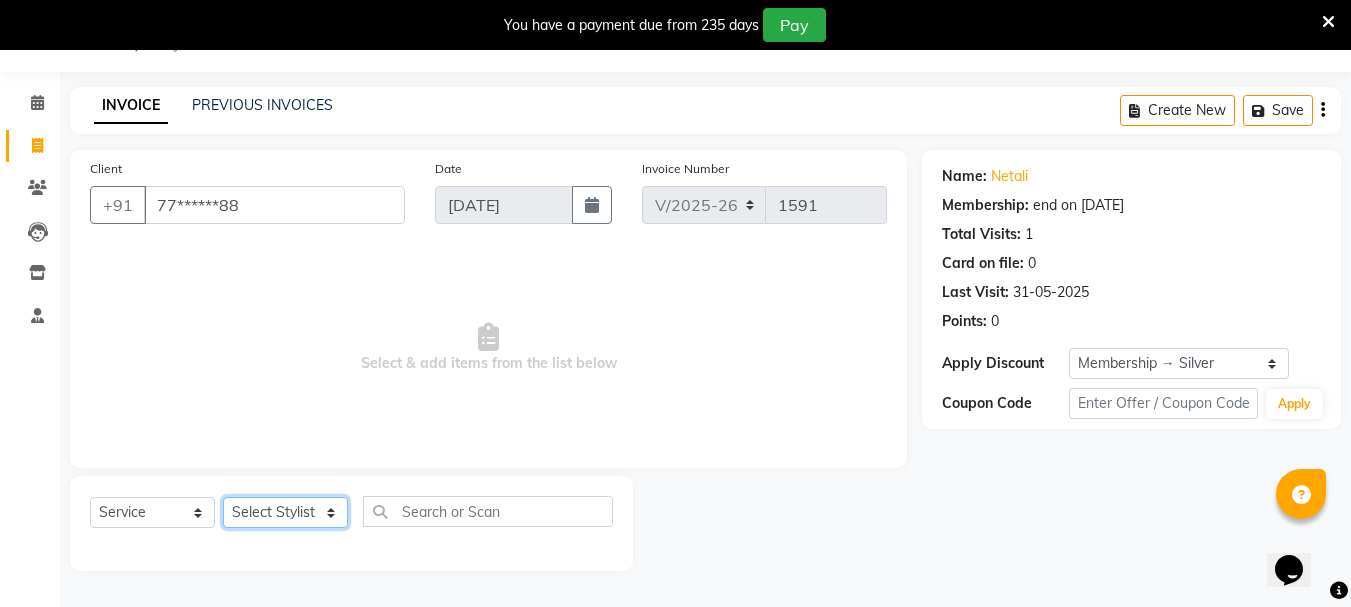 click on "Select Stylist Bhavani Buati [PERSON_NAME] Hriatpuii [PERSON_NAME] [PERSON_NAME] Salon Manager [PERSON_NAME] [PERSON_NAME] Ncy [PERSON_NAME]" 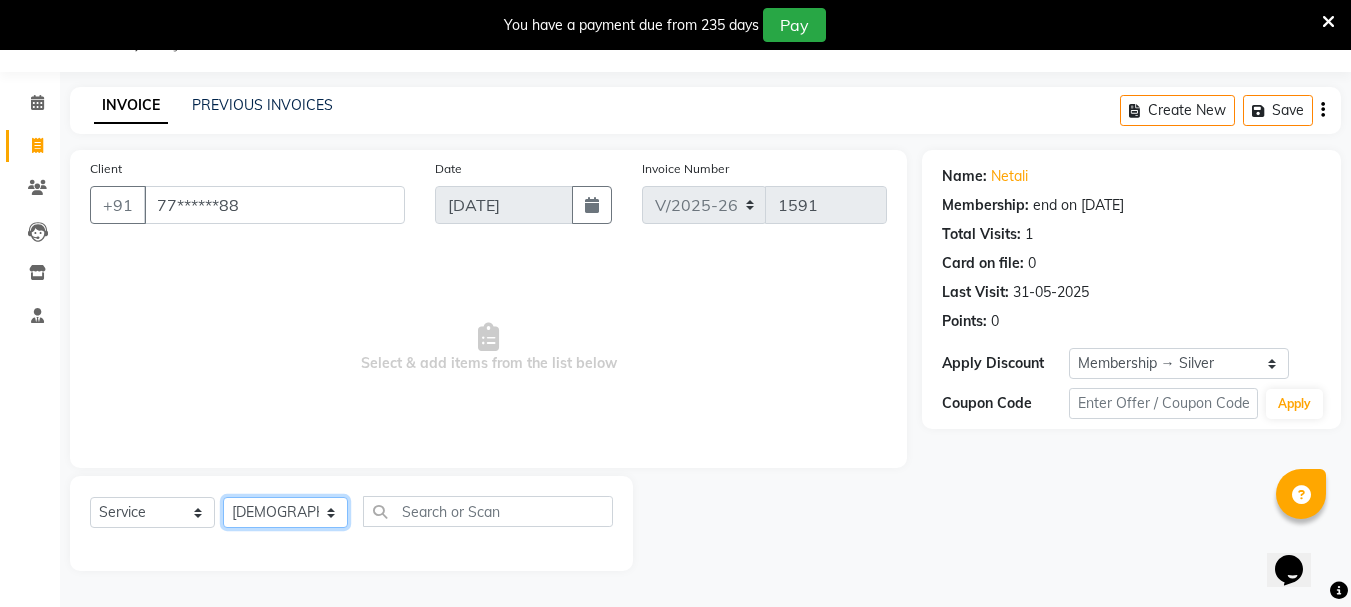 click on "Select Stylist Bhavani Buati [PERSON_NAME] Hriatpuii [PERSON_NAME] [PERSON_NAME] Salon Manager [PERSON_NAME] [PERSON_NAME] Ncy [PERSON_NAME]" 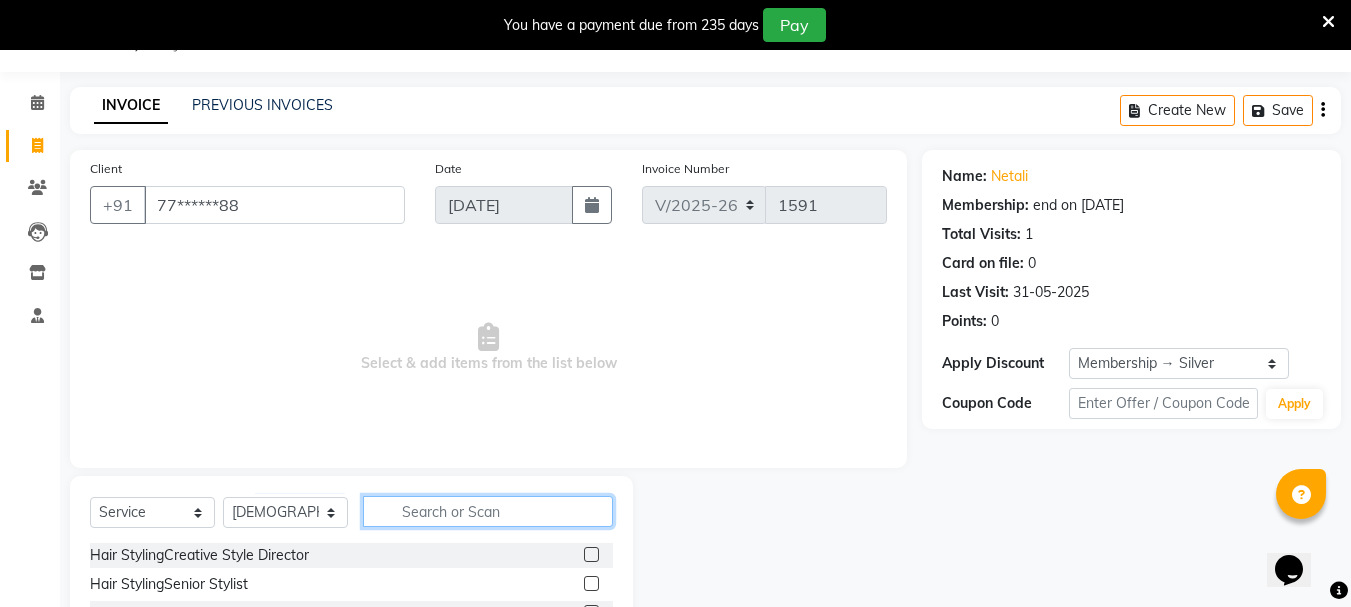 click 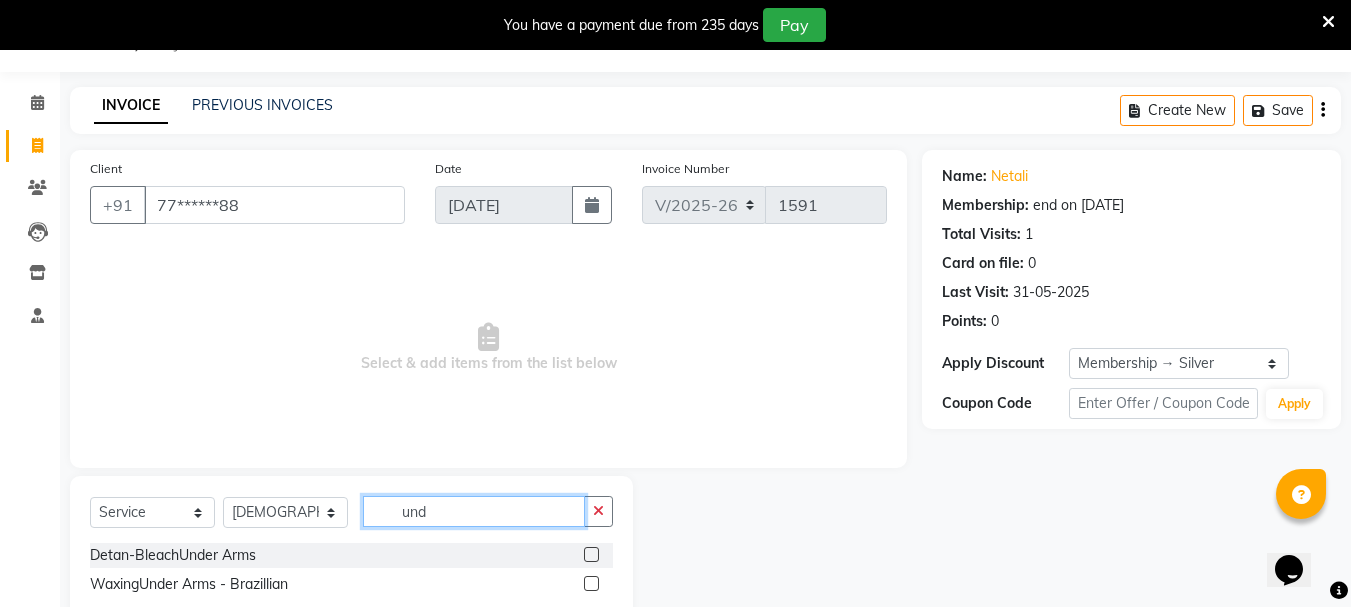 type on "und" 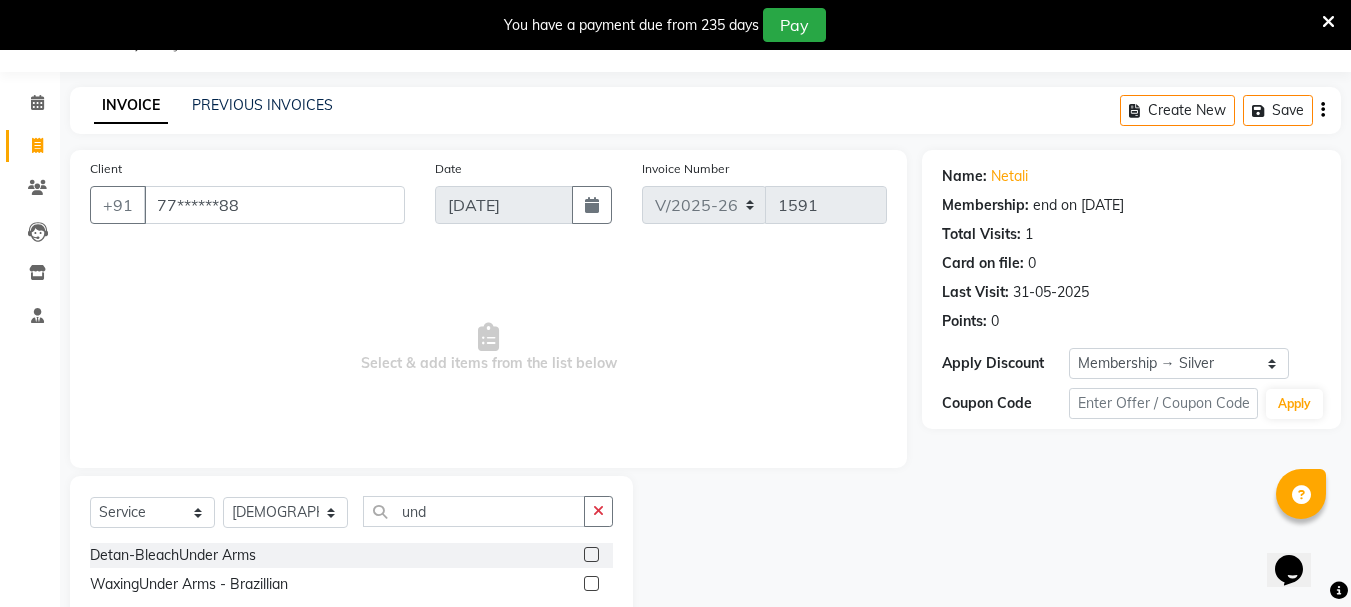click 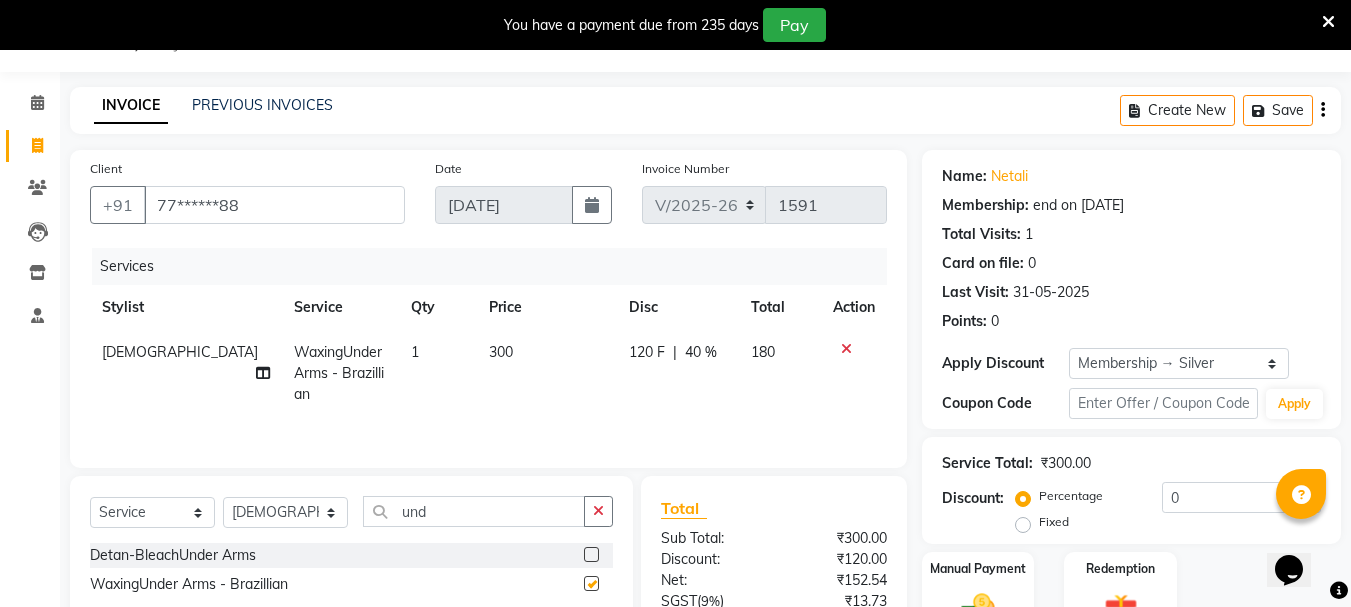 checkbox on "false" 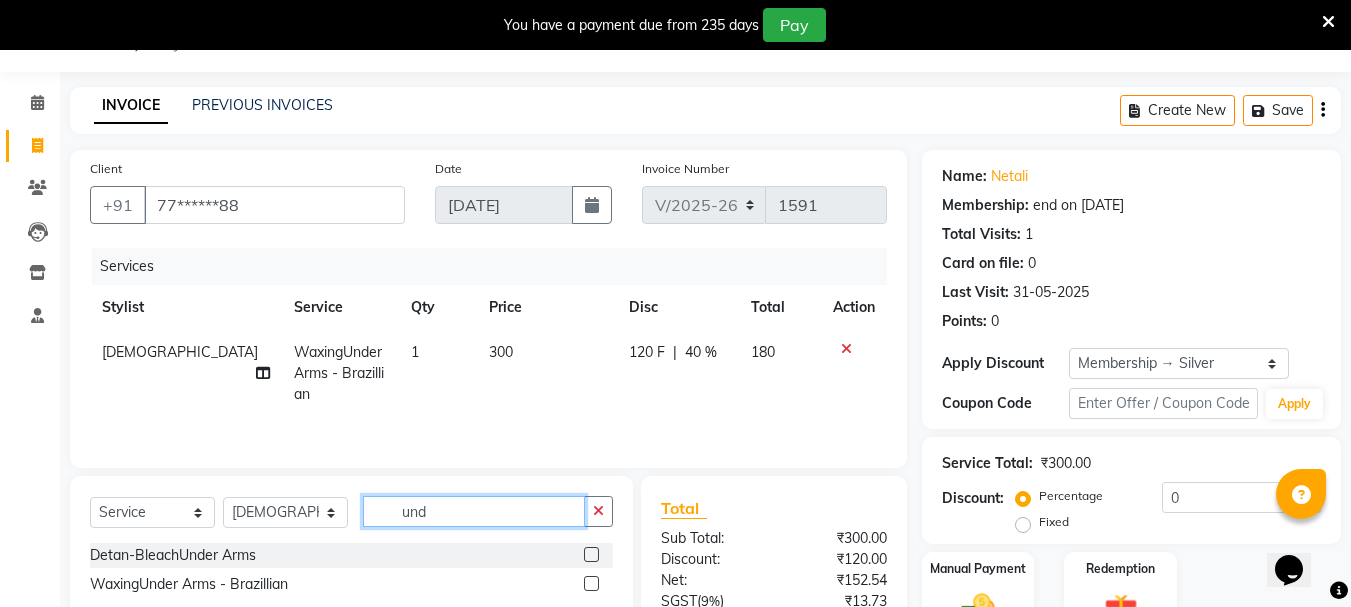 click on "und" 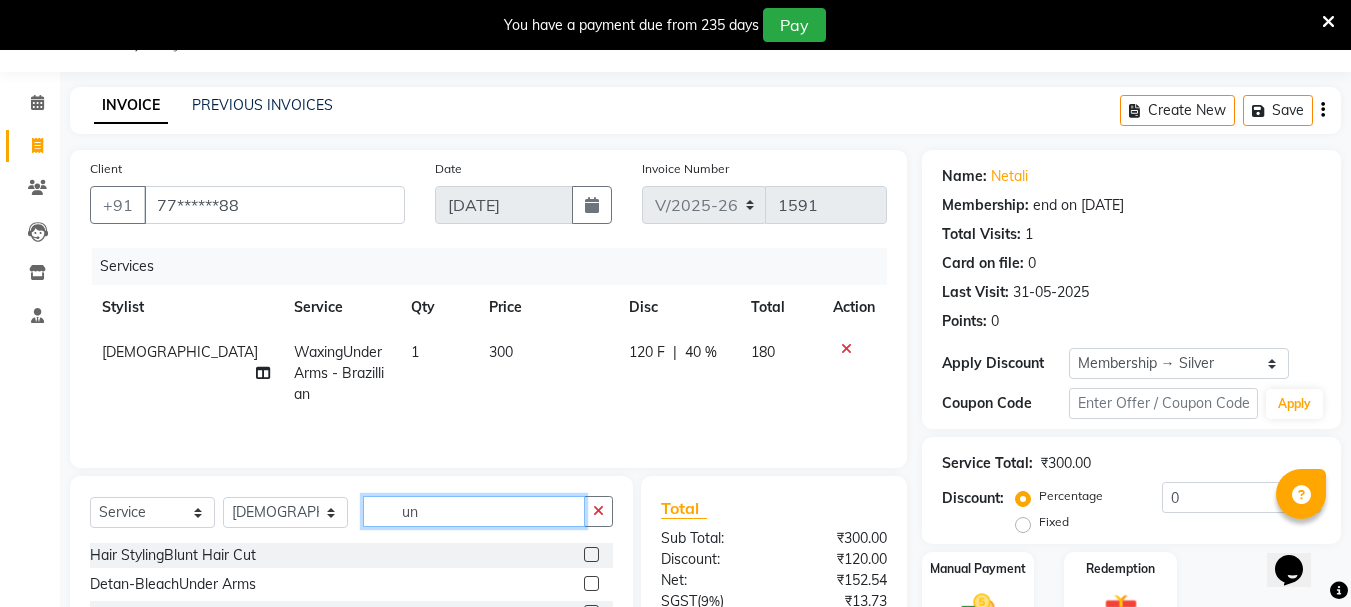 type on "u" 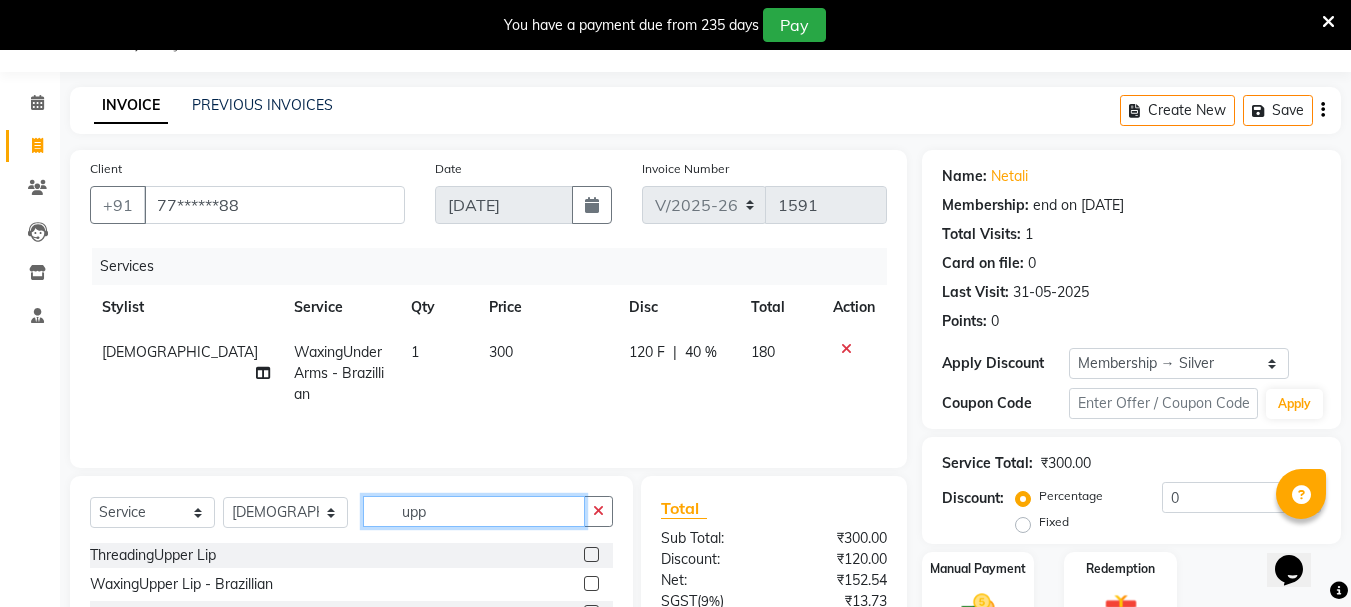 type on "upp" 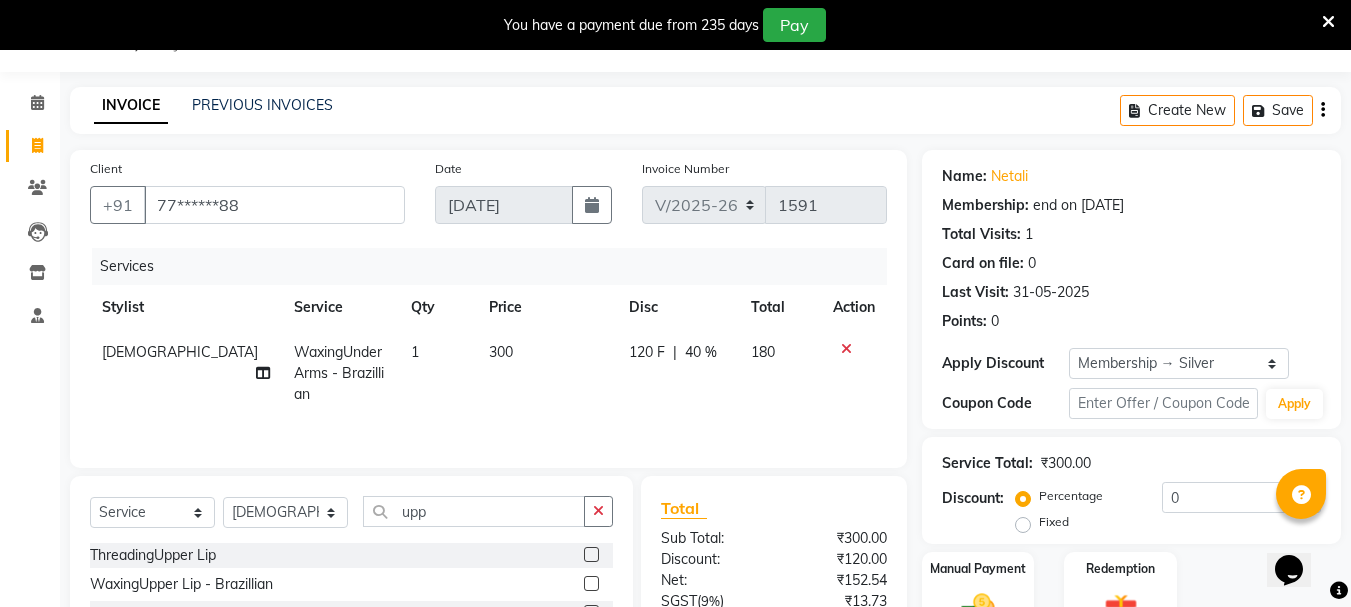 click 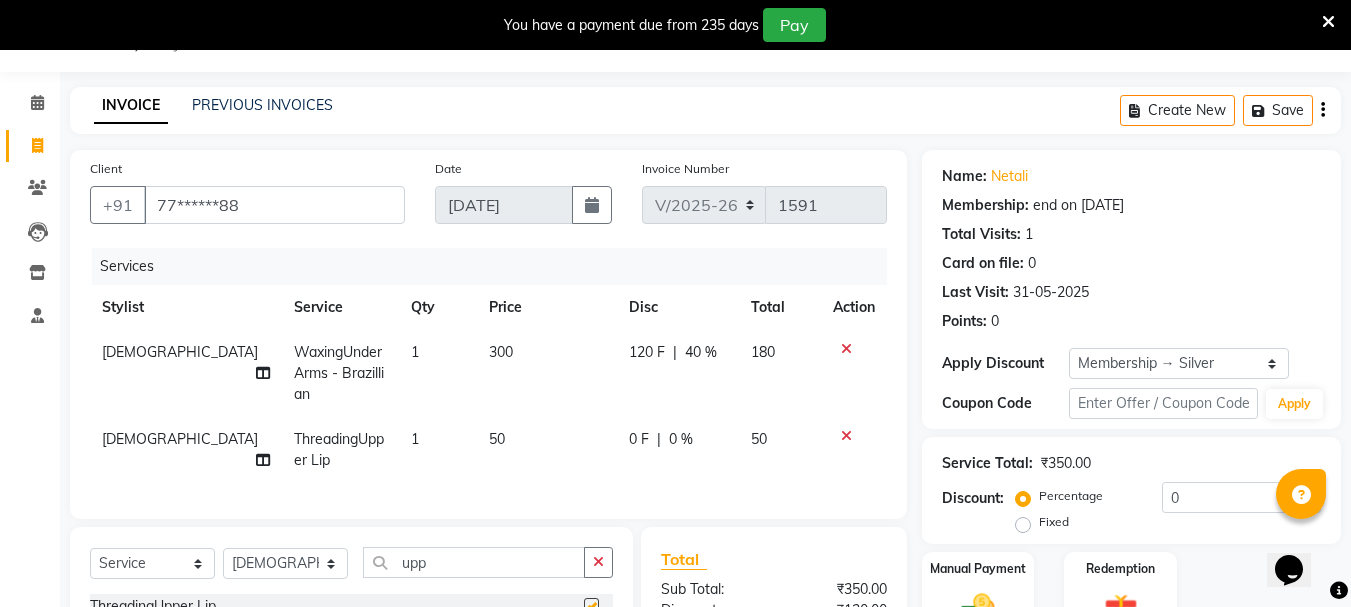 checkbox on "false" 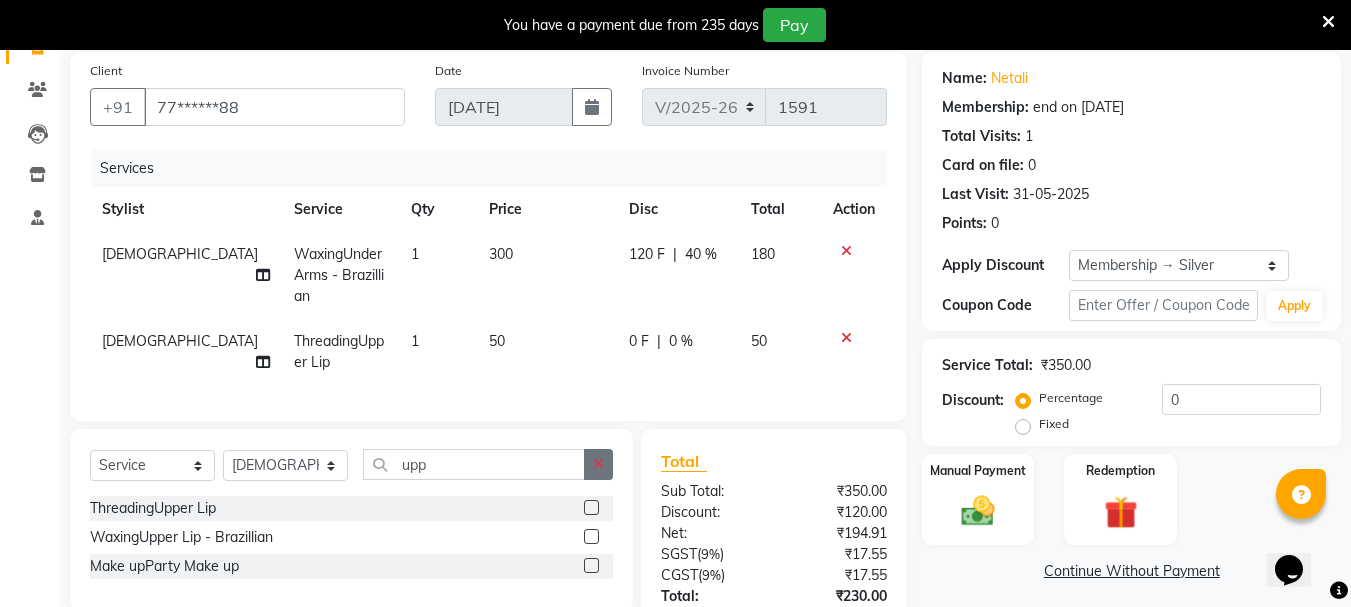 scroll, scrollTop: 150, scrollLeft: 0, axis: vertical 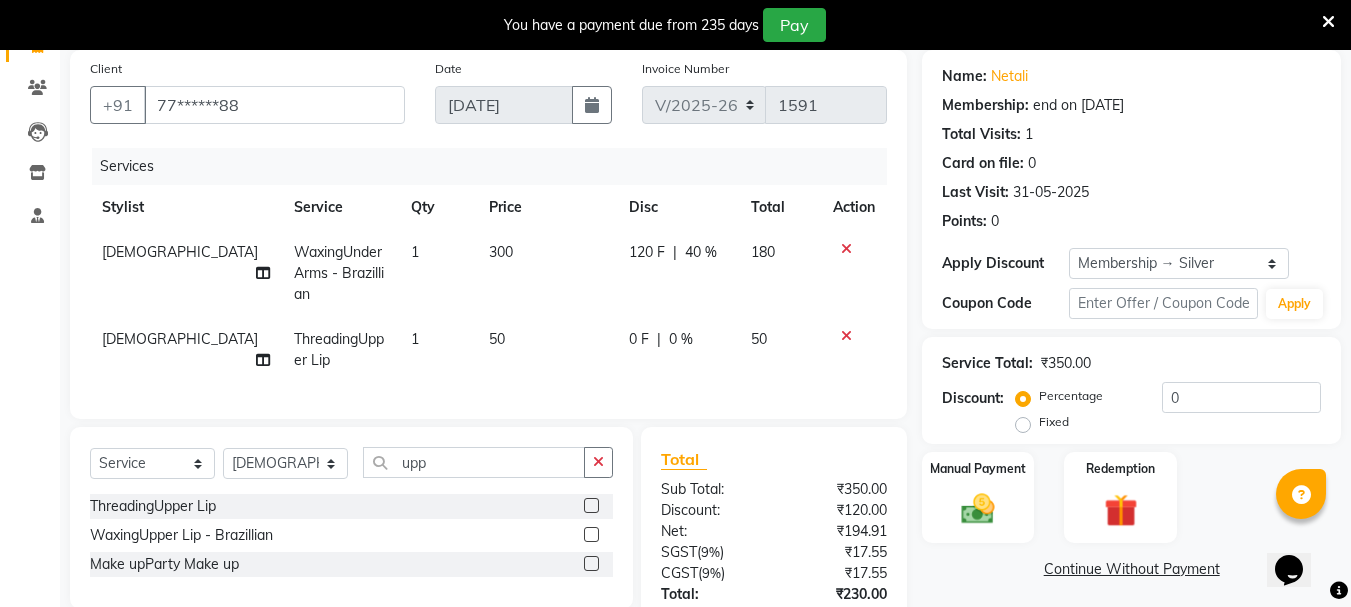 click 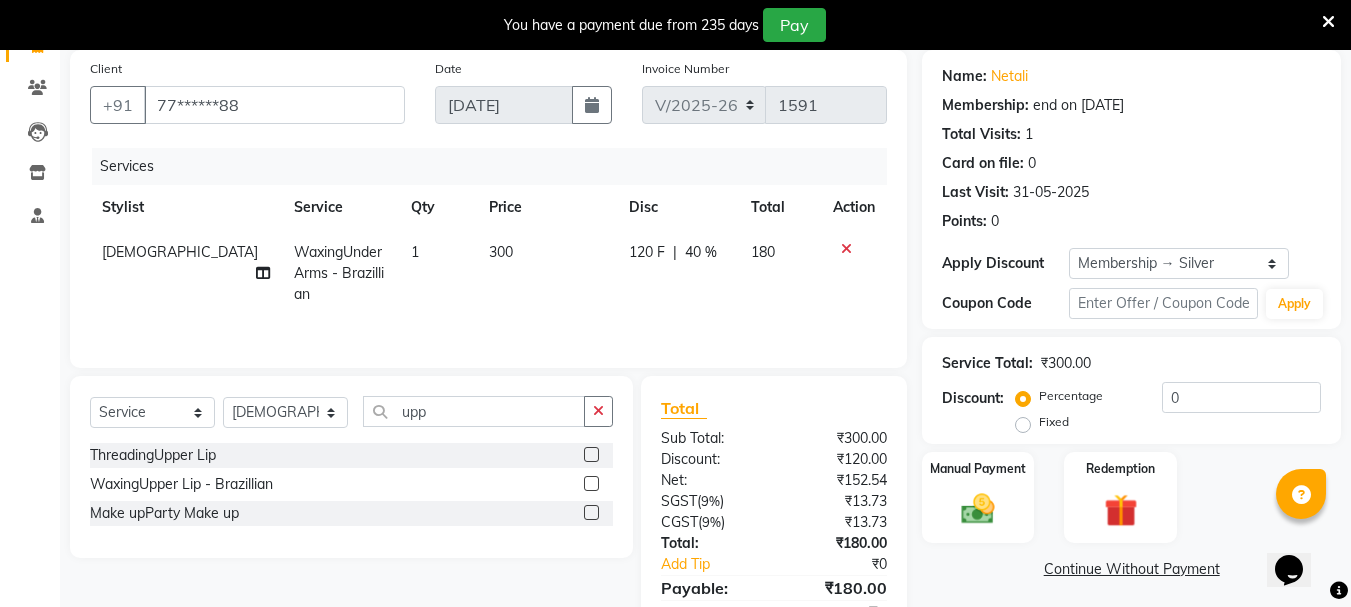 click 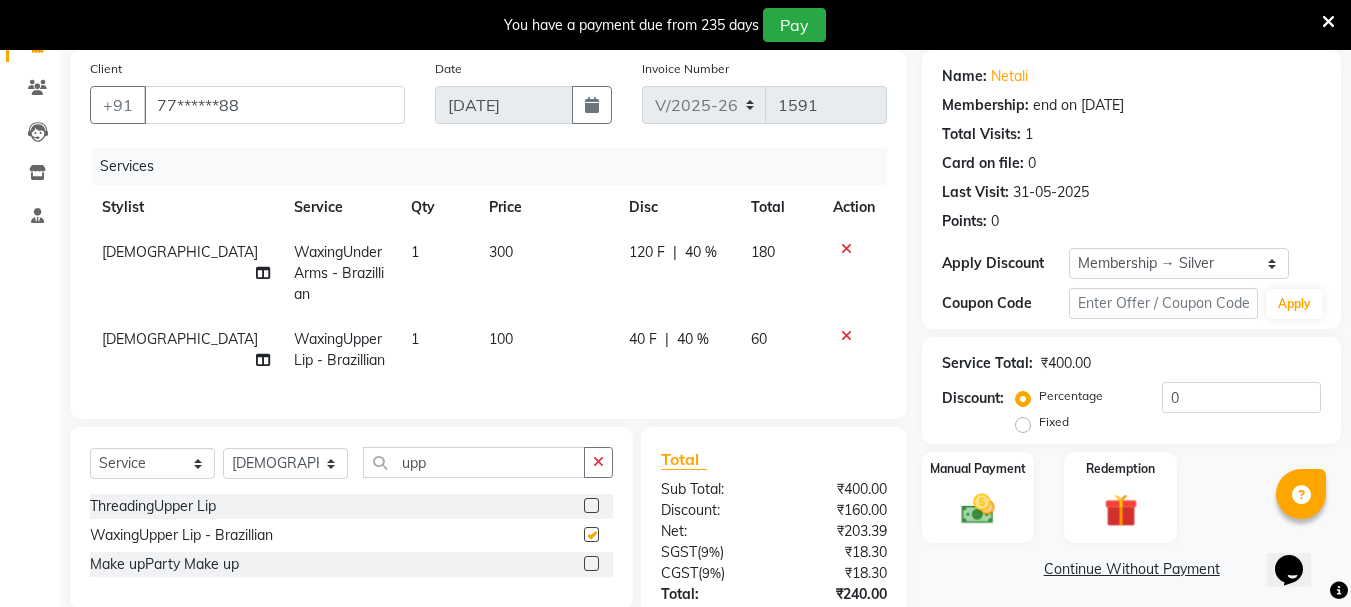 checkbox on "false" 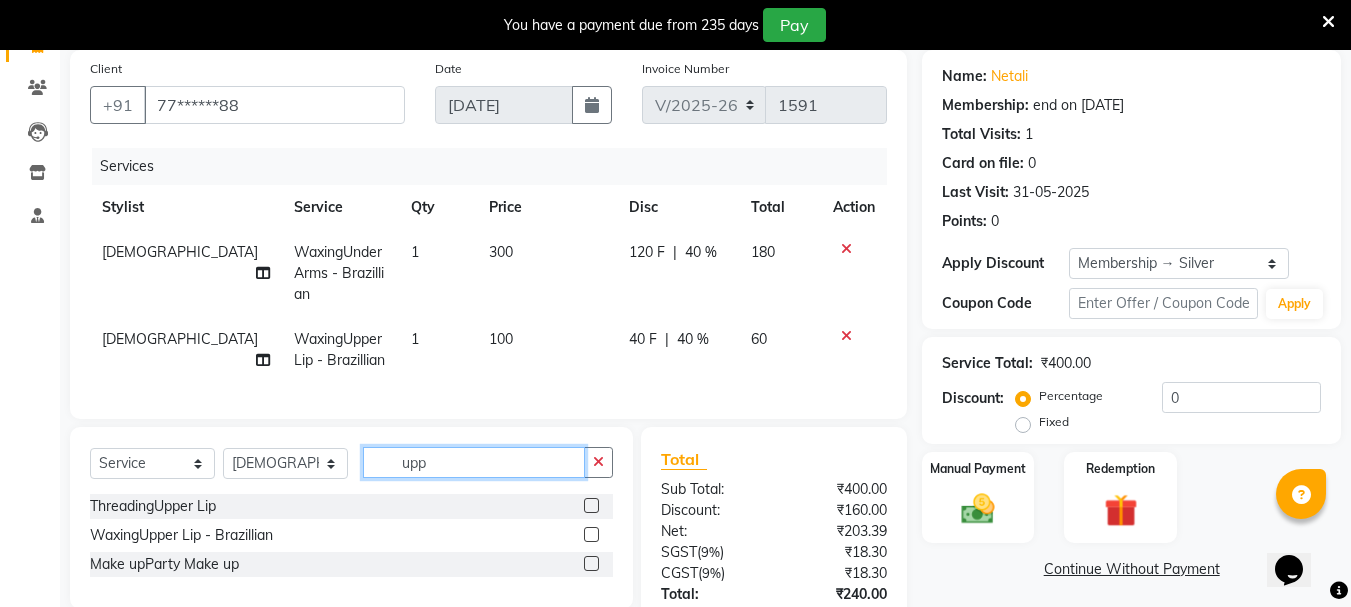 click on "upp" 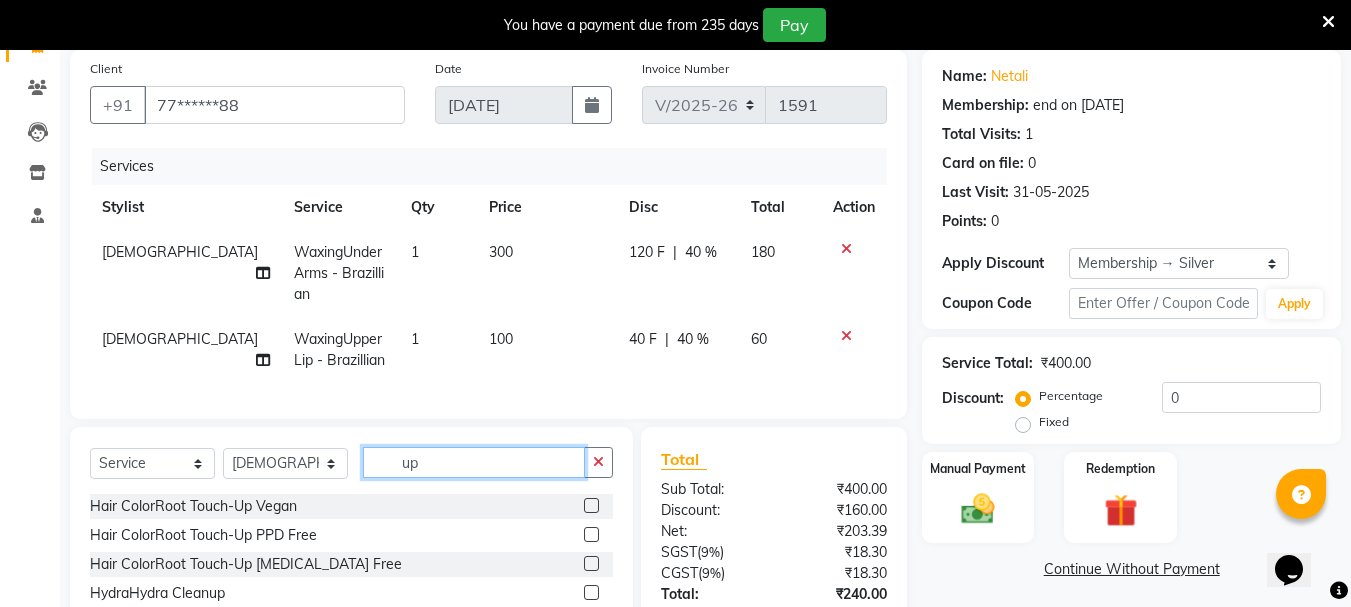 type on "u" 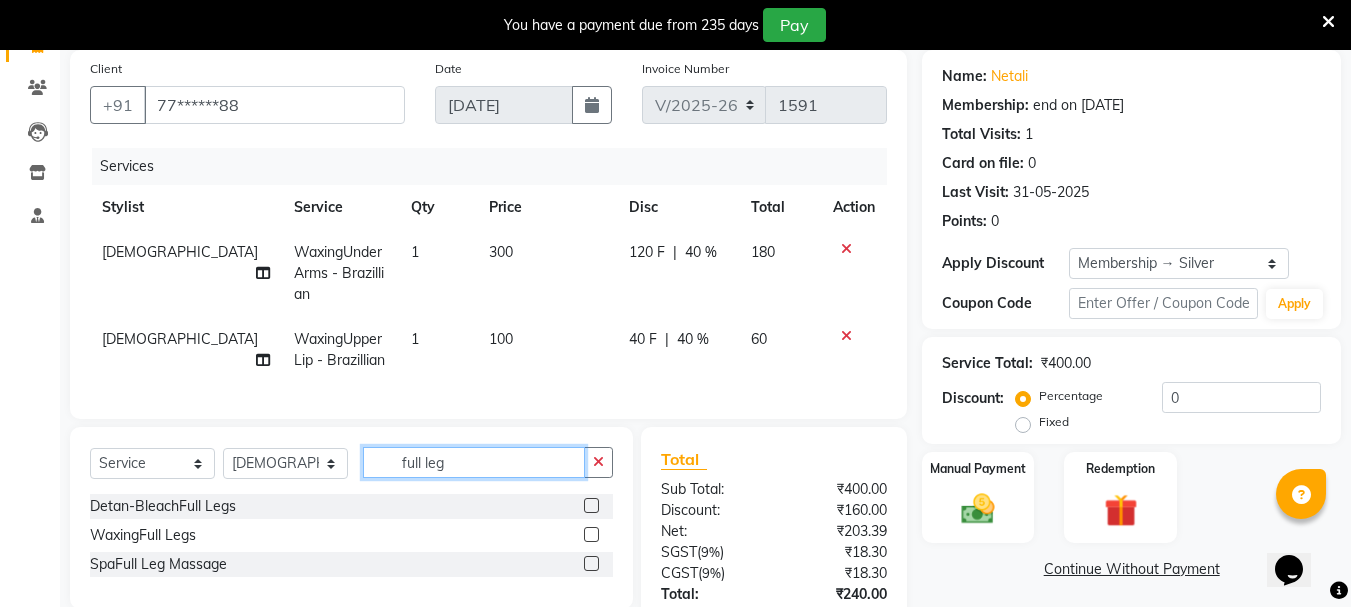 type on "full leg" 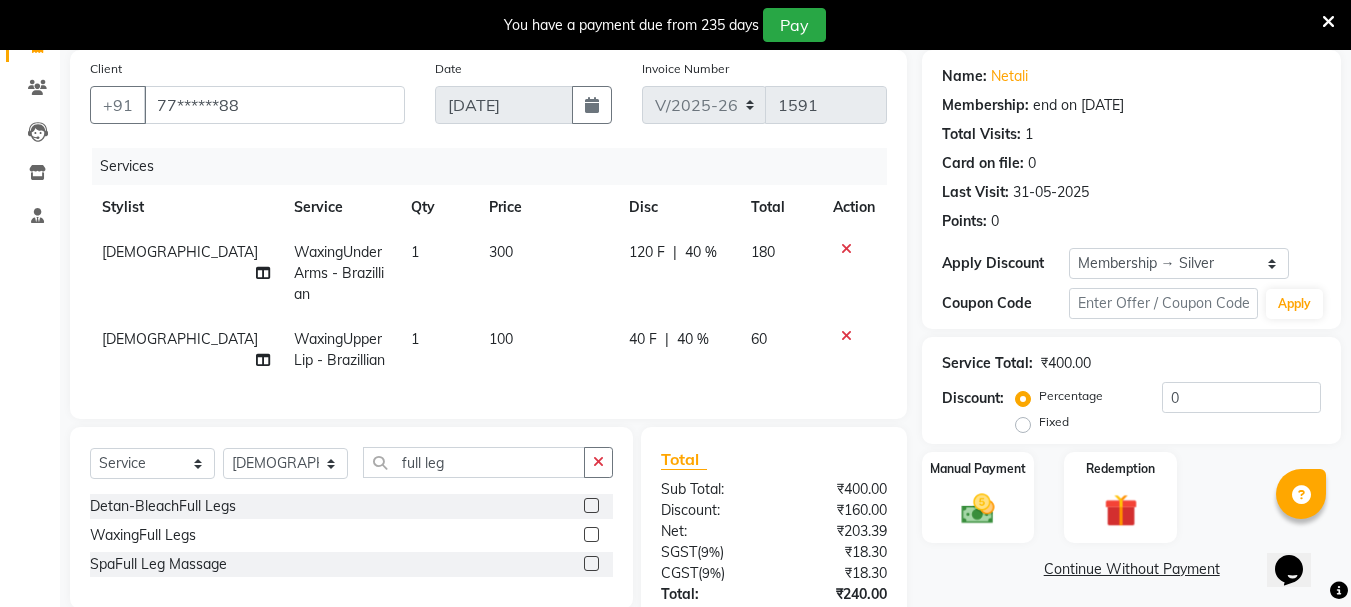 click 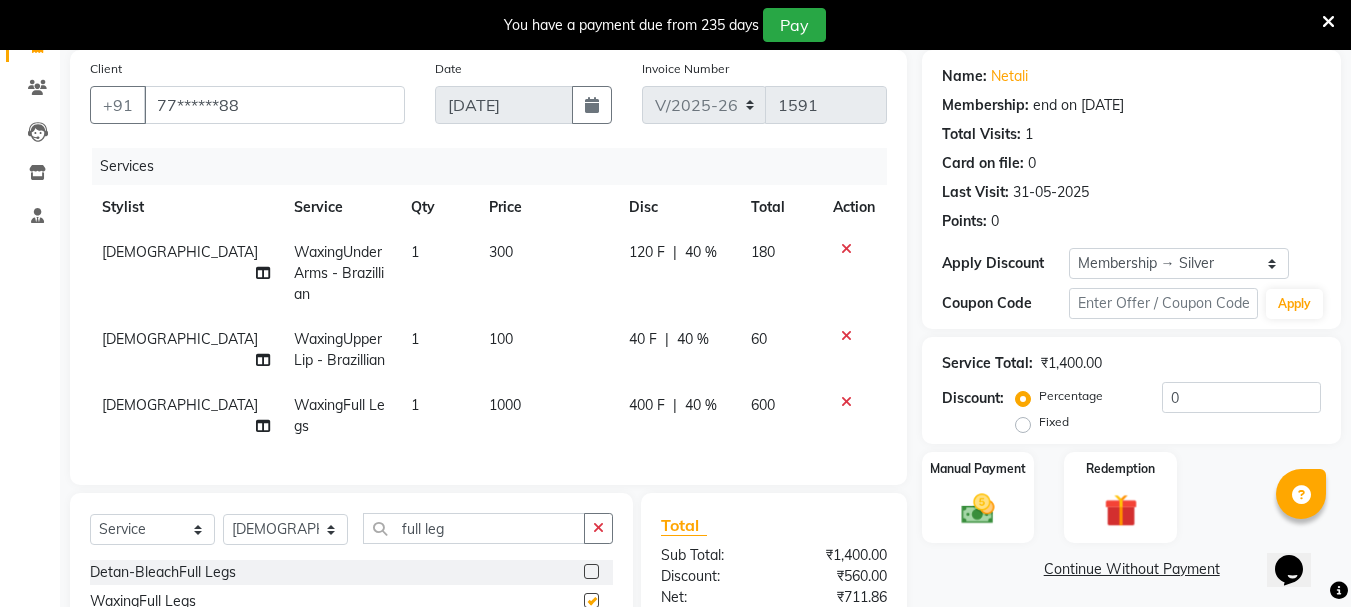 checkbox on "false" 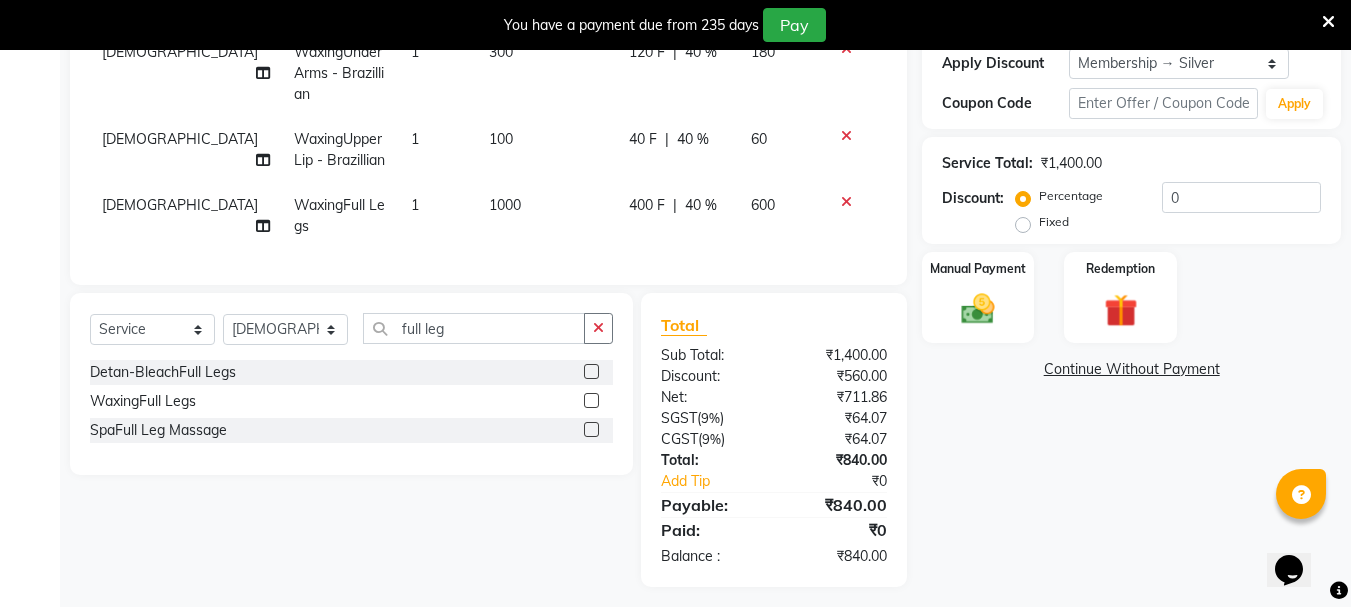 scroll, scrollTop: 375, scrollLeft: 0, axis: vertical 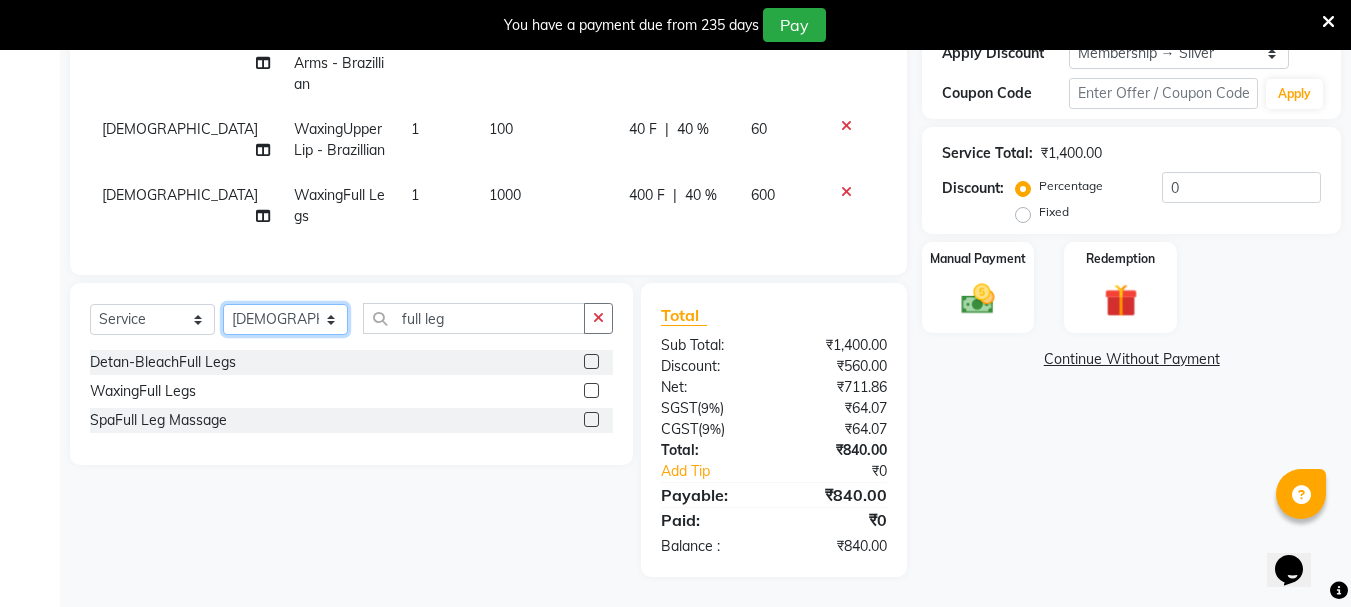 click on "Select Stylist Bhavani Buati [PERSON_NAME] Hriatpuii [PERSON_NAME] [PERSON_NAME] Salon Manager [PERSON_NAME] [PERSON_NAME] Ncy [PERSON_NAME]" 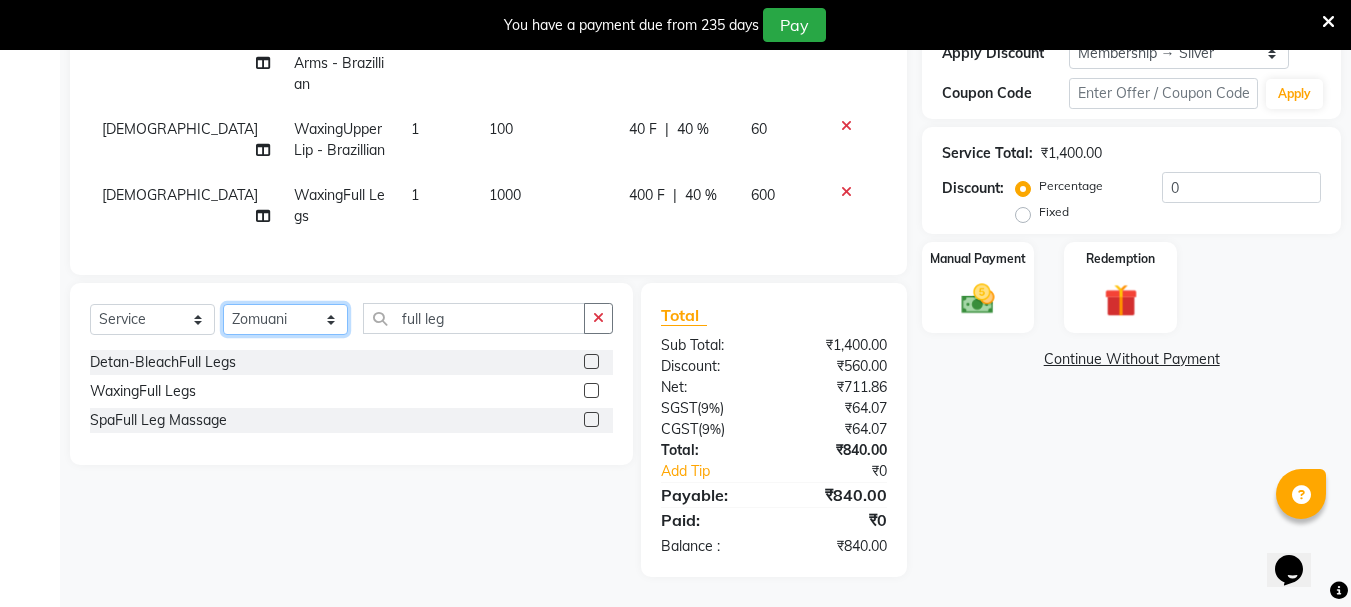 click on "Select Stylist Bhavani Buati [PERSON_NAME] Hriatpuii [PERSON_NAME] [PERSON_NAME] Salon Manager [PERSON_NAME] [PERSON_NAME] Ncy [PERSON_NAME]" 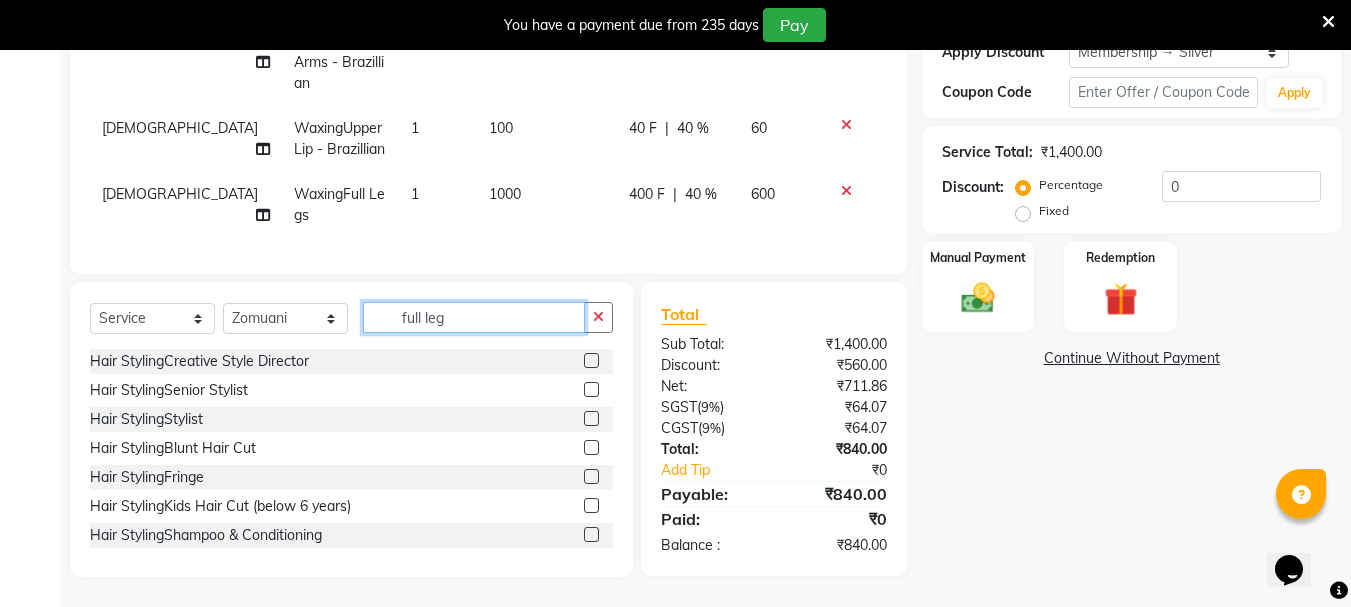 click on "full leg" 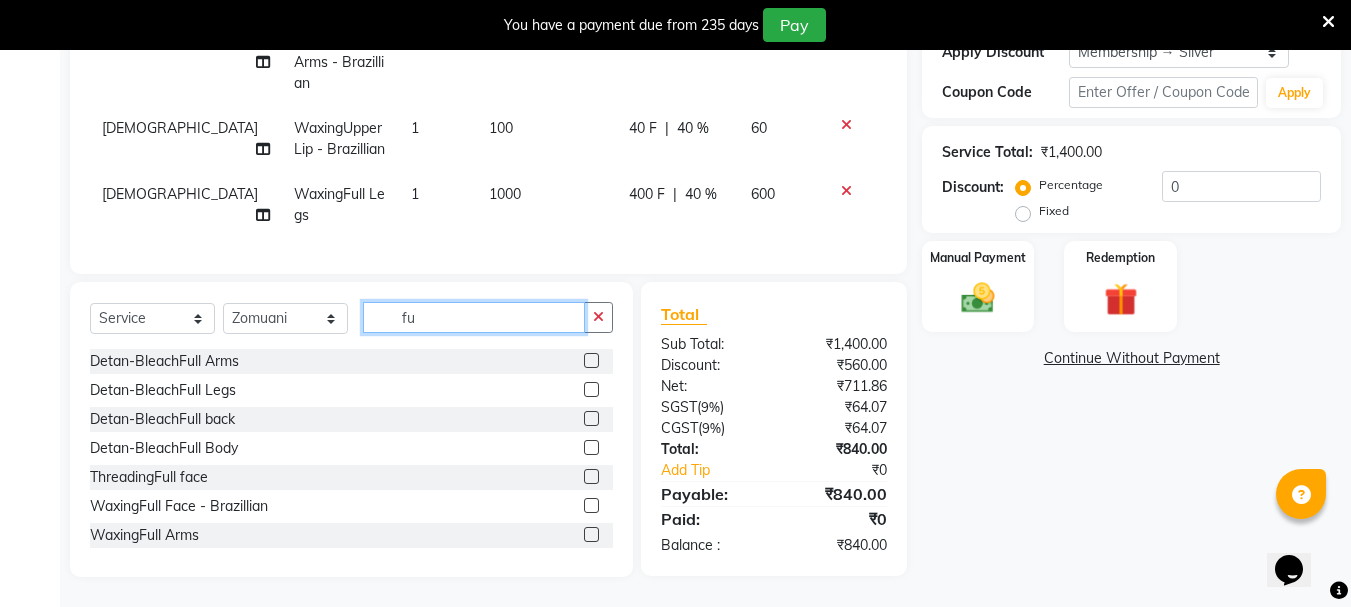 type on "f" 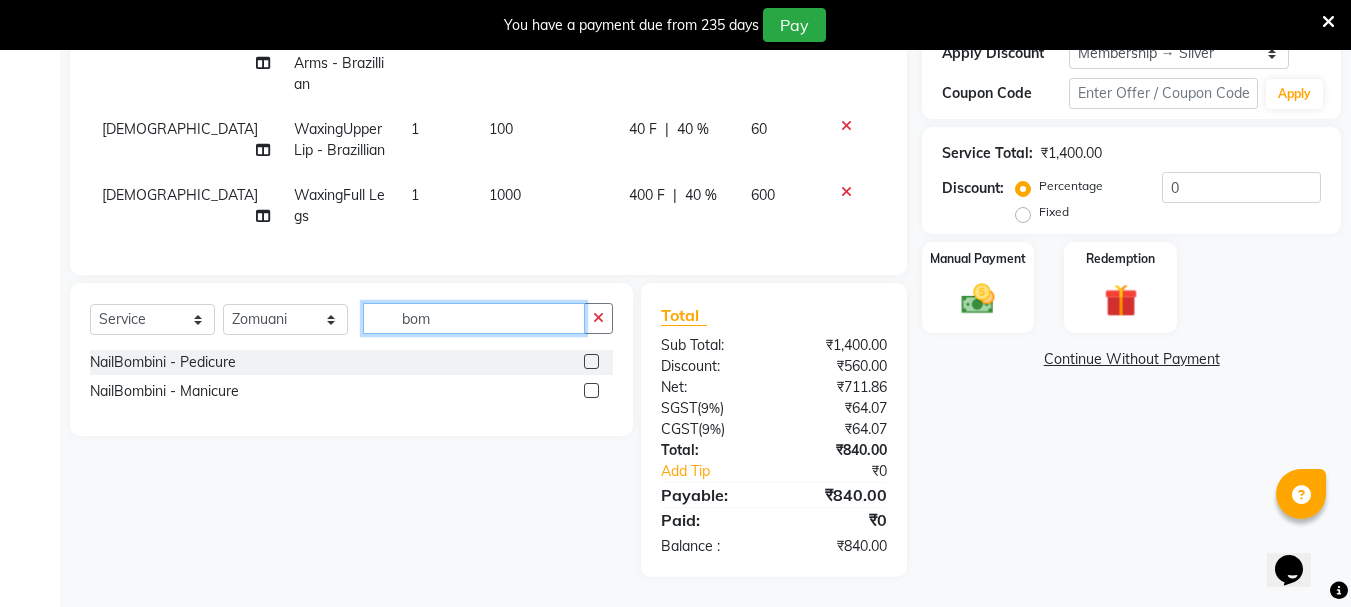 type on "bom" 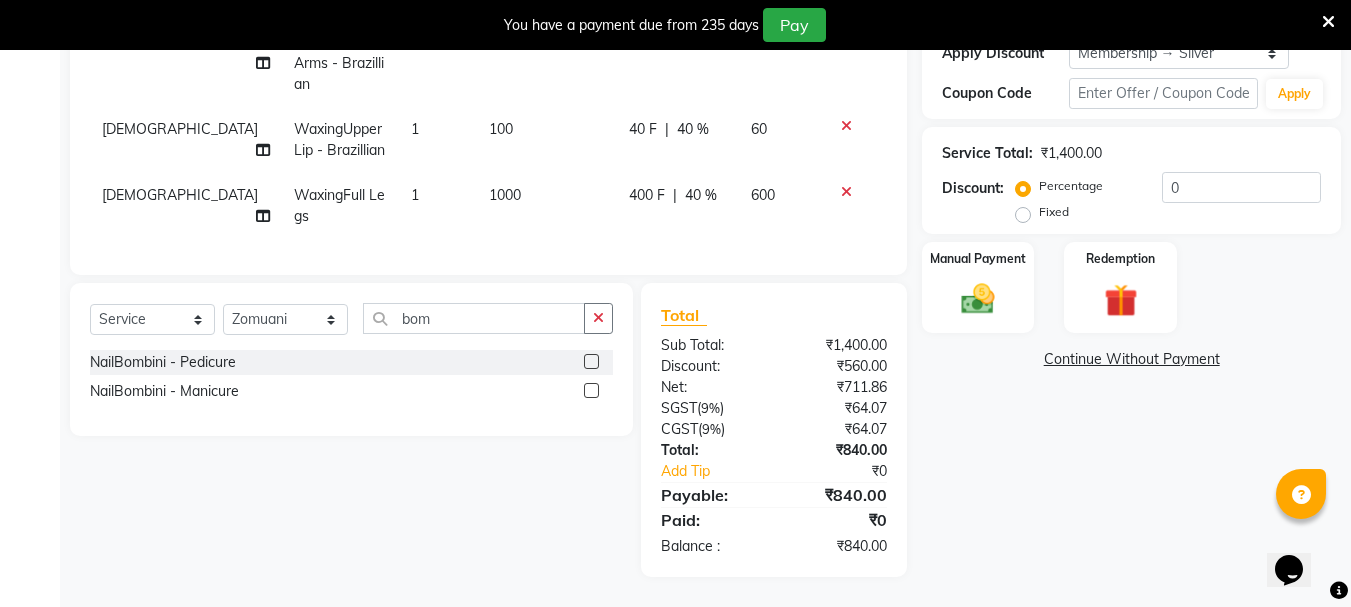 click 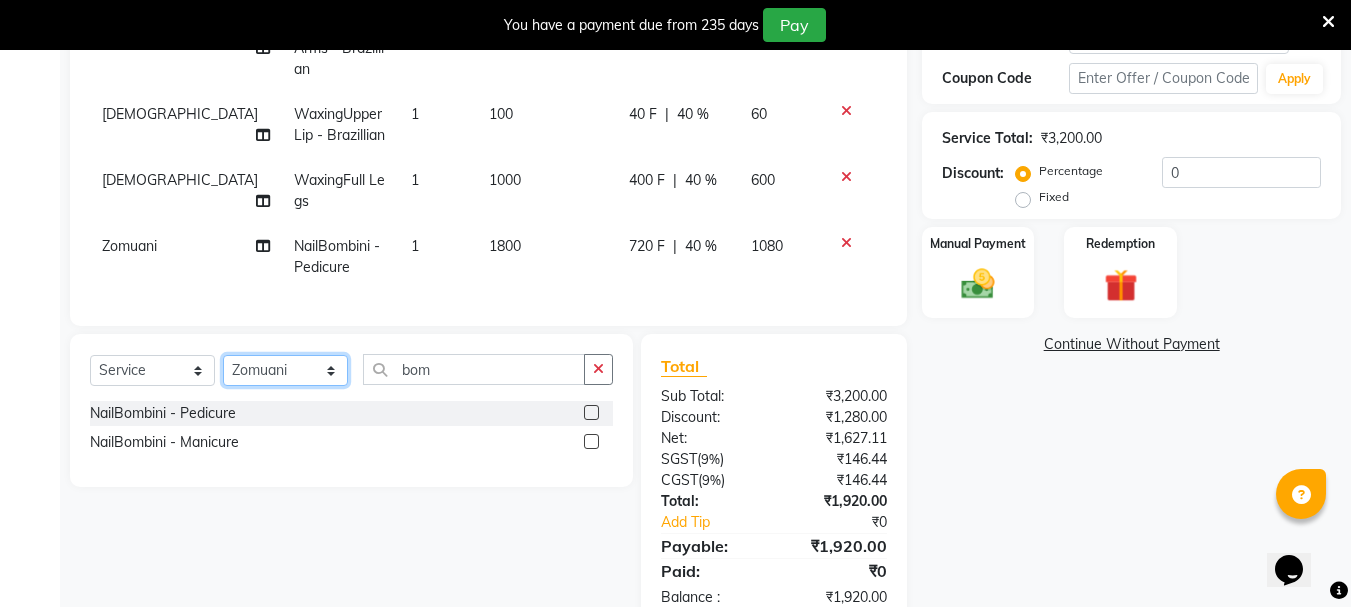 click on "Select Stylist Bhavani Buati [PERSON_NAME] Hriatpuii [PERSON_NAME] [PERSON_NAME] Salon Manager [PERSON_NAME] [PERSON_NAME] Ncy [PERSON_NAME]" 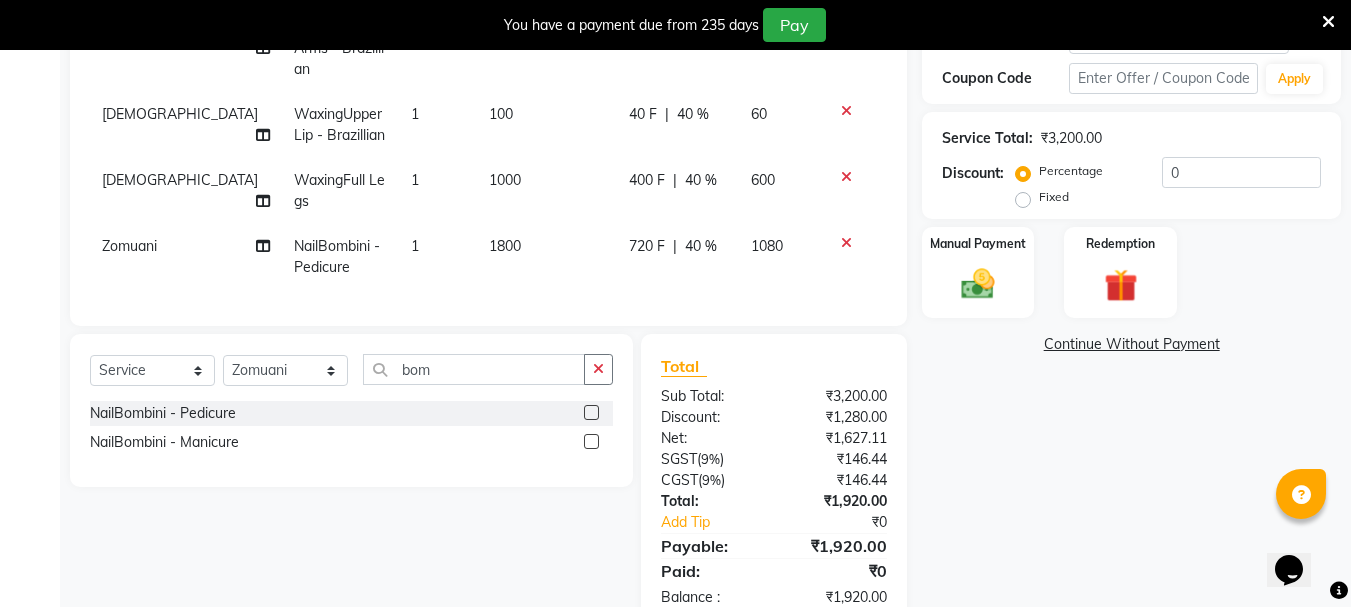 click 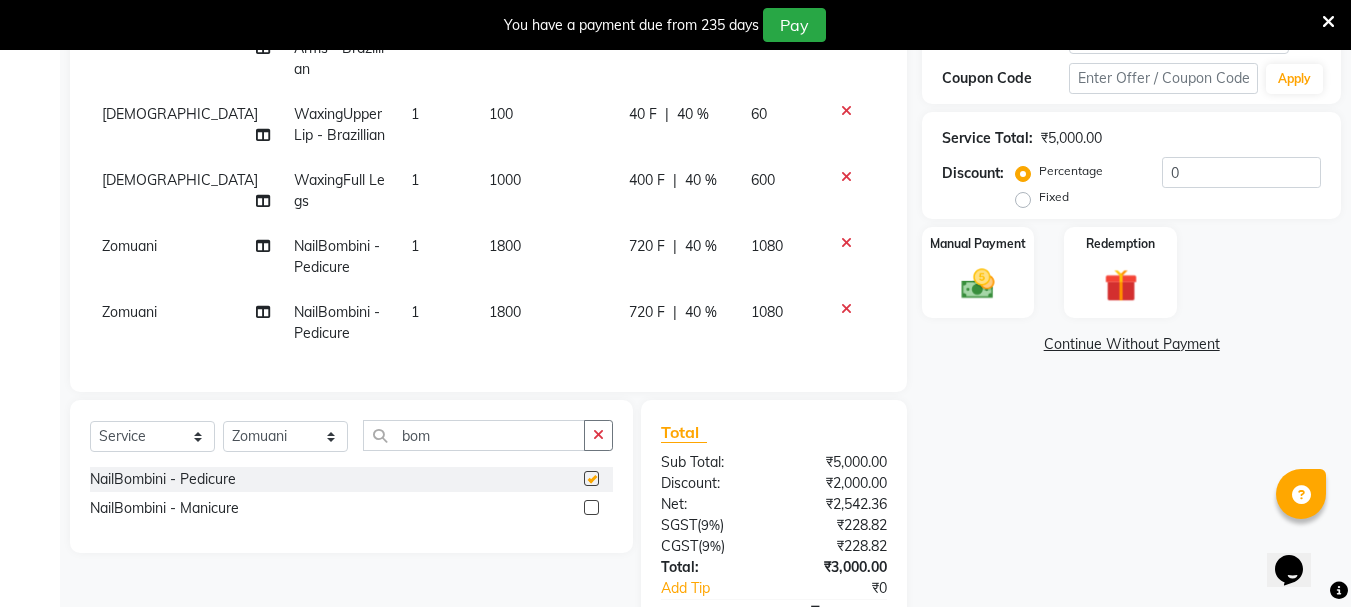 checkbox on "false" 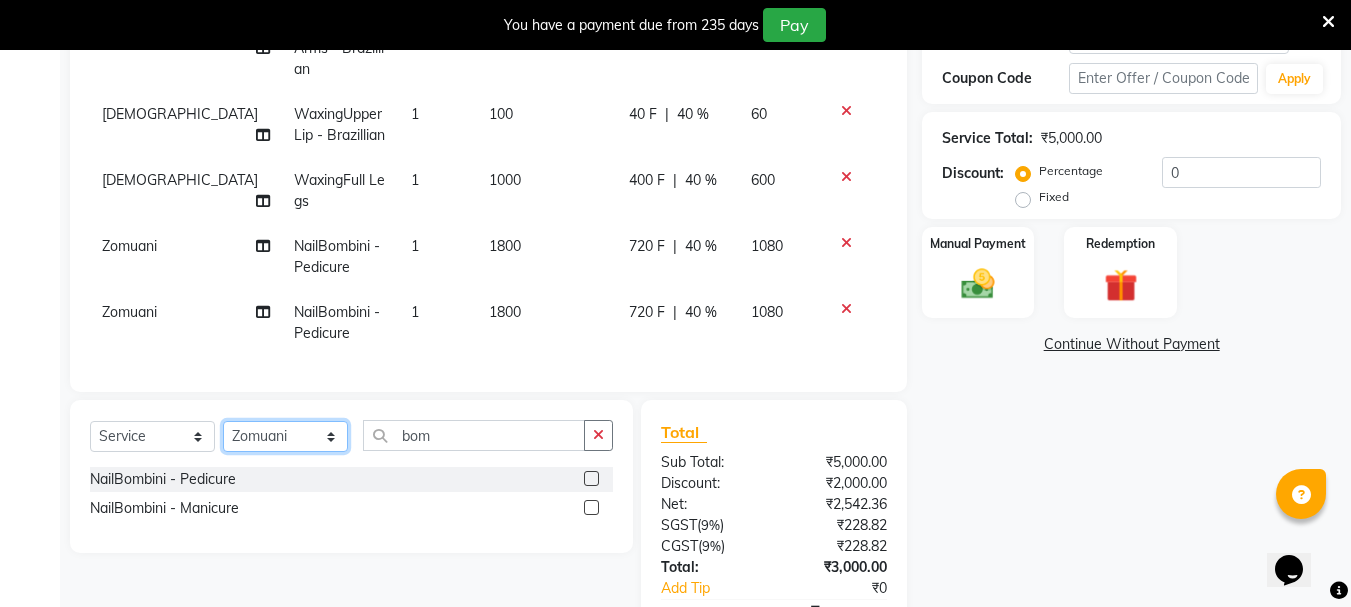 click on "Select Stylist Bhavani Buati [PERSON_NAME] Hriatpuii [PERSON_NAME] [PERSON_NAME] Salon Manager [PERSON_NAME] [PERSON_NAME] Ncy [PERSON_NAME]" 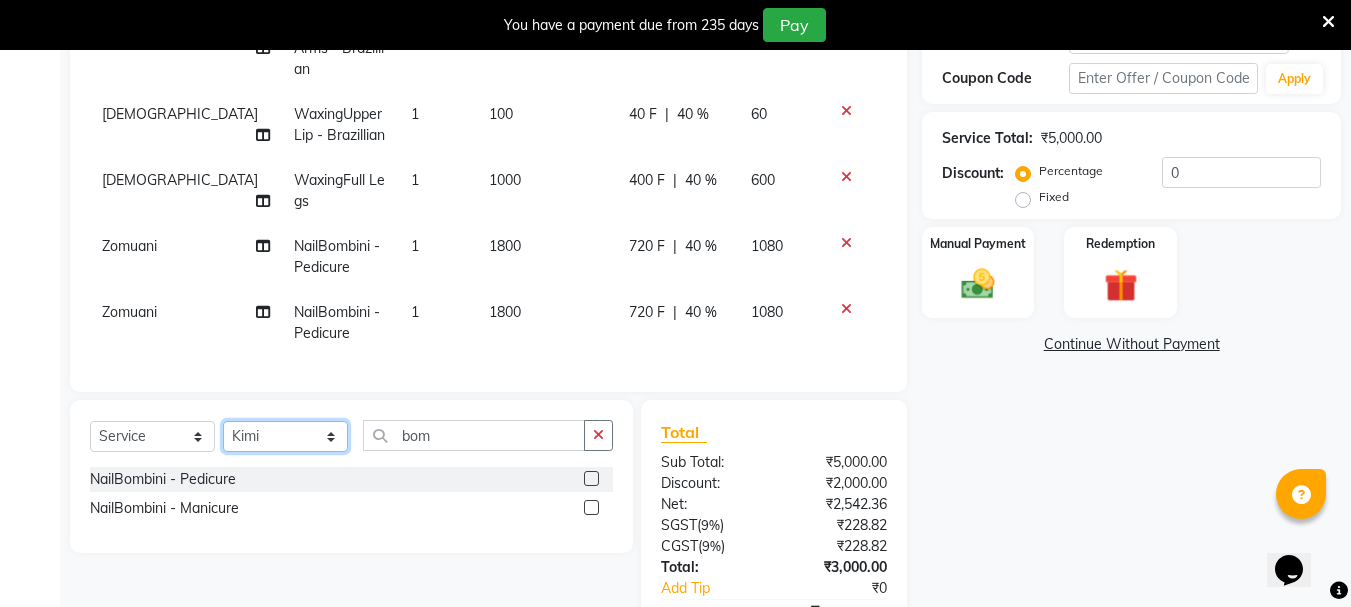 click on "Select Stylist Bhavani Buati [PERSON_NAME] Hriatpuii [PERSON_NAME] [PERSON_NAME] Salon Manager [PERSON_NAME] [PERSON_NAME] Ncy [PERSON_NAME]" 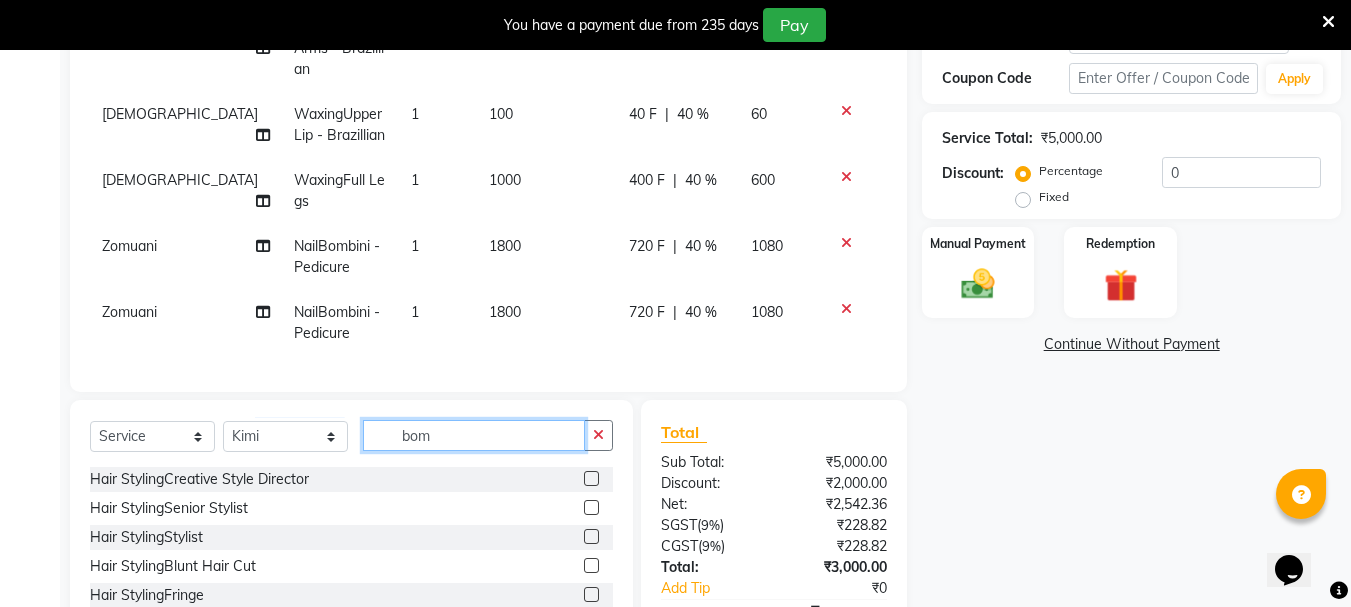 click on "bom" 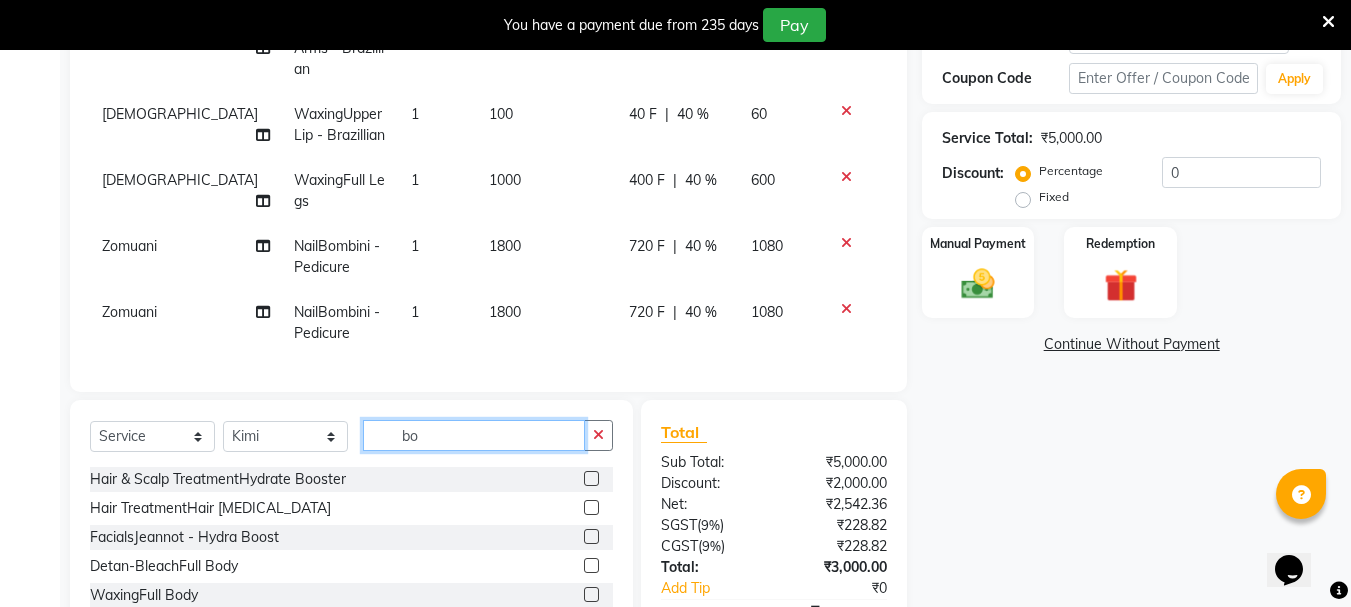 type 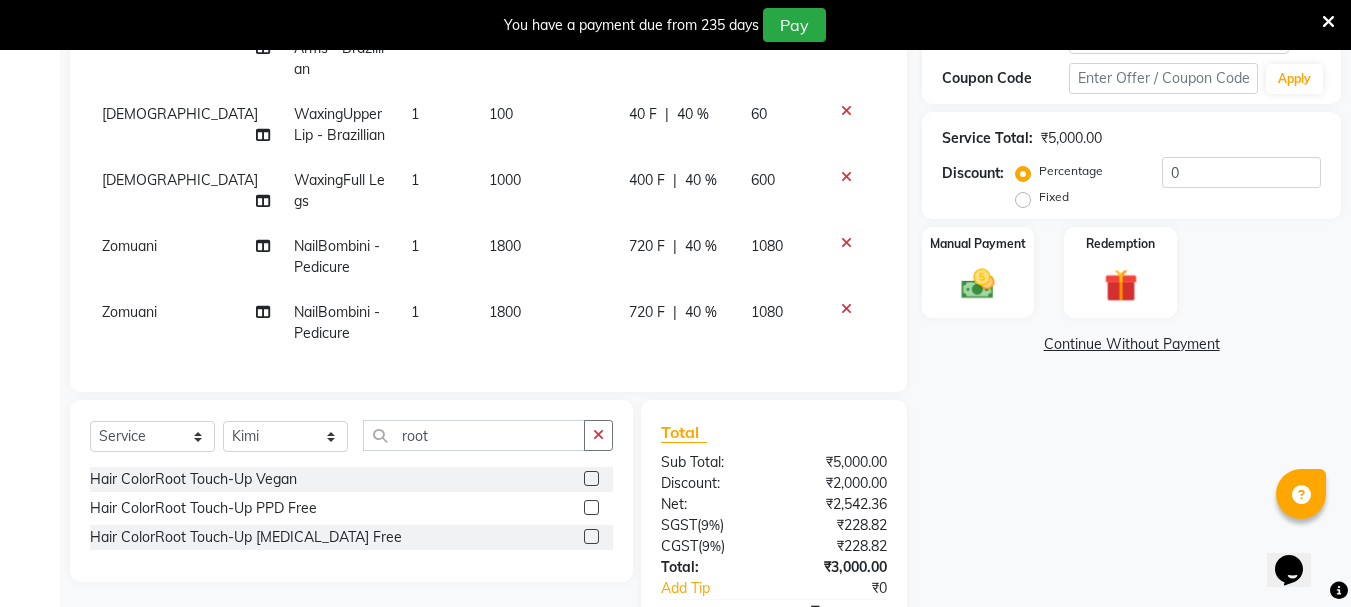 click 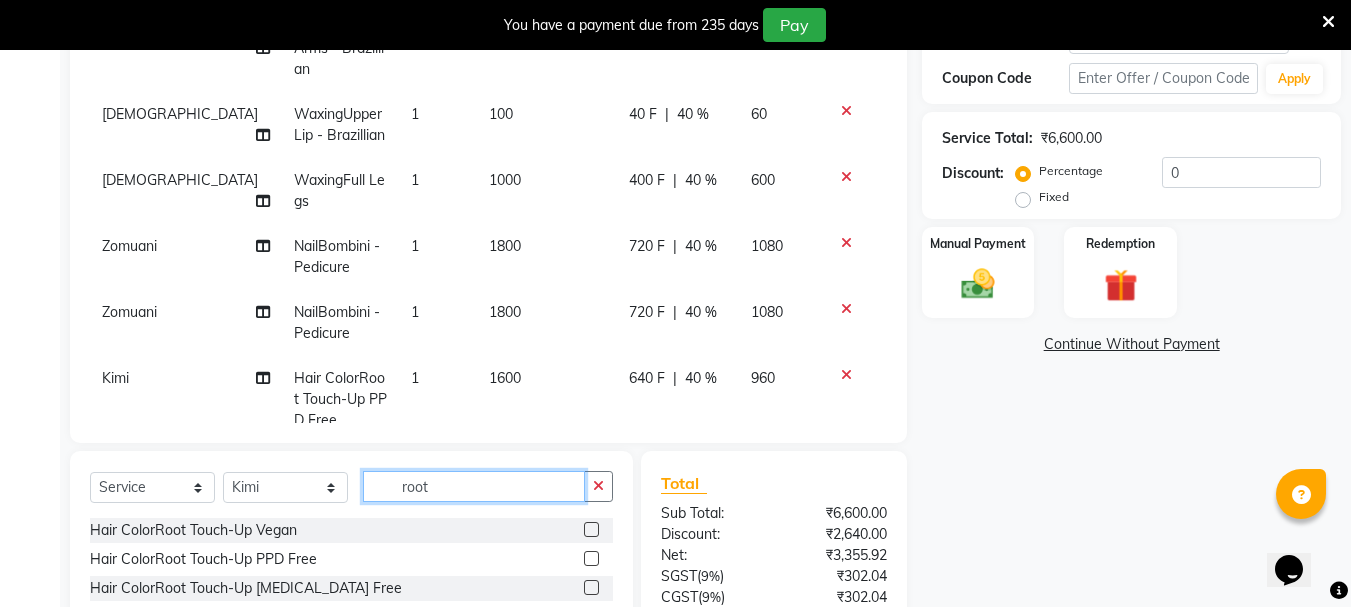 click on "root" 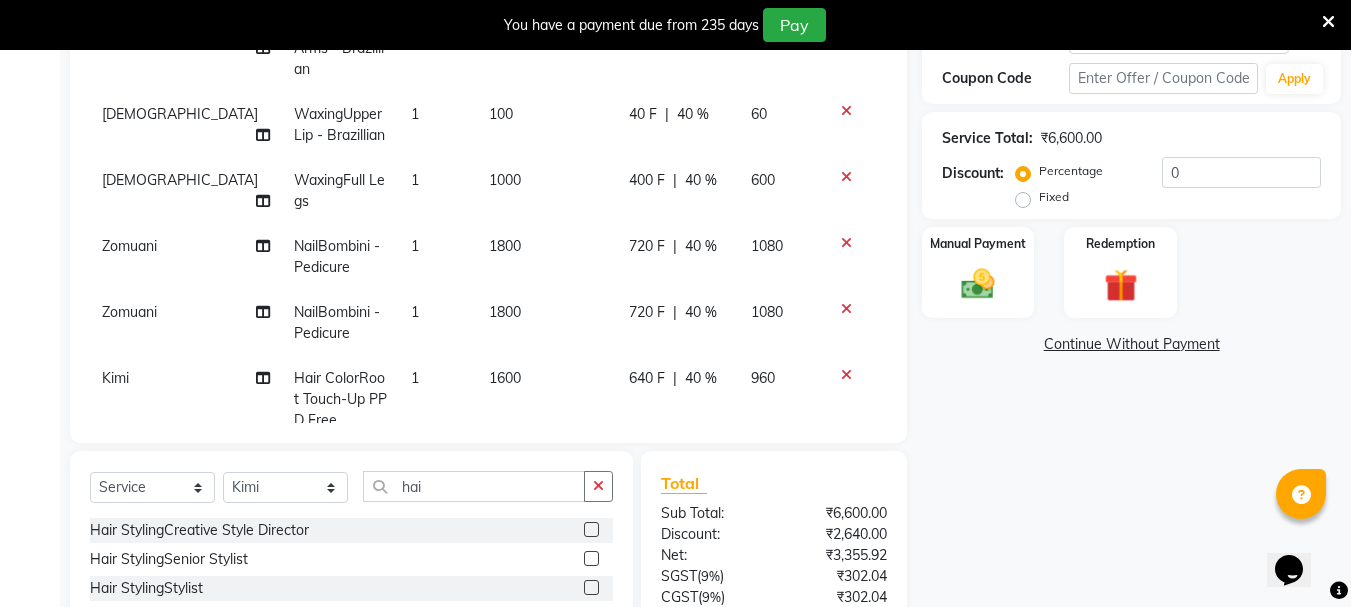 click 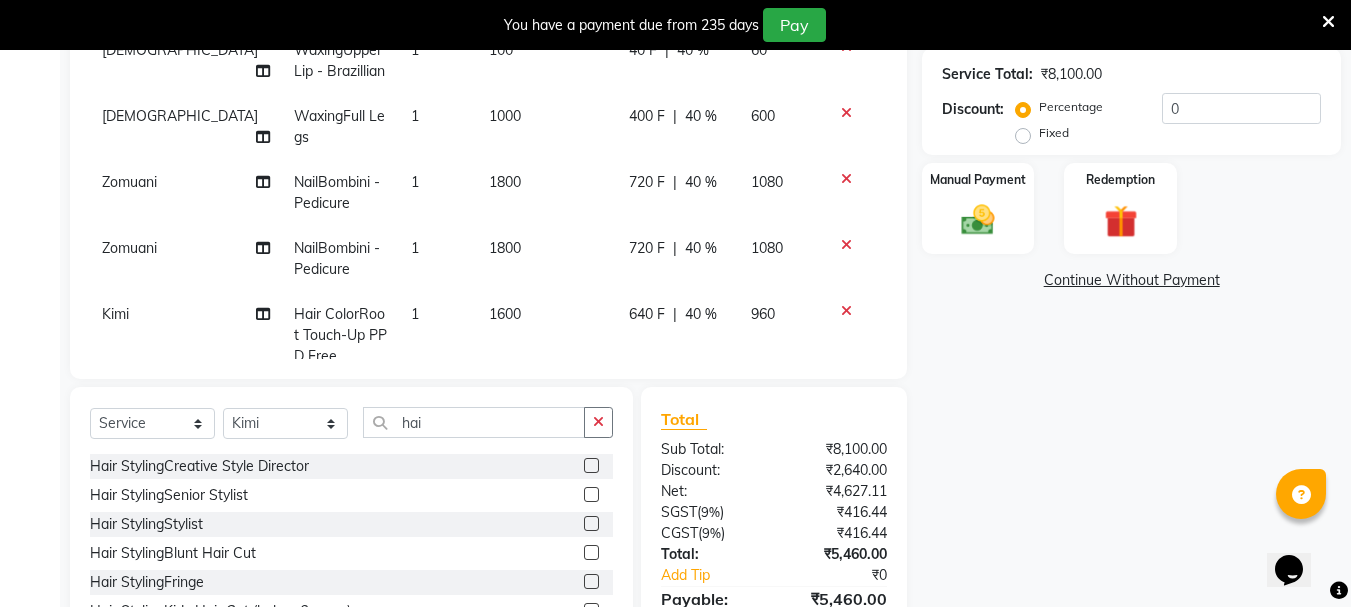 scroll, scrollTop: 544, scrollLeft: 0, axis: vertical 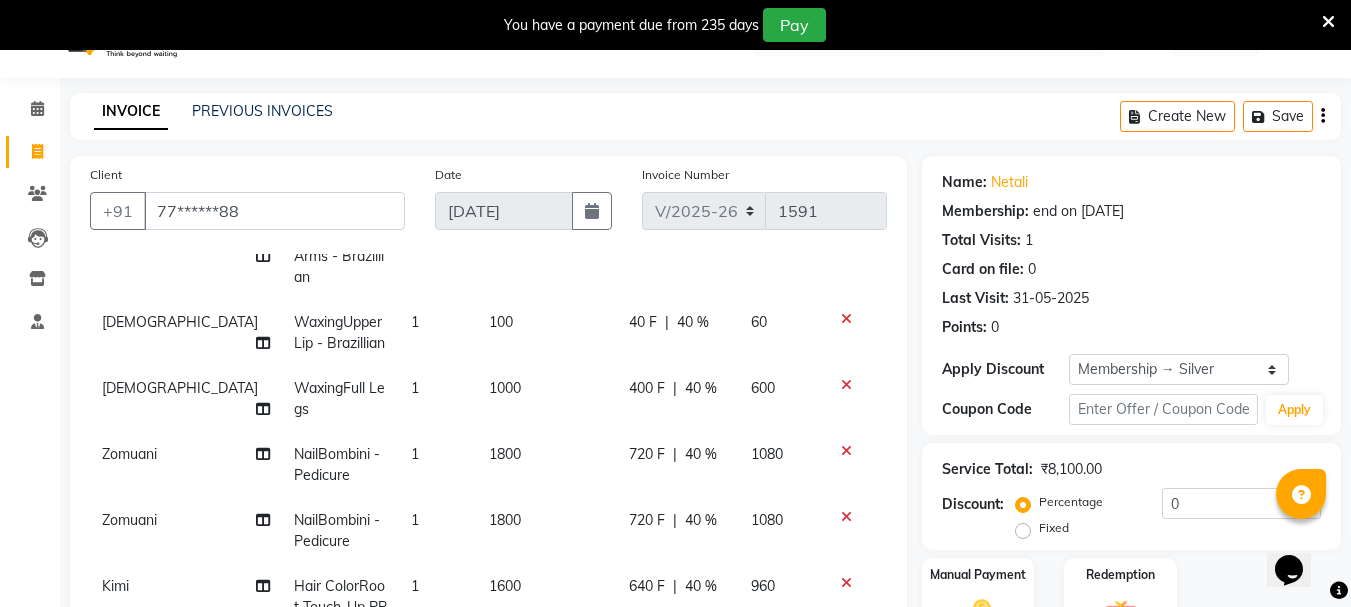 click 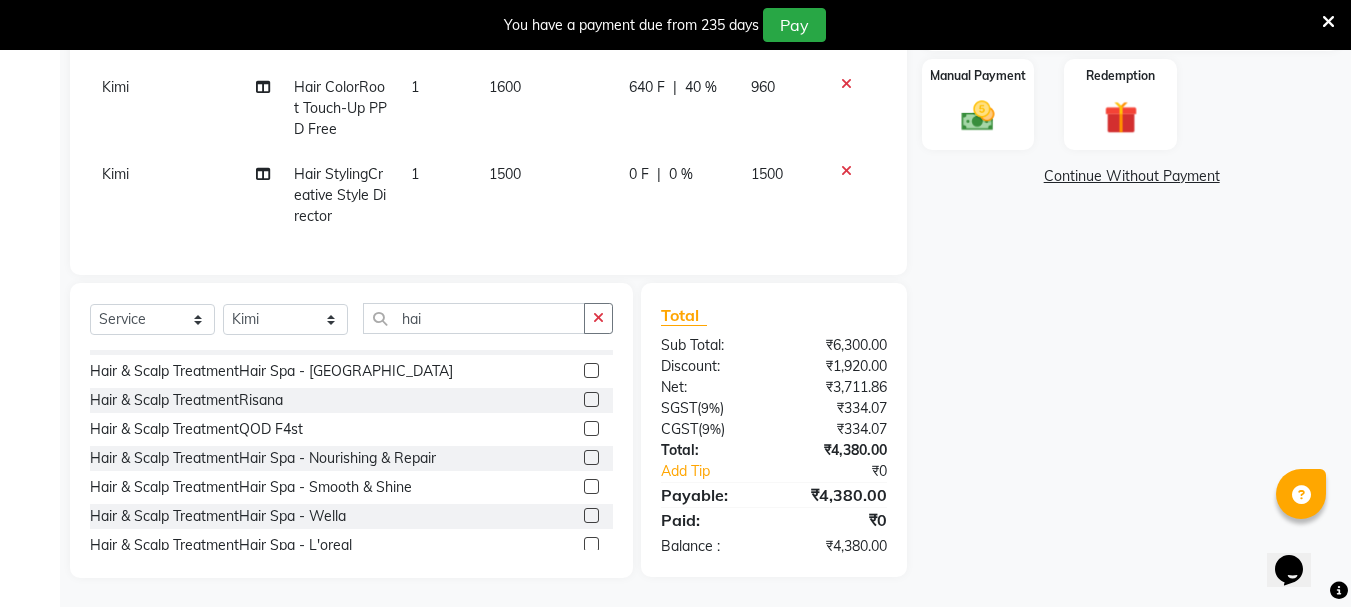 scroll, scrollTop: 544, scrollLeft: 0, axis: vertical 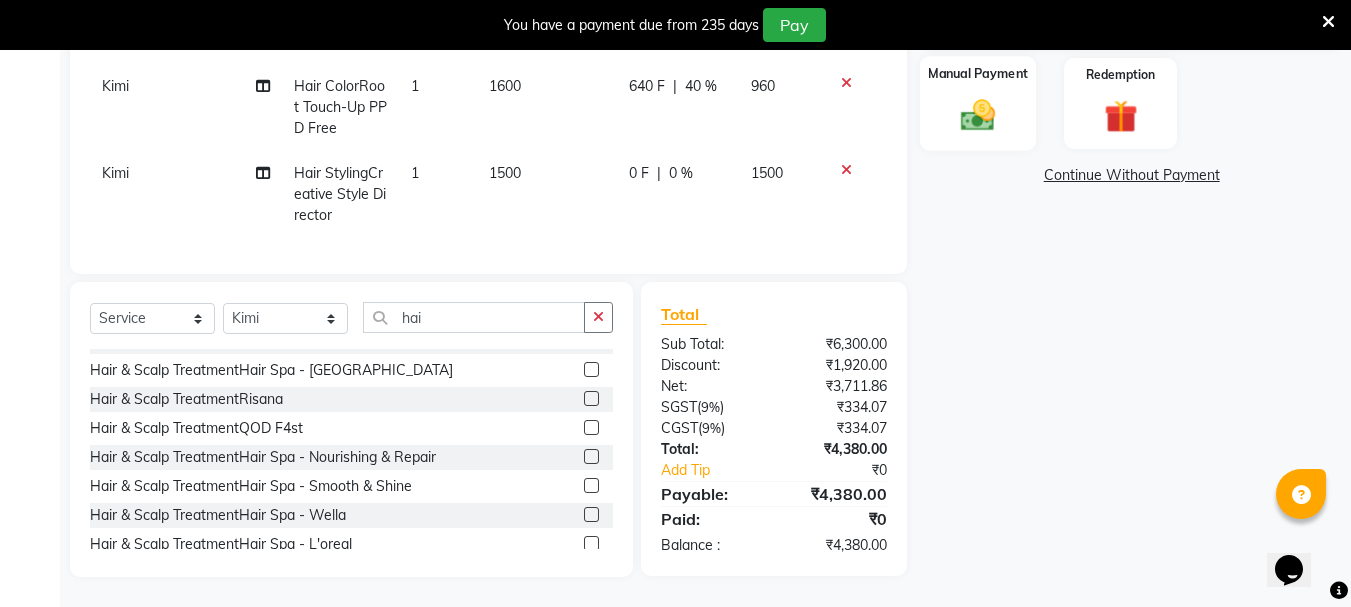 click 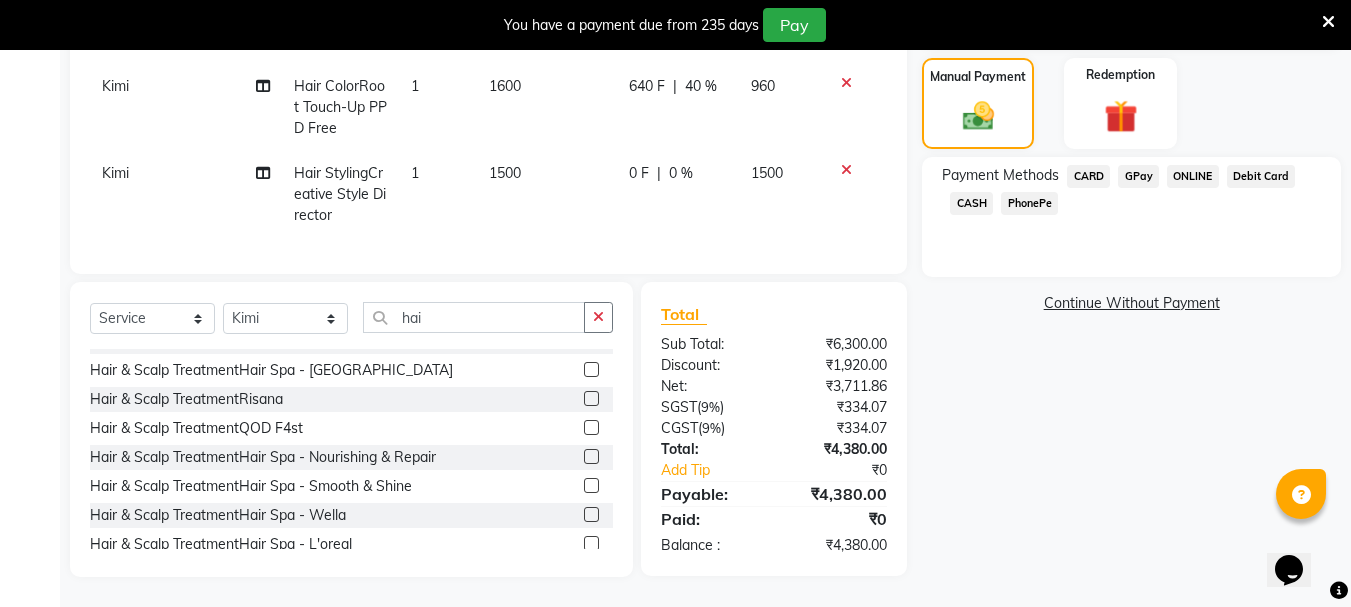 click on "CARD" 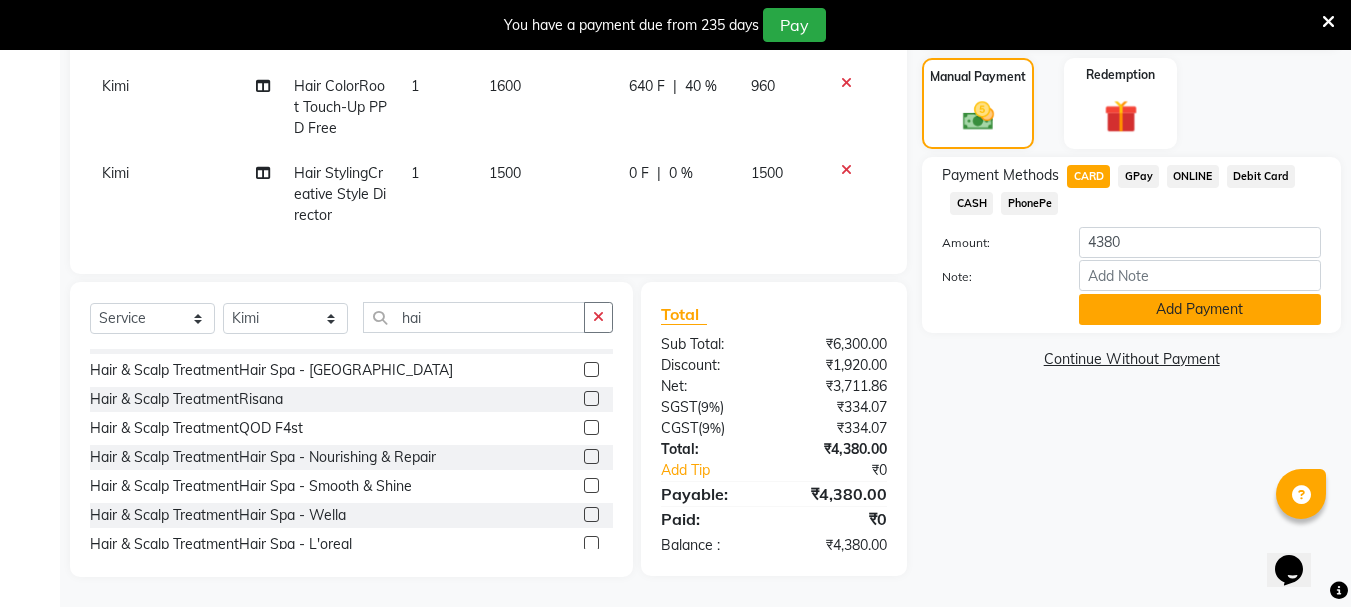 click on "Add Payment" 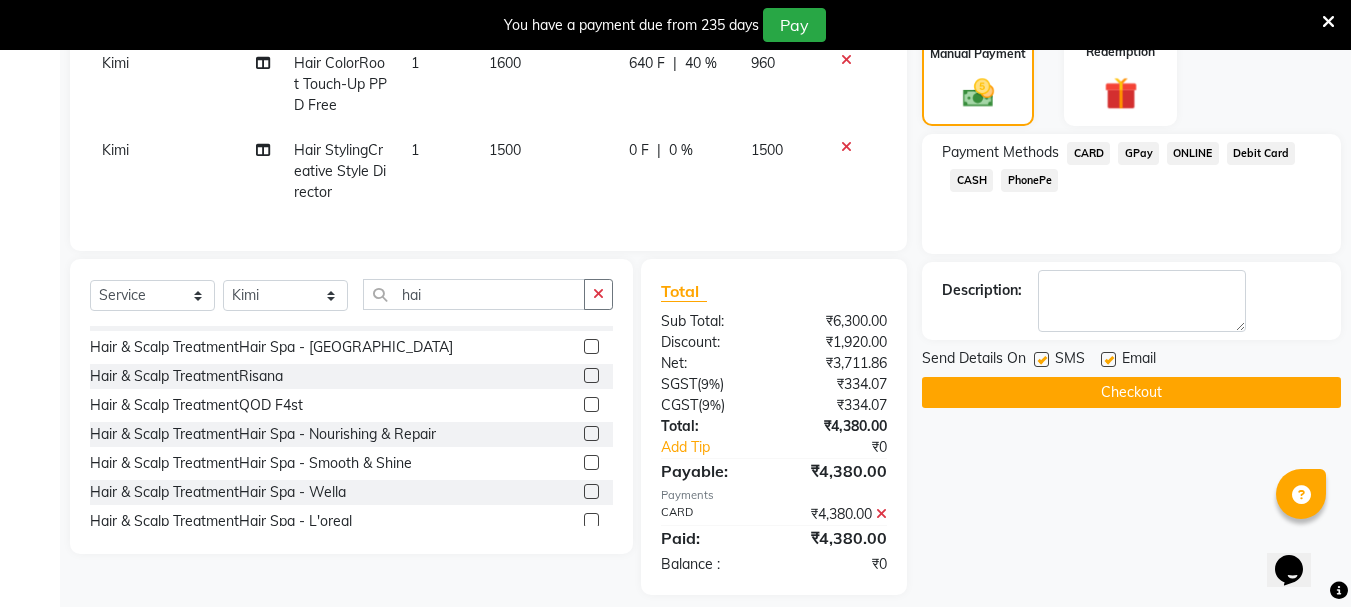 scroll, scrollTop: 585, scrollLeft: 0, axis: vertical 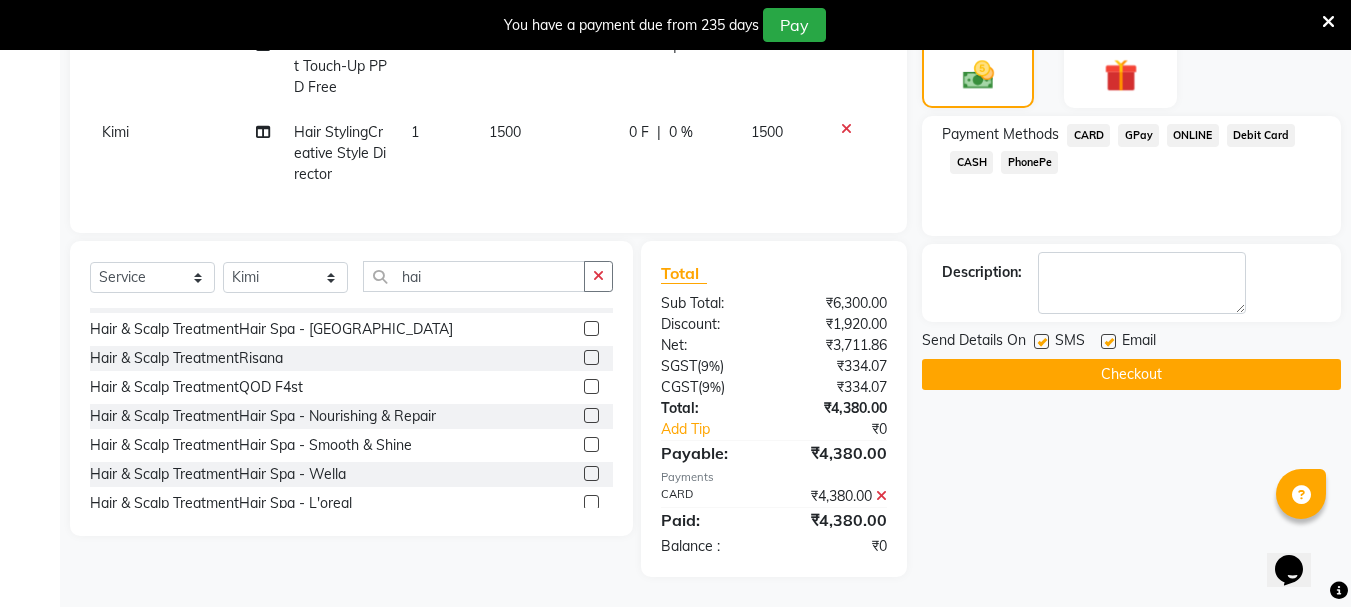 click on "Checkout" 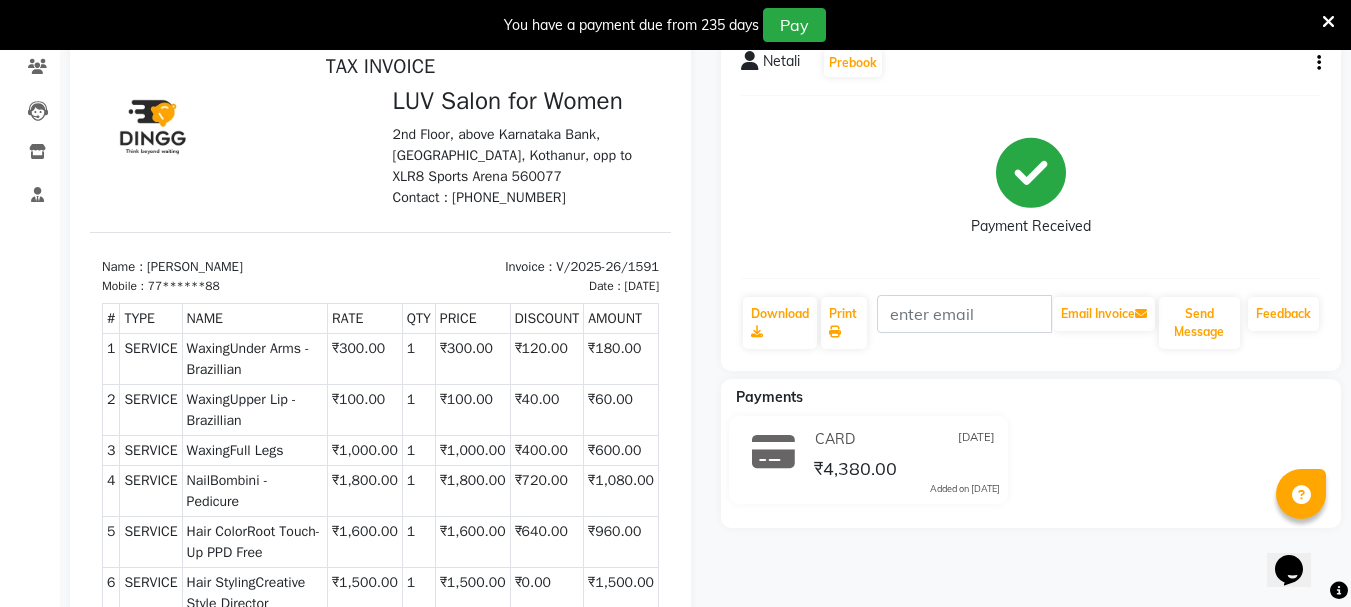 scroll, scrollTop: 0, scrollLeft: 0, axis: both 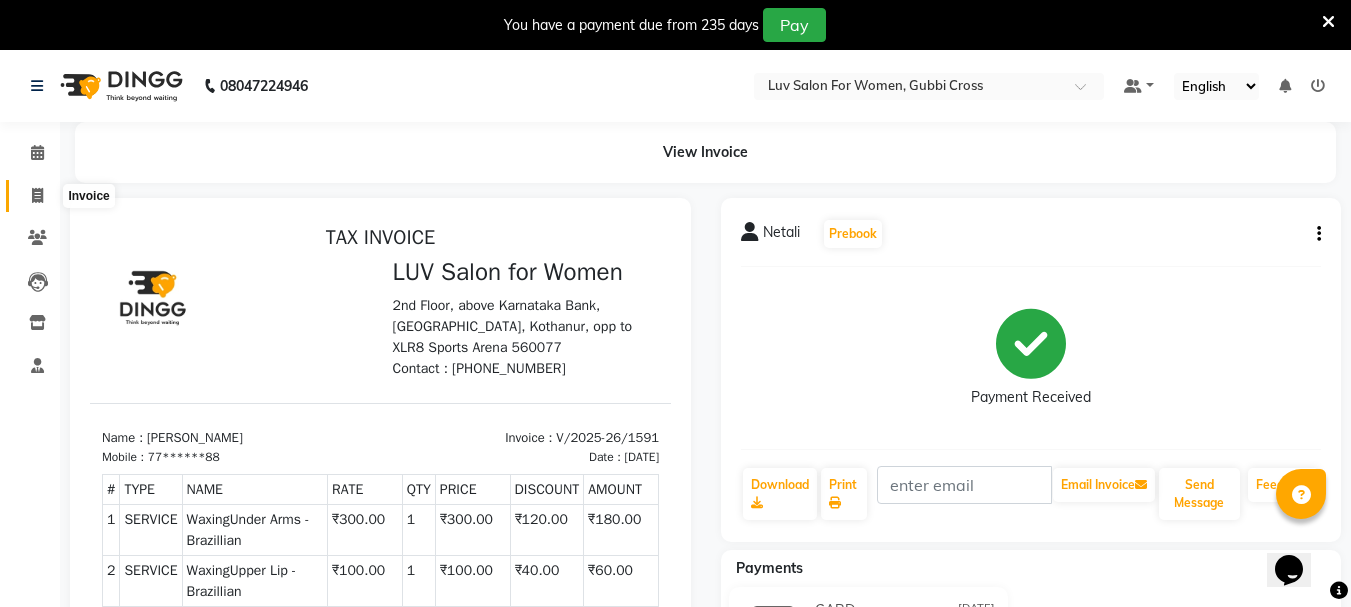 click 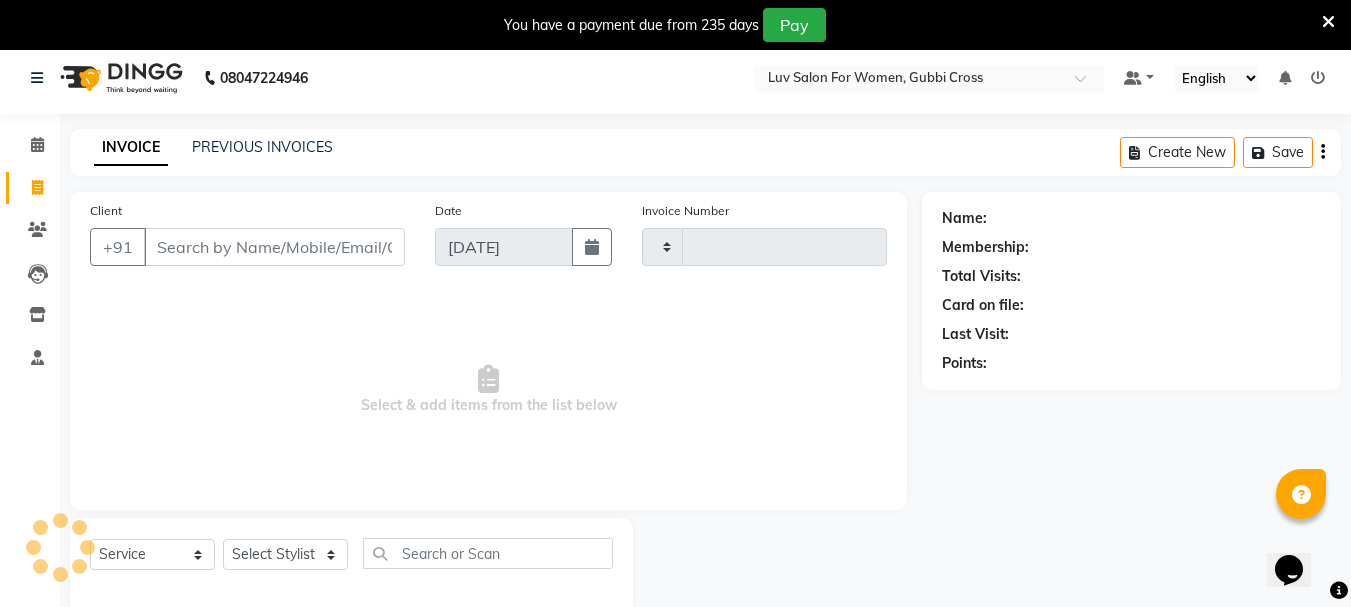 scroll, scrollTop: 50, scrollLeft: 0, axis: vertical 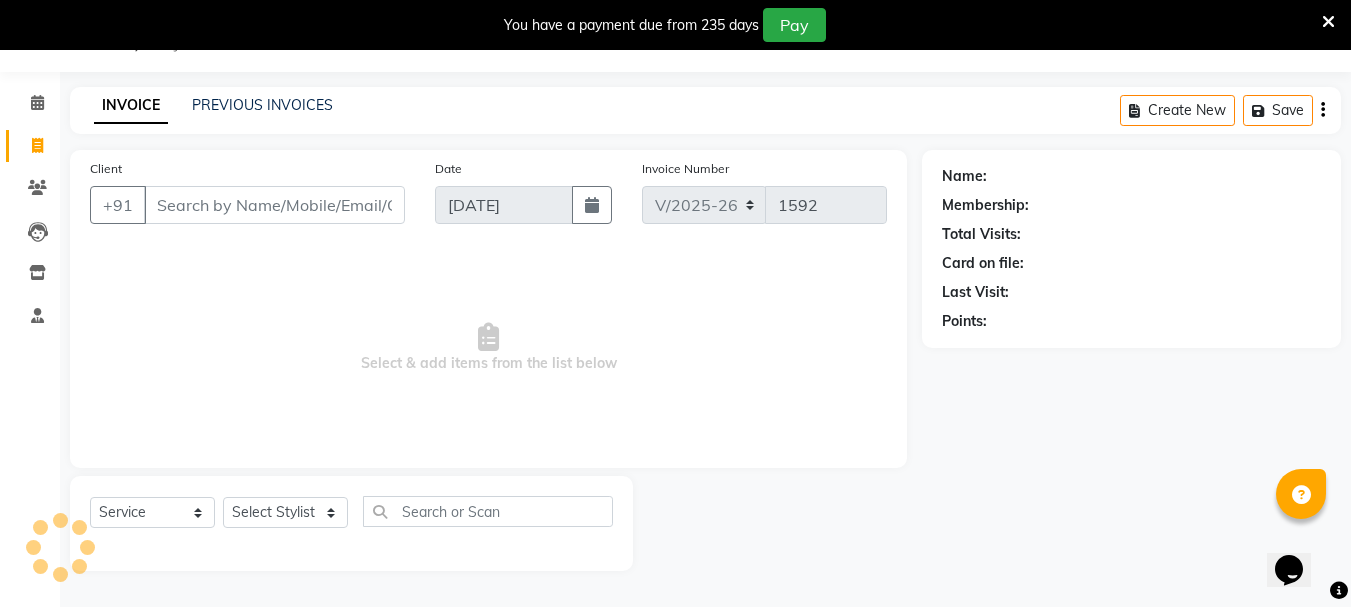click on "Client" at bounding box center [274, 205] 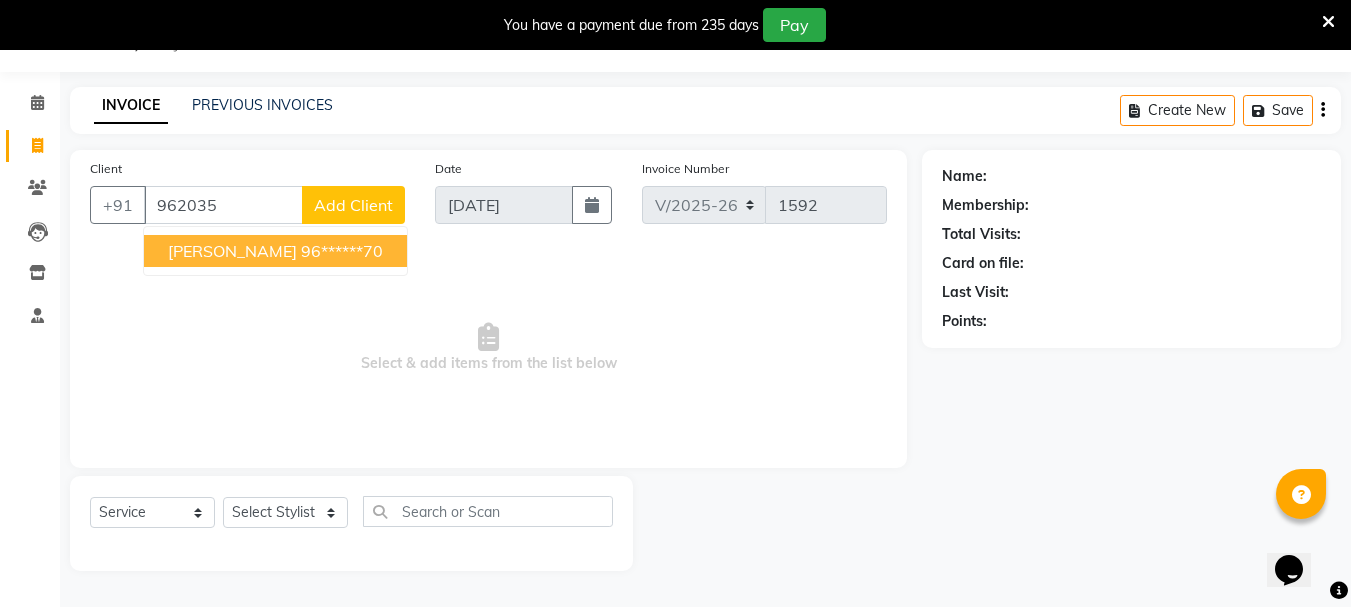 click on "96******70" at bounding box center [342, 251] 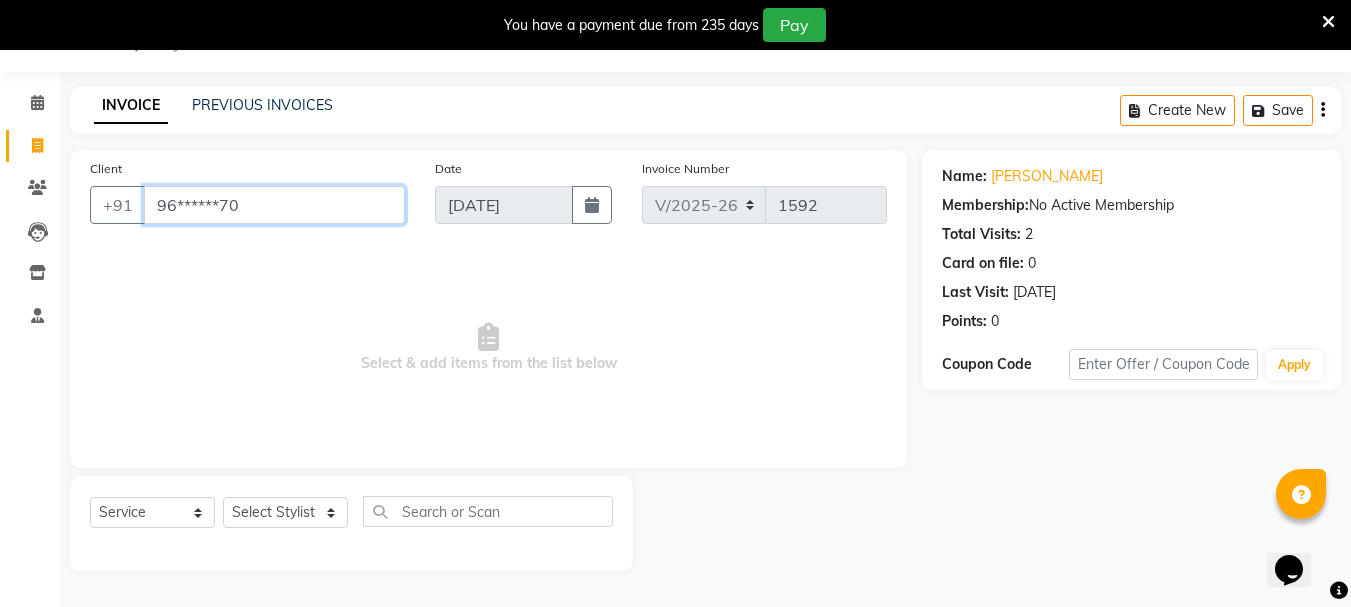 click on "96******70" at bounding box center (274, 205) 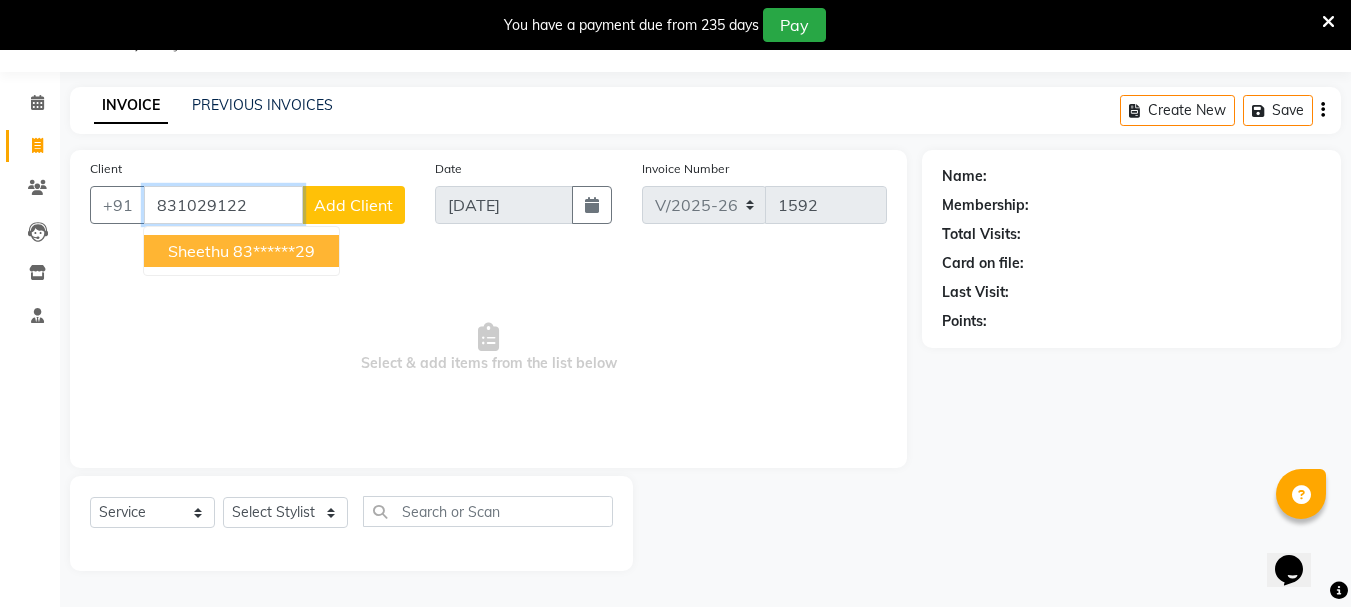 click on "Sheethu" at bounding box center (198, 251) 